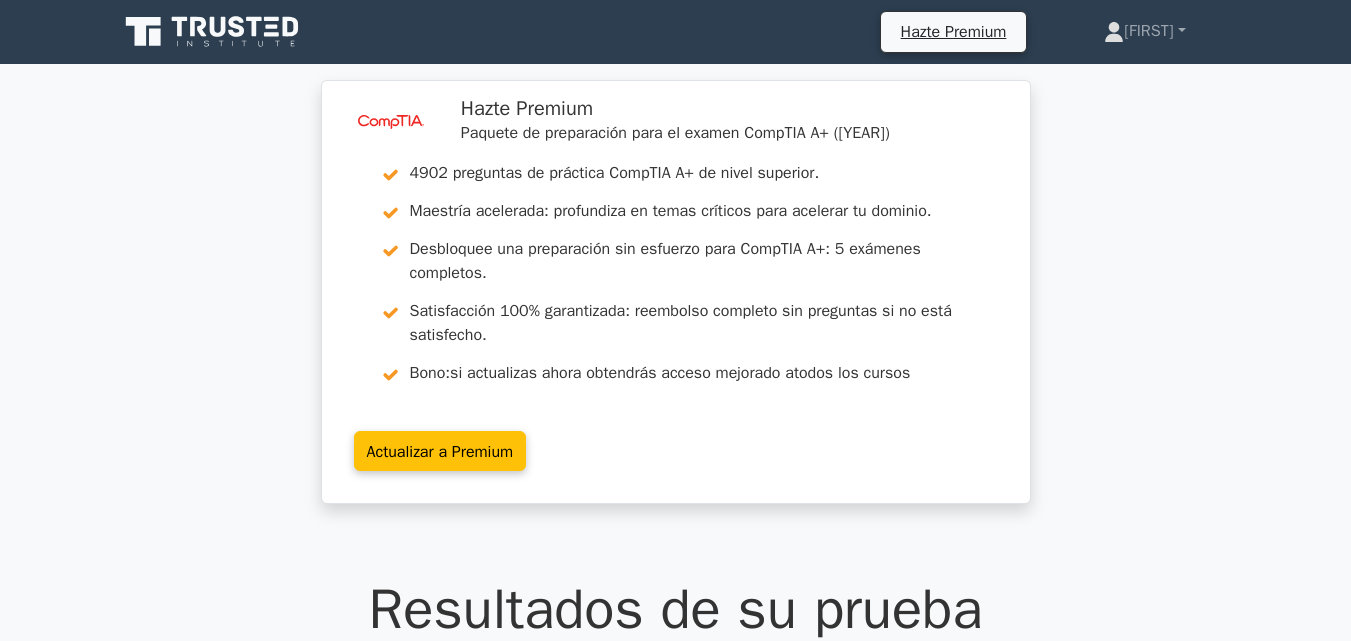scroll, scrollTop: 10703, scrollLeft: 0, axis: vertical 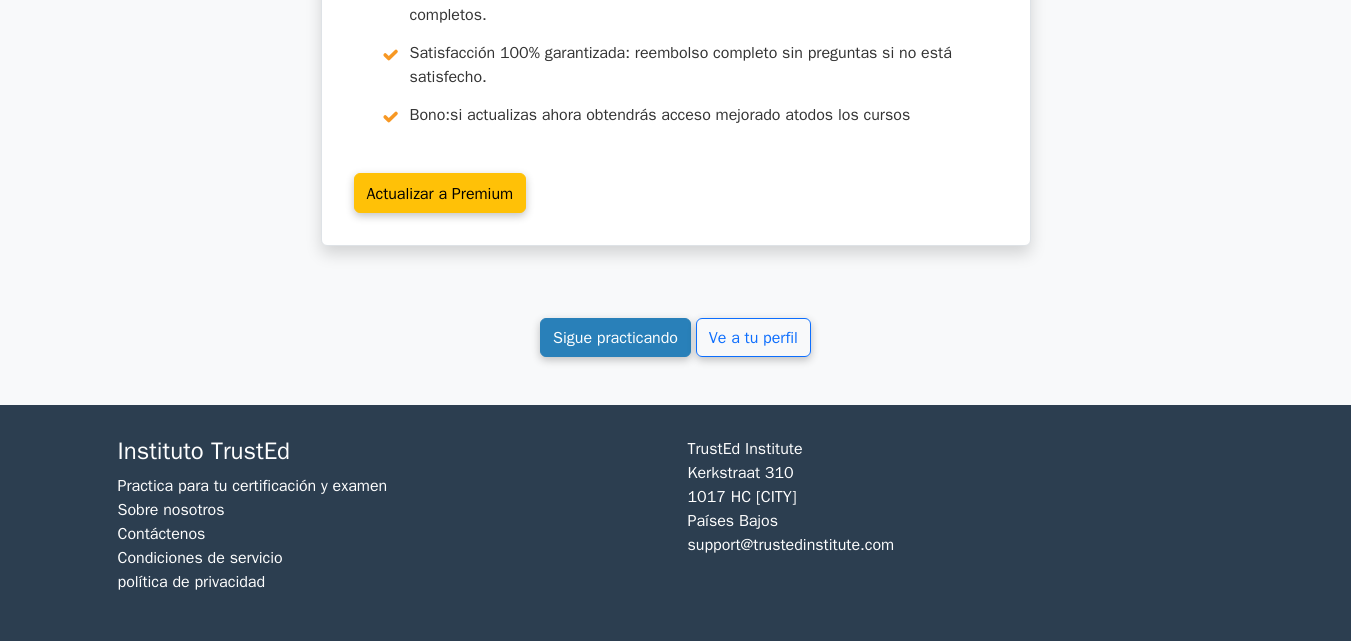 click on "Sigue practicando" at bounding box center (615, 338) 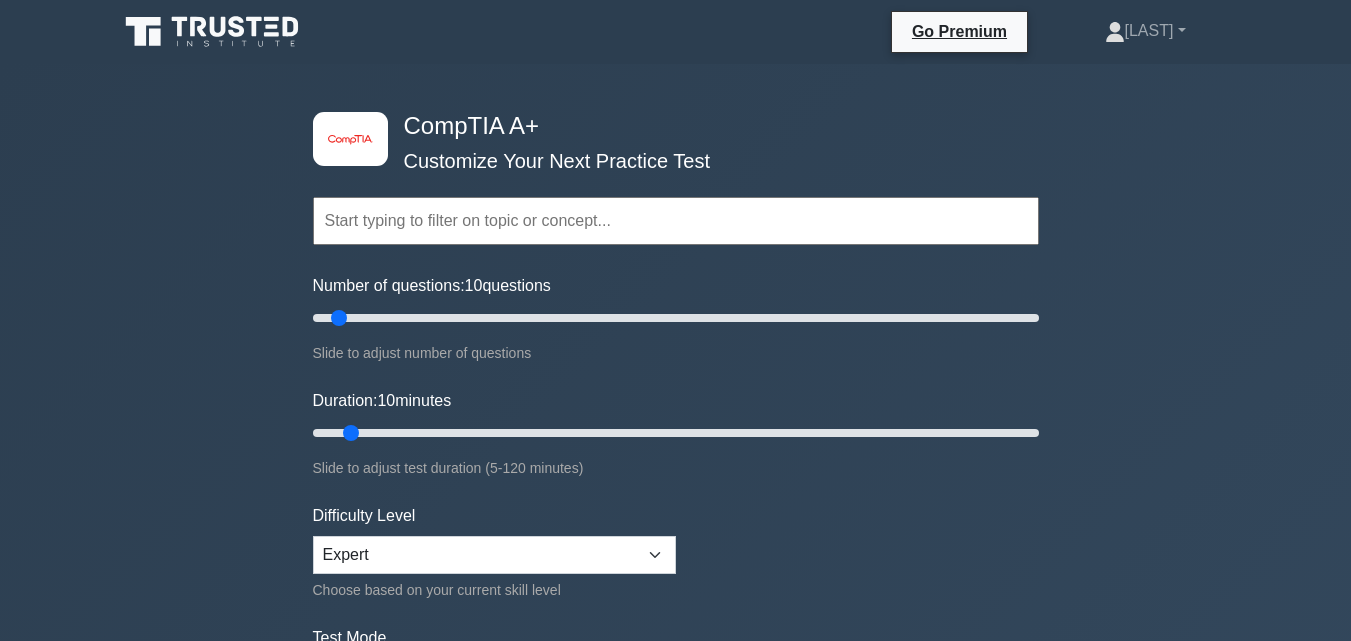 scroll, scrollTop: 0, scrollLeft: 0, axis: both 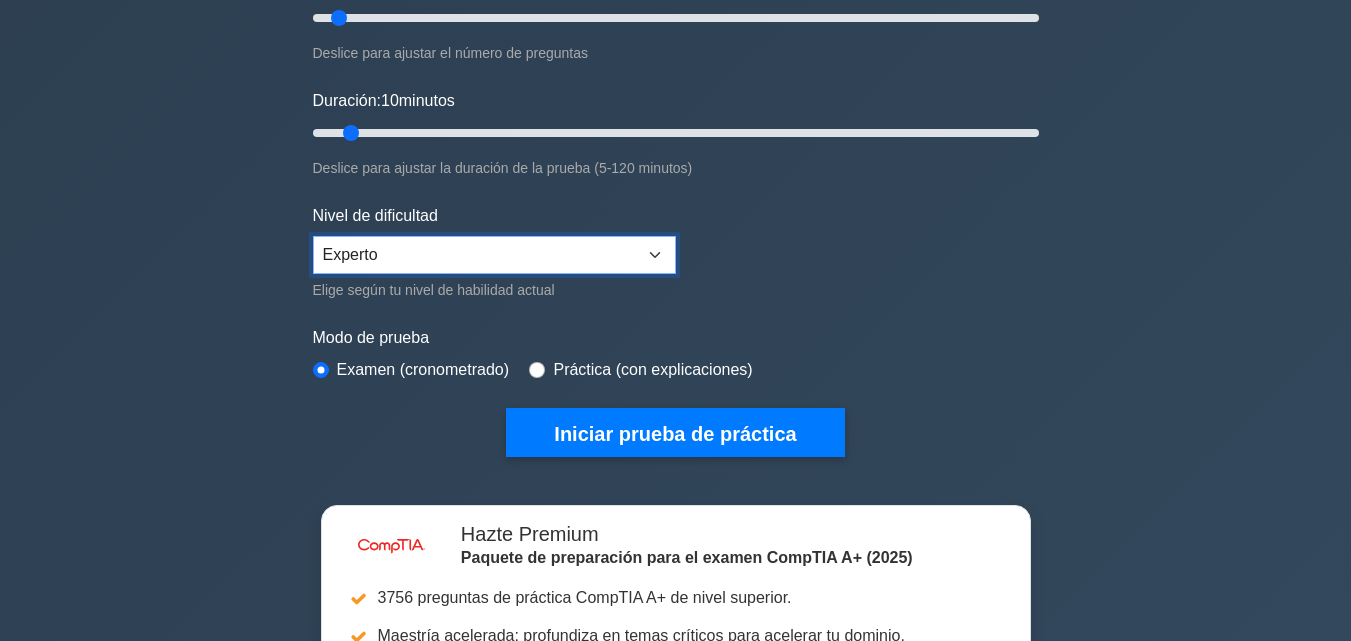 click on "Principiante
Intermedio
Experto" at bounding box center (494, 255) 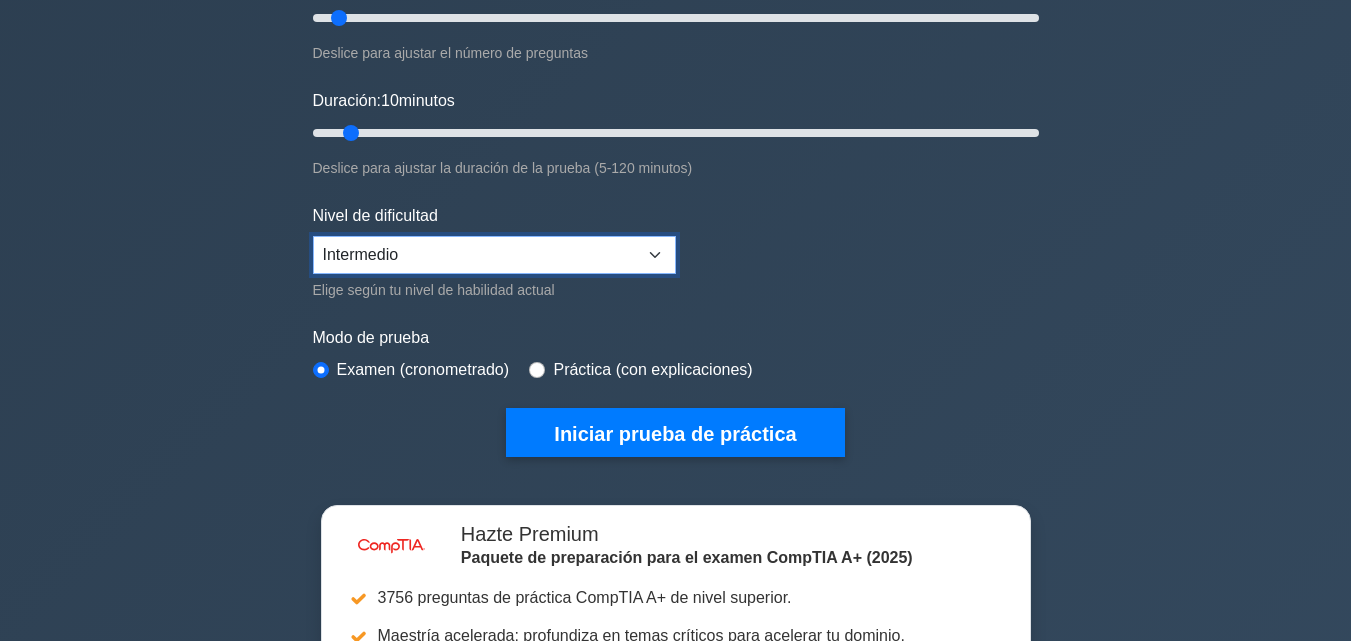 click on "Principiante
Intermedio
Experto" at bounding box center (494, 255) 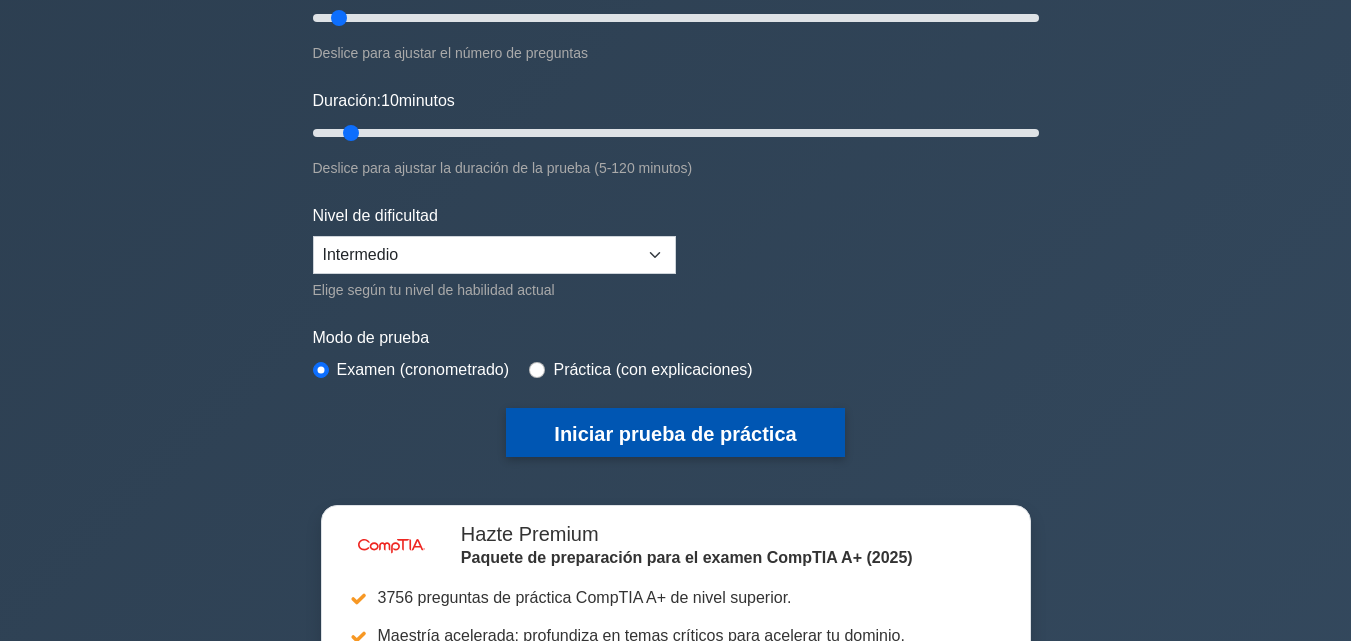 click on "Iniciar prueba de práctica" at bounding box center [675, 434] 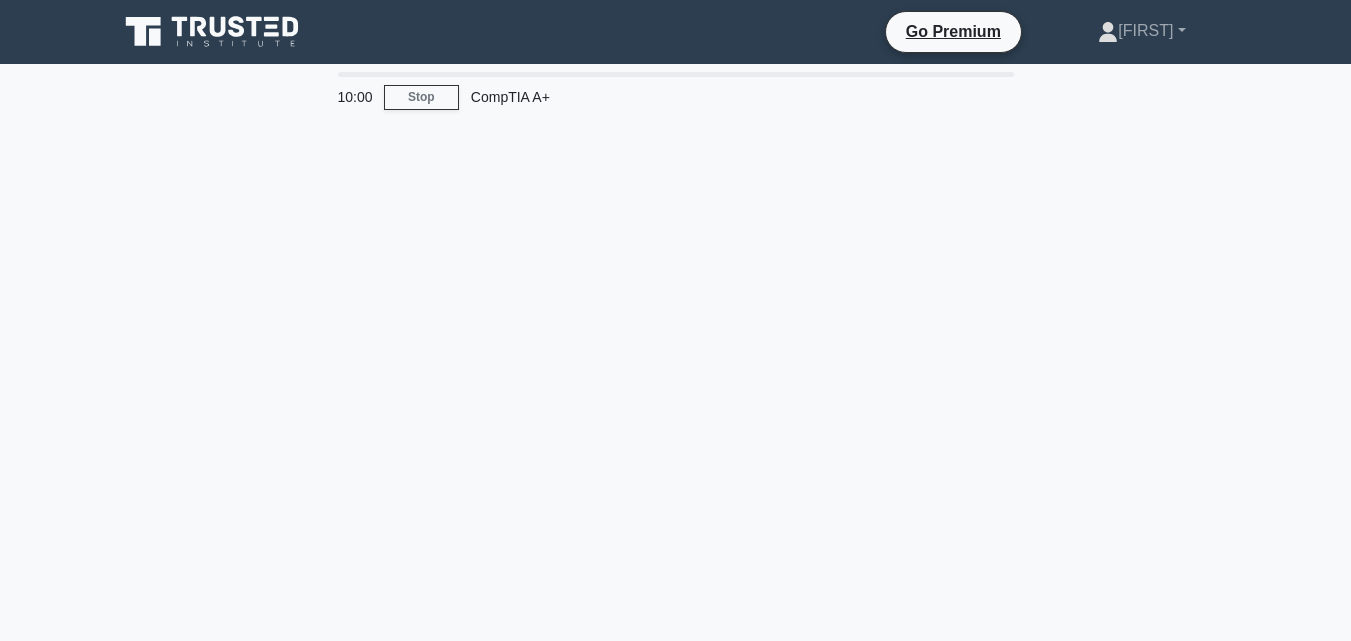 scroll, scrollTop: 0, scrollLeft: 0, axis: both 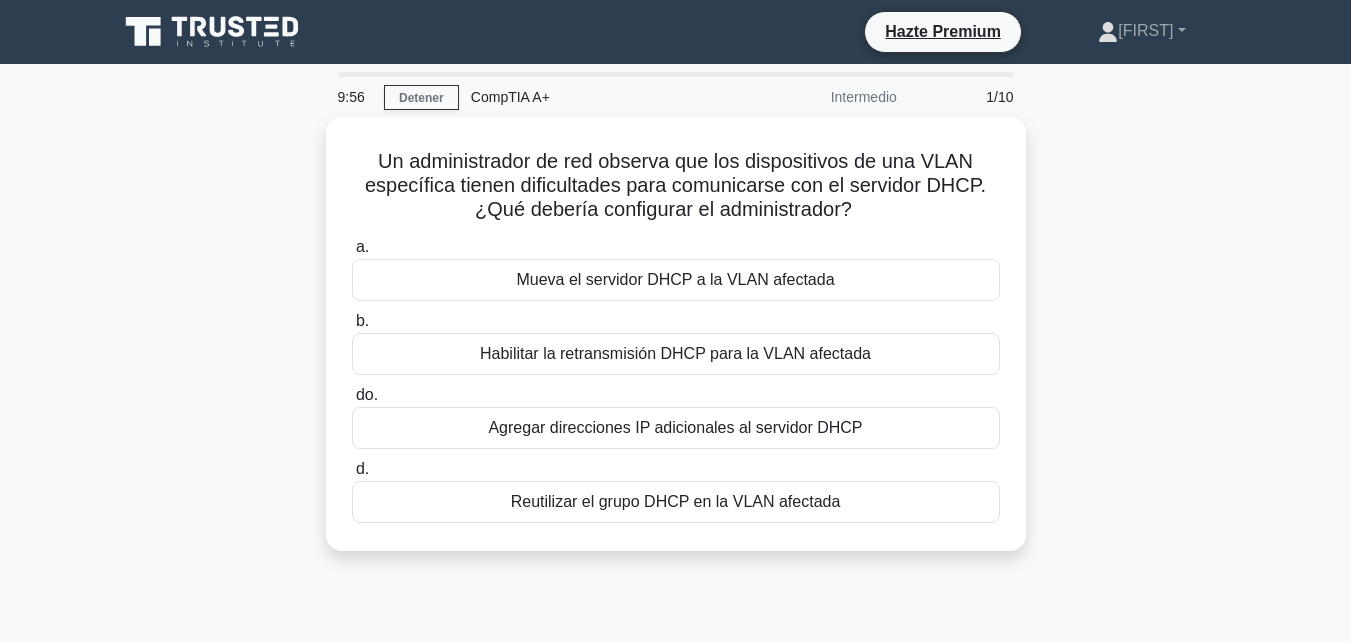 click on "Un administrador de red observa que los dispositivos de una VLAN específica tienen dificultades para comunicarse con el servidor DHCP. ¿Qué debería configurar el administrador?
.spinner_0XTQ{transform-origin:center;animation:spinner_y6GP .75s linear infinite}@keyframes spinner_y6GP{100%{transform:rotate(360deg)}}
a.
Mueva el servidor DHCP a la VLAN afectada
b. do." at bounding box center [676, 346] 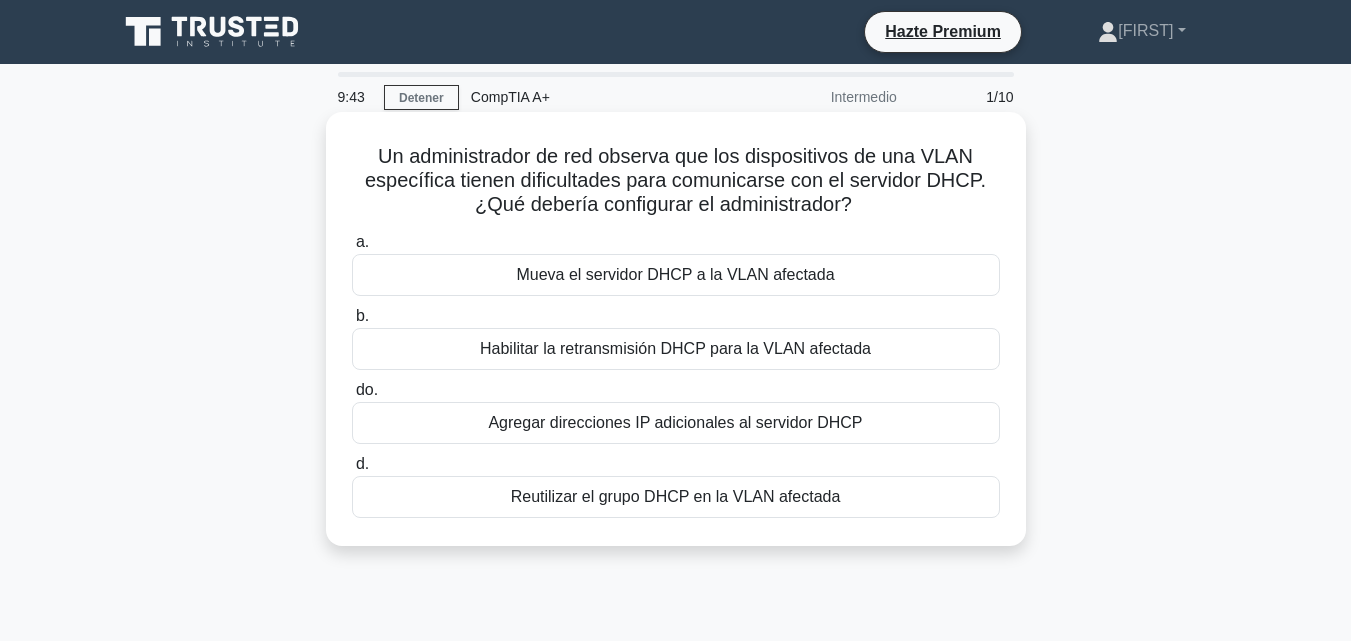 drag, startPoint x: 625, startPoint y: 203, endPoint x: 863, endPoint y: 203, distance: 238 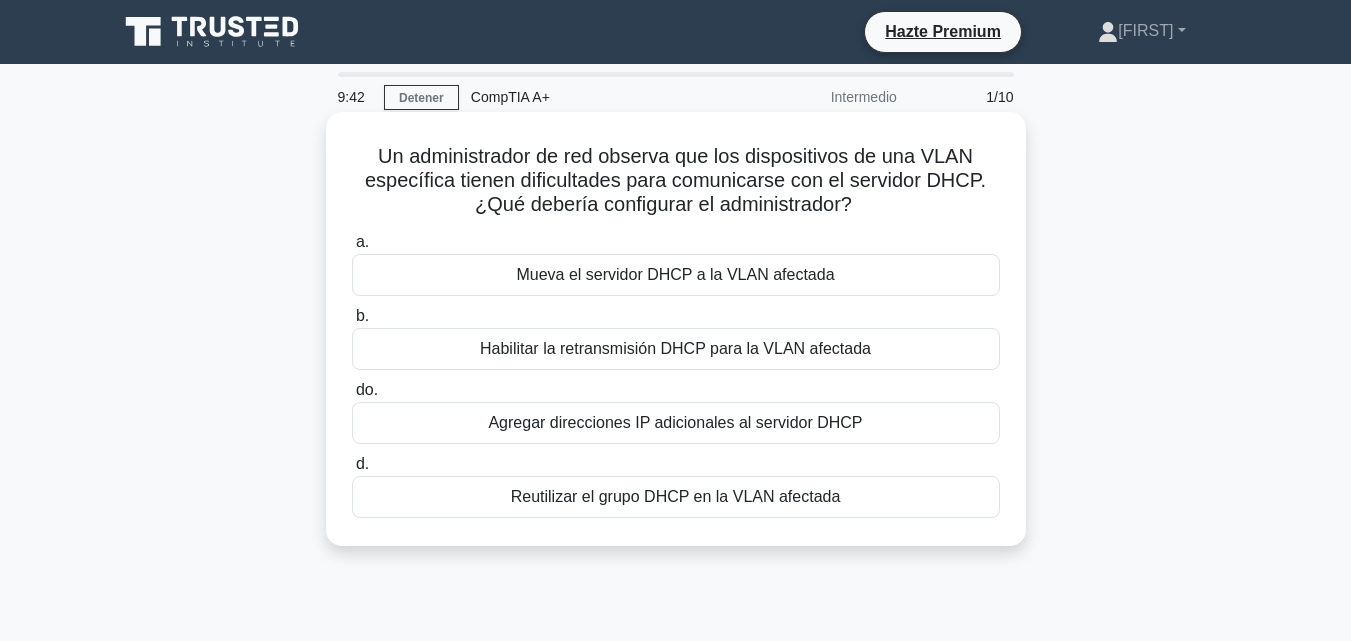 click on "Un administrador de red observa que los dispositivos de una VLAN específica tienen dificultades para comunicarse con el servidor DHCP. ¿Qué debería configurar el administrador?" at bounding box center (675, 180) 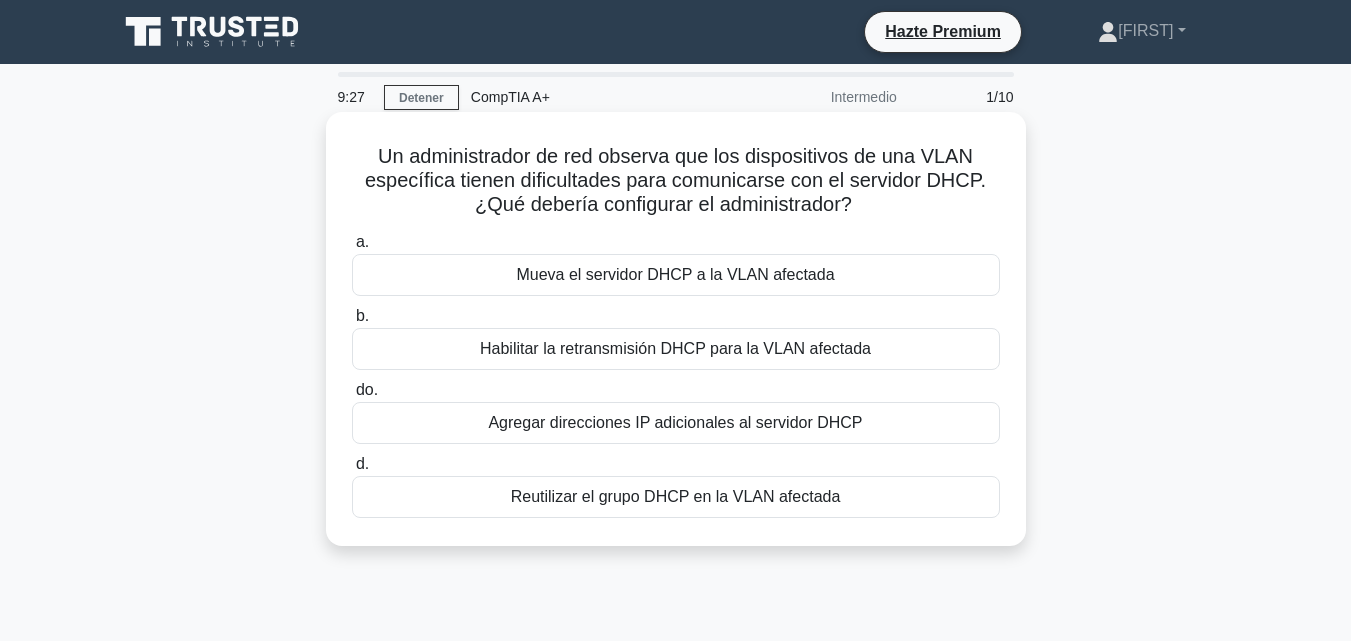 click on "Habilitar la retransmisión DHCP para la VLAN afectada" at bounding box center (675, 348) 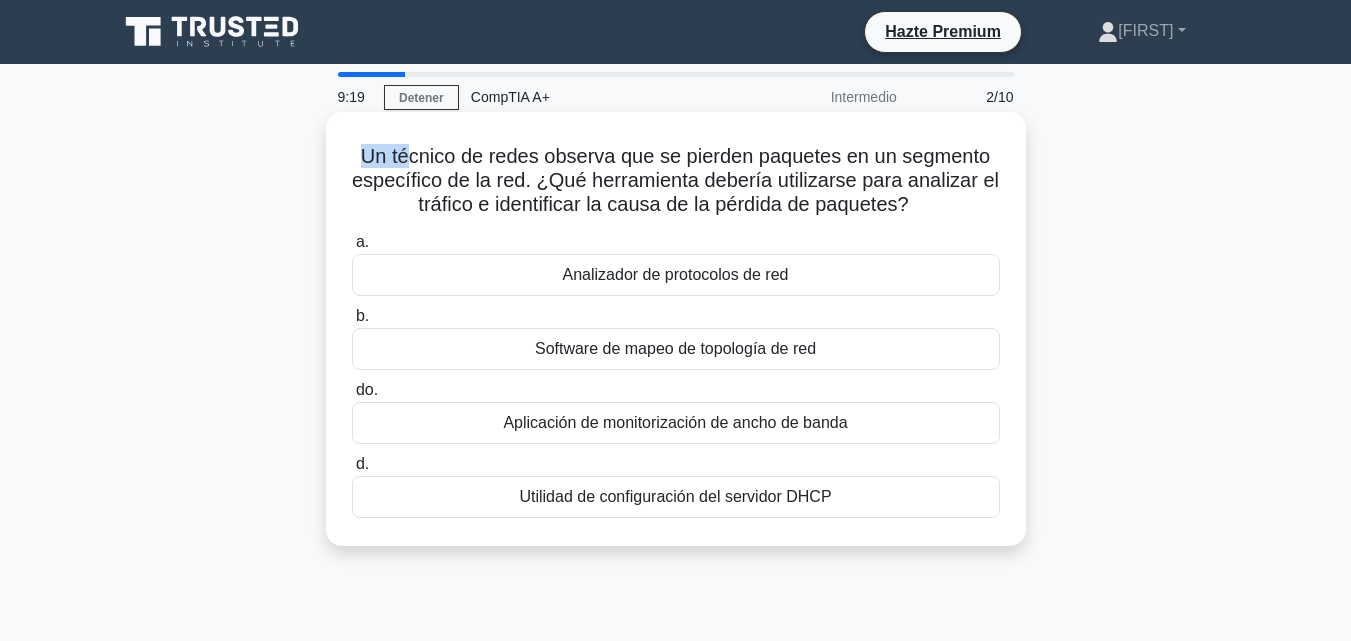 drag, startPoint x: 363, startPoint y: 147, endPoint x: 406, endPoint y: 151, distance: 43.185646 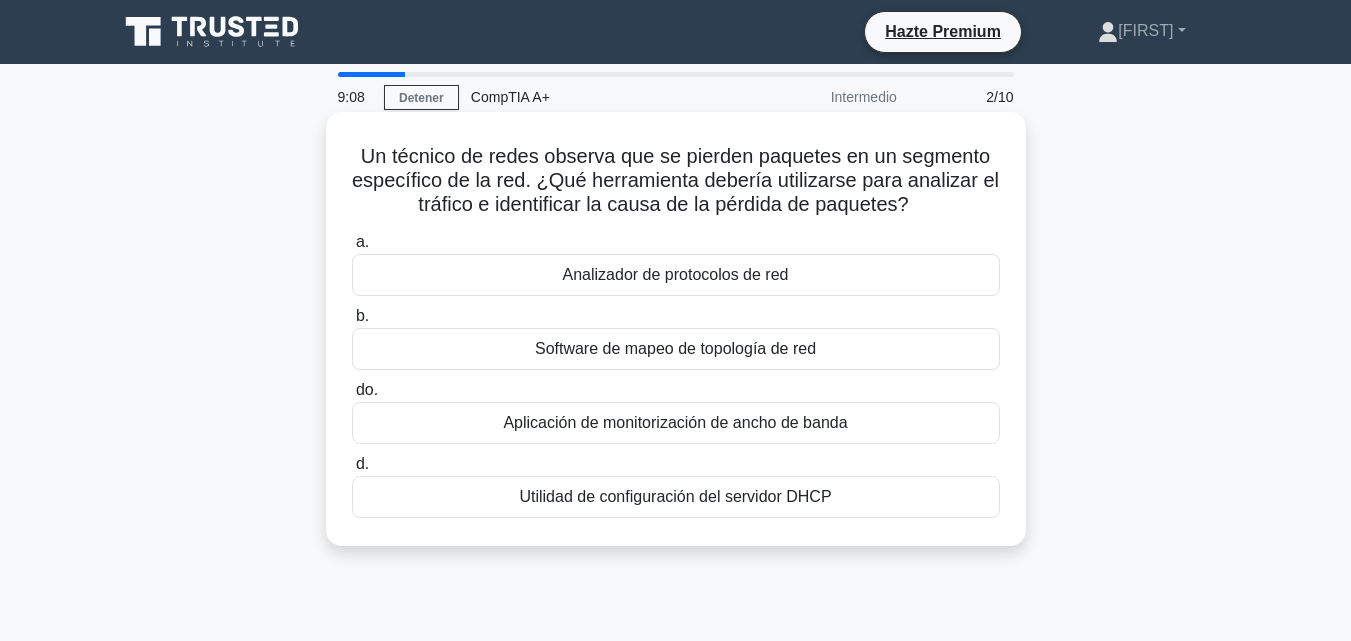 click on "Software de mapeo de topología de red" at bounding box center (675, 348) 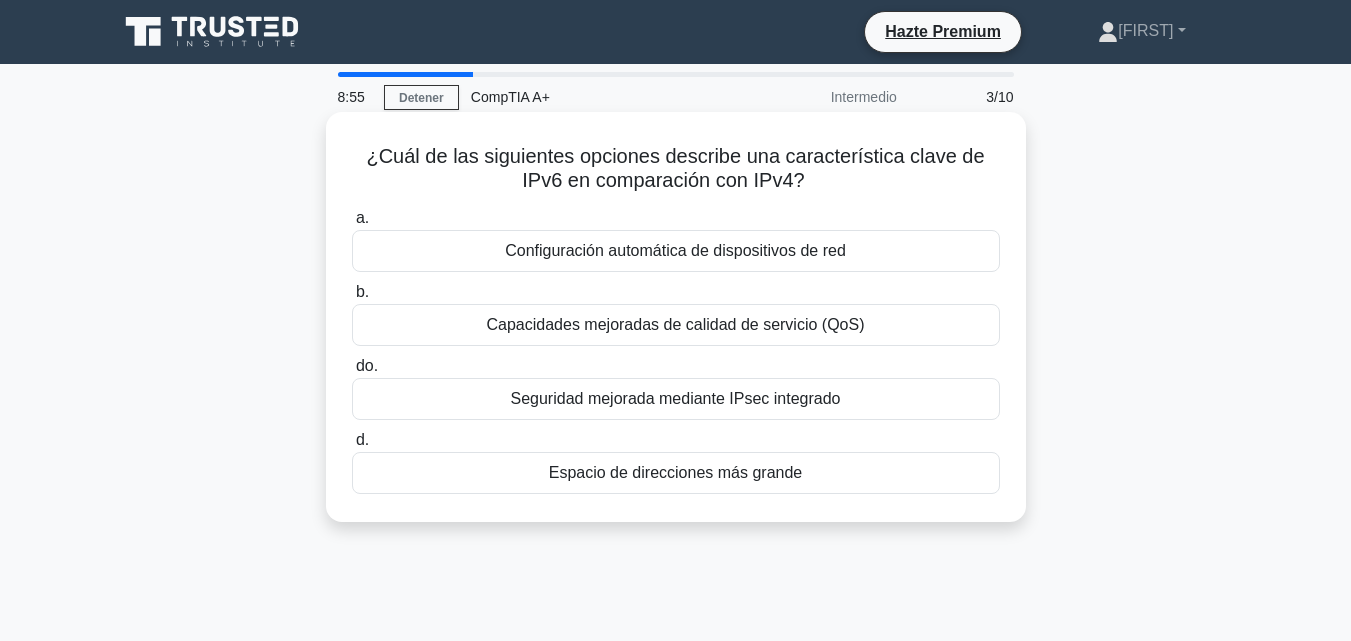 click on "Seguridad mejorada mediante IPsec integrado" at bounding box center (676, 398) 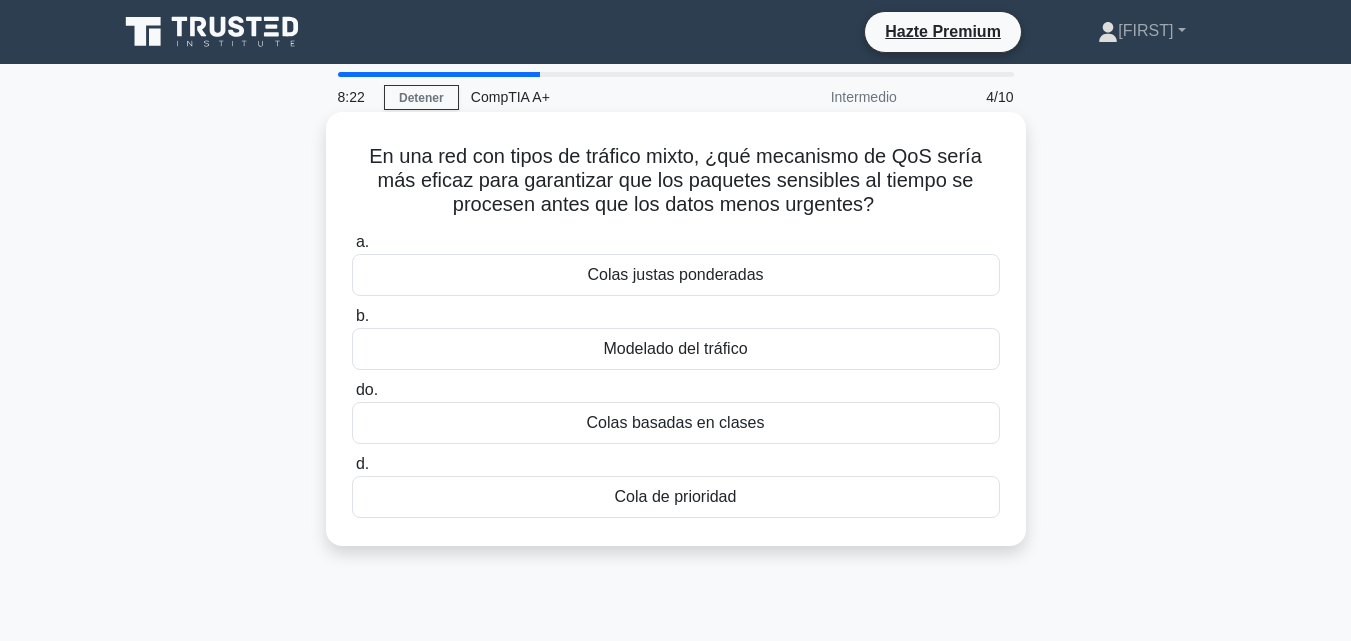 click on "Cola de prioridad" at bounding box center [676, 496] 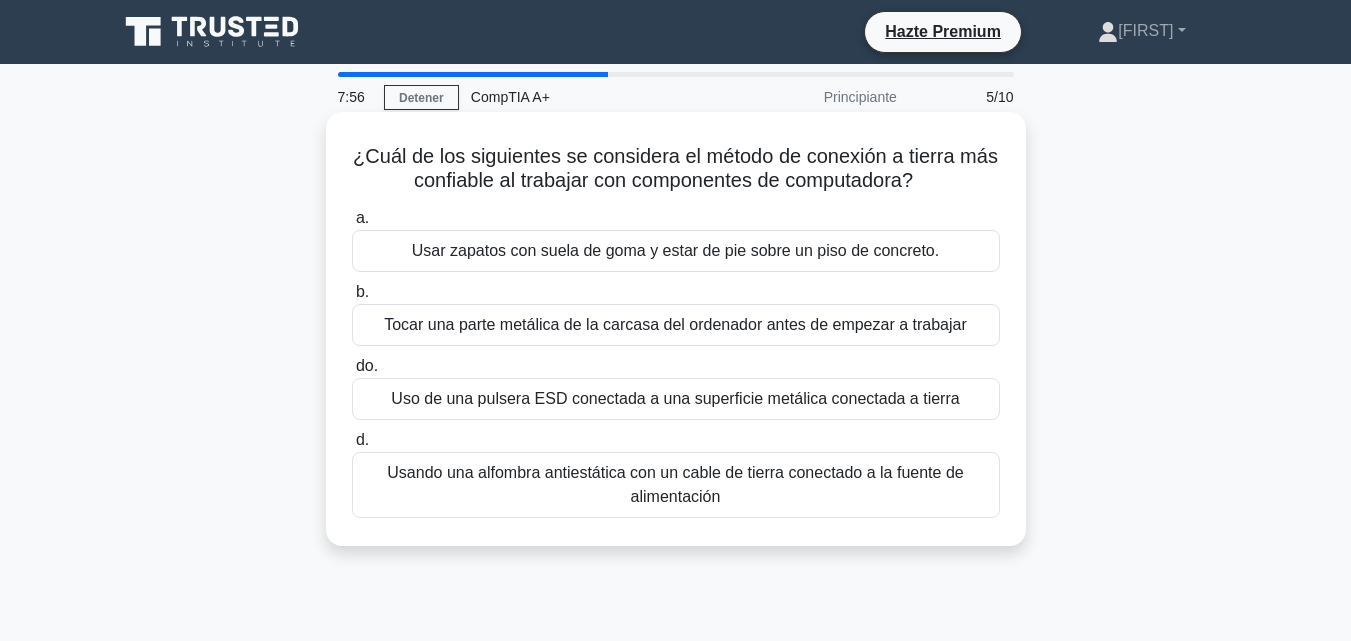 drag, startPoint x: 353, startPoint y: 165, endPoint x: 940, endPoint y: 524, distance: 688.077 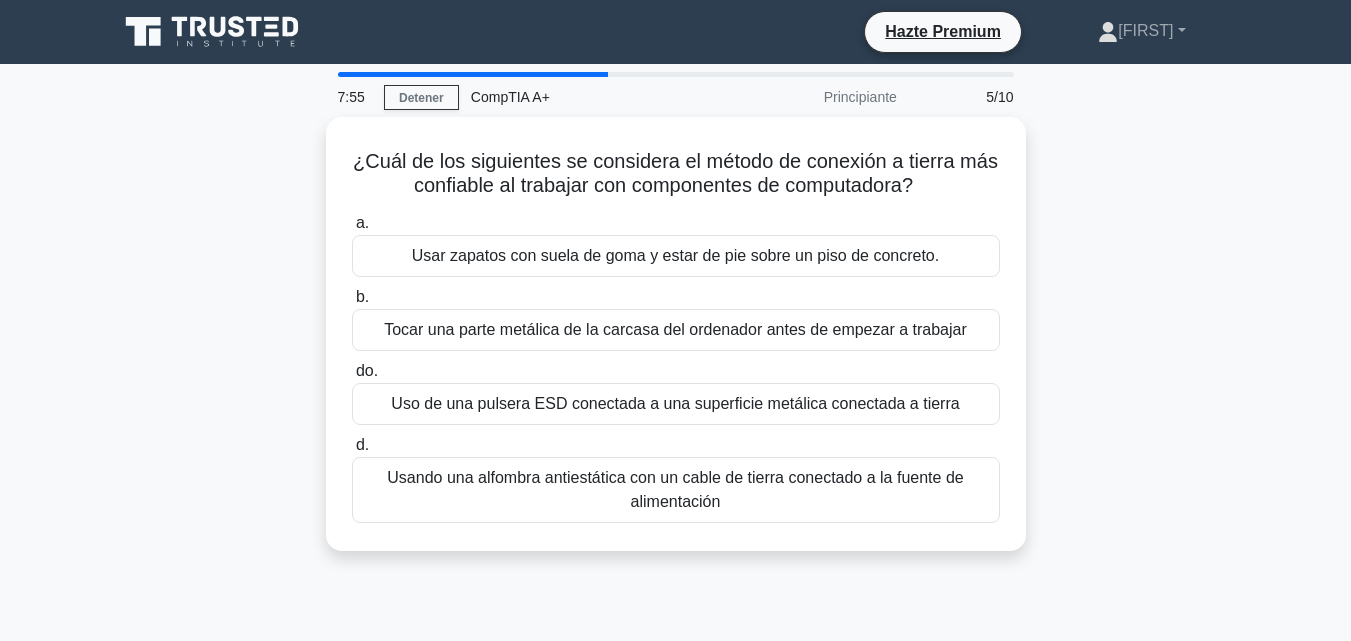 copy on "¿Cuál de los siguientes se considera el método de conexión a tierra más confiable al trabajar con componentes de computadora?
.spinner_0XTQ{transform-origin:center;animation:spinner_y6GP .75s linear infinite}@keyframes spinner_y6GP{100%{transform:rotate(360deg)}}
a.
Usar zapatos con suela de goma y estar de pie sobre un piso de concreto.
b.
Tocar una parte metálica de la carcasa del ordenador antes de empezar a trabajar
do.
Uso de una pulsera ESD conectada a una superficie metálica conectada a tierra
d.
Usando una alfombra antiestática con un cable de tierra conectado a la fuente de alimentación" 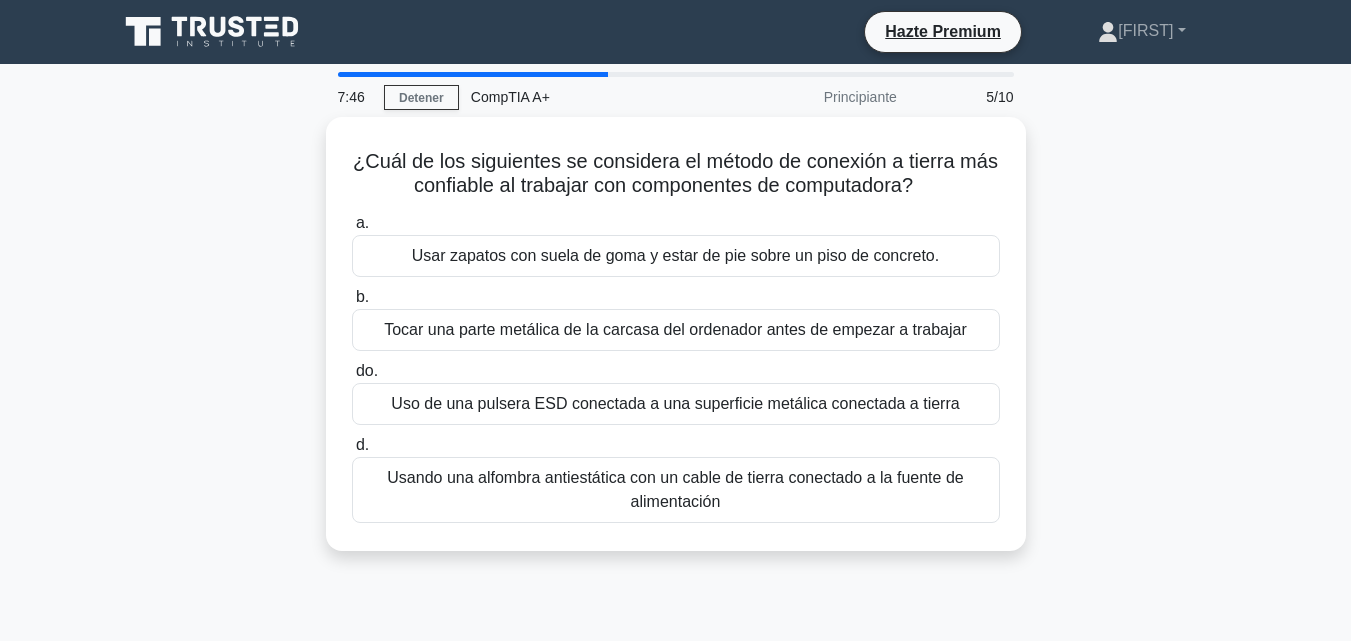 click on "¿Cuál de los siguientes se considera el método de conexión a tierra más confiable al trabajar con componentes de computadora?
.spinner_0XTQ{transform-origin:center;animation:spinner_y6GP .75s linear infinite}@keyframes spinner_y6GP{100%{transform:rotate(360deg)}}
a.
Usar zapatos con suela de goma y estar de pie sobre un piso de concreto." at bounding box center (676, 346) 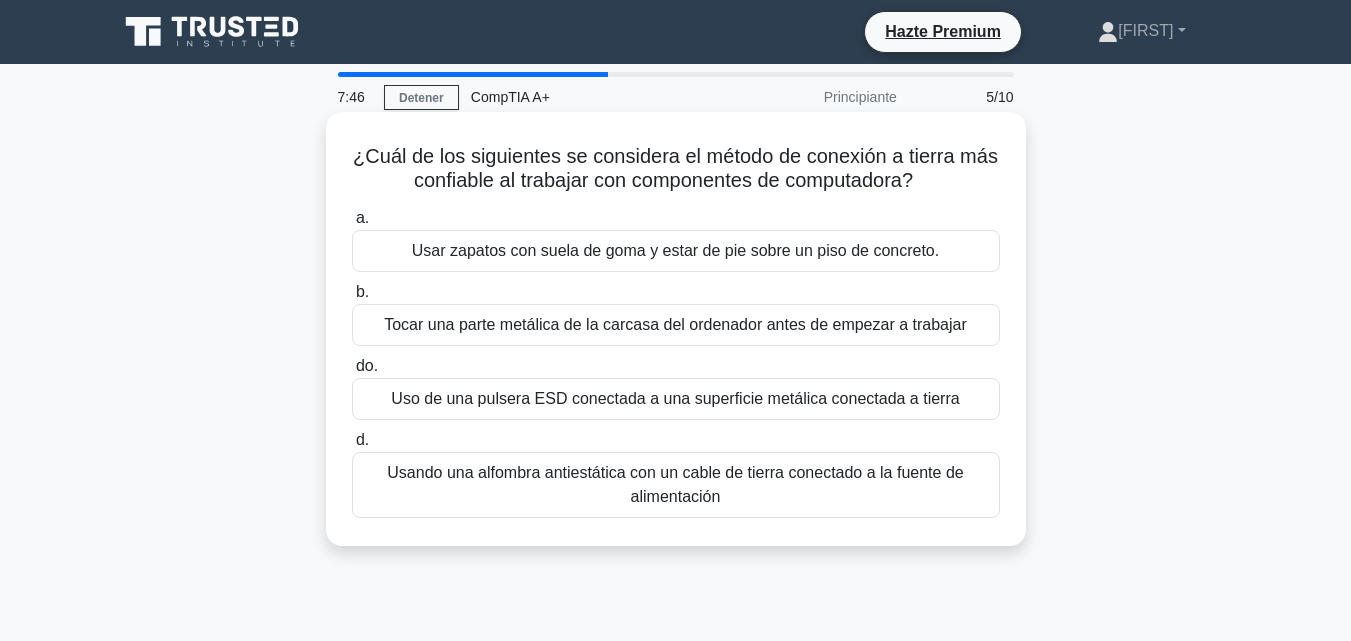 click on "Uso de una pulsera ESD conectada a una superficie metálica conectada a tierra" at bounding box center [675, 398] 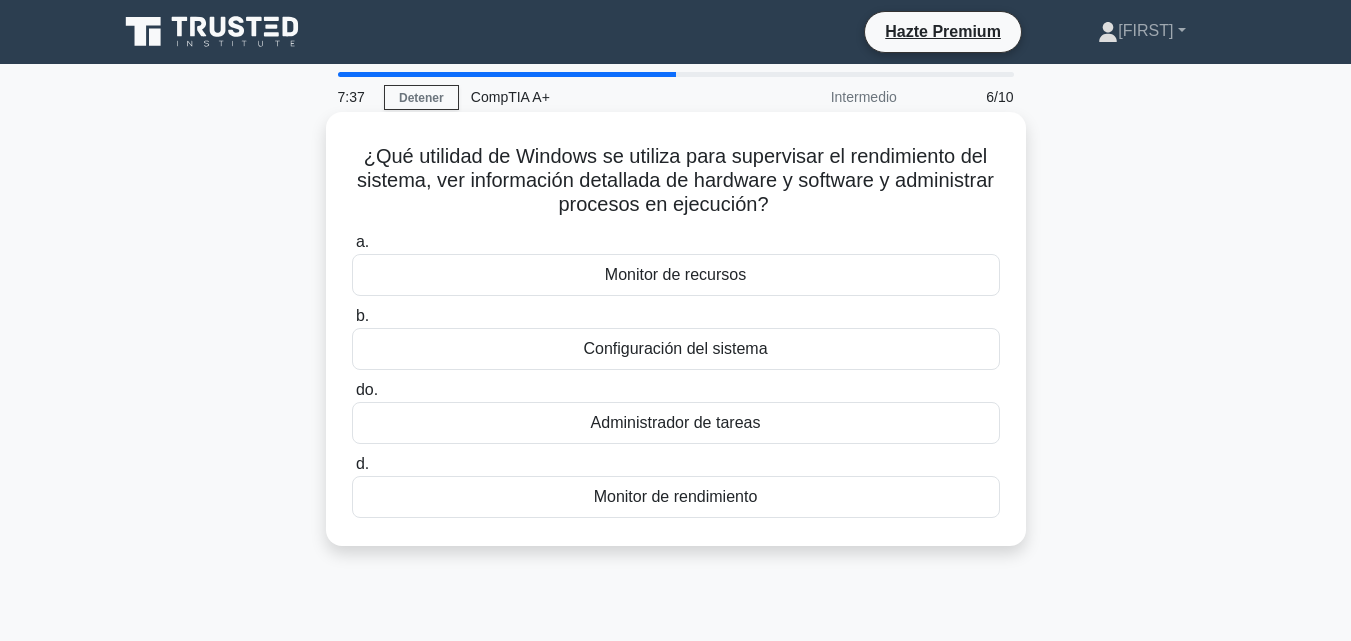 click on "Administrador de tareas" at bounding box center (676, 423) 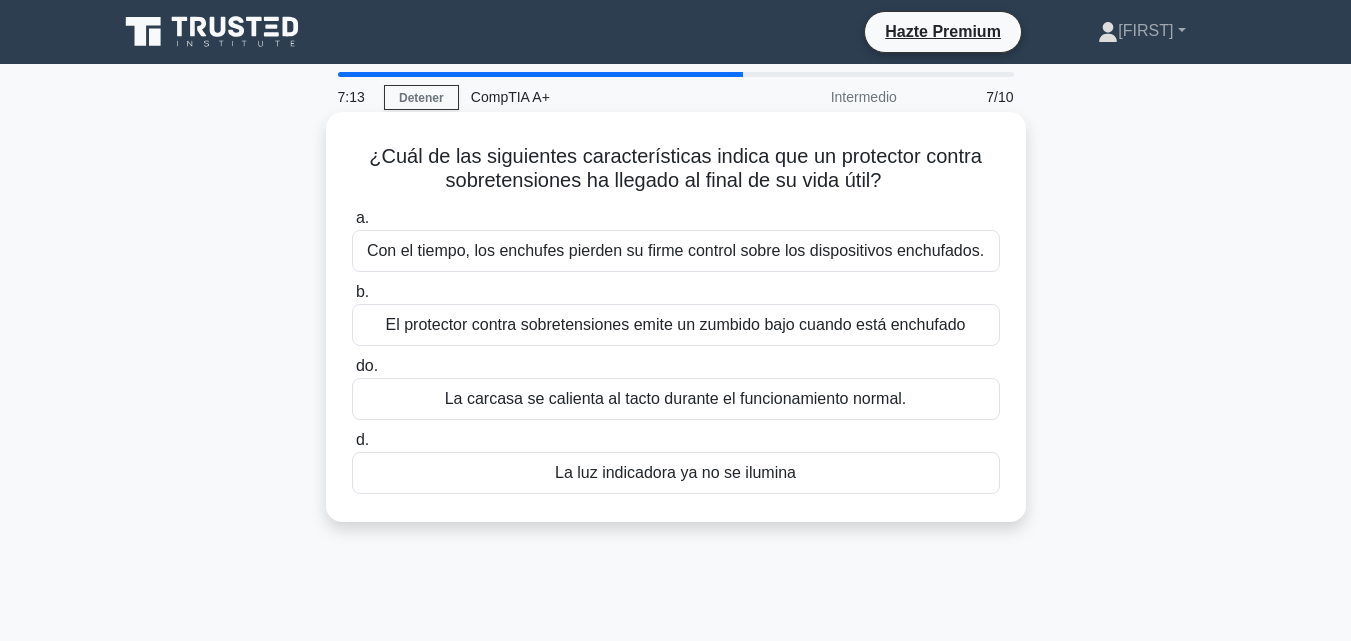 click on "Con el tiempo, los enchufes pierden su firme control sobre los dispositivos enchufados." at bounding box center [675, 250] 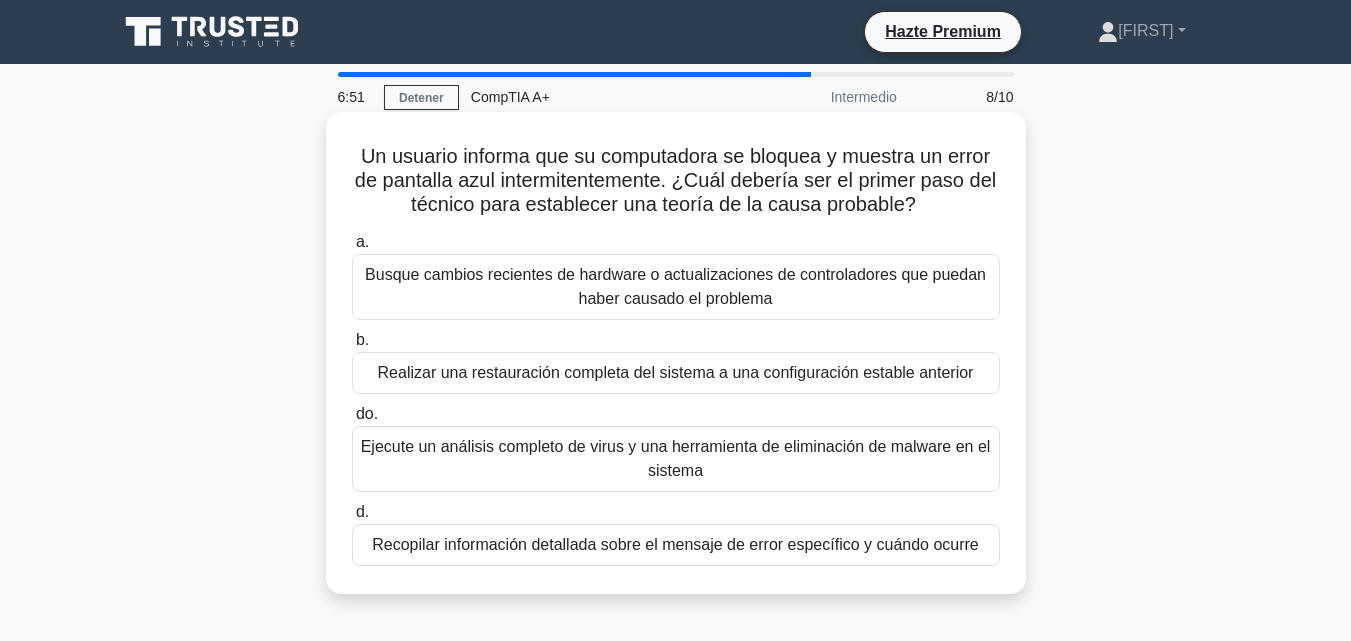 click on "Ejecute un análisis completo de virus y una herramienta de eliminación de malware en el sistema" at bounding box center [676, 458] 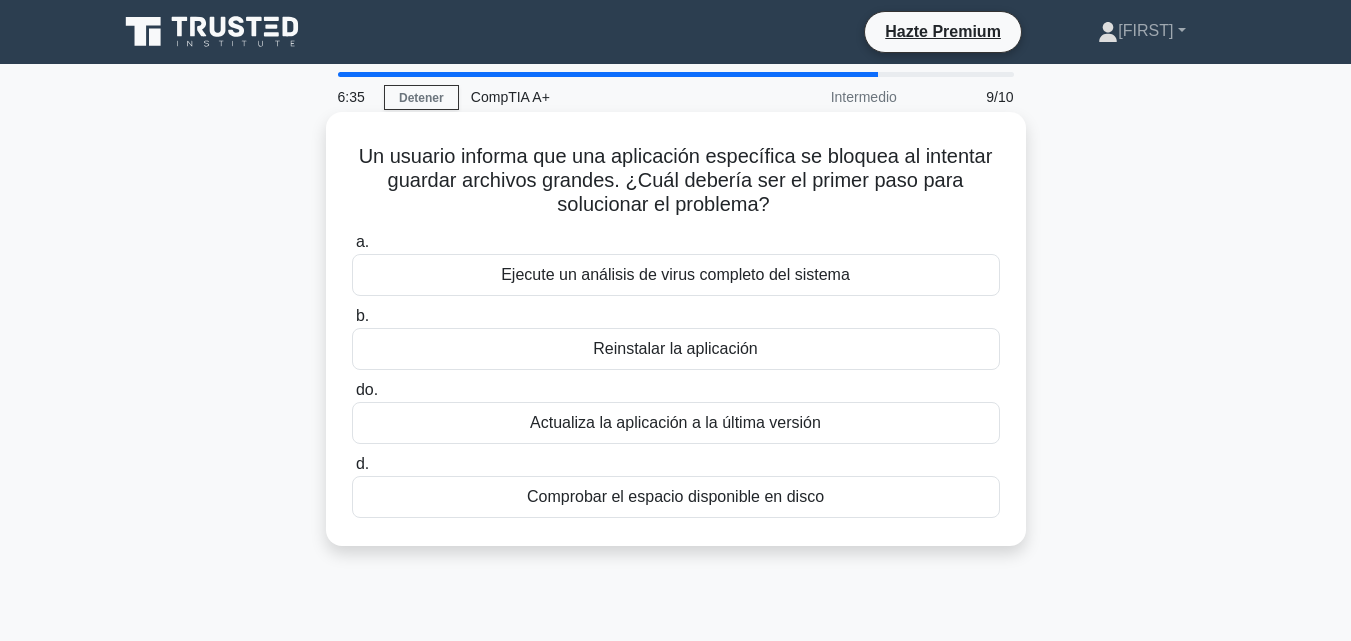 click on "Comprobar el espacio disponible en disco" at bounding box center [675, 496] 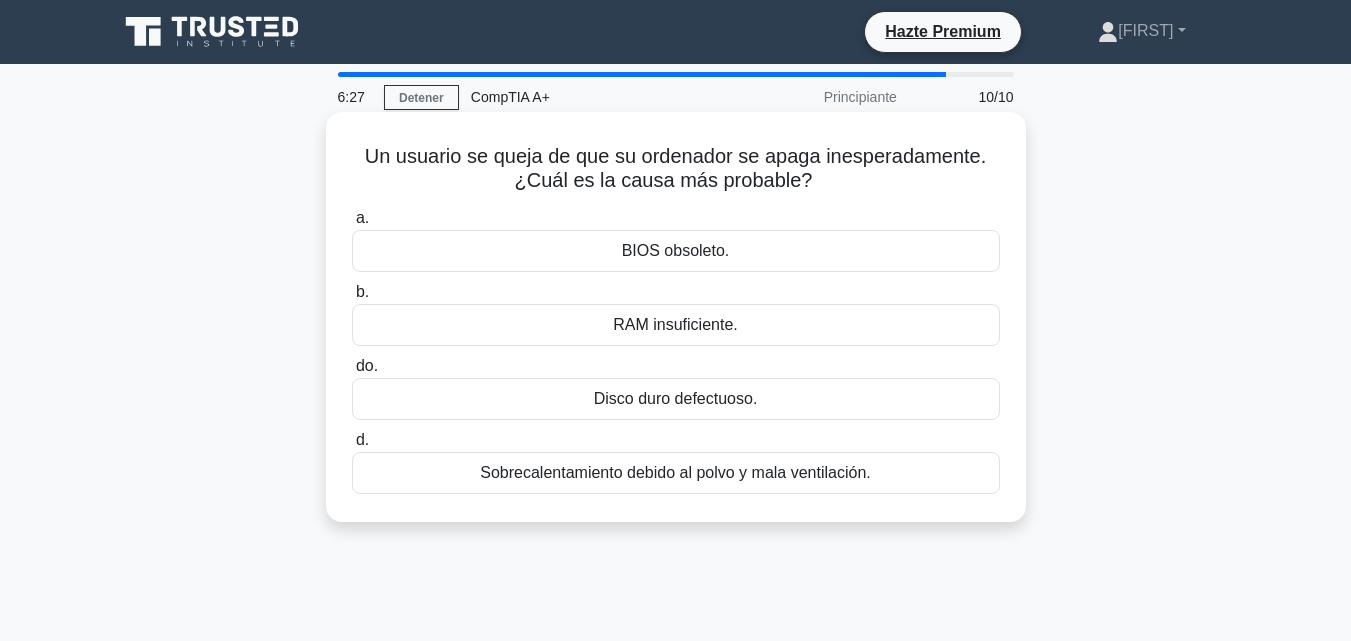 click on "Sobrecalentamiento debido al polvo y mala ventilación." at bounding box center [675, 472] 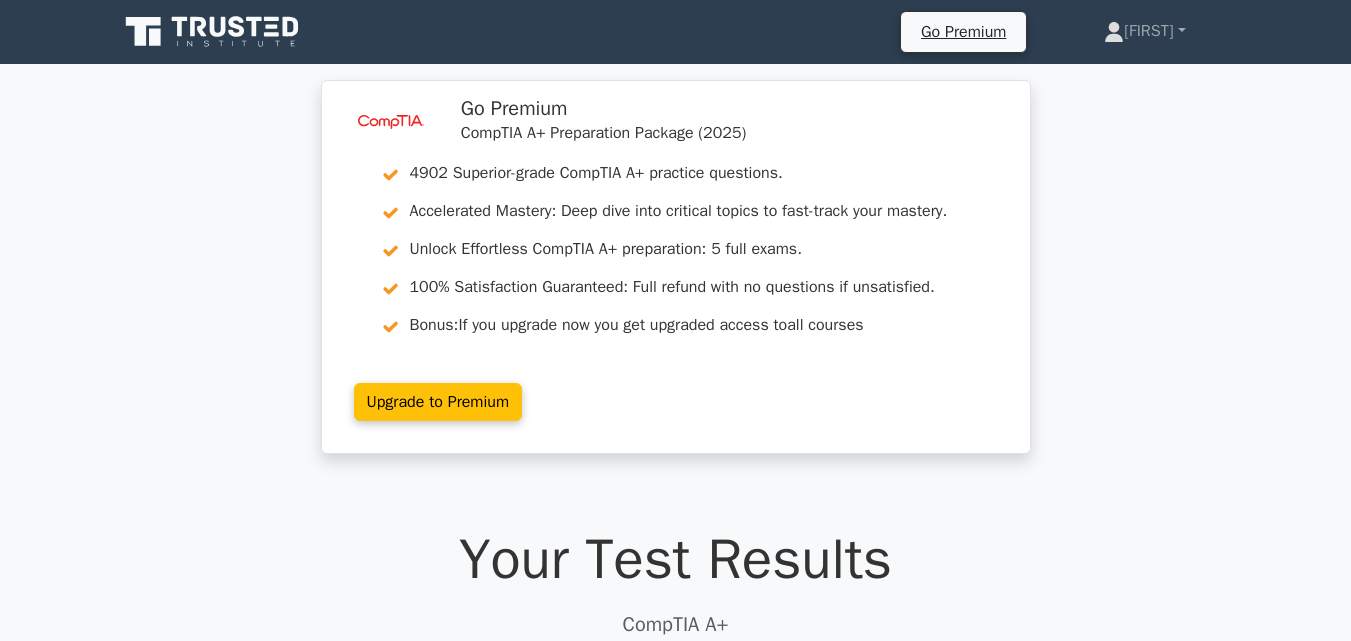 scroll, scrollTop: 0, scrollLeft: 0, axis: both 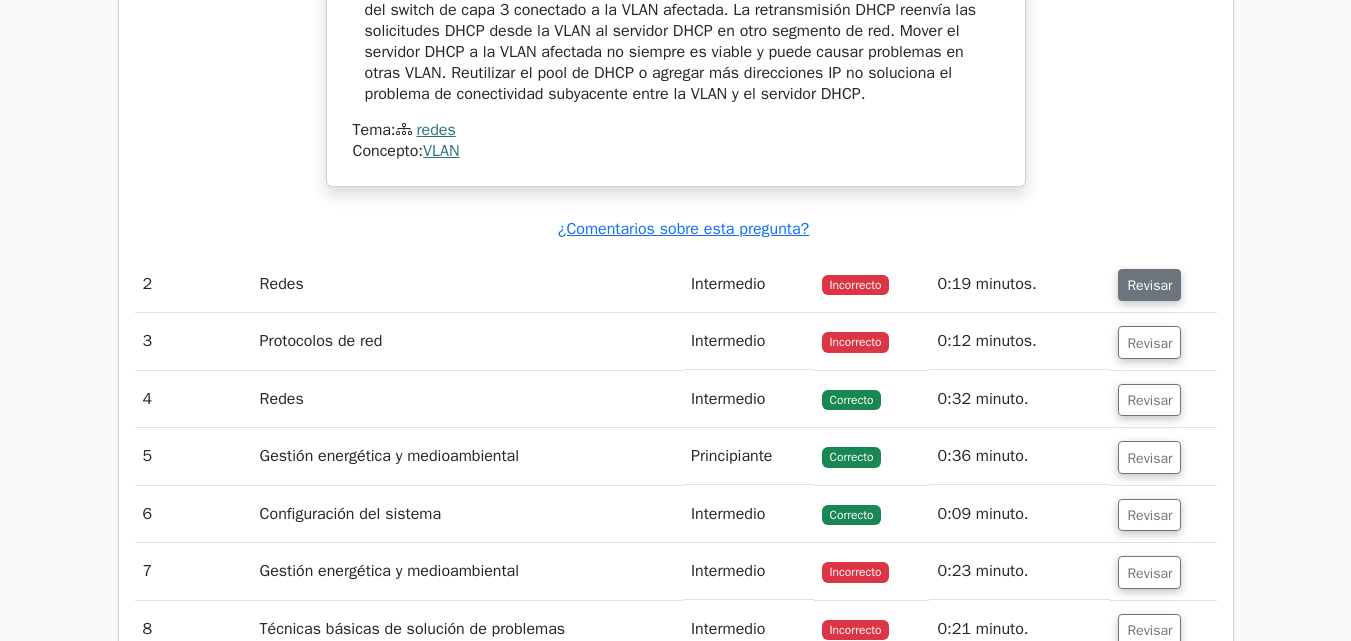 click on "Revisar" at bounding box center (1149, 284) 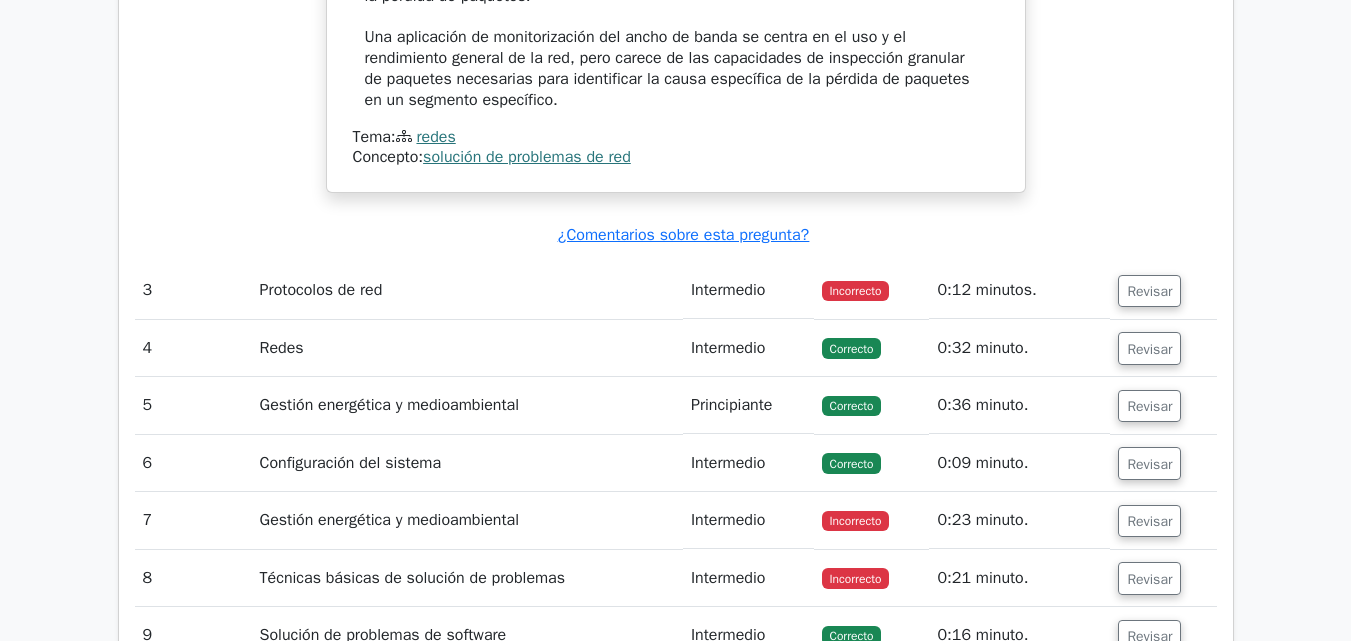 scroll, scrollTop: 3400, scrollLeft: 0, axis: vertical 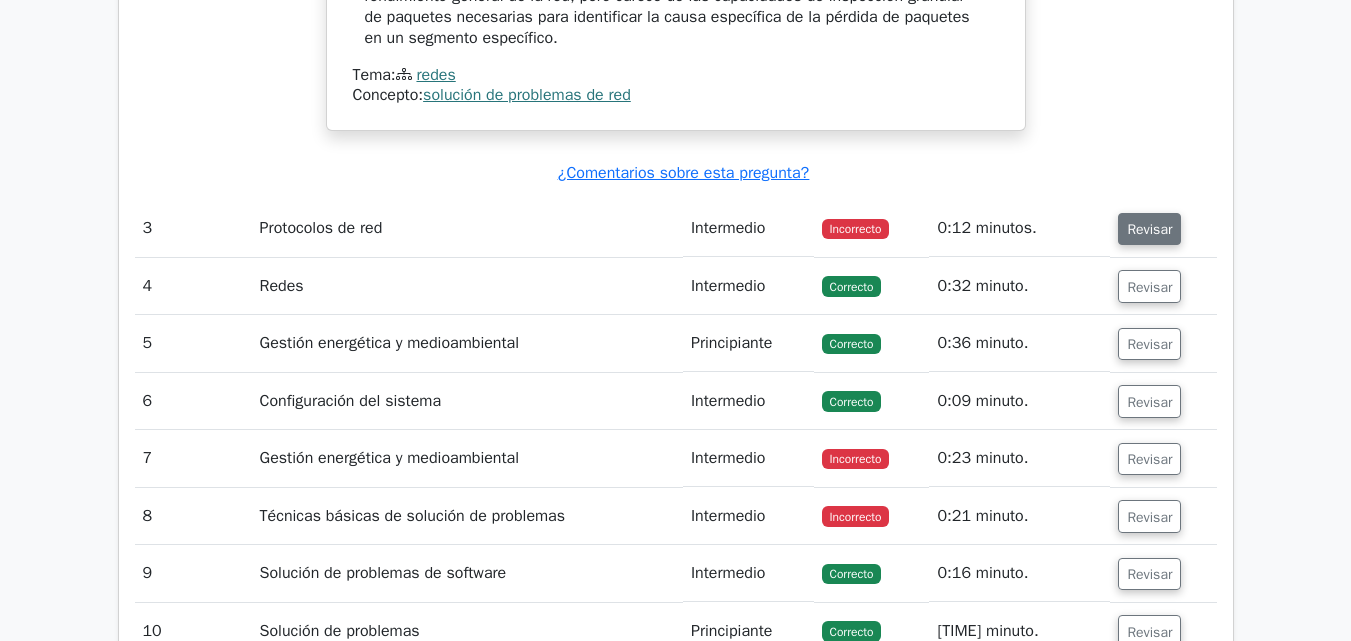 click on "Revisar" at bounding box center (1149, 229) 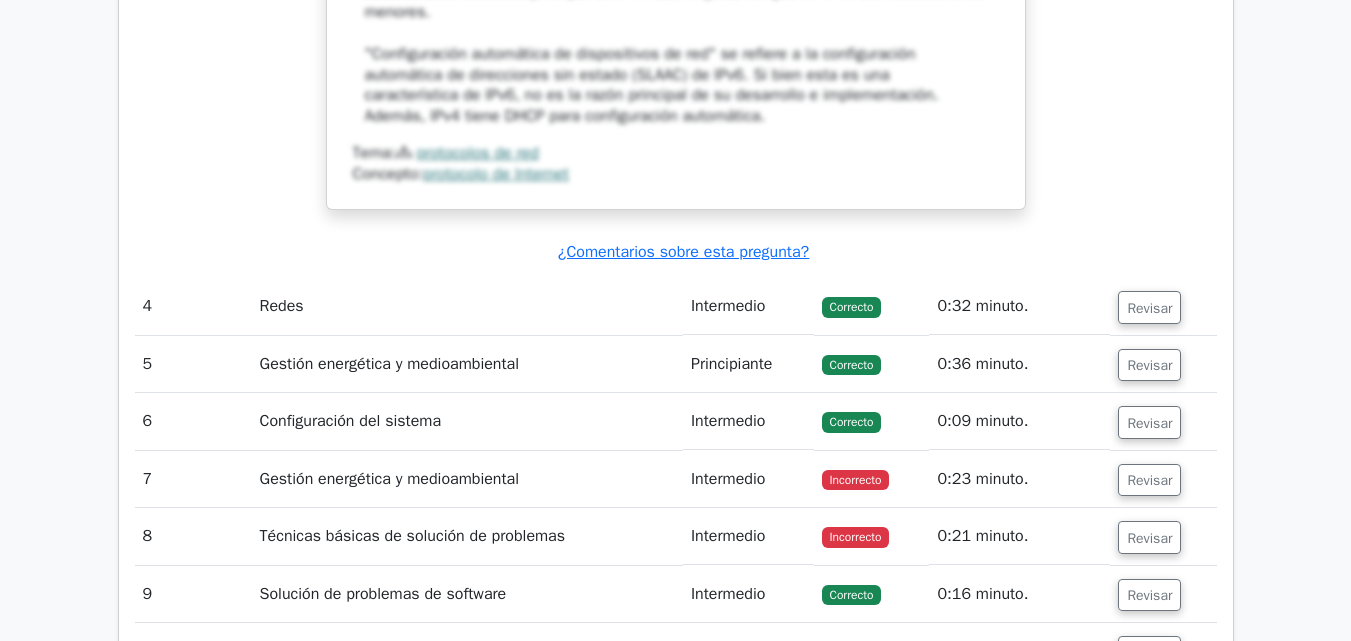 scroll, scrollTop: 4500, scrollLeft: 0, axis: vertical 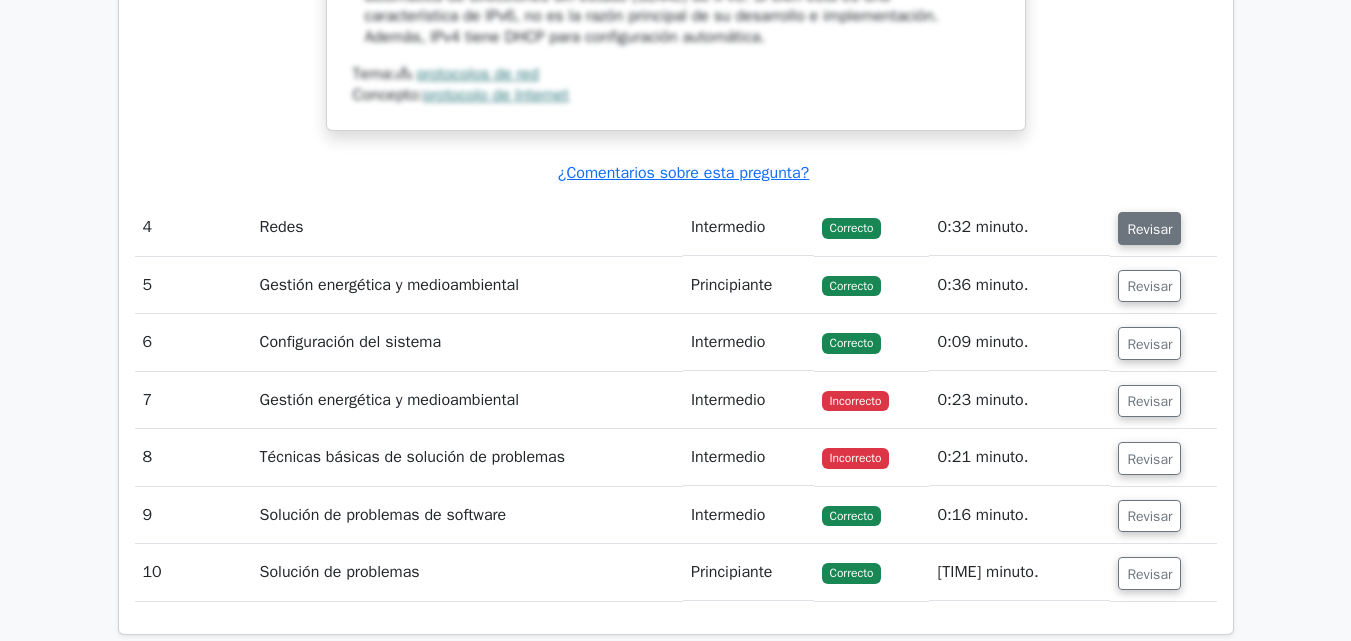 click on "Revisar" at bounding box center [1149, 228] 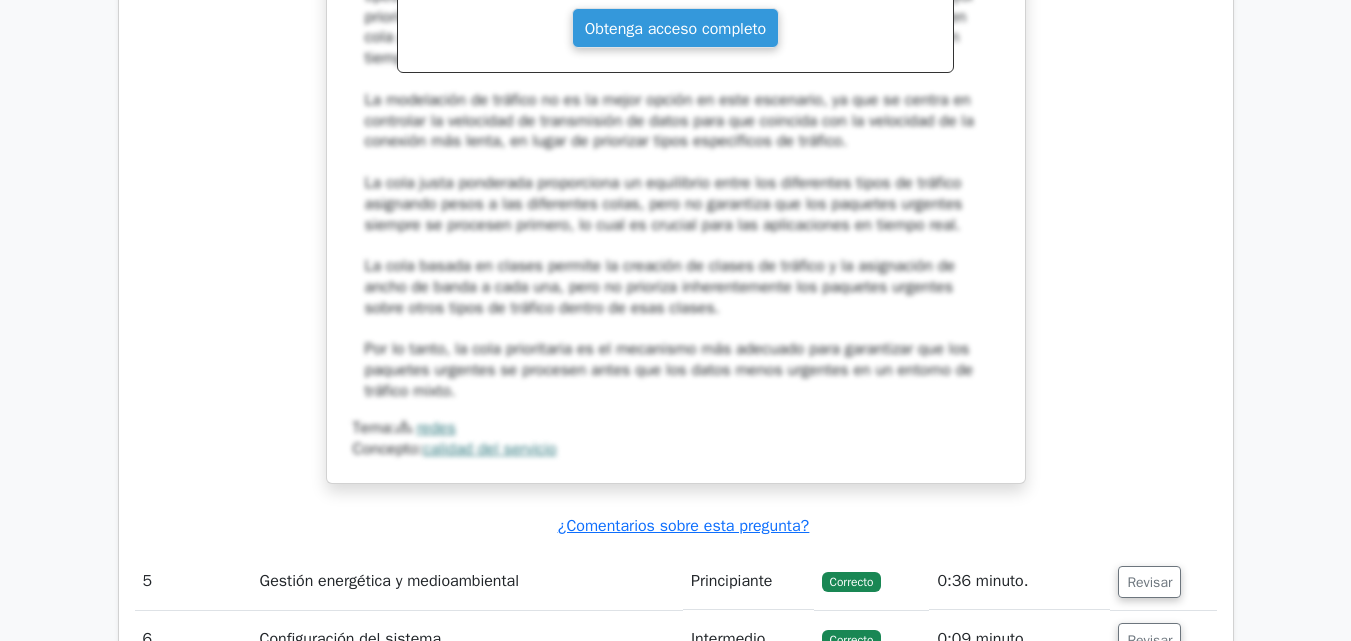 scroll, scrollTop: 5600, scrollLeft: 0, axis: vertical 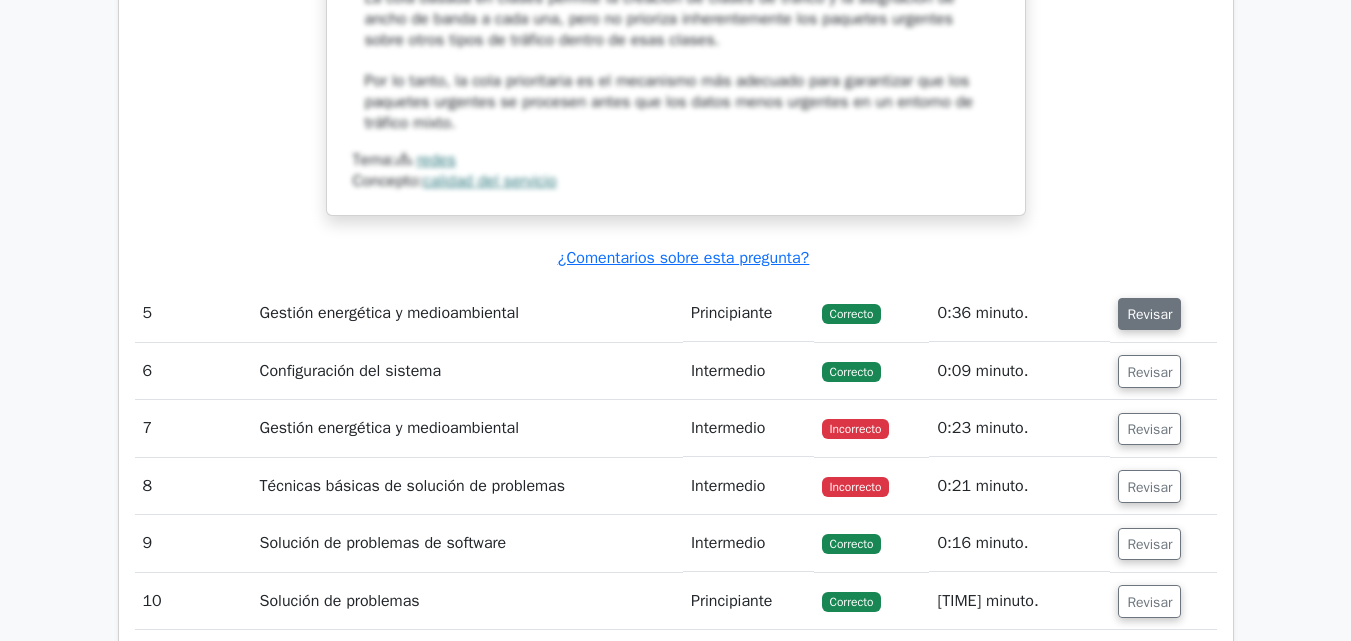 click on "Revisar" at bounding box center [1149, 313] 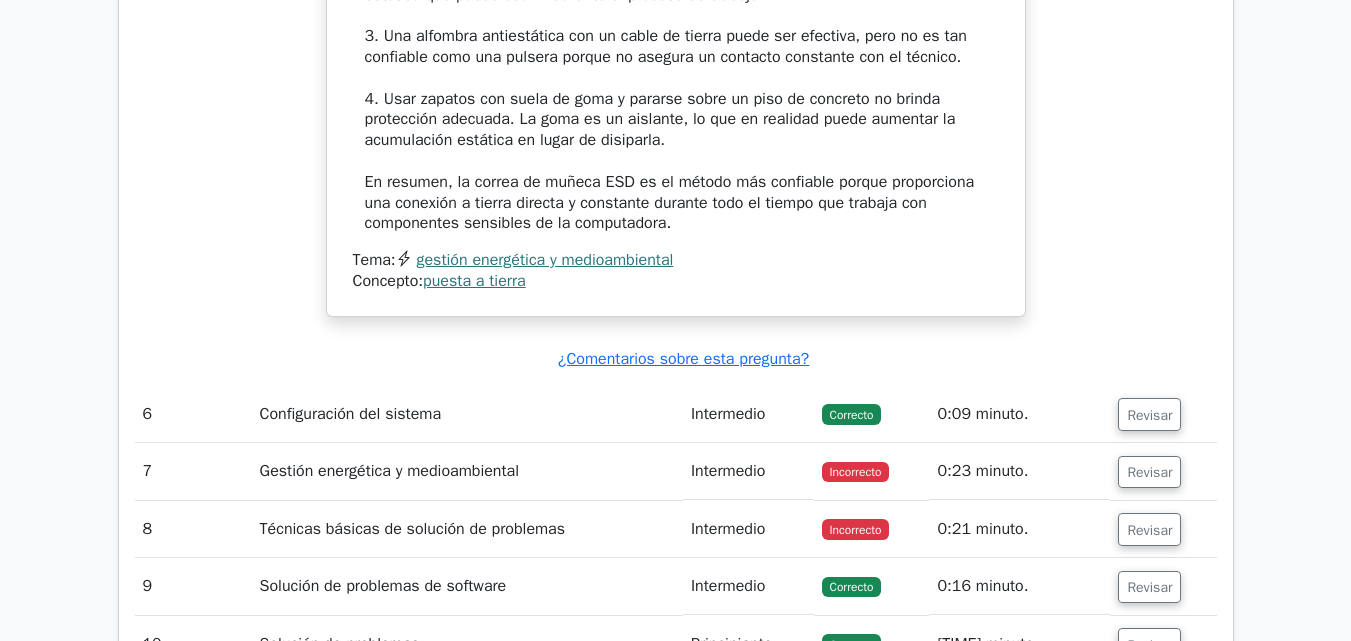 scroll, scrollTop: 6900, scrollLeft: 0, axis: vertical 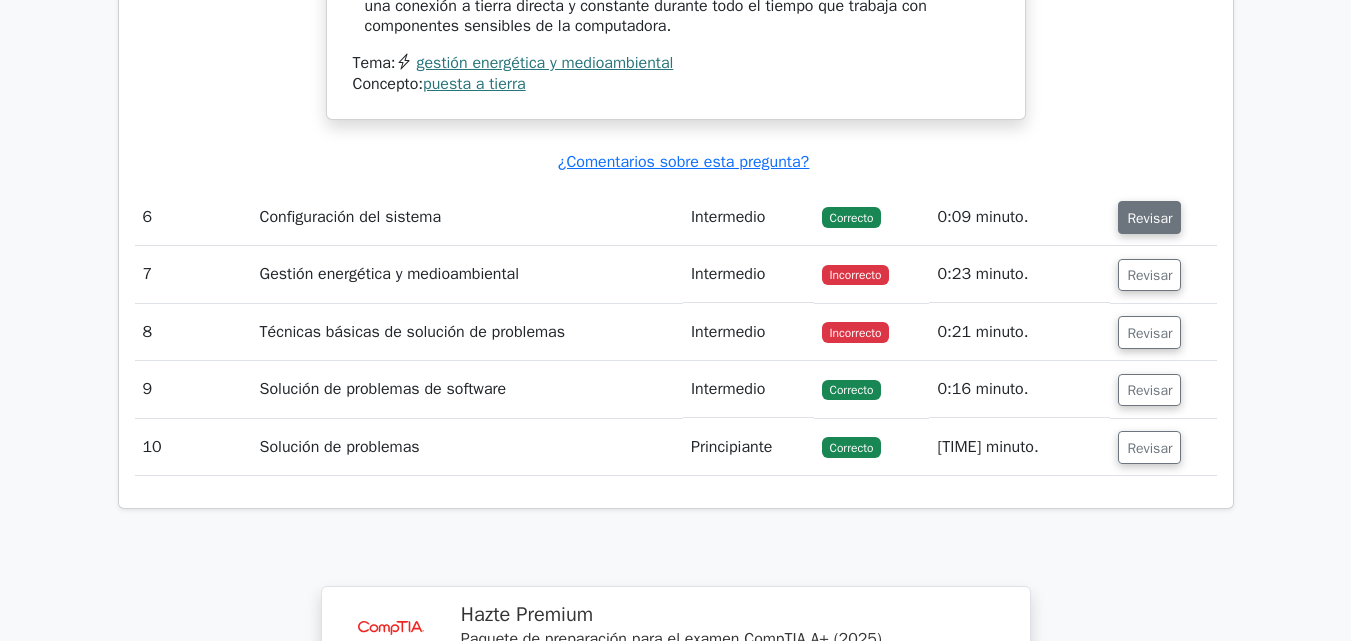 click on "Revisar" at bounding box center [1149, 218] 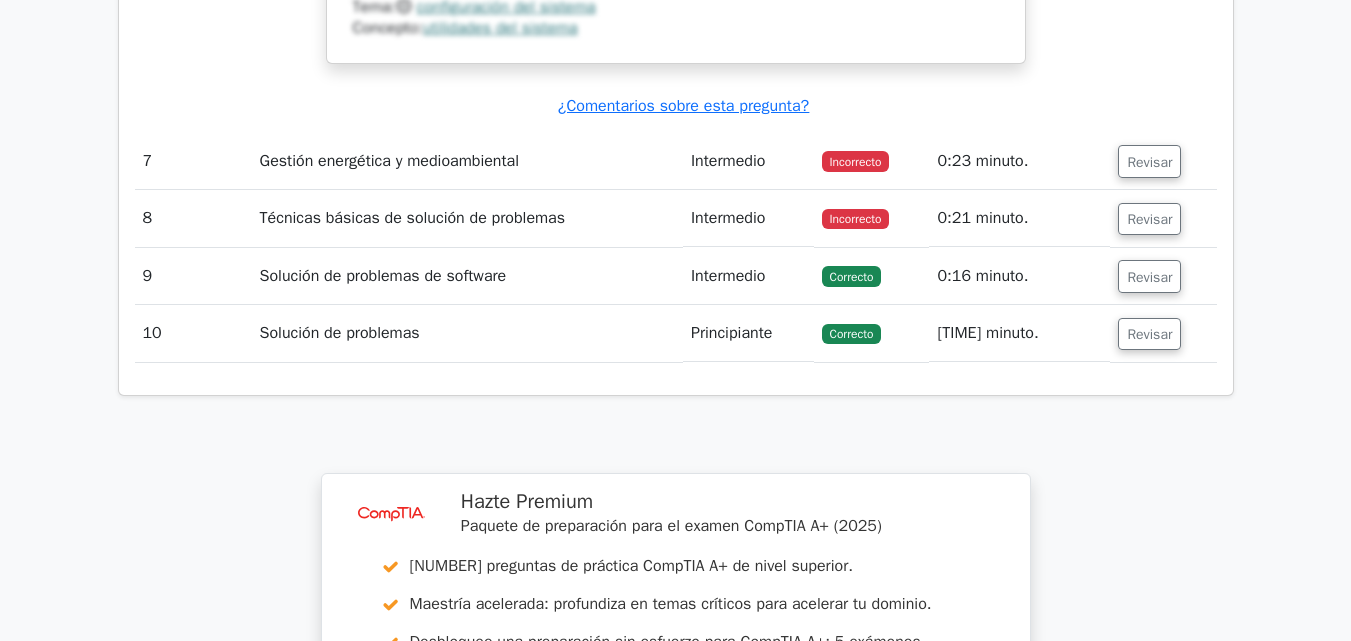 scroll, scrollTop: 8200, scrollLeft: 0, axis: vertical 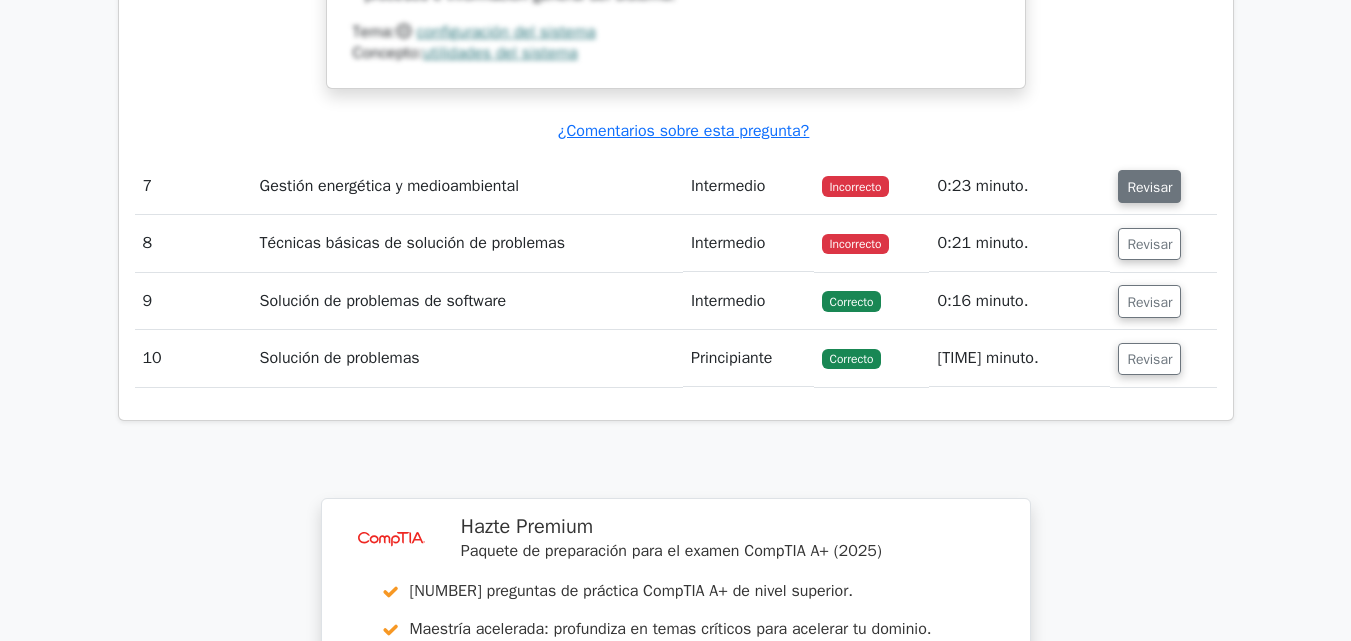 click on "Revisar" at bounding box center [1149, 187] 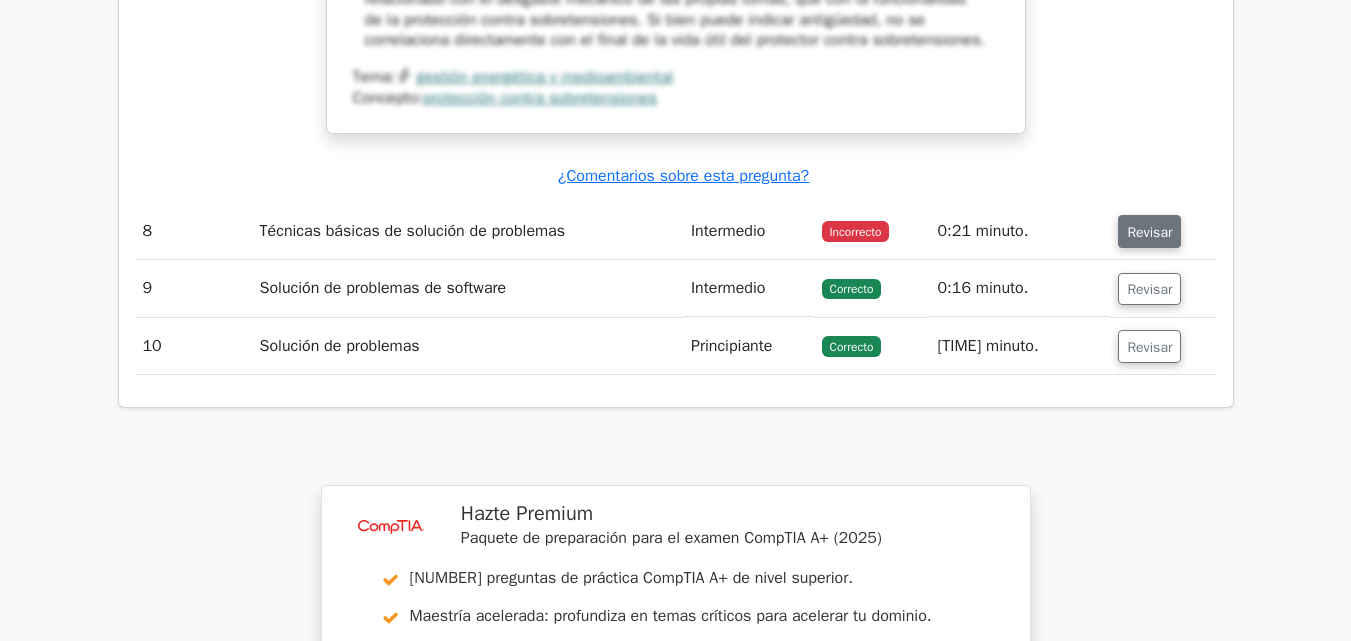 scroll, scrollTop: 9300, scrollLeft: 0, axis: vertical 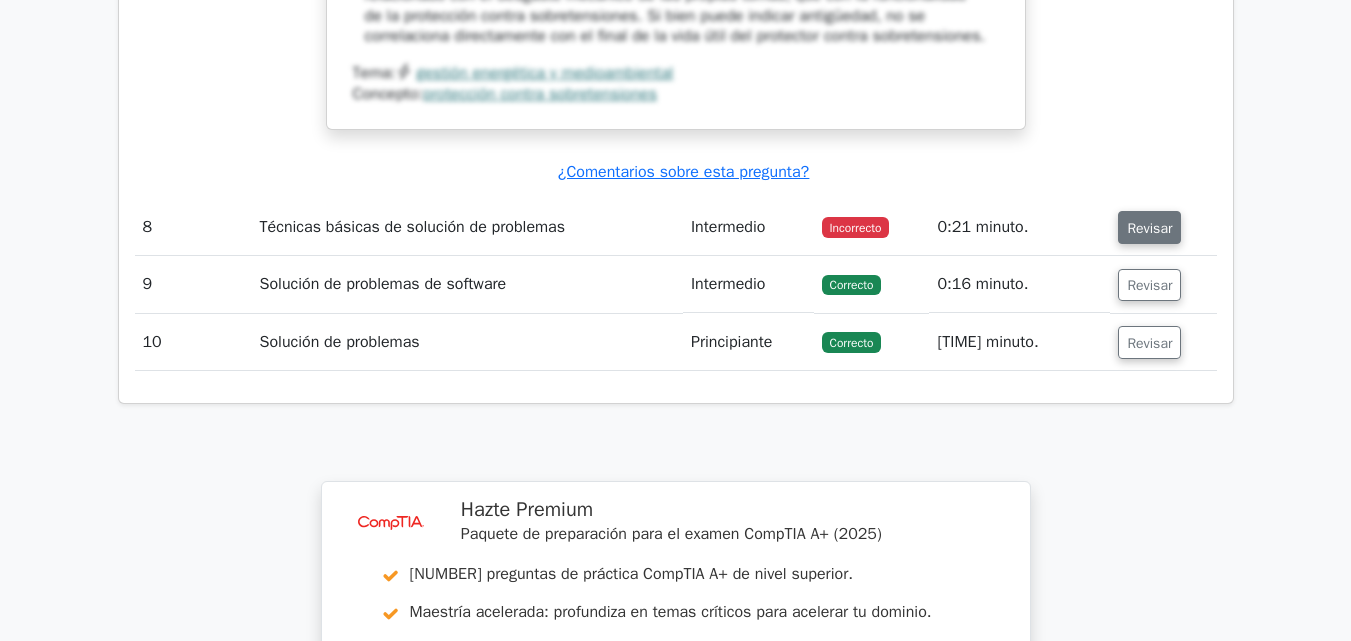 click on "Revisar" at bounding box center (1149, 228) 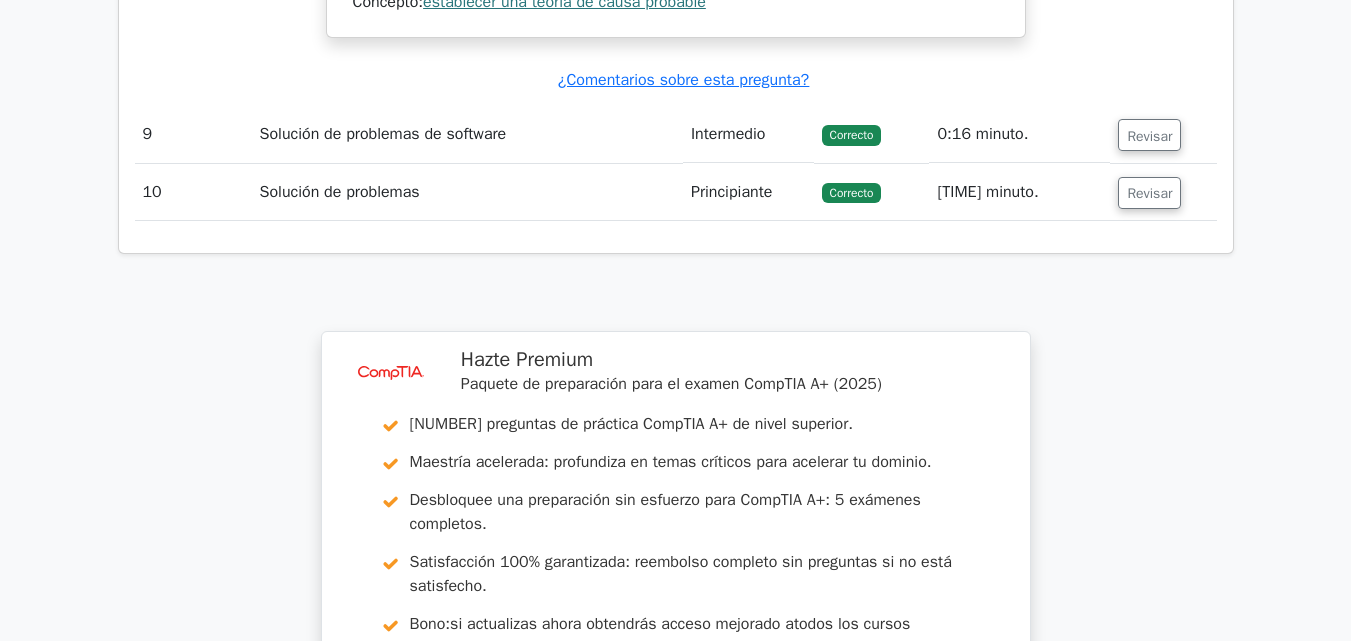 scroll, scrollTop: 10600, scrollLeft: 0, axis: vertical 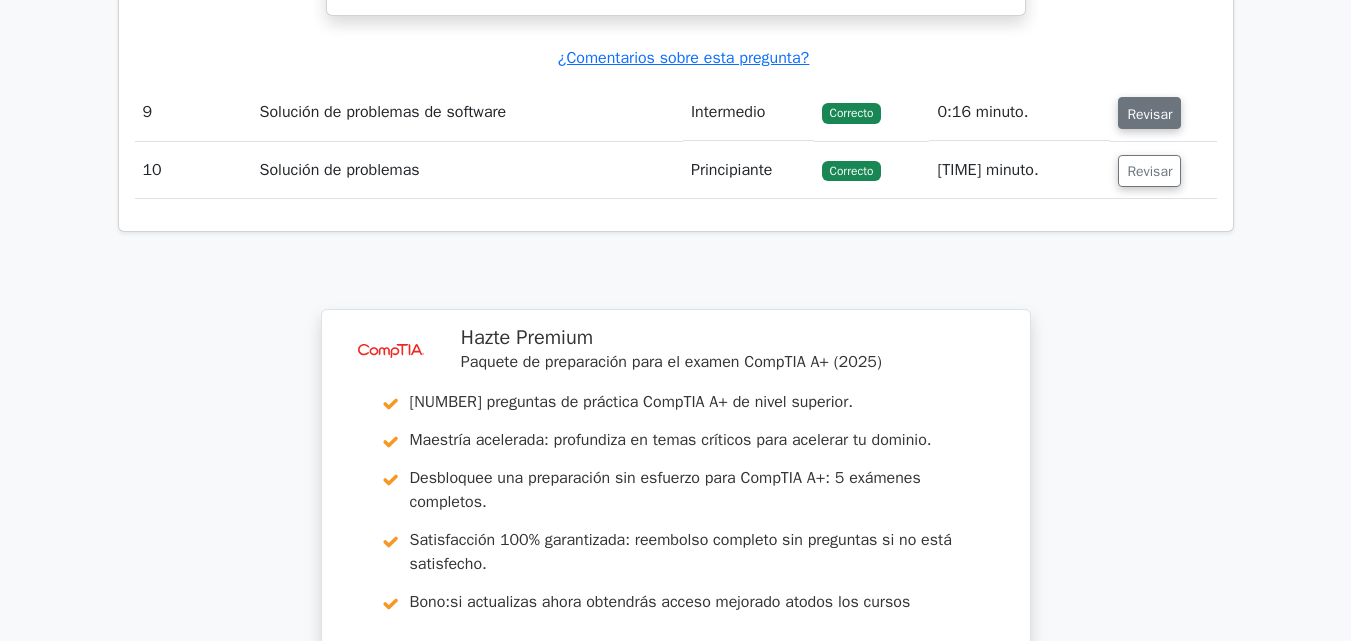 click on "Revisar" at bounding box center (1149, 113) 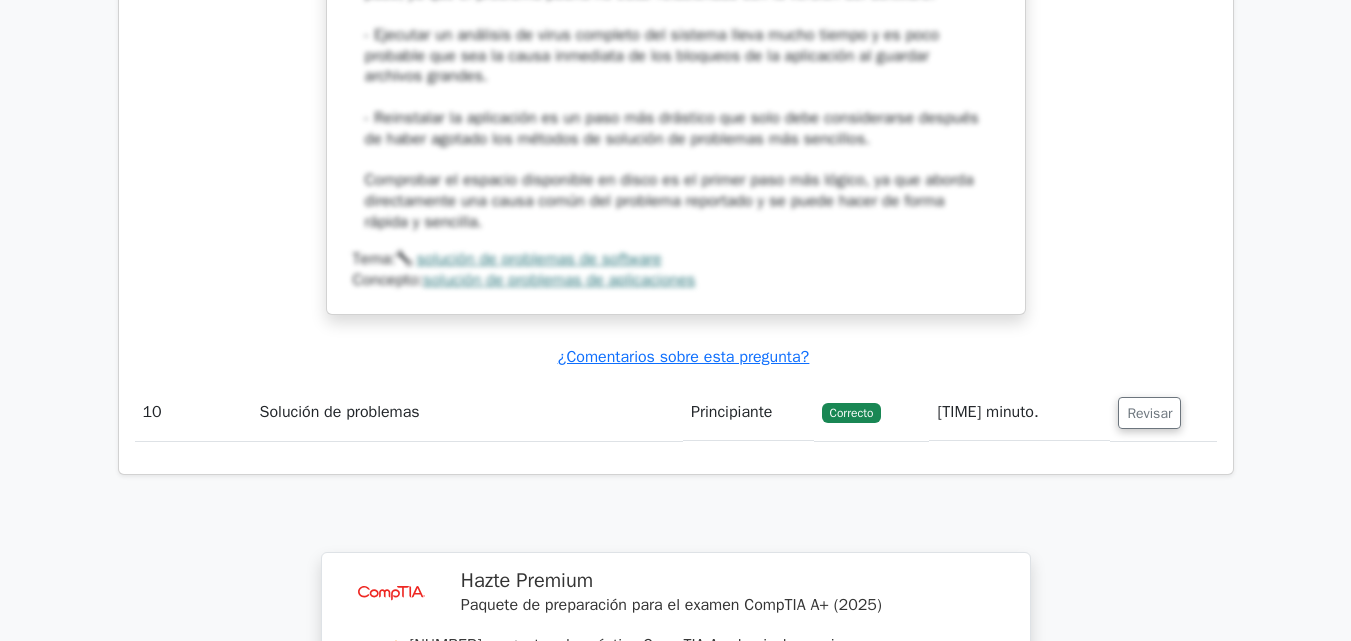 scroll, scrollTop: 11800, scrollLeft: 0, axis: vertical 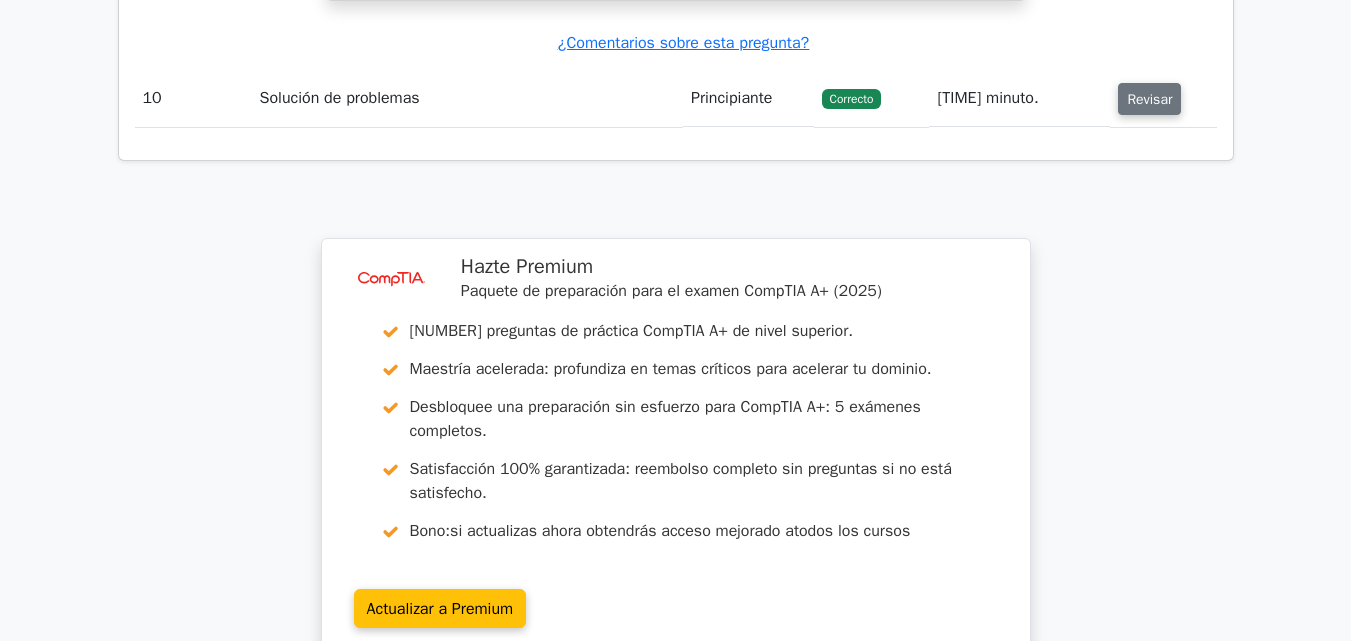 click on "Revisar" at bounding box center (1149, 99) 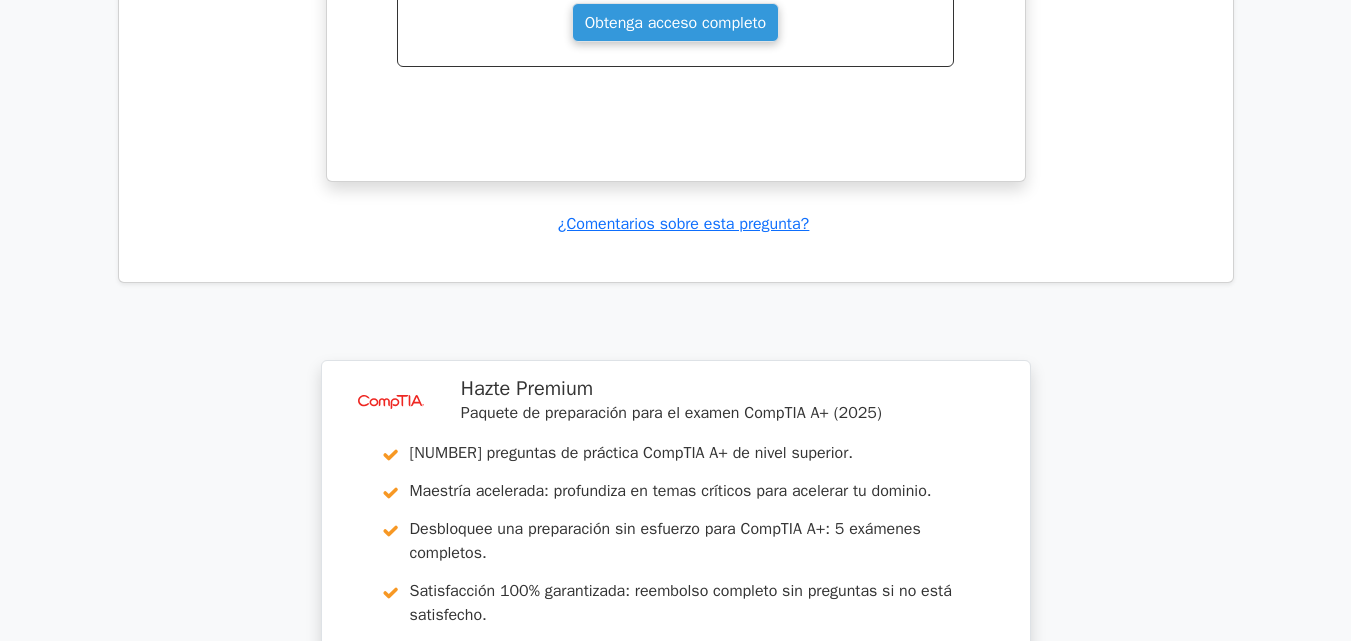 scroll, scrollTop: 13084, scrollLeft: 0, axis: vertical 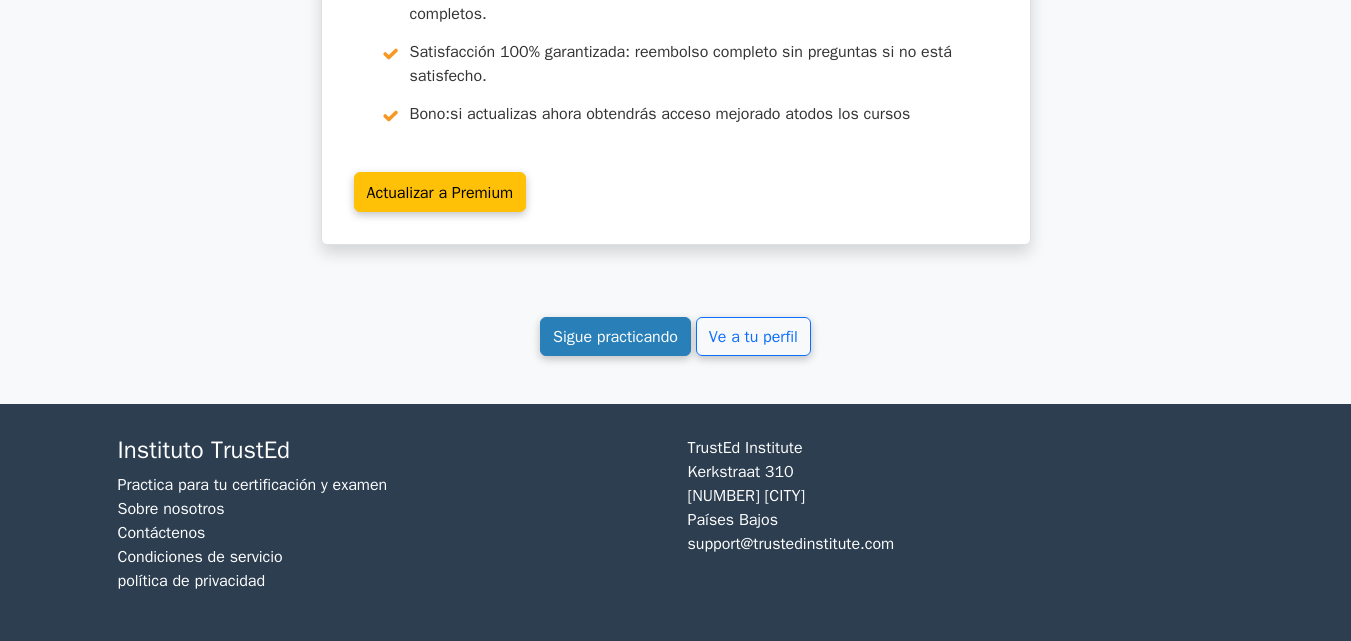click on "Sigue practicando" at bounding box center [615, 336] 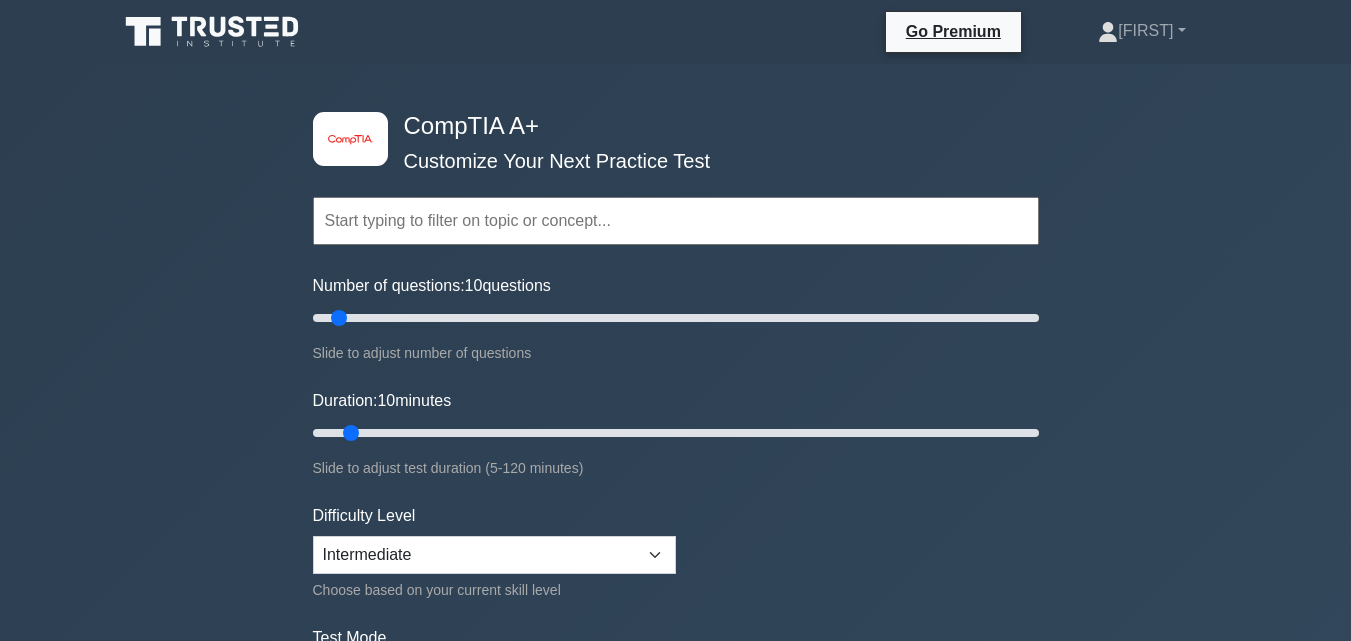 scroll, scrollTop: 0, scrollLeft: 0, axis: both 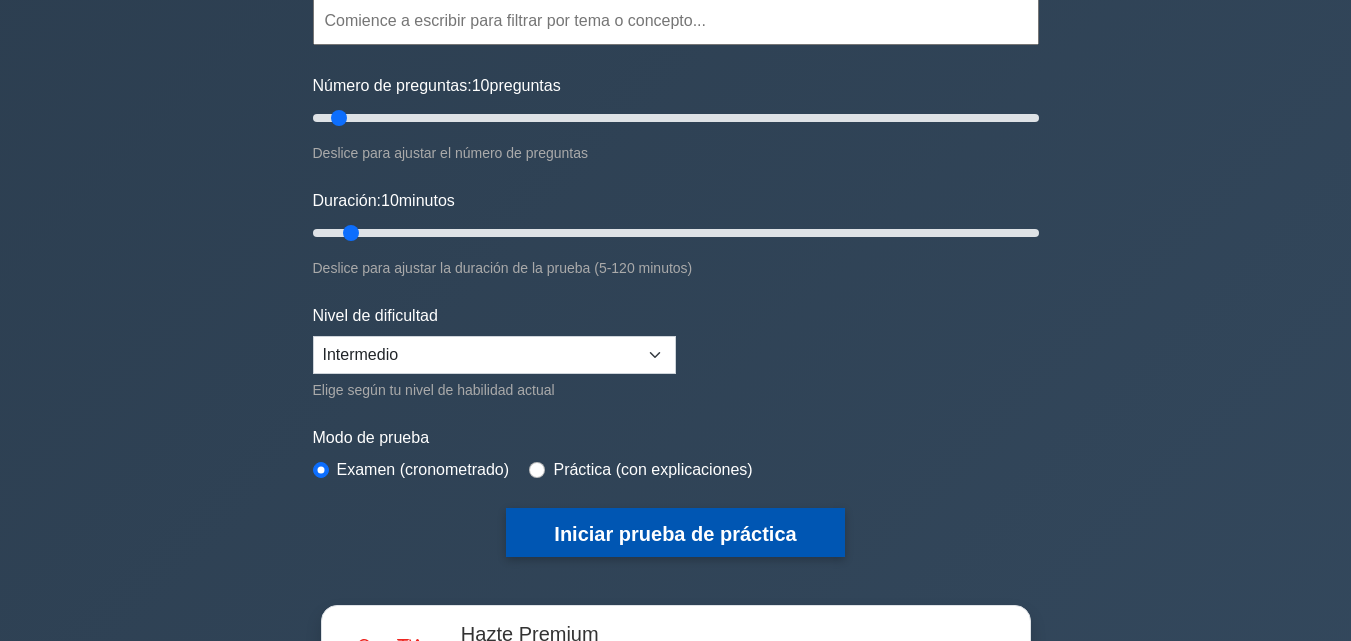 click on "Iniciar prueba de práctica" at bounding box center [675, 532] 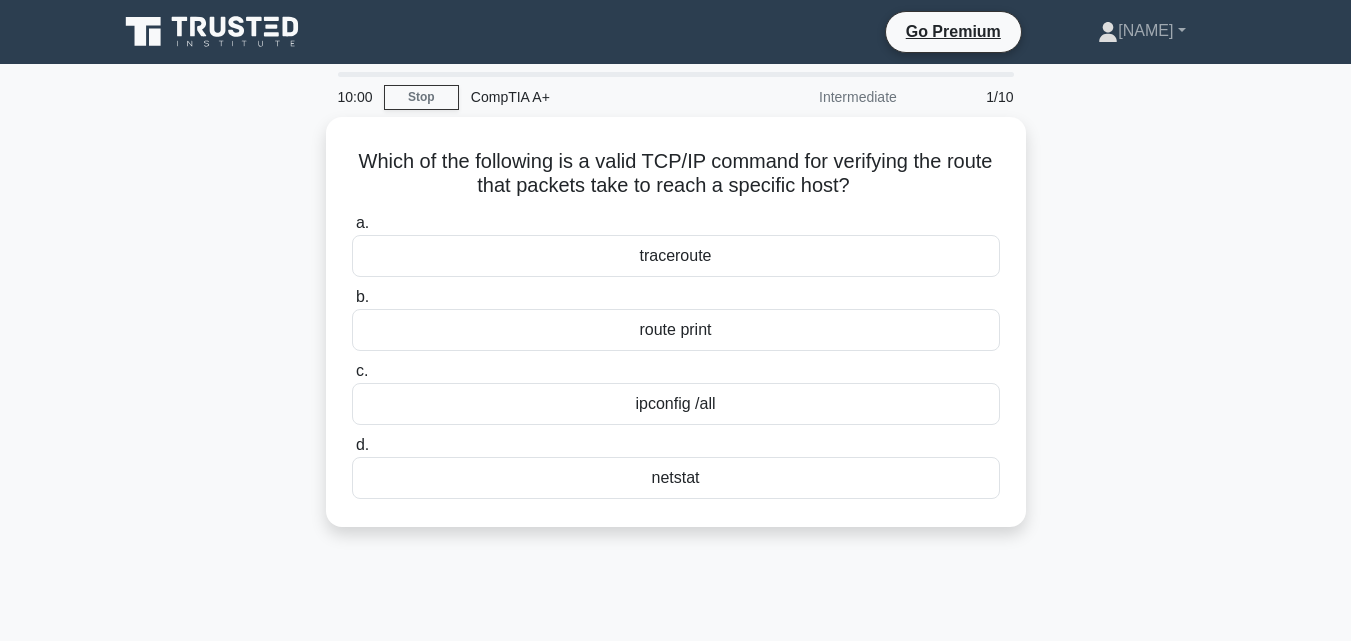 scroll, scrollTop: 0, scrollLeft: 0, axis: both 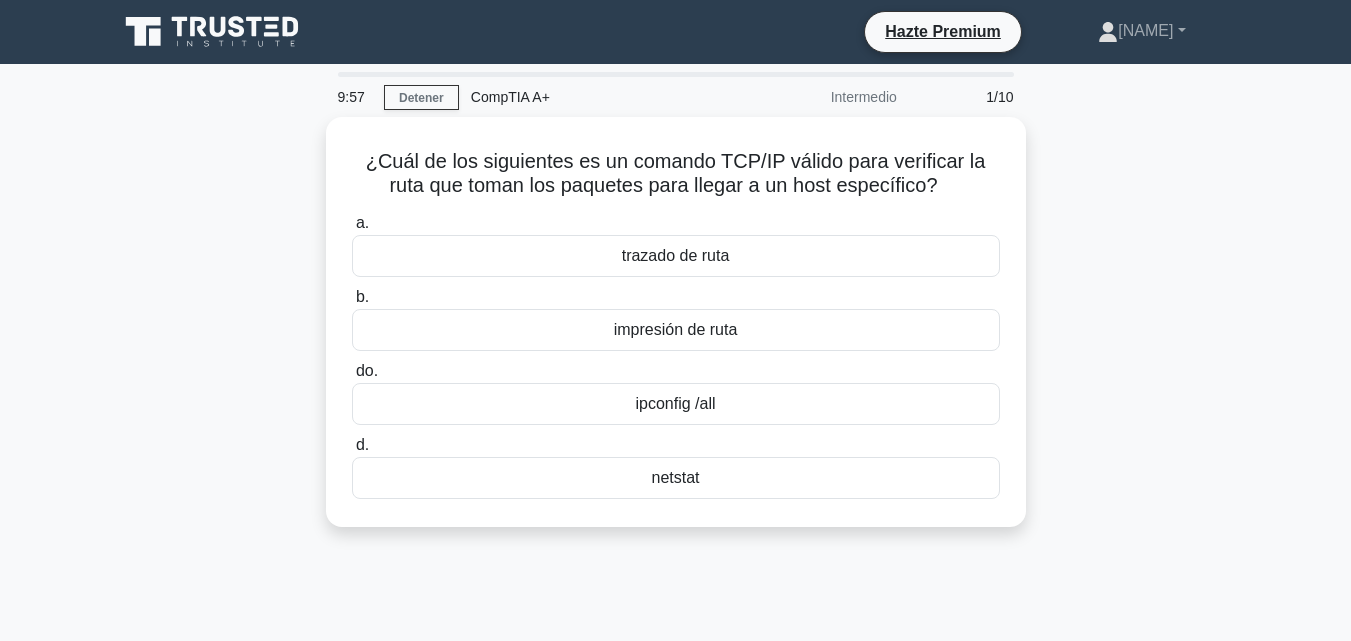click on "¿Cuál de los siguientes es un comando TCP/IP válido para verificar la ruta que toman los paquetes para llegar a un host específico?
.spinner_0XTQ{transform-origin:center;animation:spinner_y6GP .75s linear infinite}@keyframes spinner_y6GP{100%{transform:rotate(360deg)}}
a.
trazado de ruta" at bounding box center [676, 334] 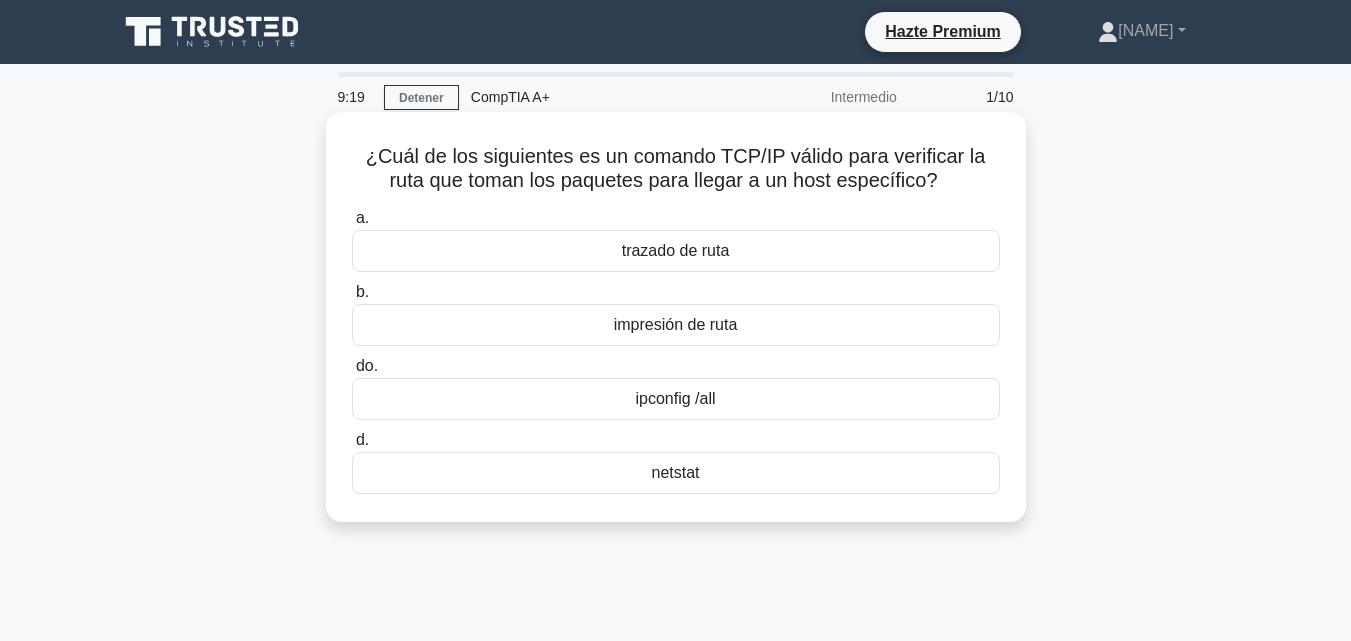 click on "netstat" at bounding box center (675, 472) 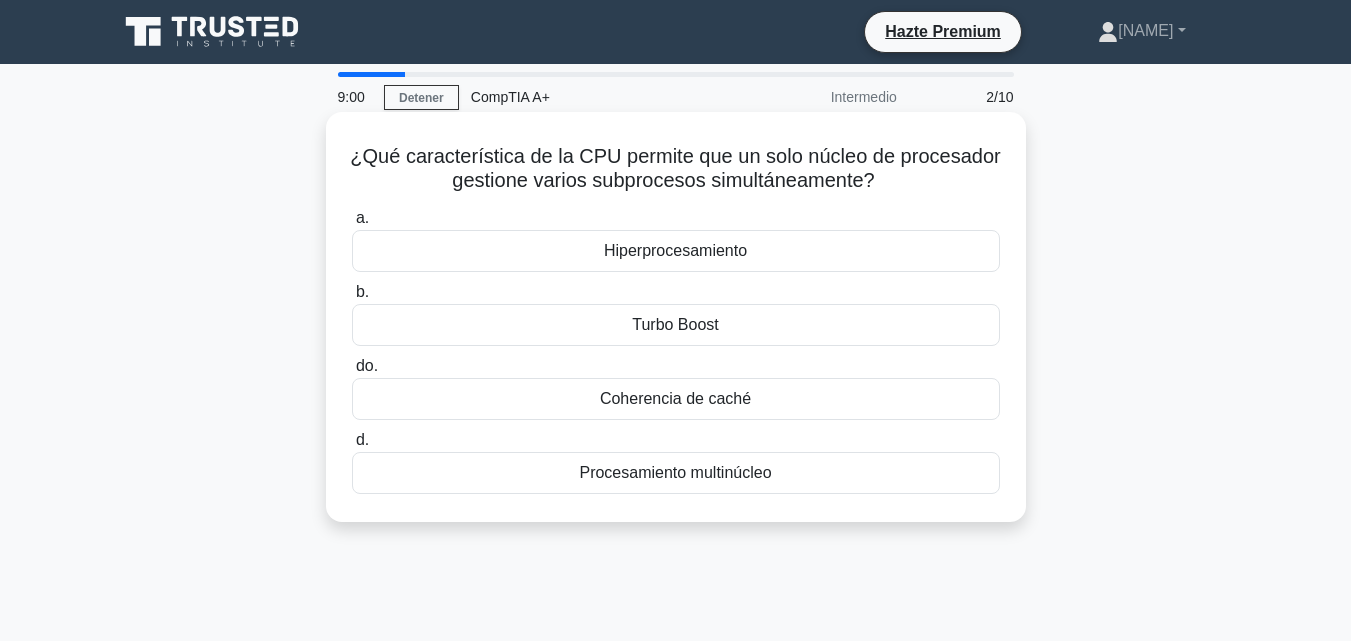 click on "Hiperprocesamiento" at bounding box center [675, 250] 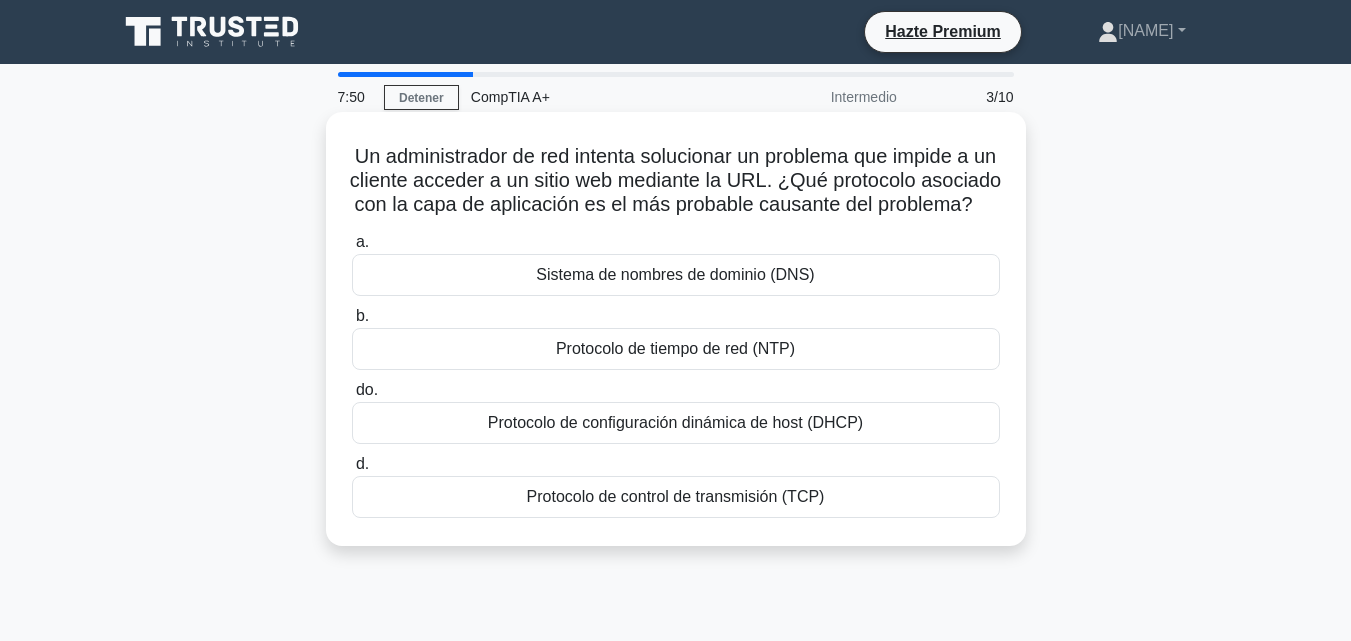 click on "Protocolo de control de transmisión (TCP)" at bounding box center [676, 497] 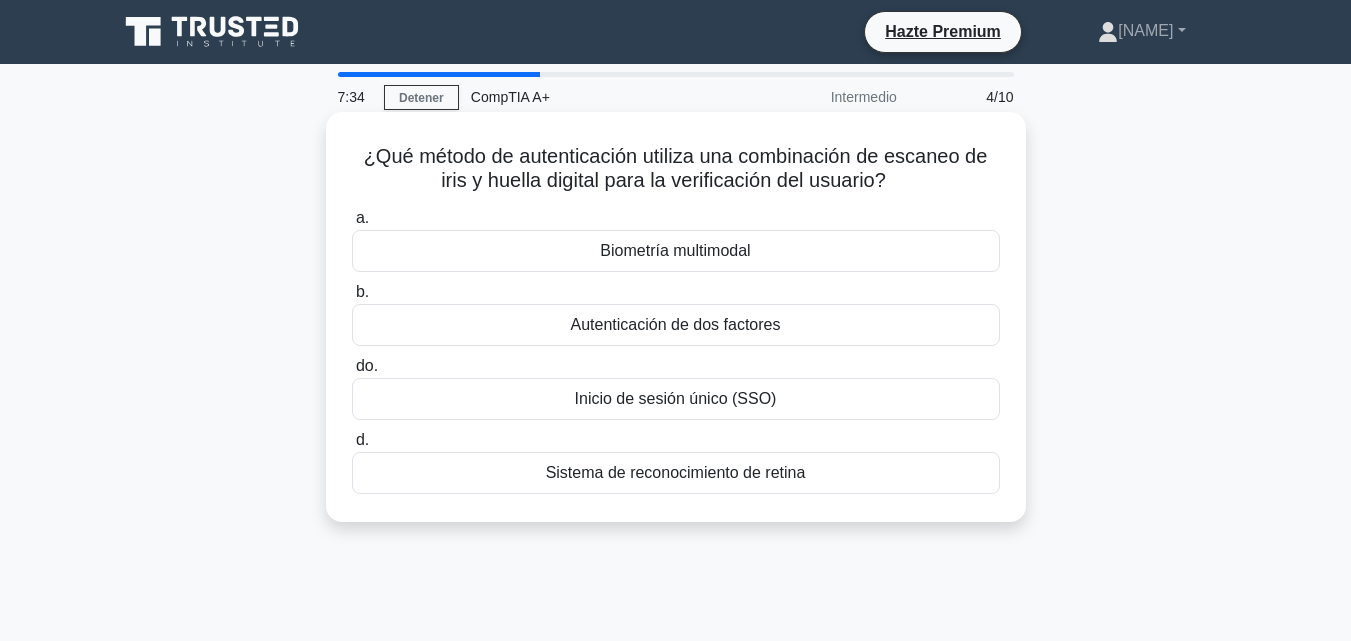 click on "Biometría multimodal" at bounding box center [676, 251] 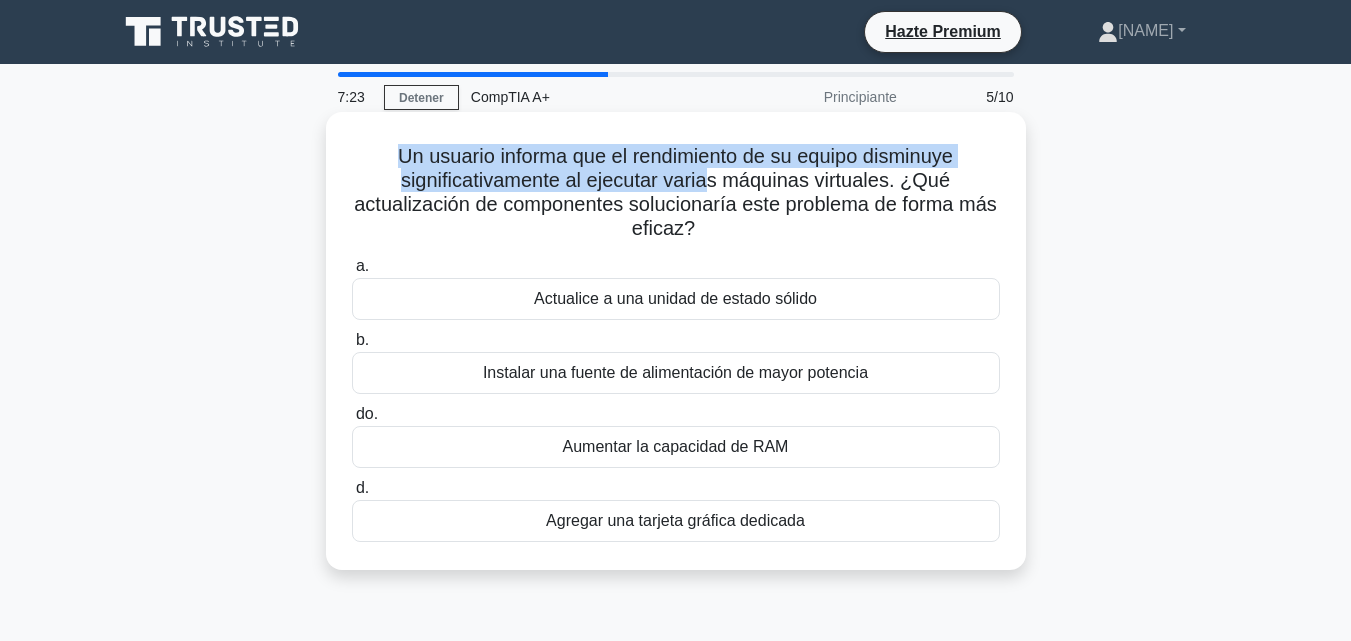 drag, startPoint x: 387, startPoint y: 158, endPoint x: 709, endPoint y: 173, distance: 322.34918 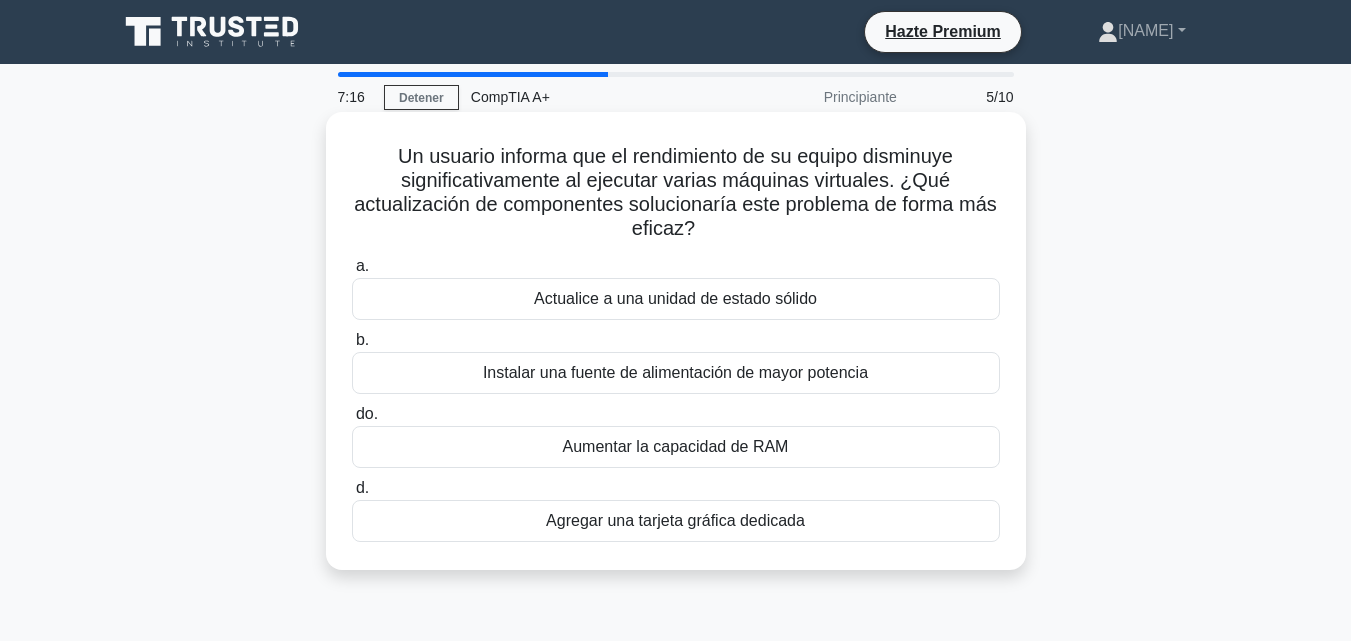click on "Aumentar la capacidad de RAM" at bounding box center [676, 447] 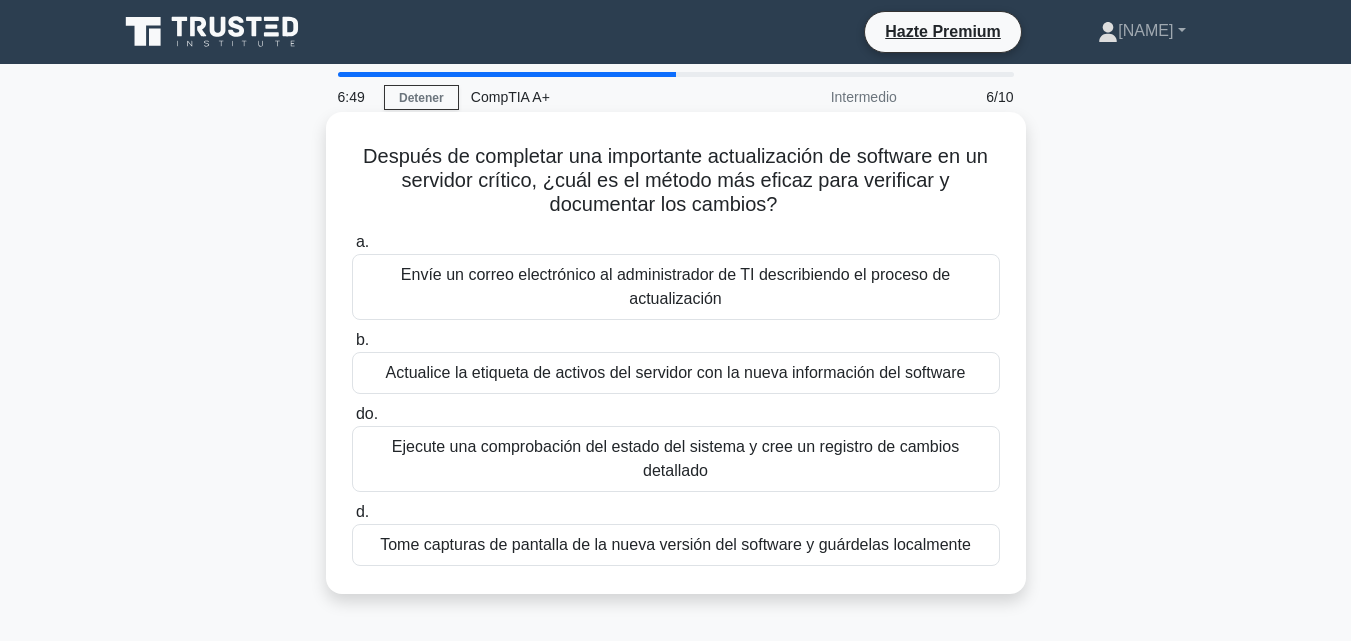 click on "Ejecute una comprobación del estado del sistema y cree un registro de cambios detallado" at bounding box center (676, 459) 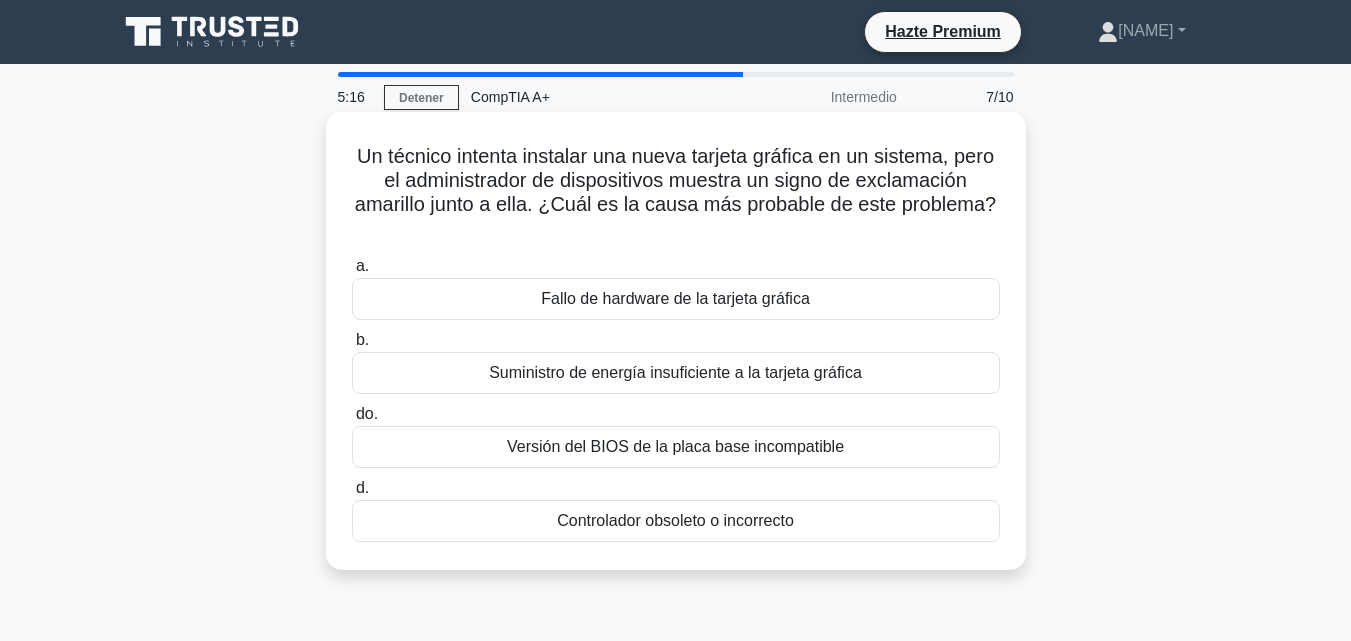 click on "Controlador obsoleto o incorrecto" at bounding box center (675, 520) 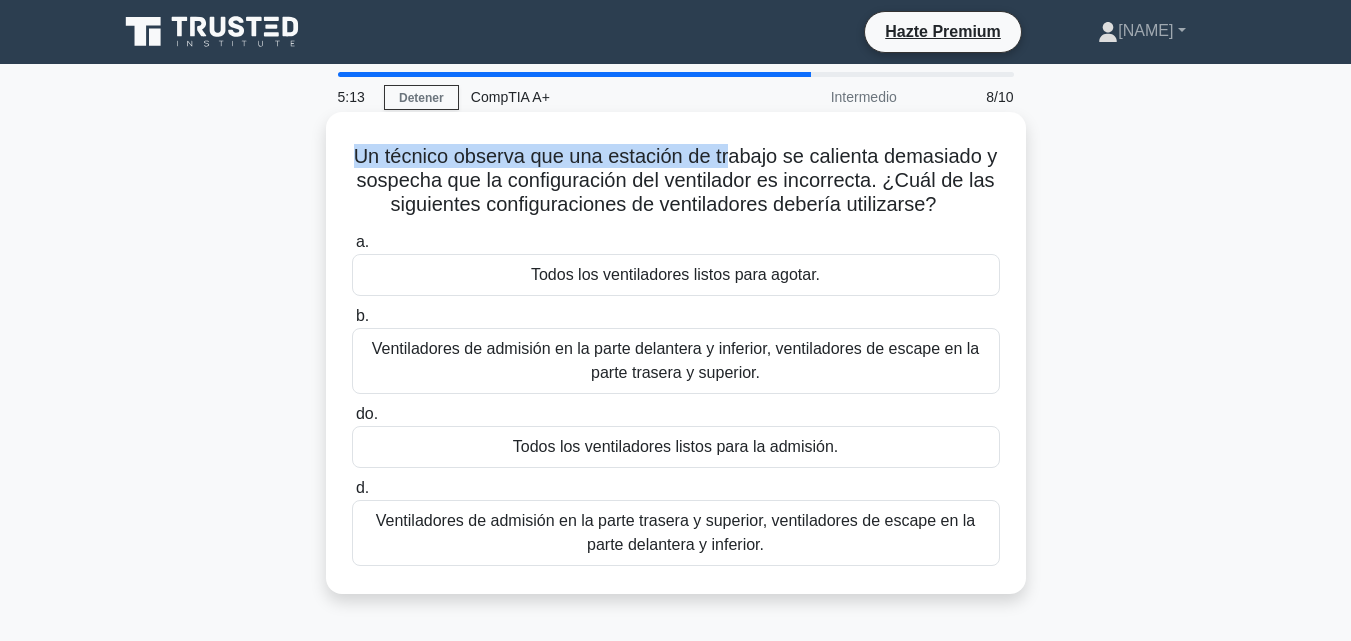 drag, startPoint x: 359, startPoint y: 148, endPoint x: 740, endPoint y: 139, distance: 381.1063 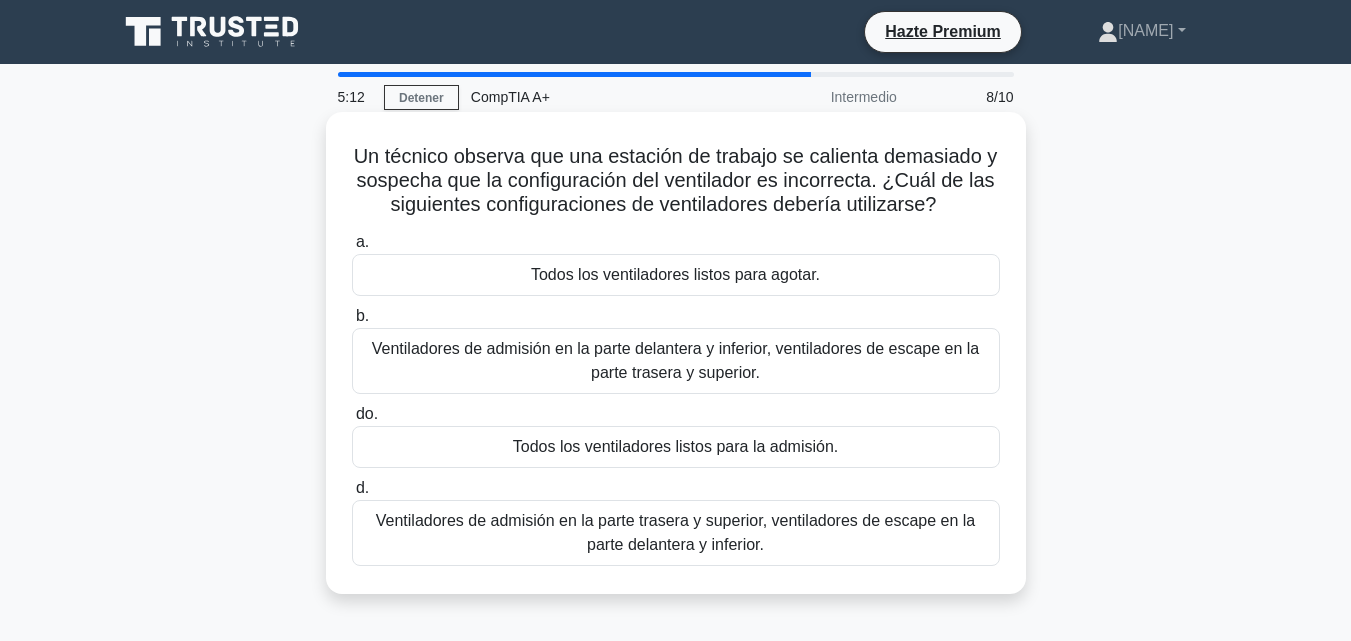 click on "Un técnico observa que una estación de trabajo se calienta demasiado y sospecha que la configuración del ventilador es incorrecta. ¿Cuál de las siguientes configuraciones de ventiladores debería utilizarse?" at bounding box center (676, 180) 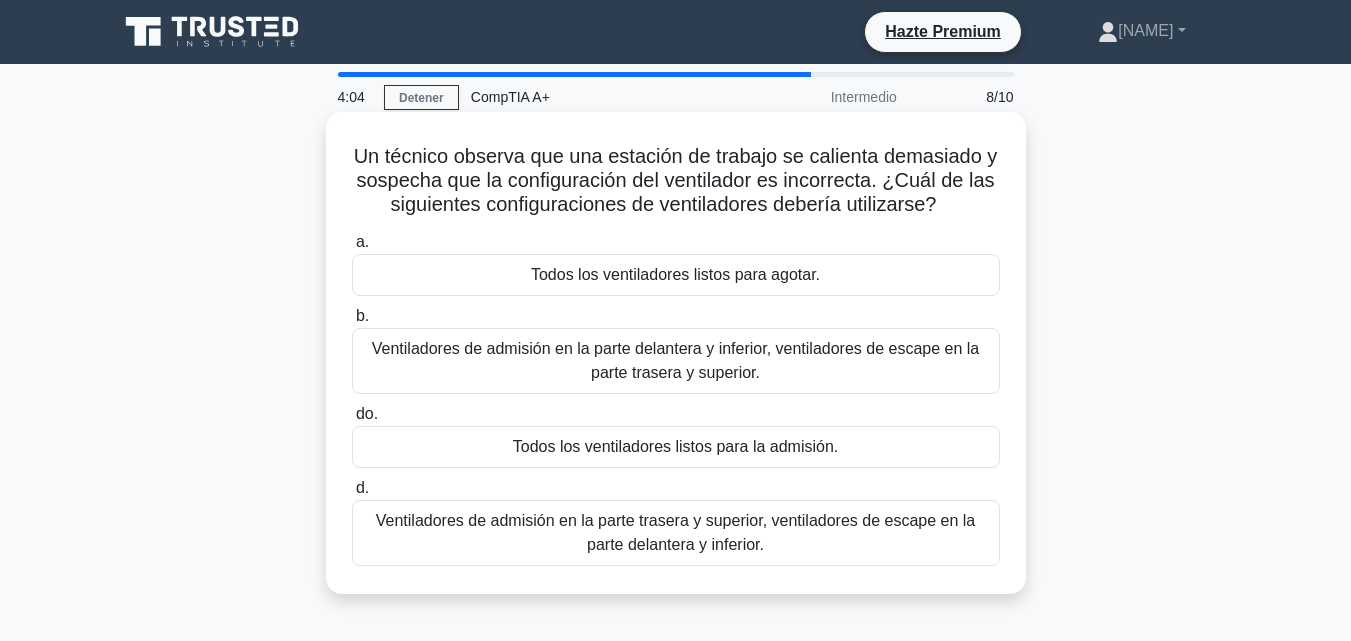 click on "Ventiladores de admisión en la parte delantera y inferior, ventiladores de escape en la parte trasera y superior." at bounding box center (676, 361) 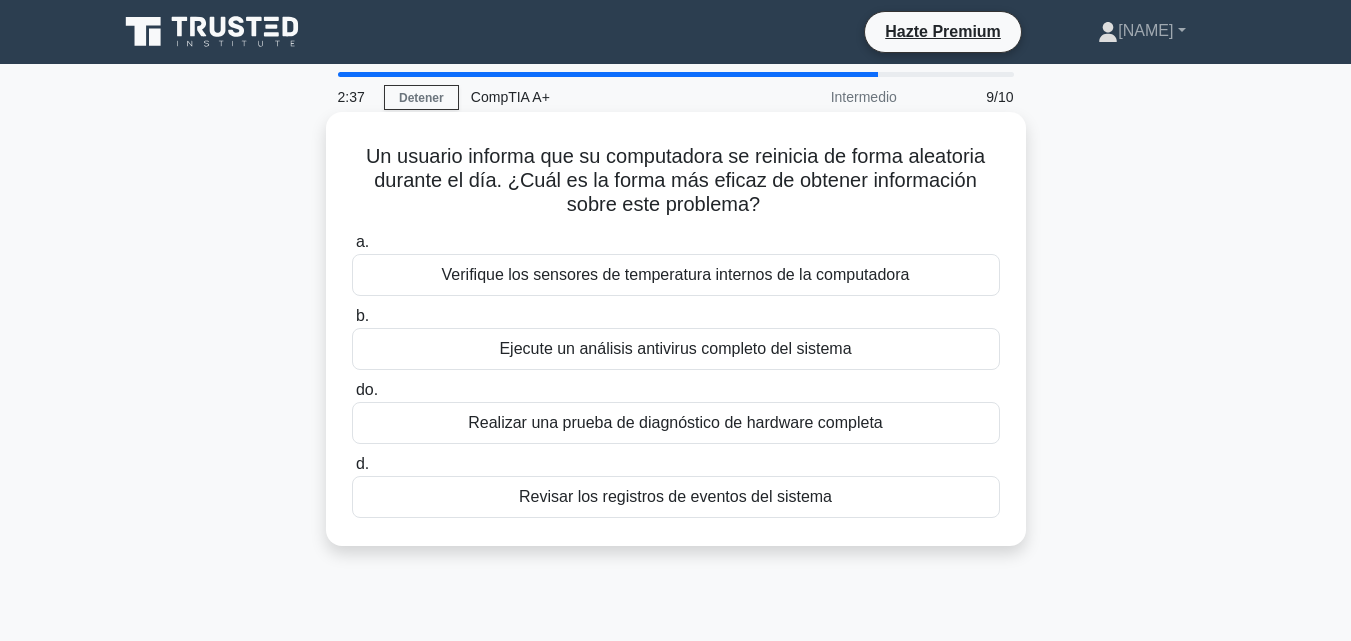 click on "Realizar una prueba de diagnóstico de hardware completa" at bounding box center (675, 422) 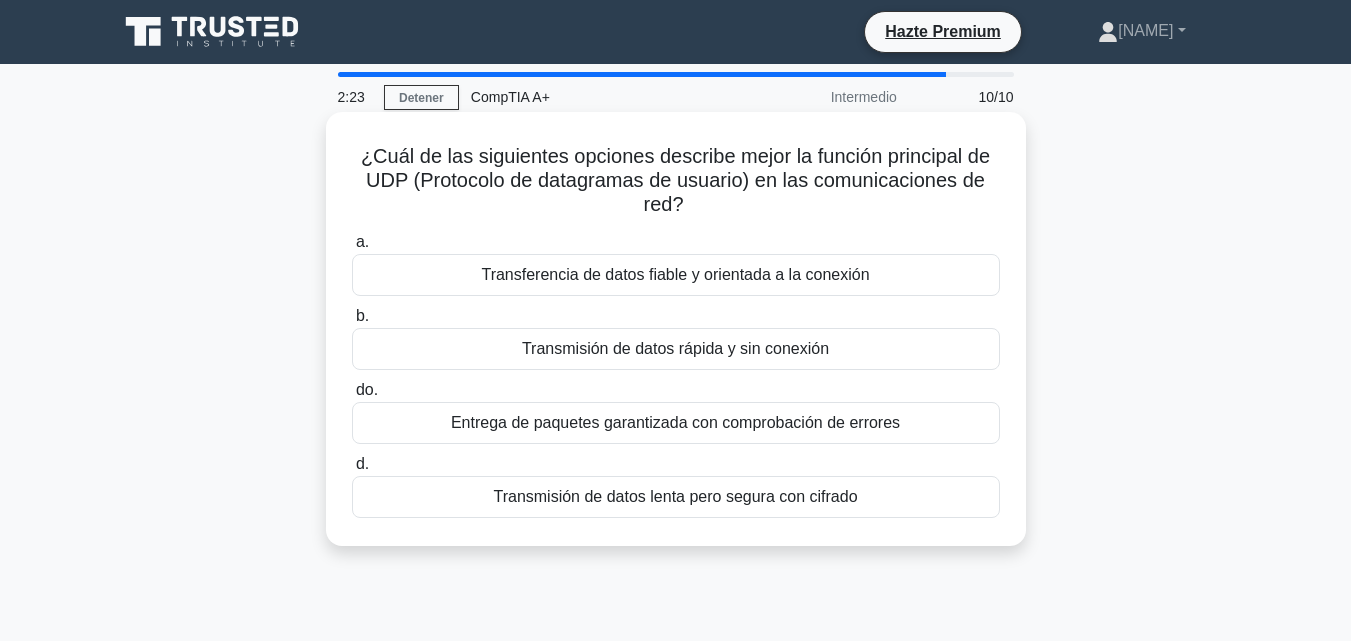 click on "Transferencia de datos fiable y orientada a la conexión" at bounding box center [675, 274] 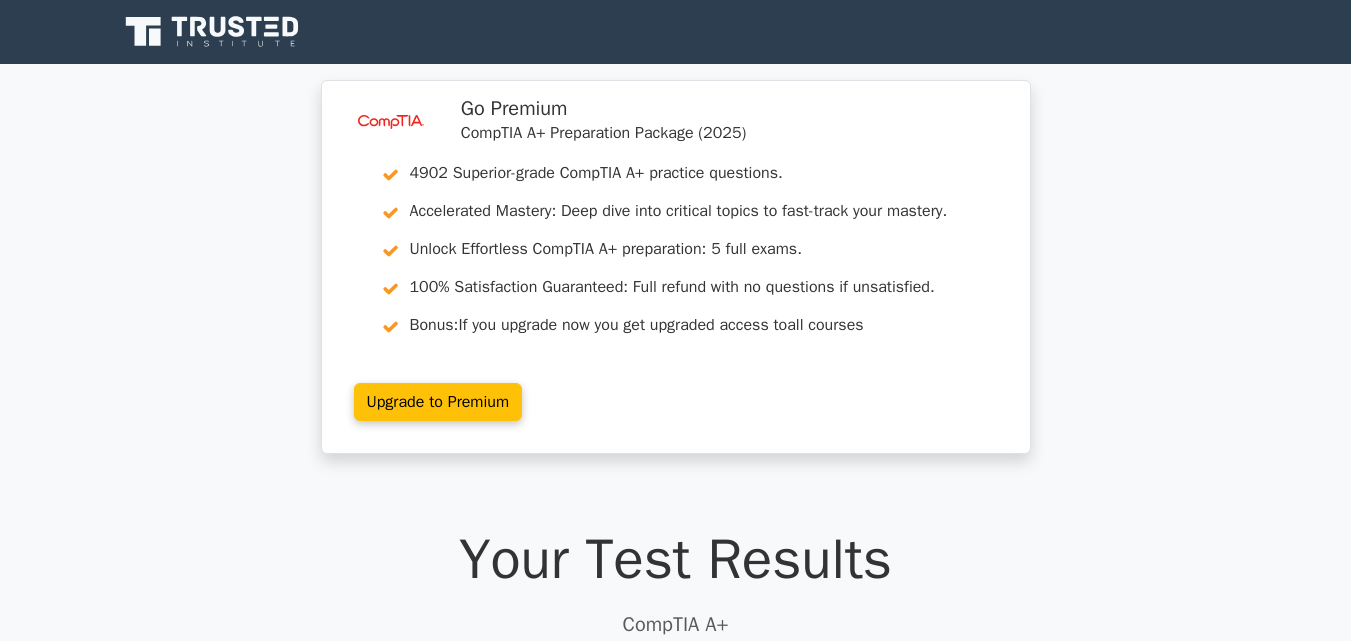 scroll, scrollTop: 0, scrollLeft: 0, axis: both 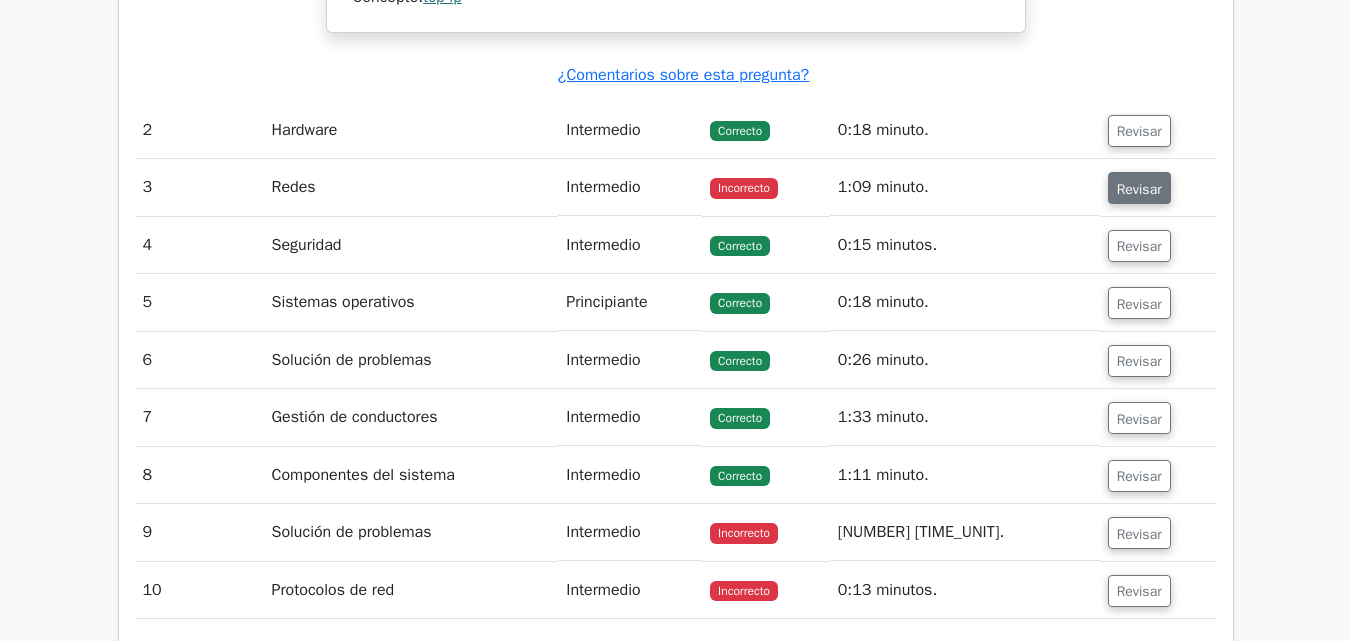 click on "Revisar" at bounding box center (1139, 188) 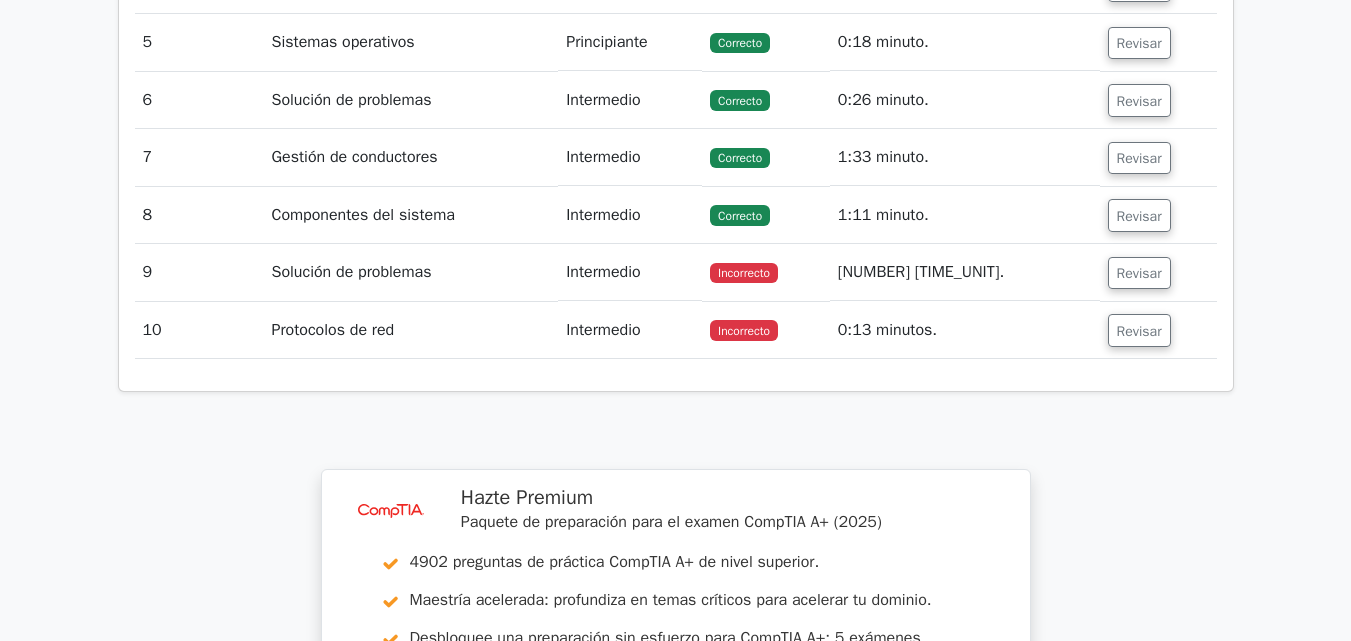 scroll, scrollTop: 3700, scrollLeft: 0, axis: vertical 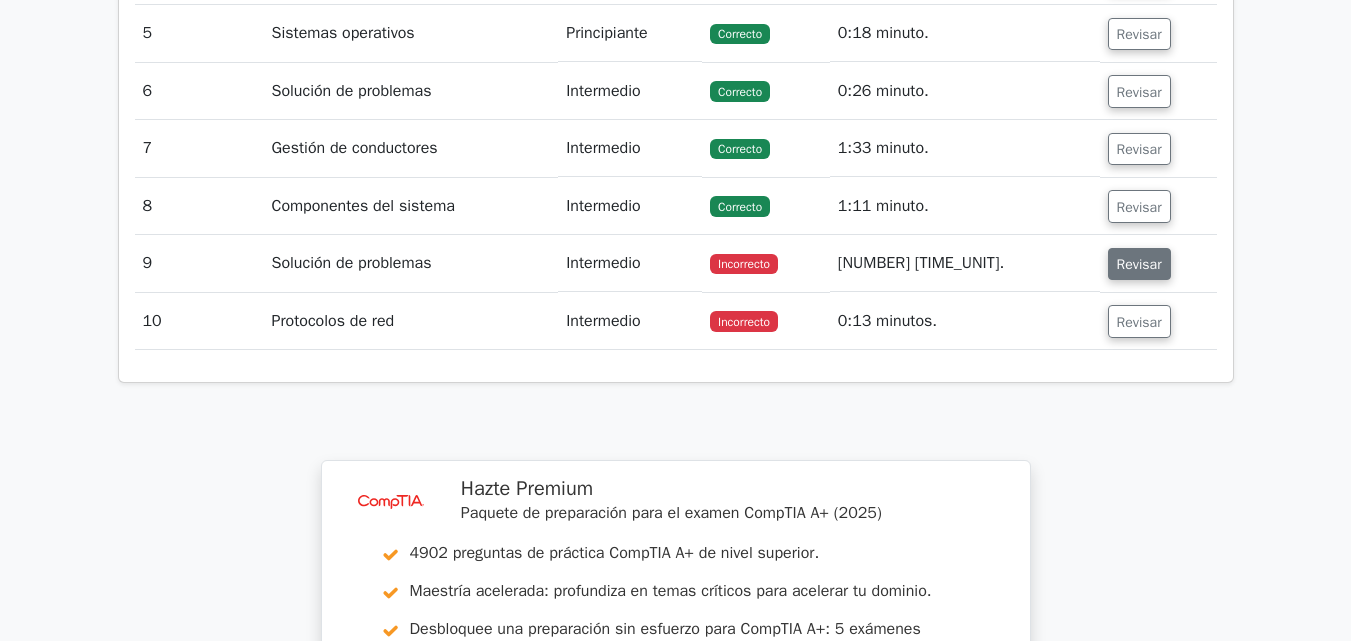click on "Revisar" at bounding box center [1139, 264] 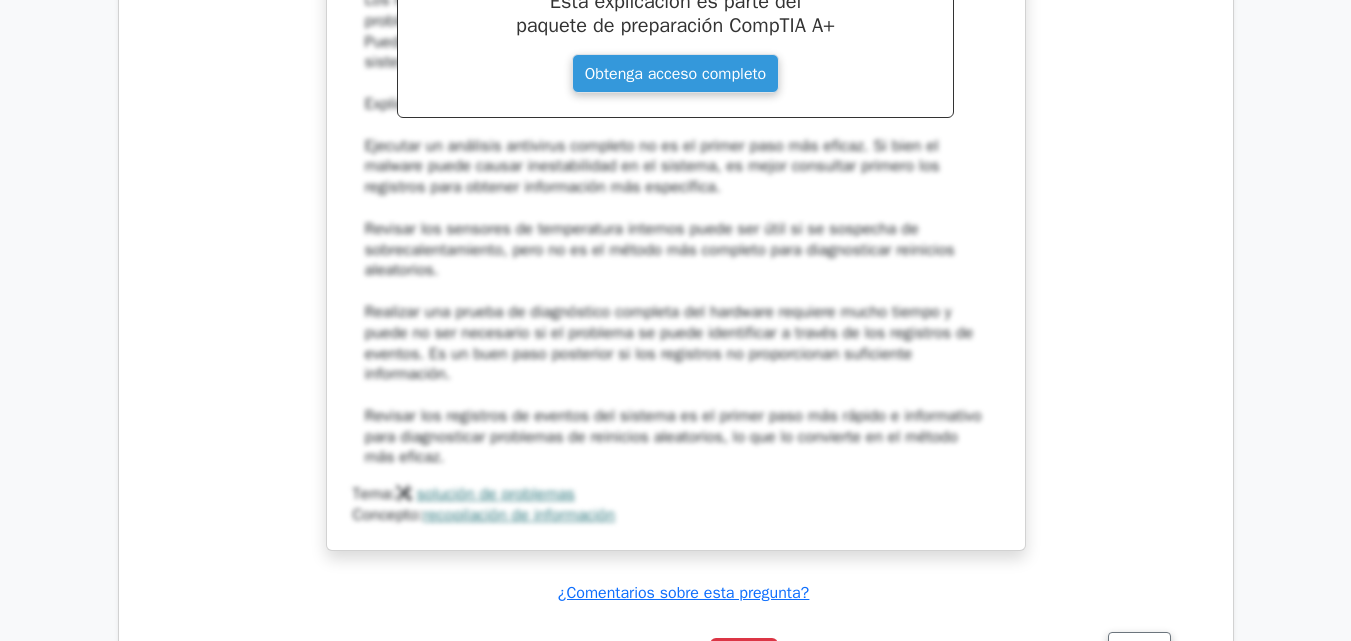 scroll, scrollTop: 4700, scrollLeft: 0, axis: vertical 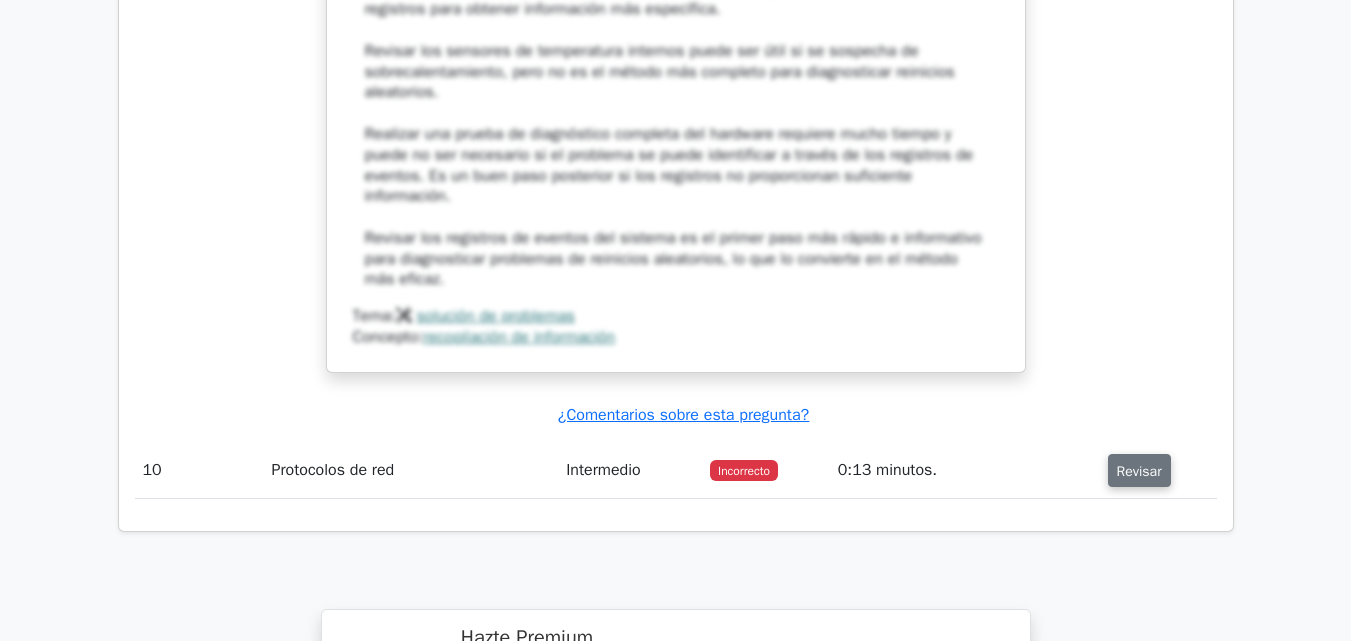click on "Revisar" at bounding box center (1139, 471) 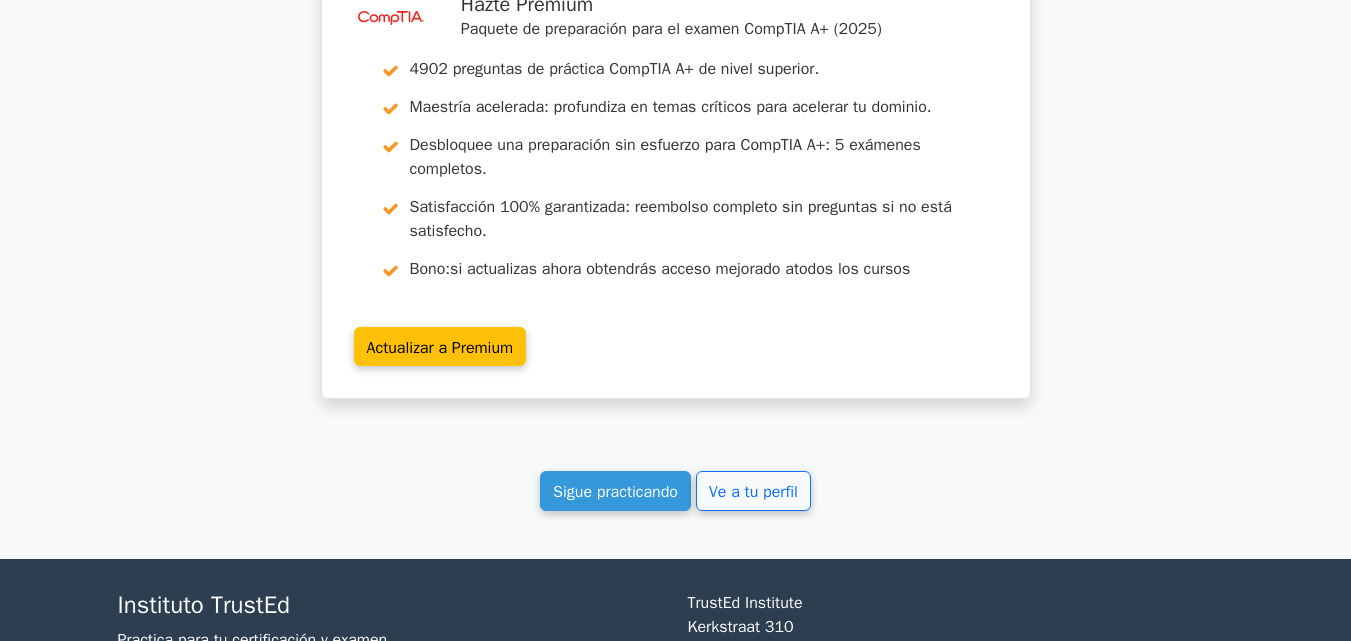 scroll, scrollTop: 6569, scrollLeft: 0, axis: vertical 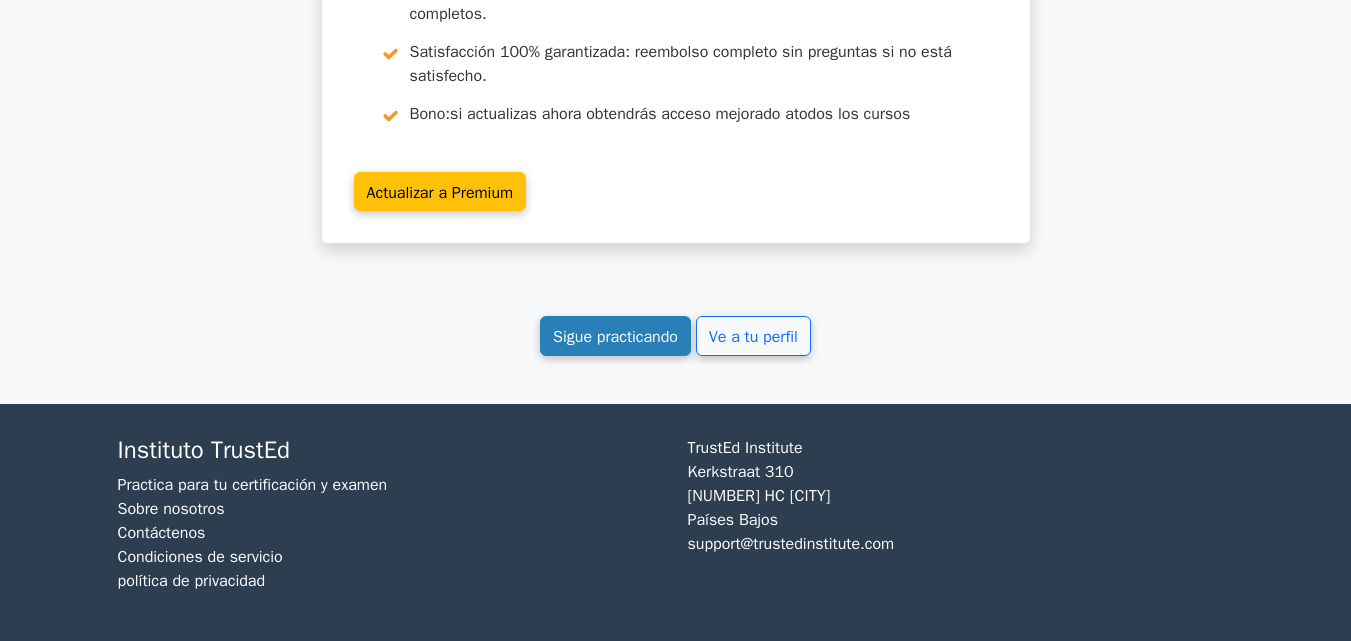 click on "Sigue practicando" at bounding box center [615, 337] 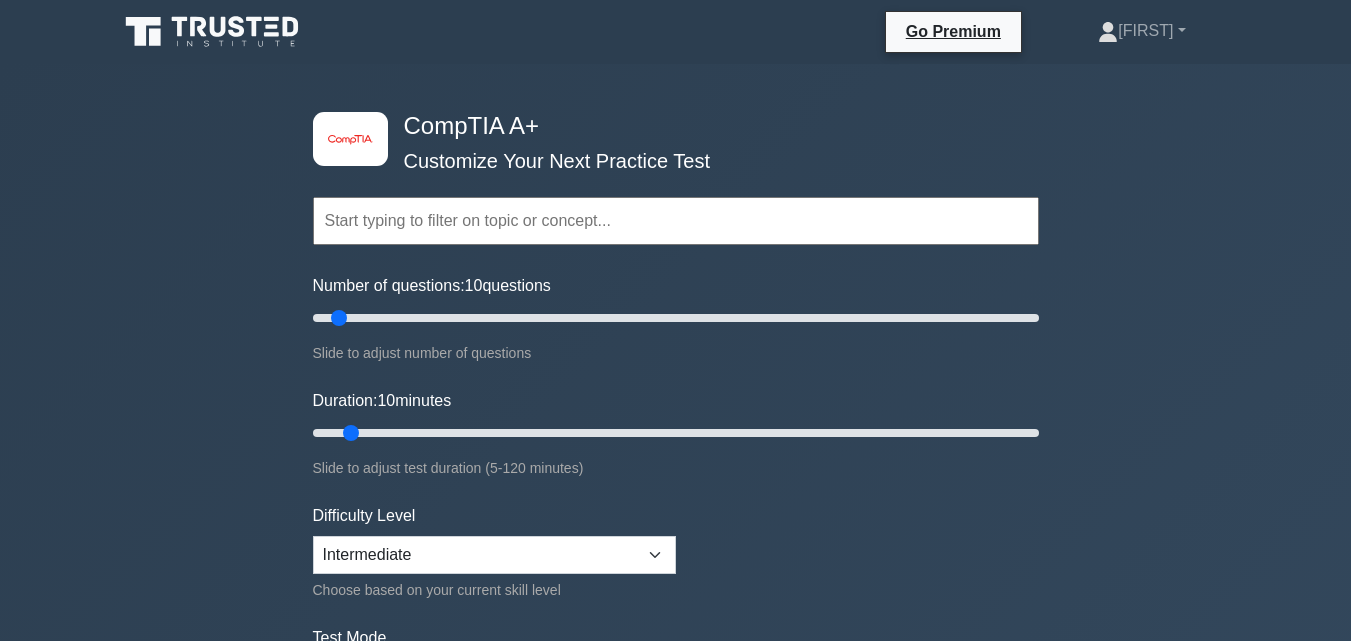 scroll, scrollTop: 0, scrollLeft: 0, axis: both 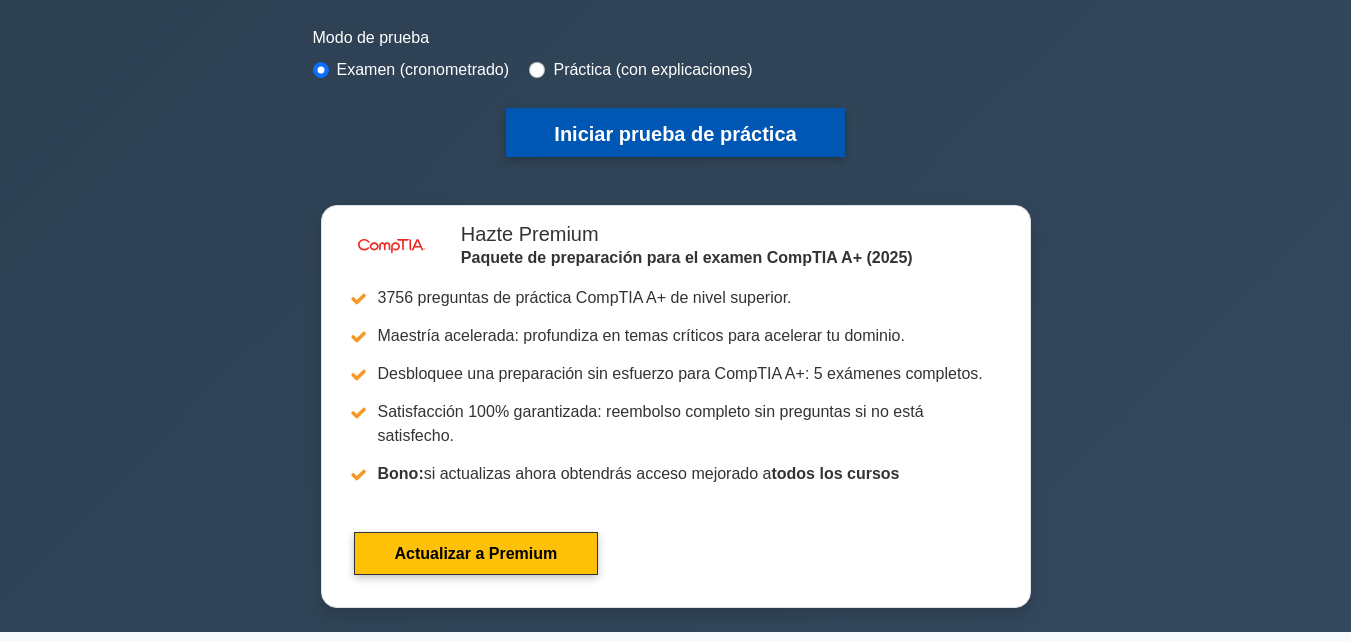 click on "Iniciar prueba de práctica" at bounding box center (675, 134) 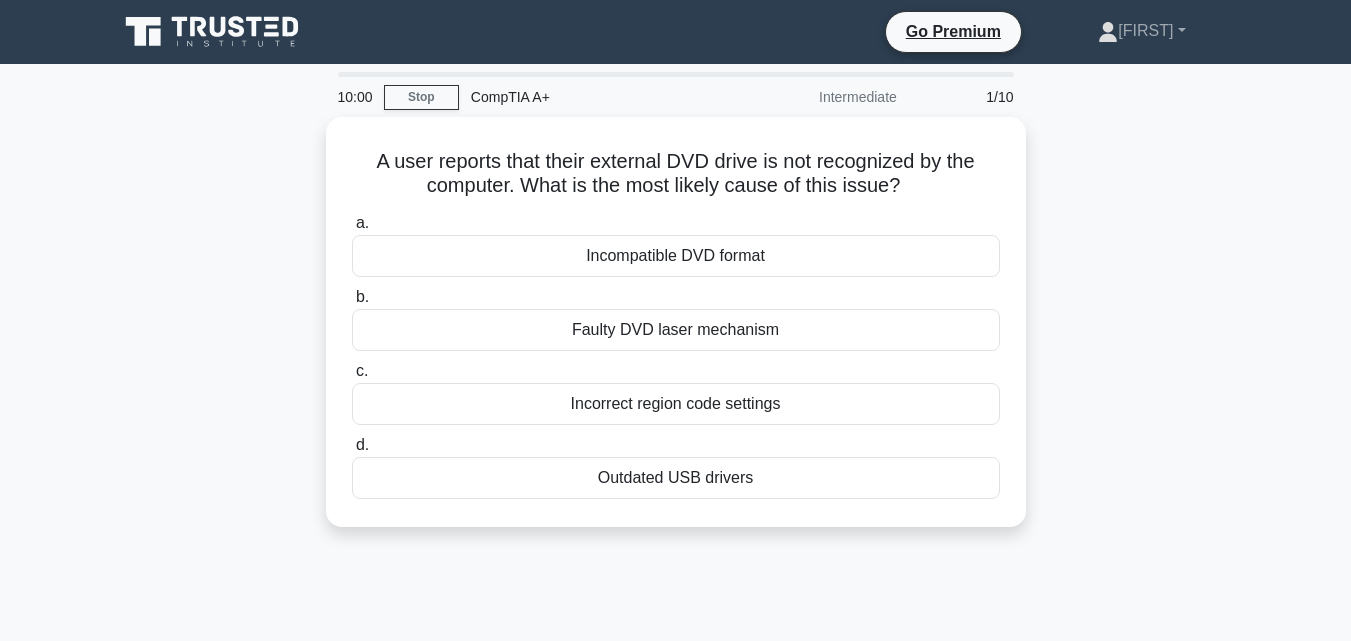 scroll, scrollTop: 0, scrollLeft: 0, axis: both 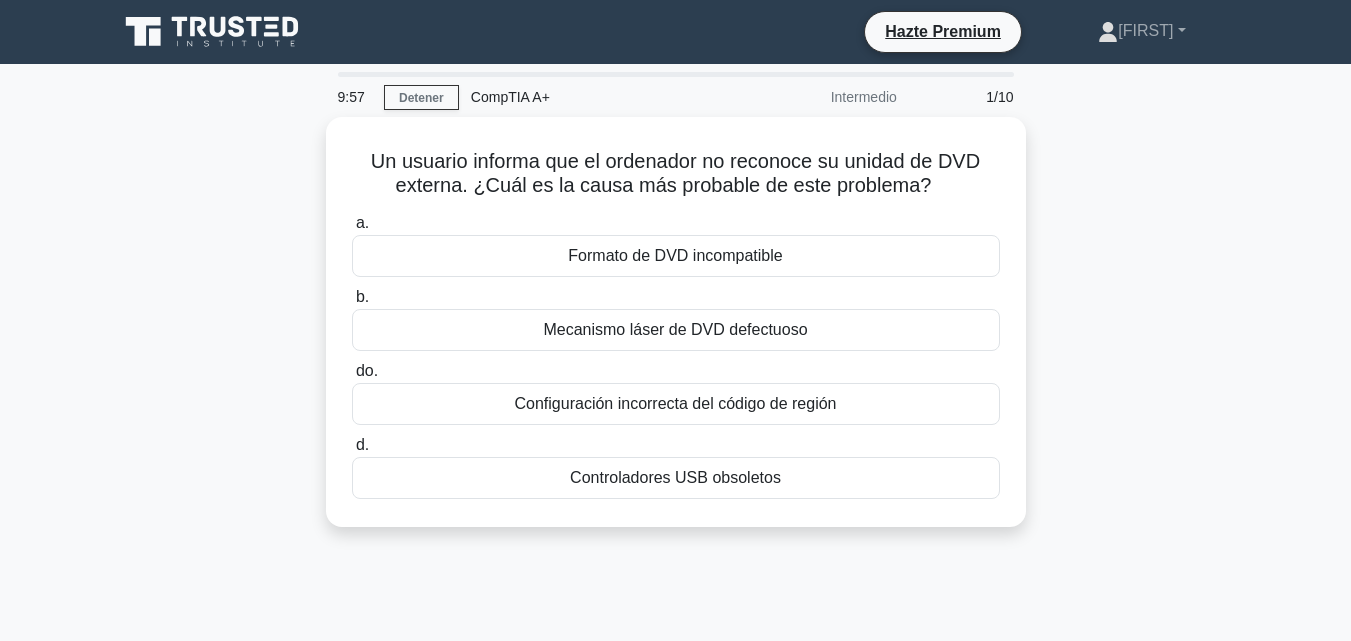 click on "Un usuario informa que el ordenador no reconoce su unidad de DVD externa. ¿Cuál es la causa más probable de este problema?
.spinner_0XTQ{transform-origin:center;animation:spinner_y6GP .75s linear infinite}@keyframes spinner_y6GP{100%{transform:rotate(360deg)}}
a.
Formato de DVD incompatible
b. do. d." at bounding box center (676, 334) 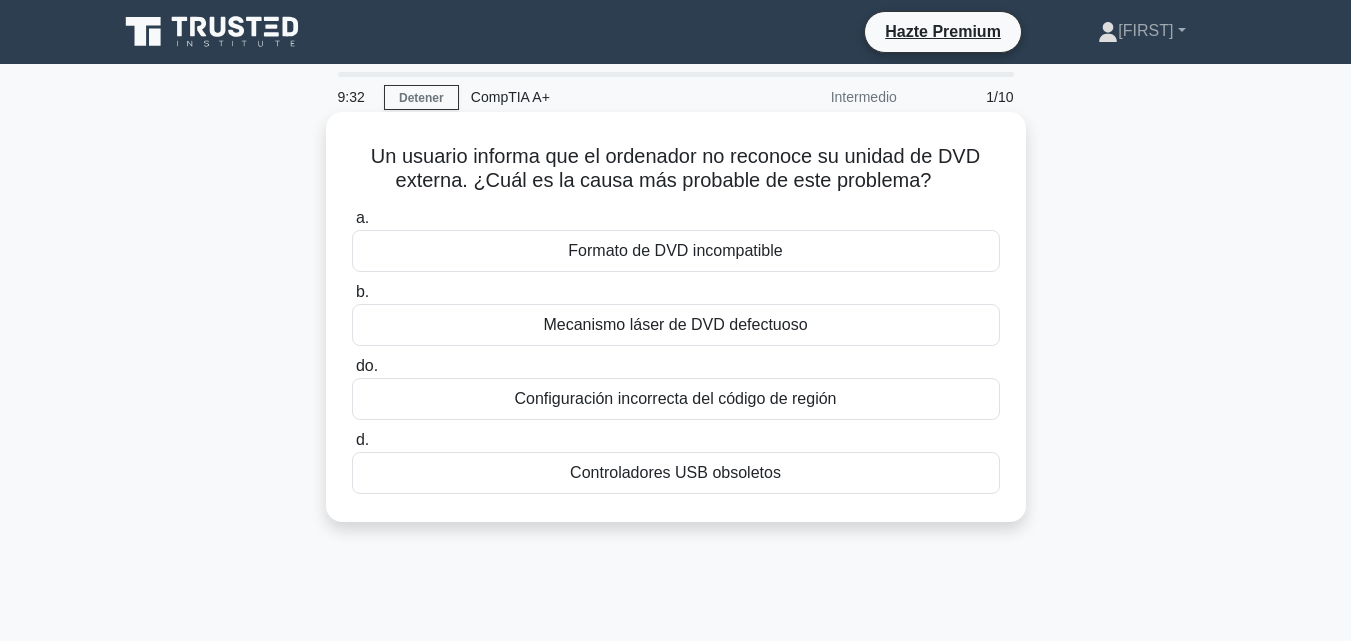 click on "Formato de DVD incompatible" at bounding box center [675, 250] 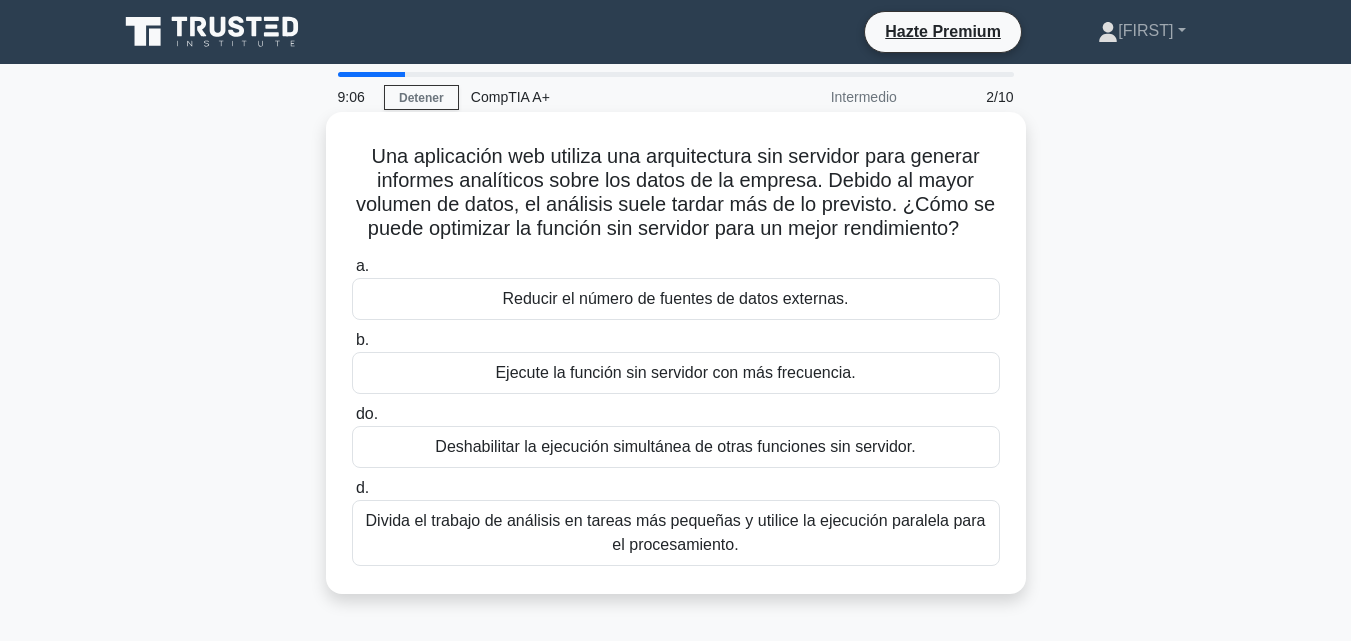 click on "Deshabilitar la ejecución simultánea de otras funciones sin servidor." at bounding box center [675, 446] 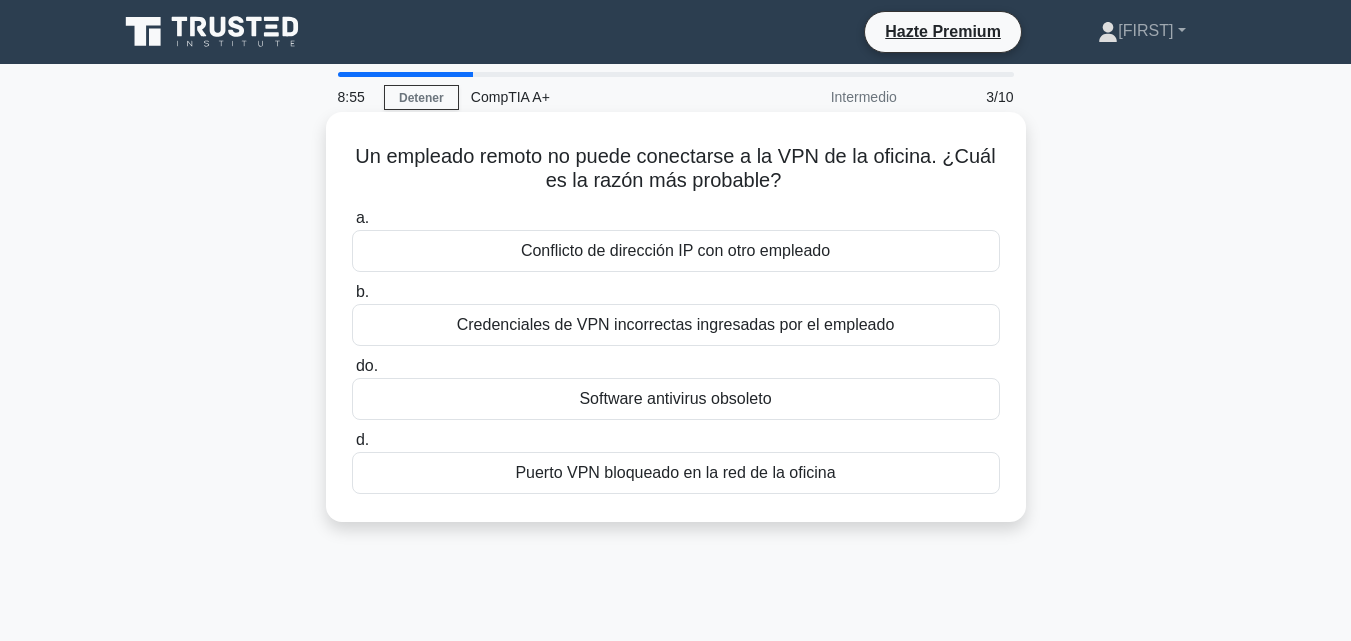 click on "Credenciales de VPN incorrectas ingresadas por el empleado" at bounding box center [676, 324] 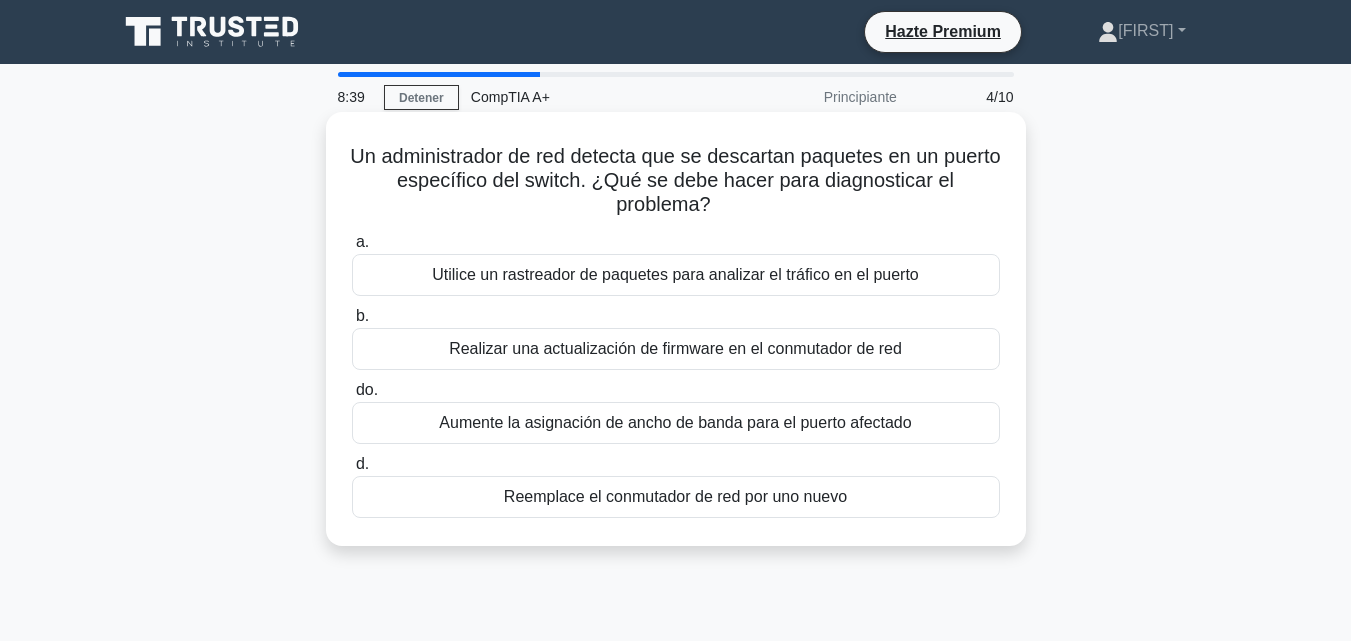 click on "Utilice un rastreador de paquetes para analizar el tráfico en el puerto" at bounding box center (675, 274) 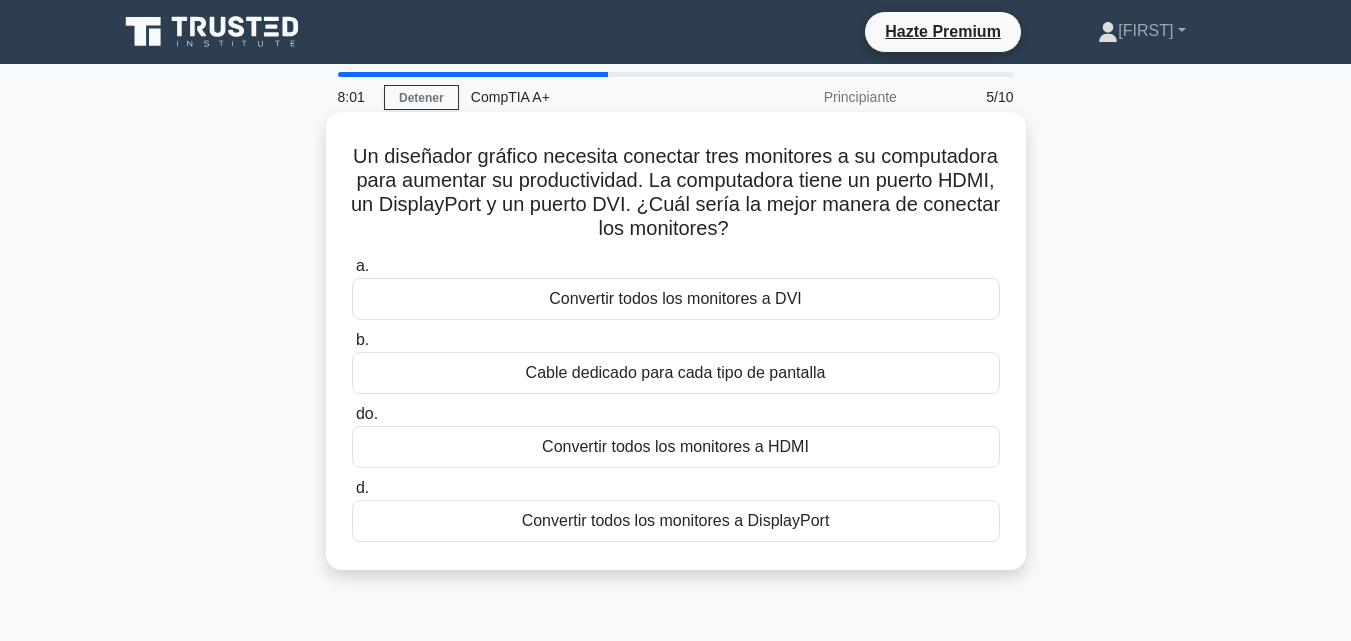 click on "Cable dedicado para cada tipo de pantalla" at bounding box center [676, 373] 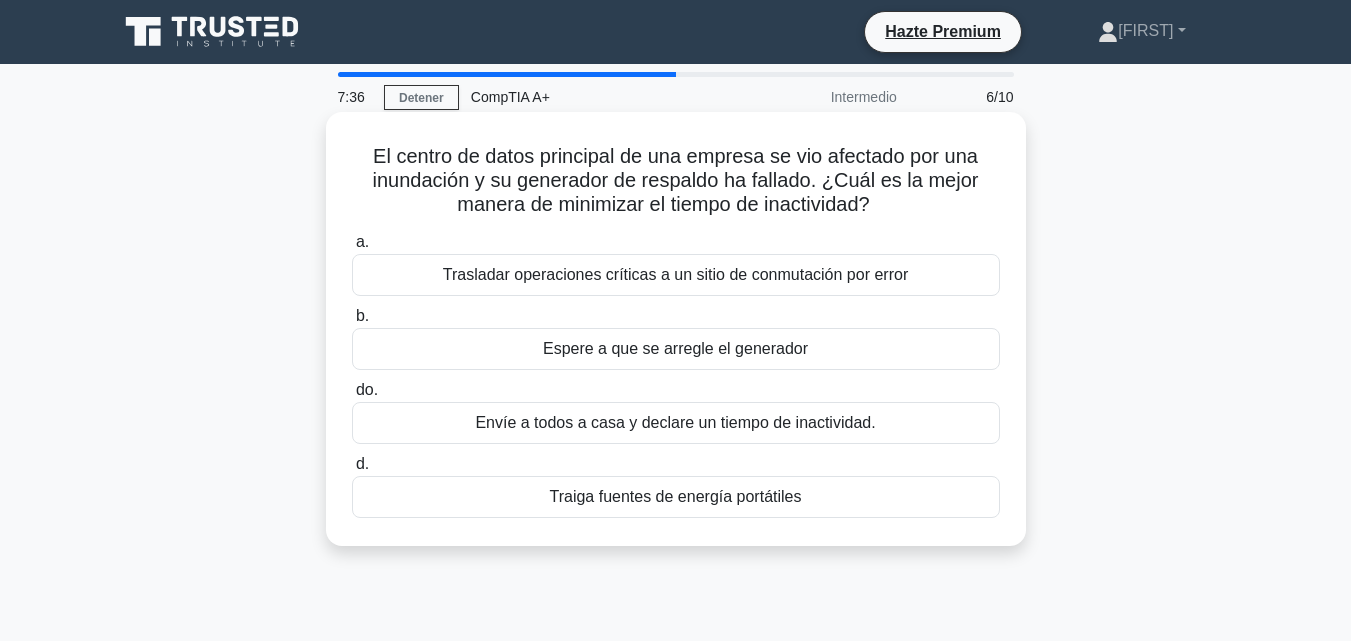 click on "Envíe a todos a casa y declare un tiempo de inactividad." at bounding box center (675, 422) 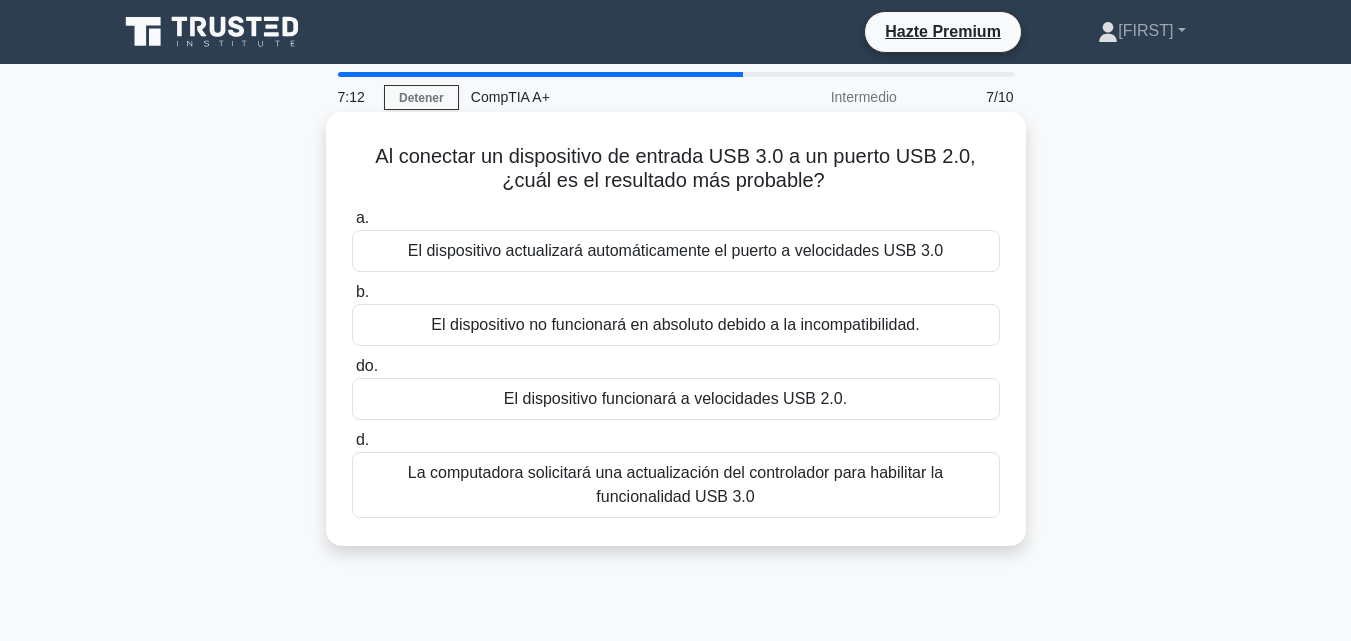click on "El dispositivo funcionará a velocidades USB 2.0." at bounding box center [676, 399] 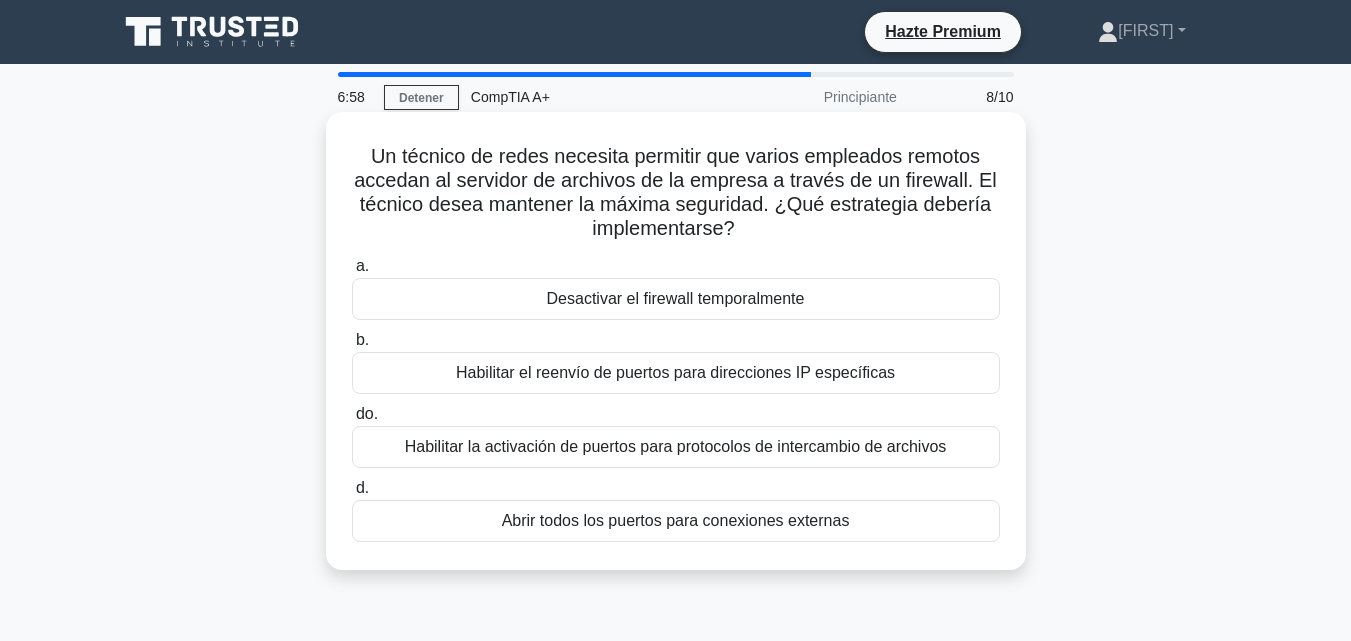 click on "Habilitar la activación de puertos para protocolos de intercambio de archivos" at bounding box center [676, 446] 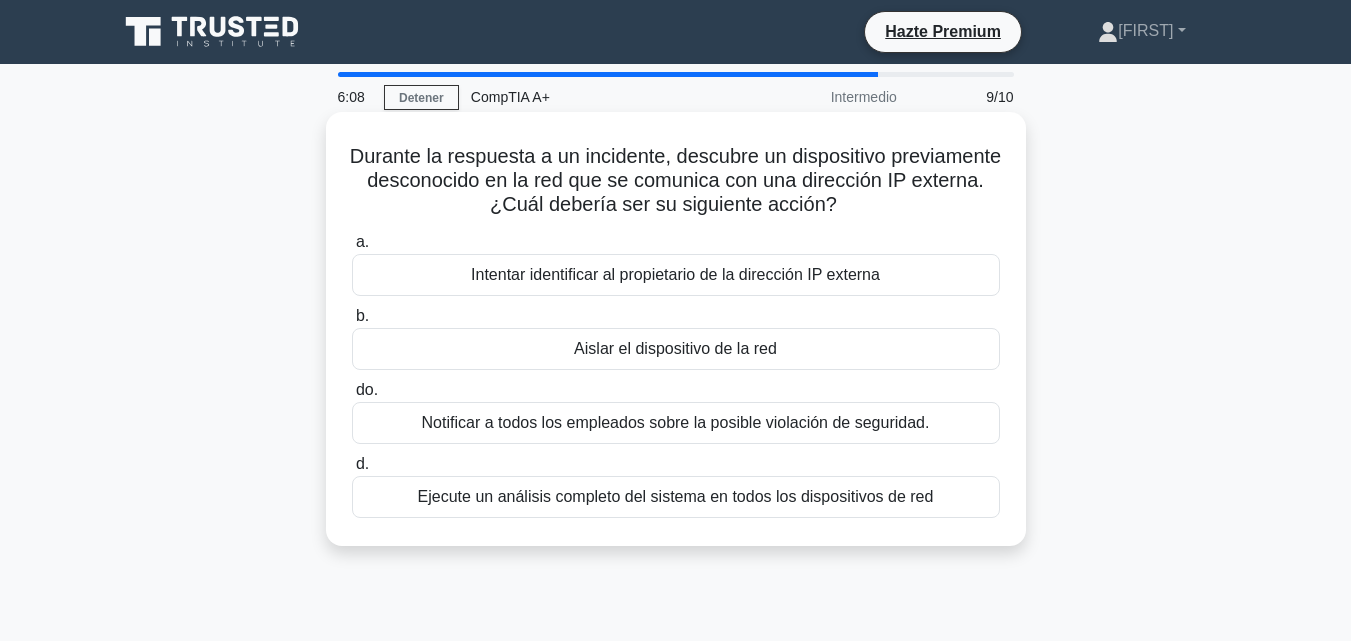 click on "Aislar el dispositivo de la red" at bounding box center [675, 348] 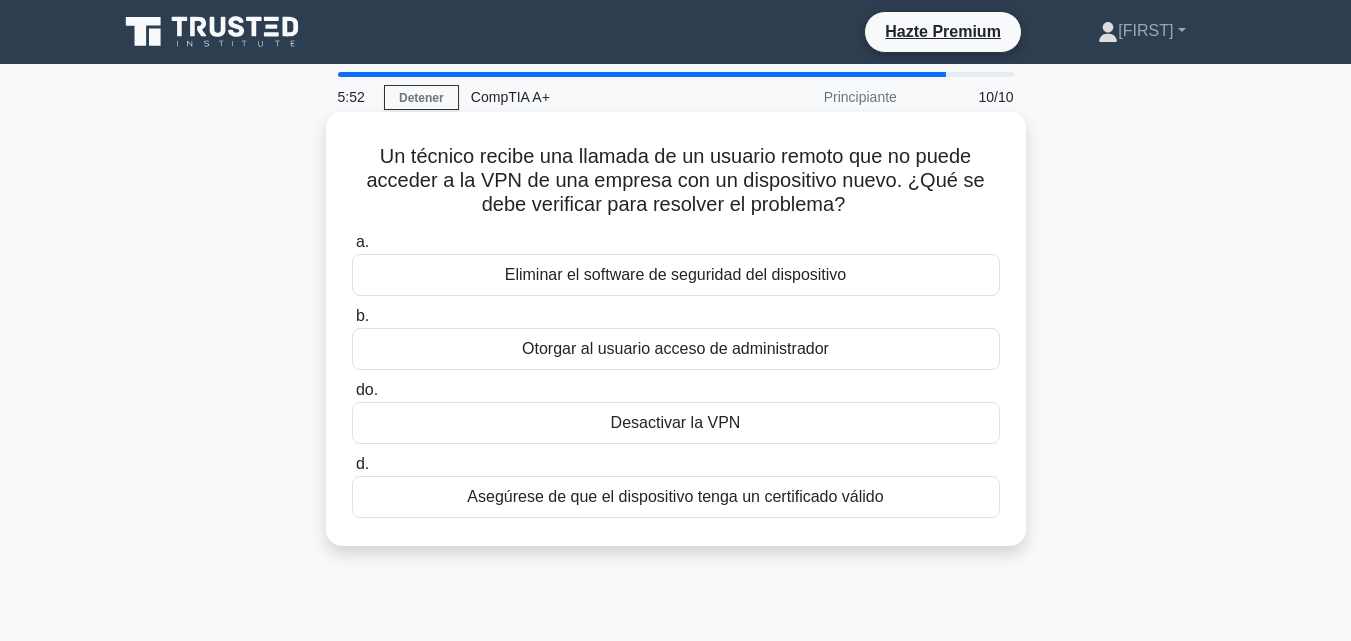 click on "Asegúrese de que el dispositivo tenga un certificado válido" at bounding box center [675, 496] 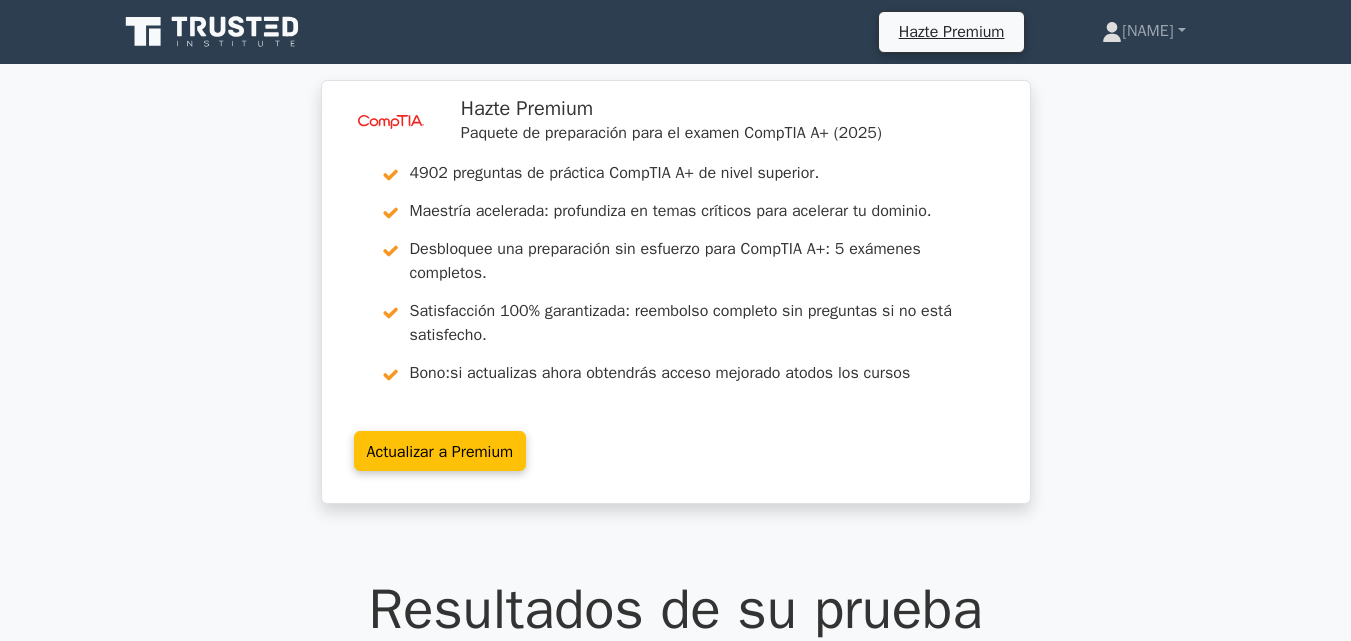 scroll, scrollTop: 452, scrollLeft: 0, axis: vertical 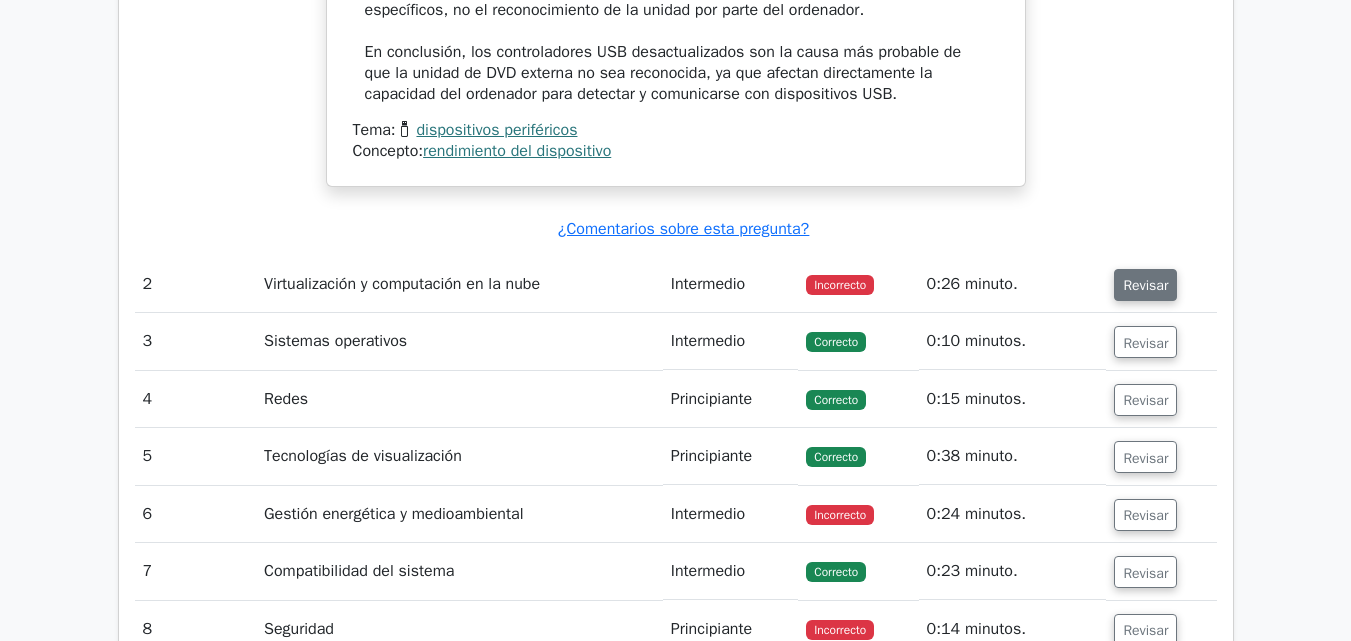 click on "Revisar" at bounding box center [1145, 285] 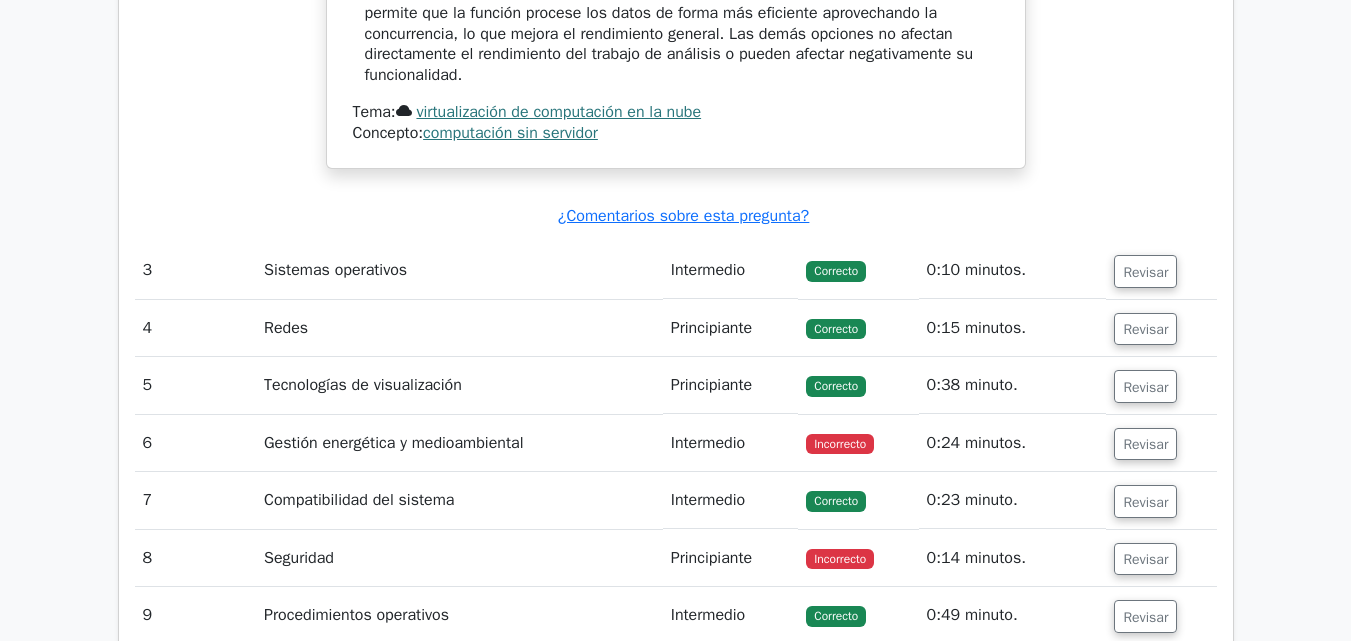 scroll, scrollTop: 3600, scrollLeft: 0, axis: vertical 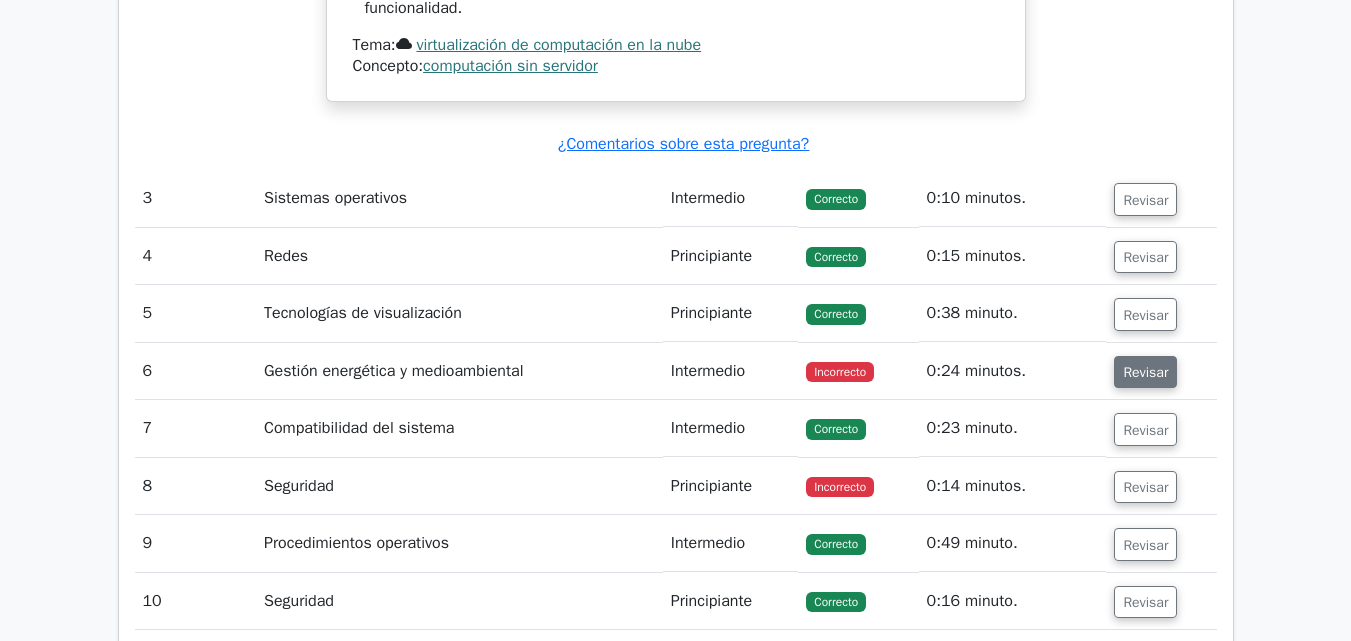 click on "Revisar" at bounding box center (1145, 372) 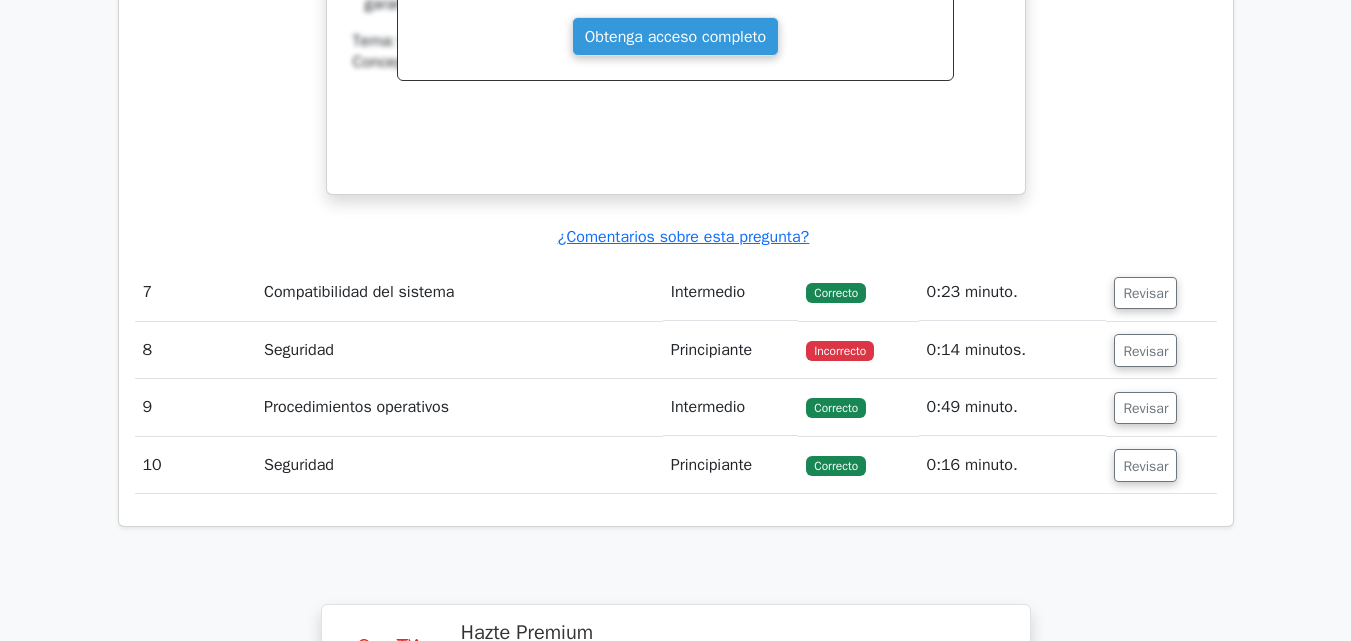 scroll, scrollTop: 4600, scrollLeft: 0, axis: vertical 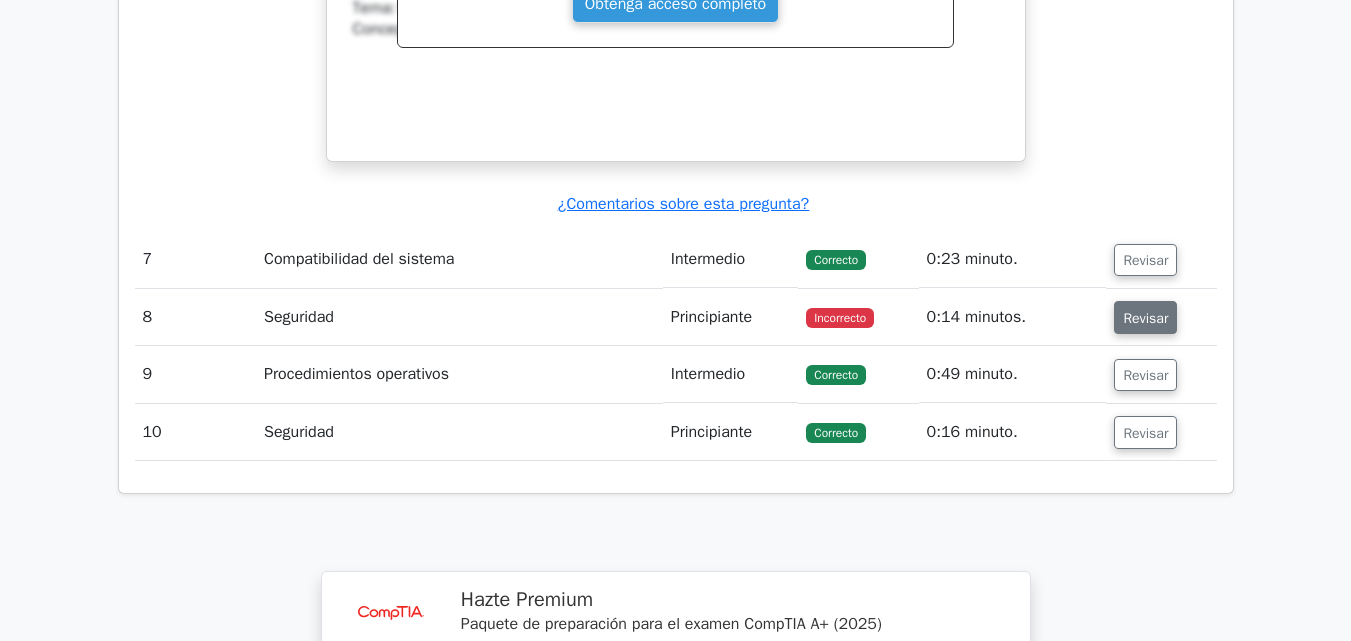click on "Revisar" at bounding box center [1145, 318] 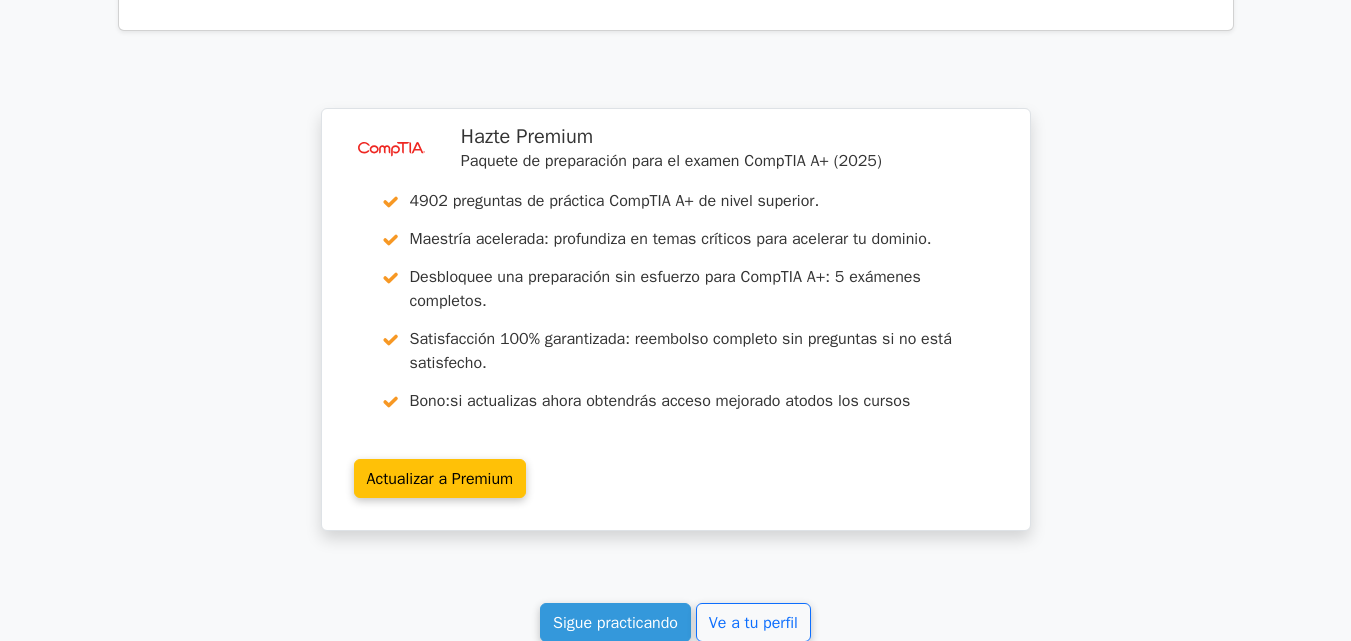 scroll, scrollTop: 5400, scrollLeft: 0, axis: vertical 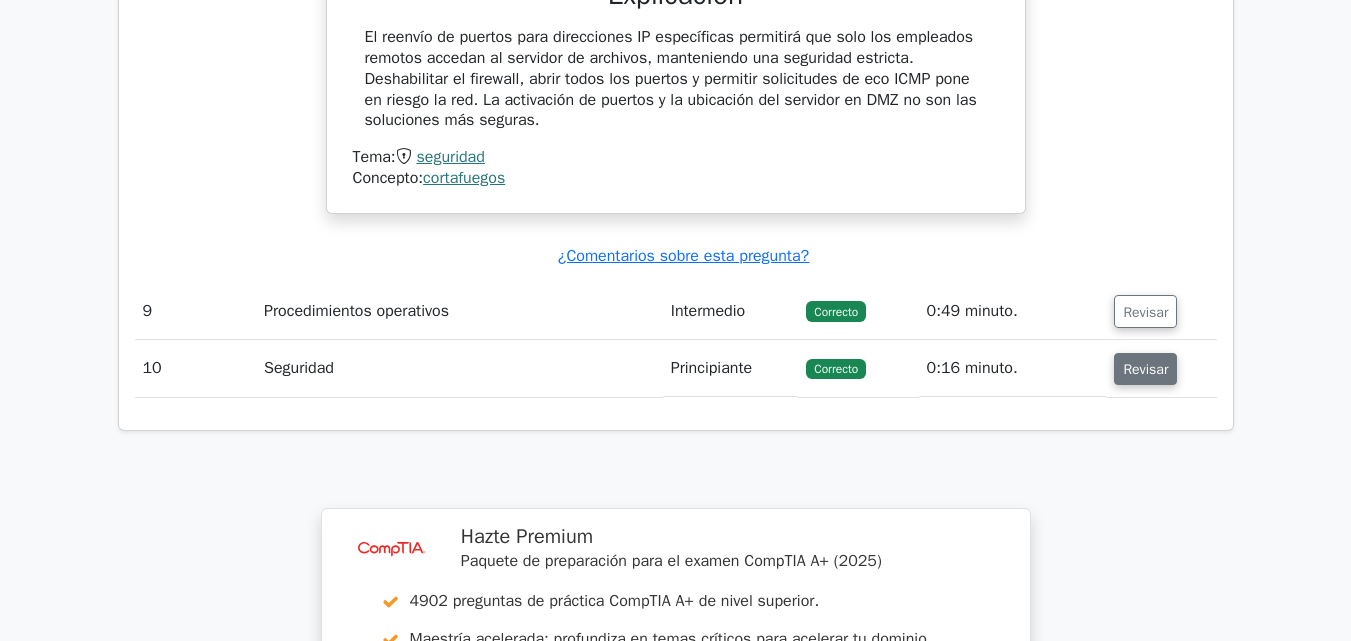 click on "Revisar" at bounding box center (1145, 369) 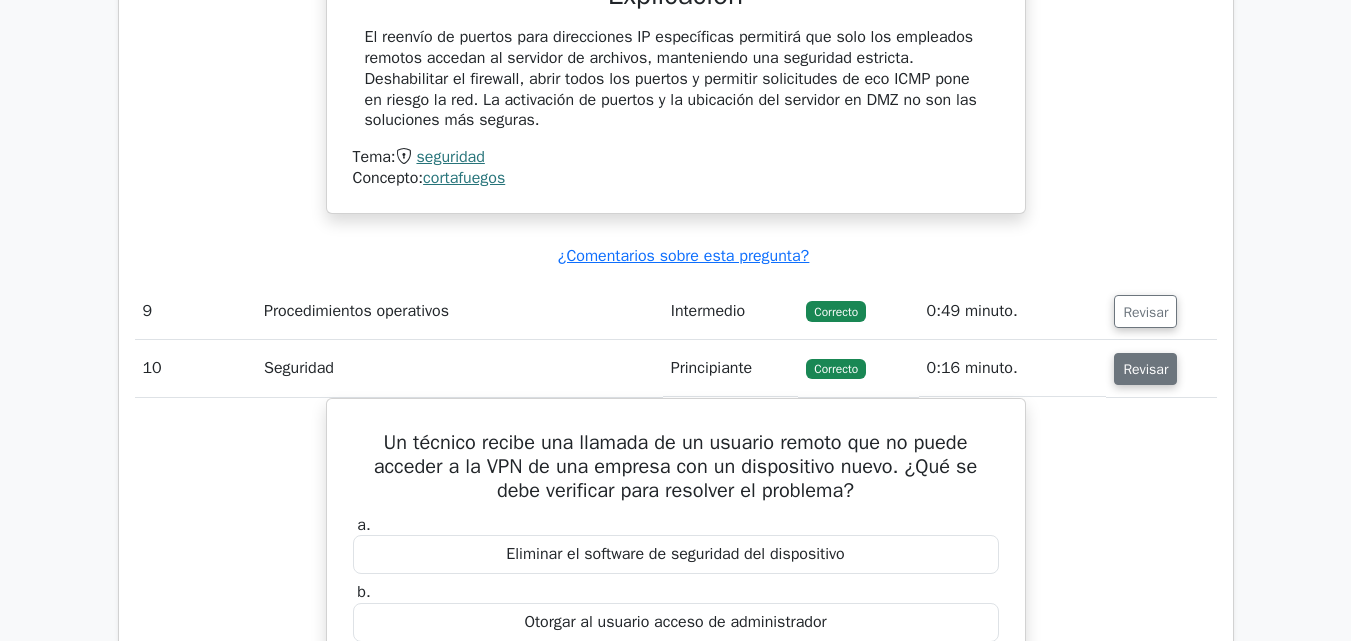 scroll, scrollTop: 5500, scrollLeft: 0, axis: vertical 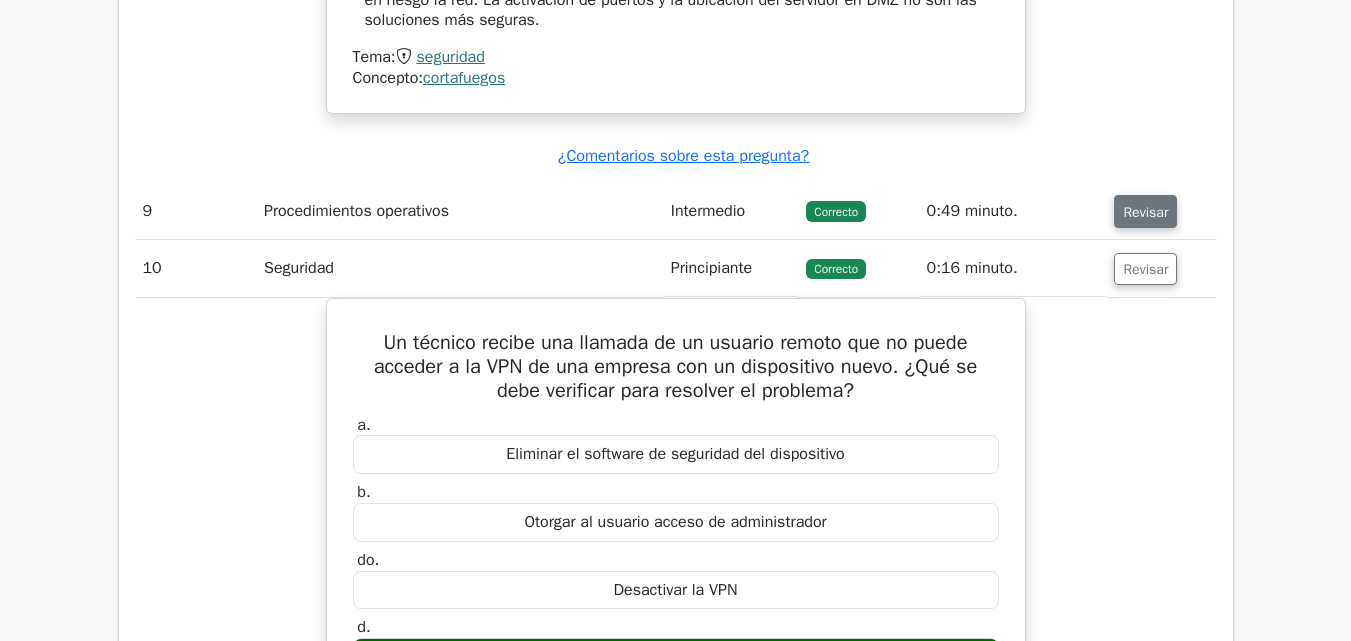 click on "Revisar" at bounding box center [1145, 212] 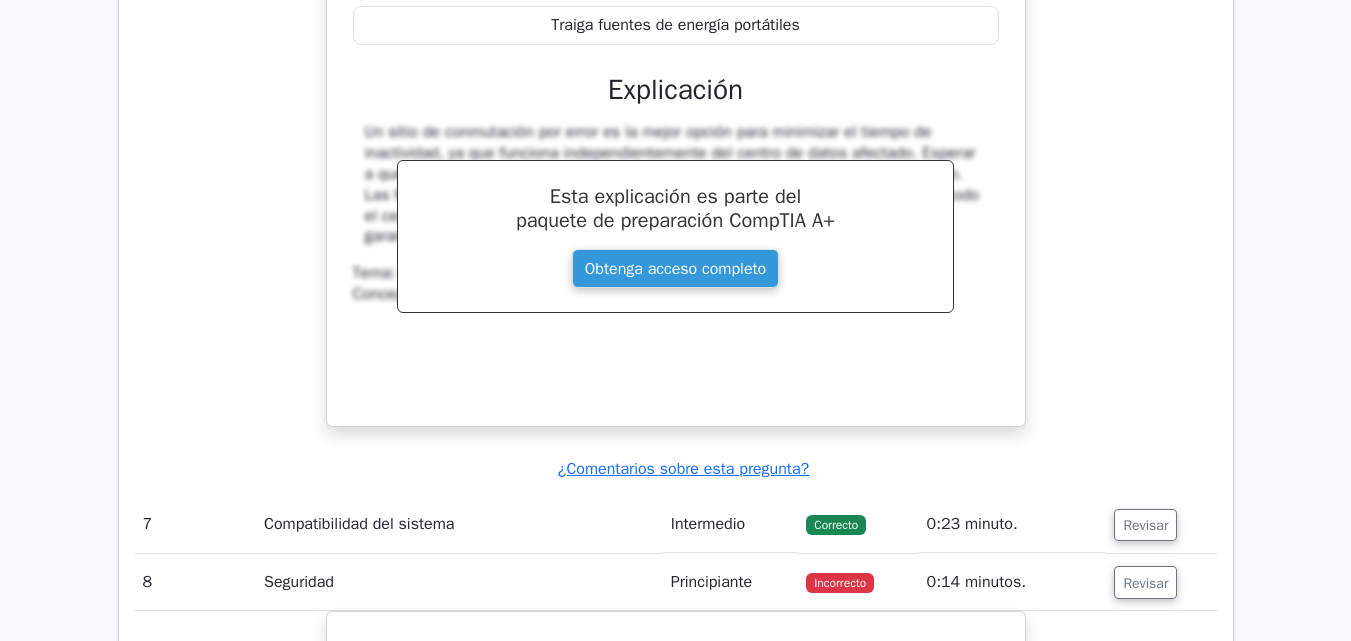 scroll, scrollTop: 4300, scrollLeft: 0, axis: vertical 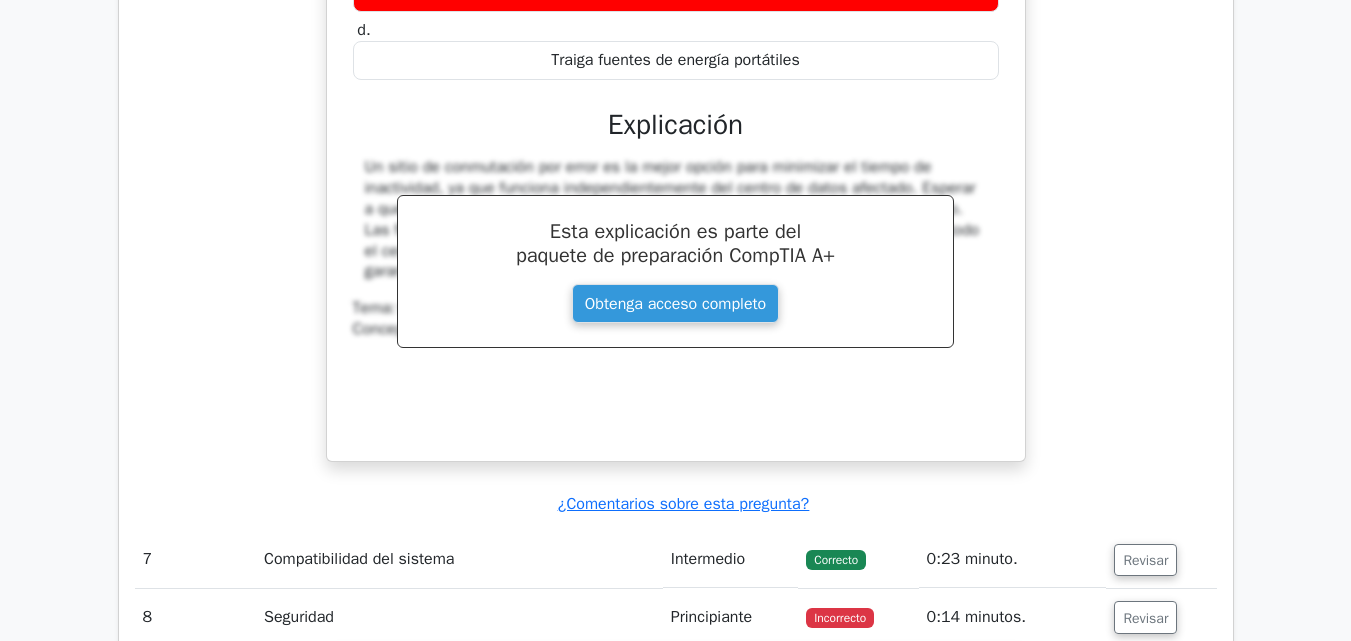 click on "Revisar" at bounding box center [1161, 559] 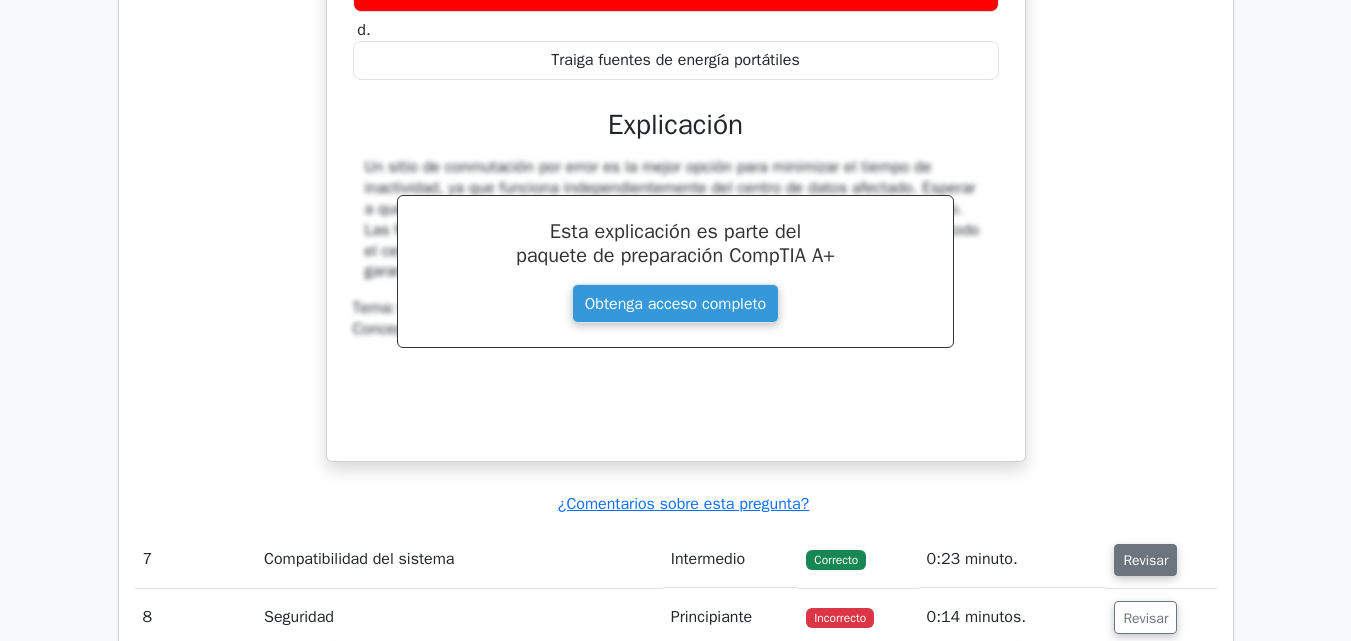 click on "Revisar" at bounding box center (1145, 560) 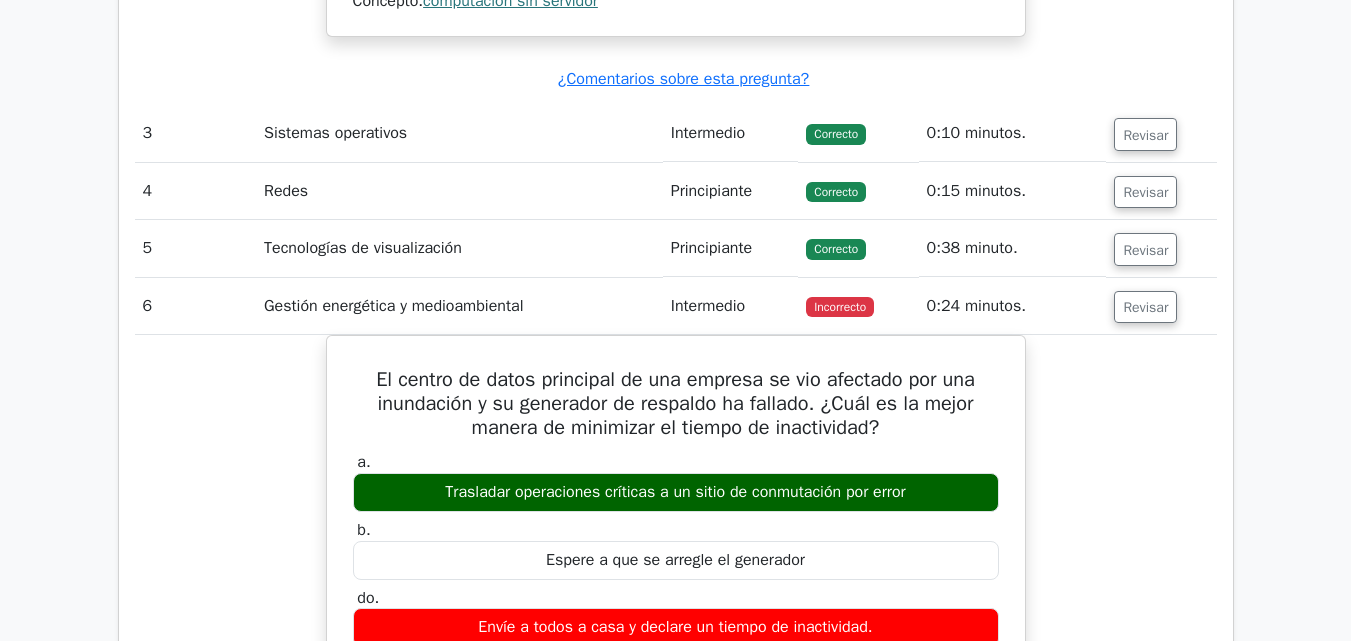 scroll, scrollTop: 3600, scrollLeft: 0, axis: vertical 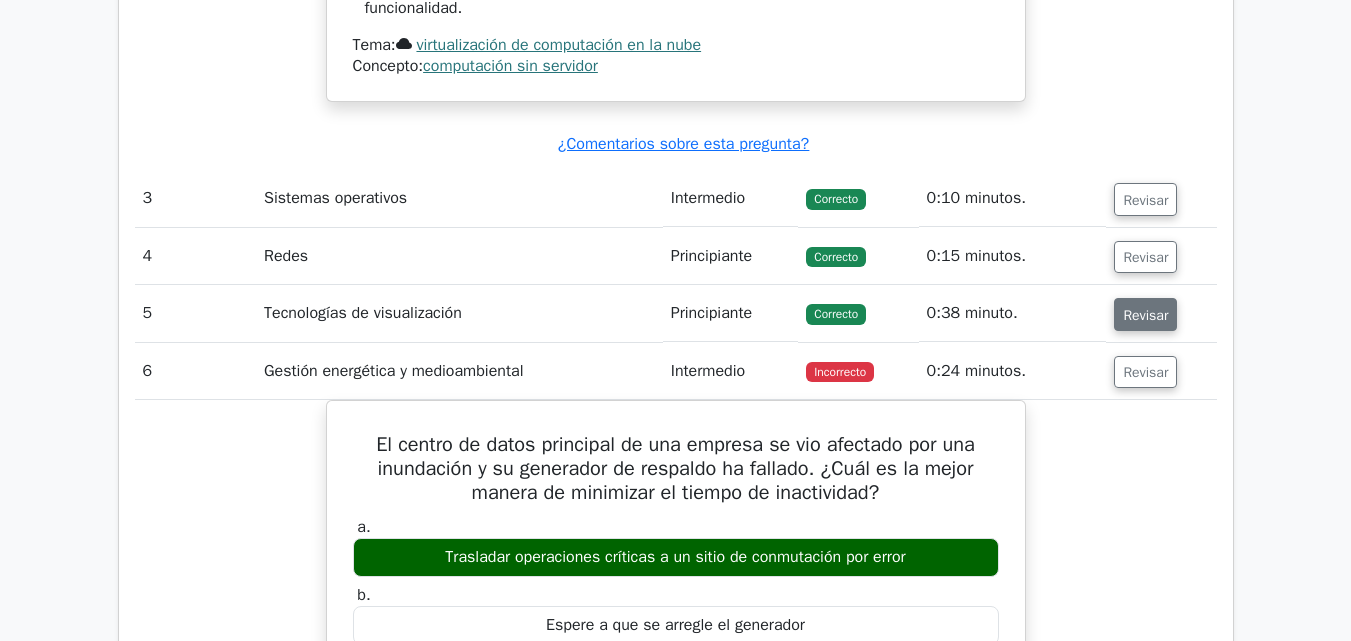 click on "Revisar" at bounding box center [1145, 314] 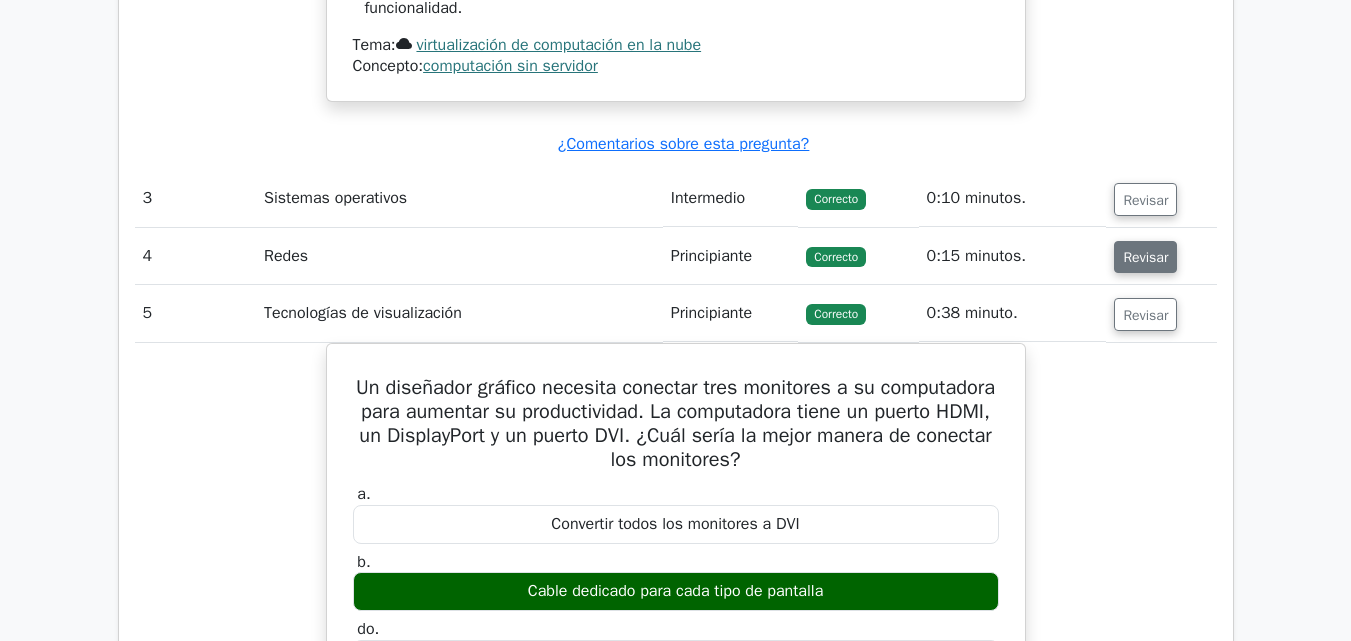 click on "Revisar" at bounding box center [1145, 257] 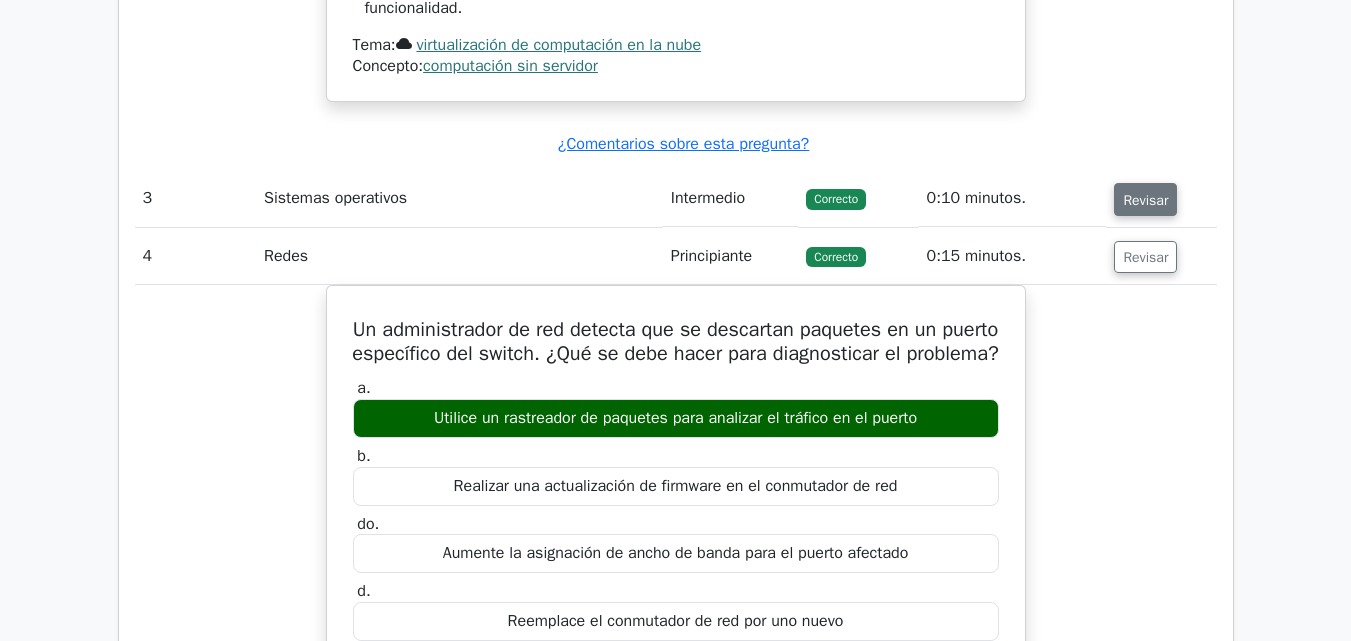 click on "Revisar" at bounding box center (1145, 200) 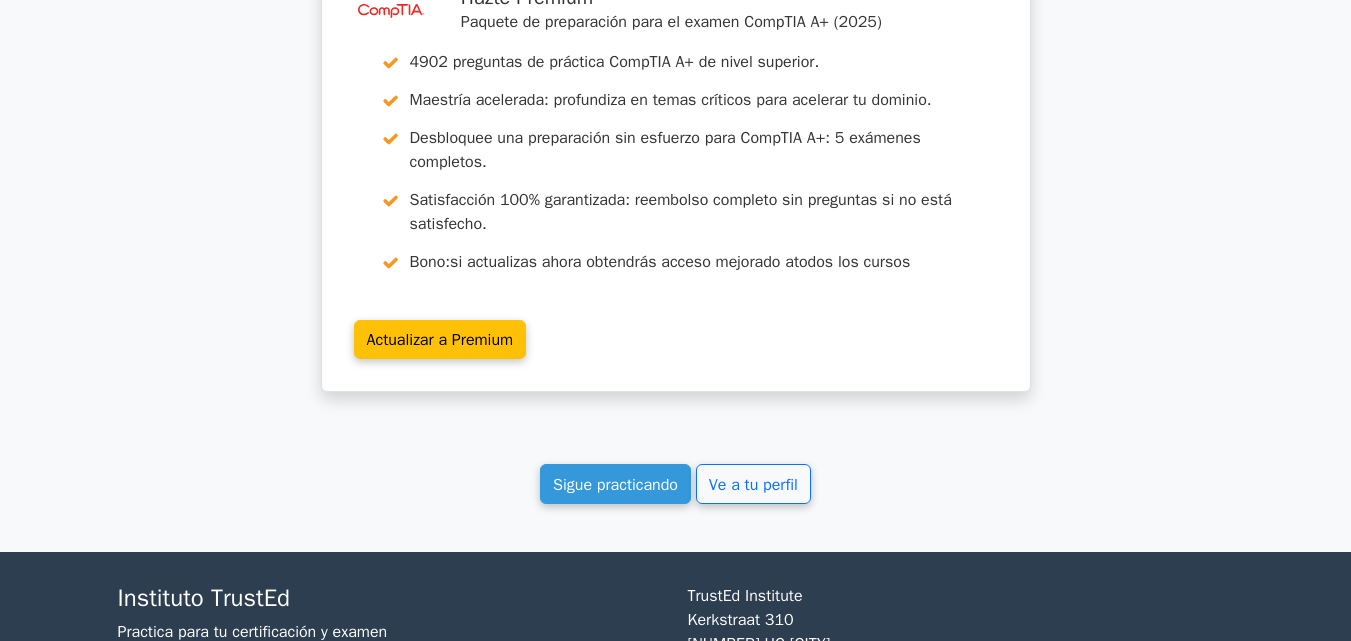 scroll, scrollTop: 11841, scrollLeft: 0, axis: vertical 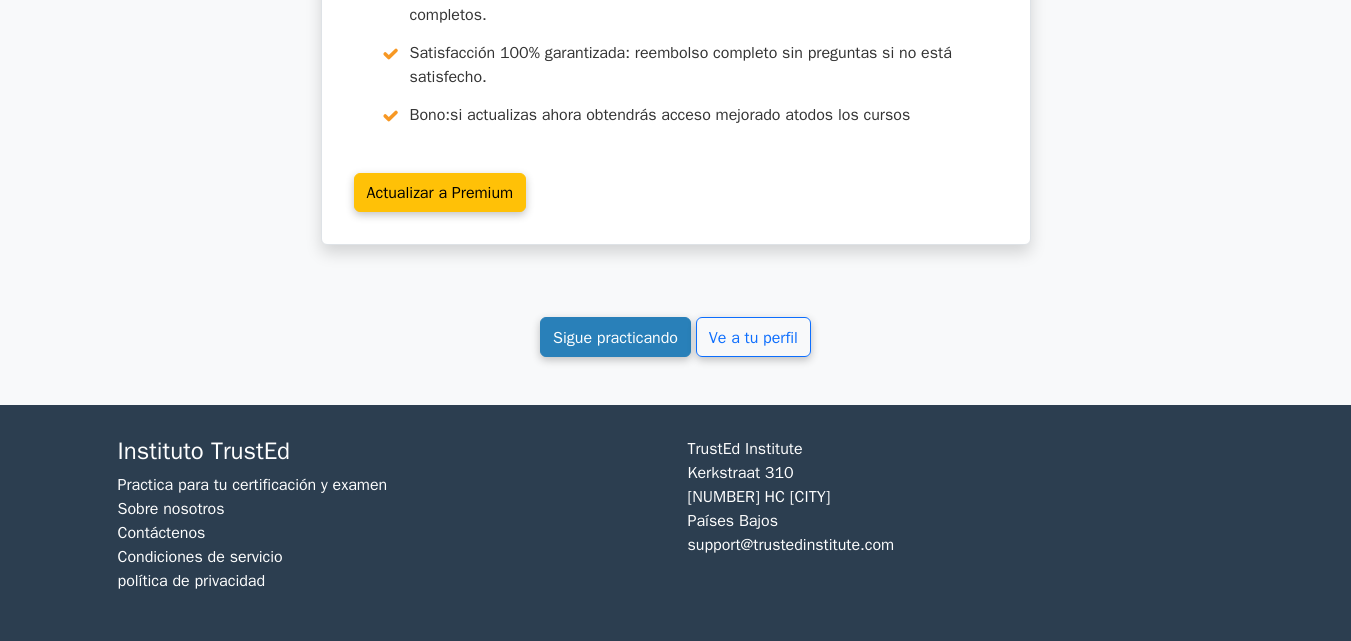 click on "Sigue practicando" at bounding box center [615, 338] 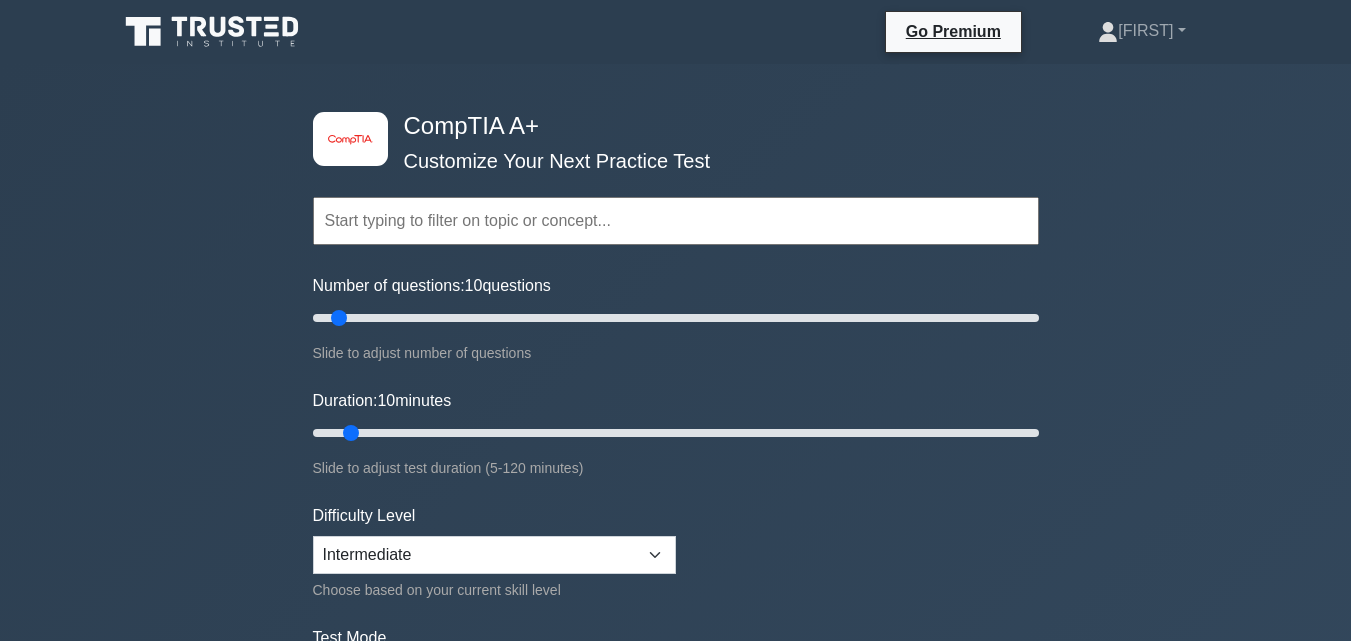 scroll, scrollTop: 0, scrollLeft: 0, axis: both 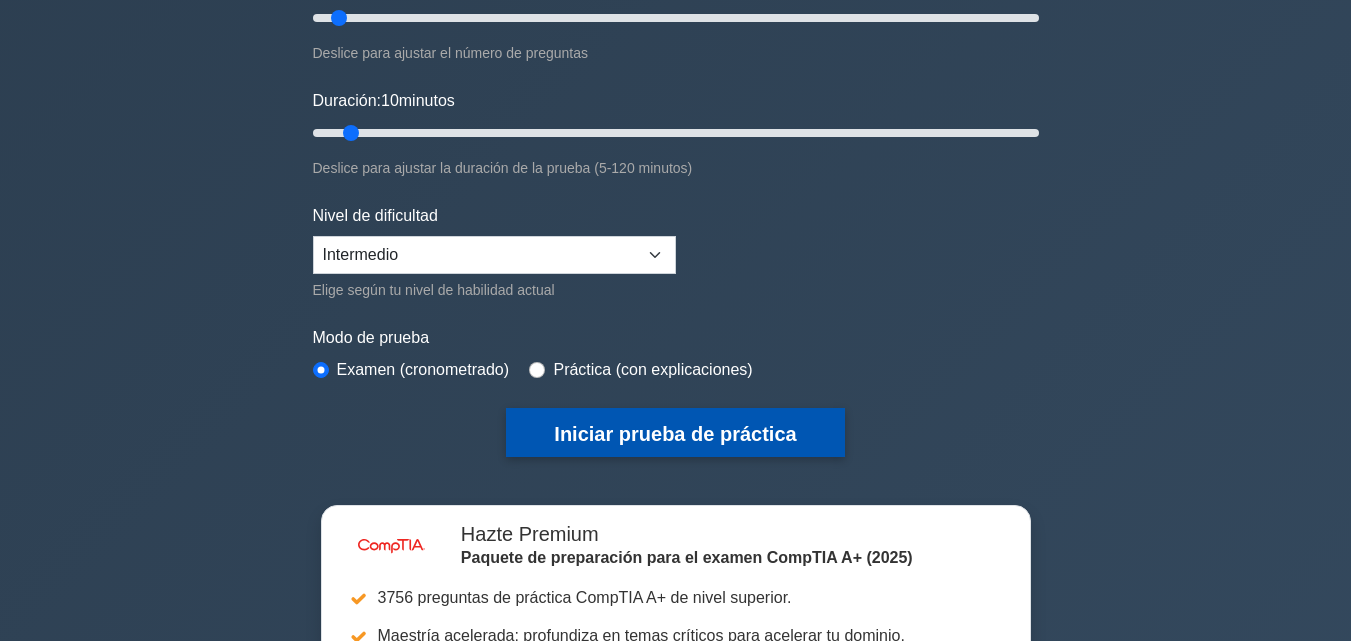 click on "Iniciar prueba de práctica" at bounding box center (675, 432) 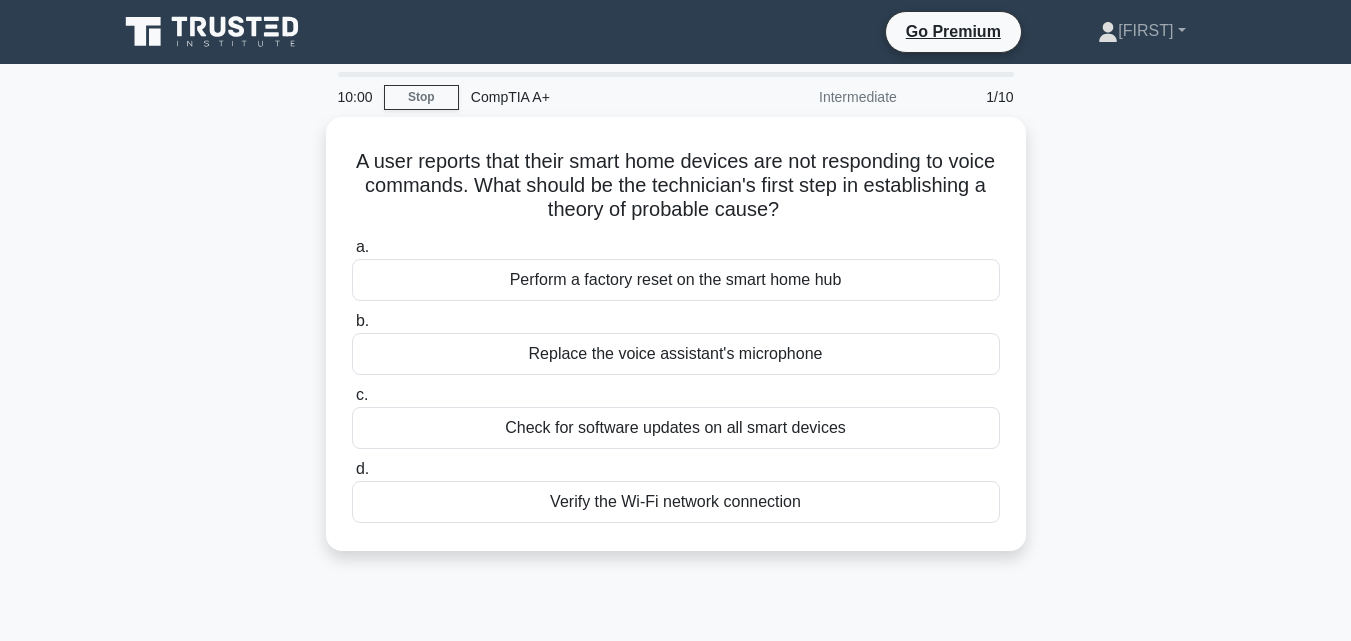 scroll, scrollTop: 0, scrollLeft: 0, axis: both 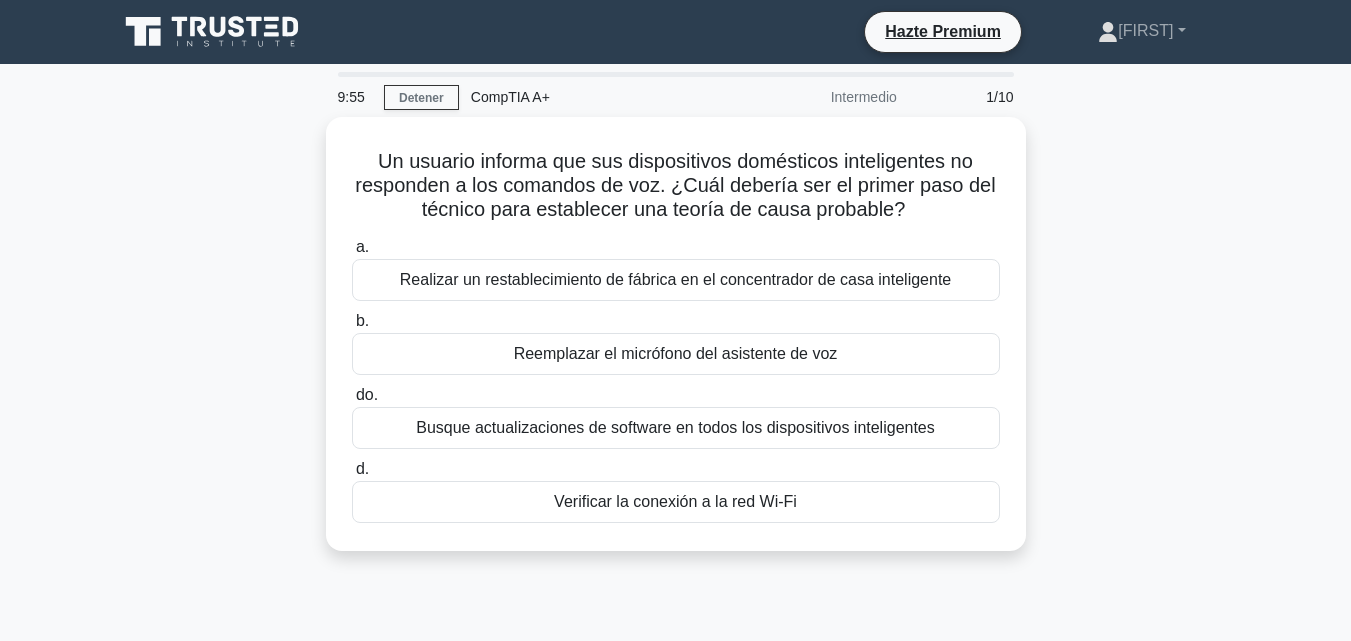 click on "Un usuario informa que sus dispositivos domésticos inteligentes no responden a los comandos de voz. ¿Cuál debería ser el primer paso del técnico para establecer una teoría de causa probable?
.spinner_0XTQ{transform-origin:center;animation:spinner_y6GP .75s linear infinite}@keyframes spinner_y6GP{100%{transform:rotate(360deg)}}
a.
b." at bounding box center (676, 346) 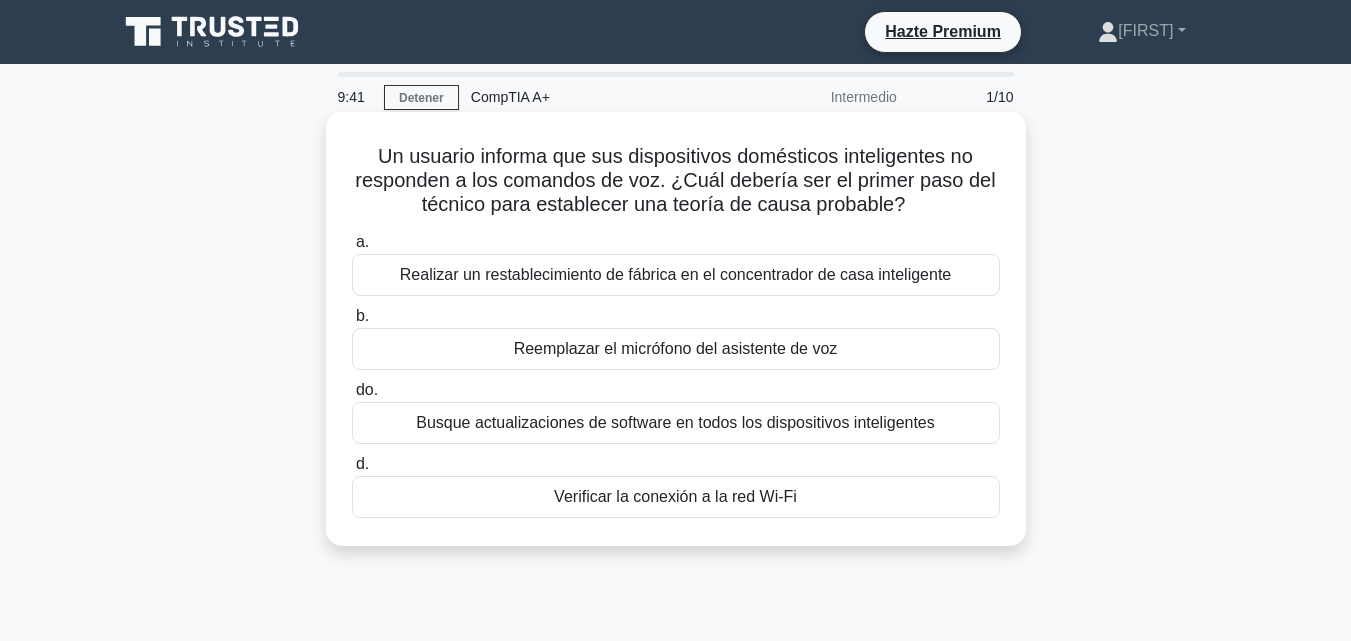 click on "Busque actualizaciones de software en todos los dispositivos inteligentes" at bounding box center (675, 422) 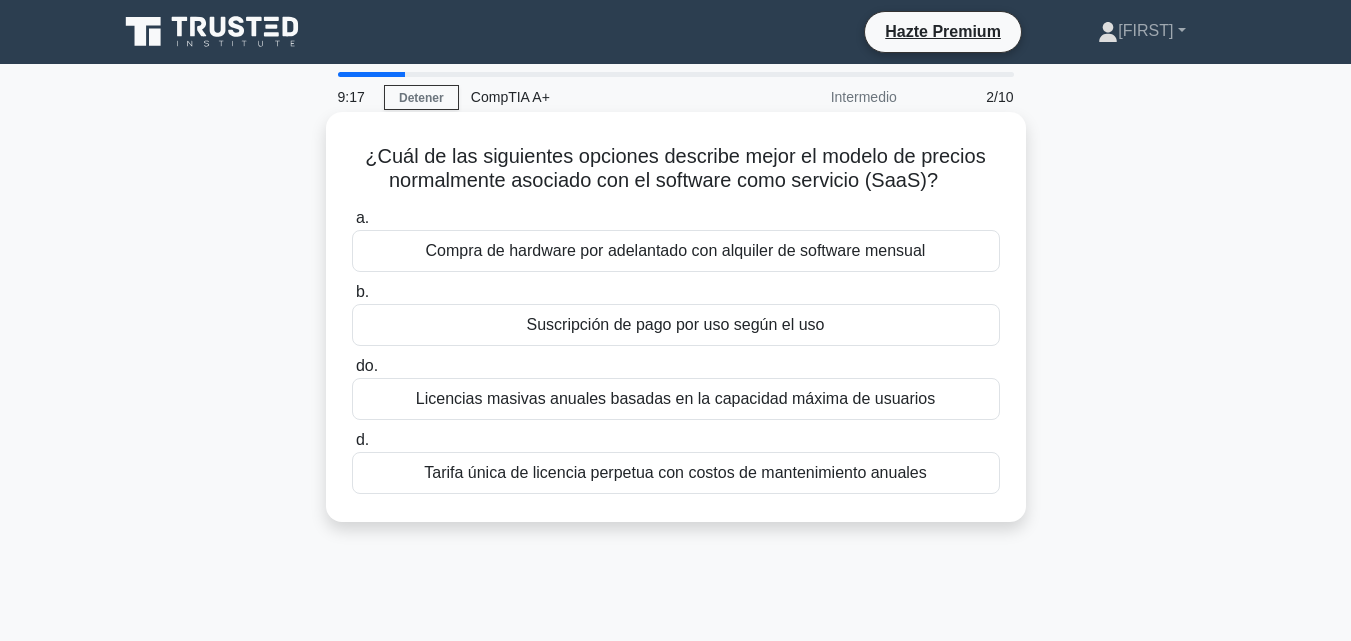 drag, startPoint x: 955, startPoint y: 191, endPoint x: 354, endPoint y: 151, distance: 602.32965 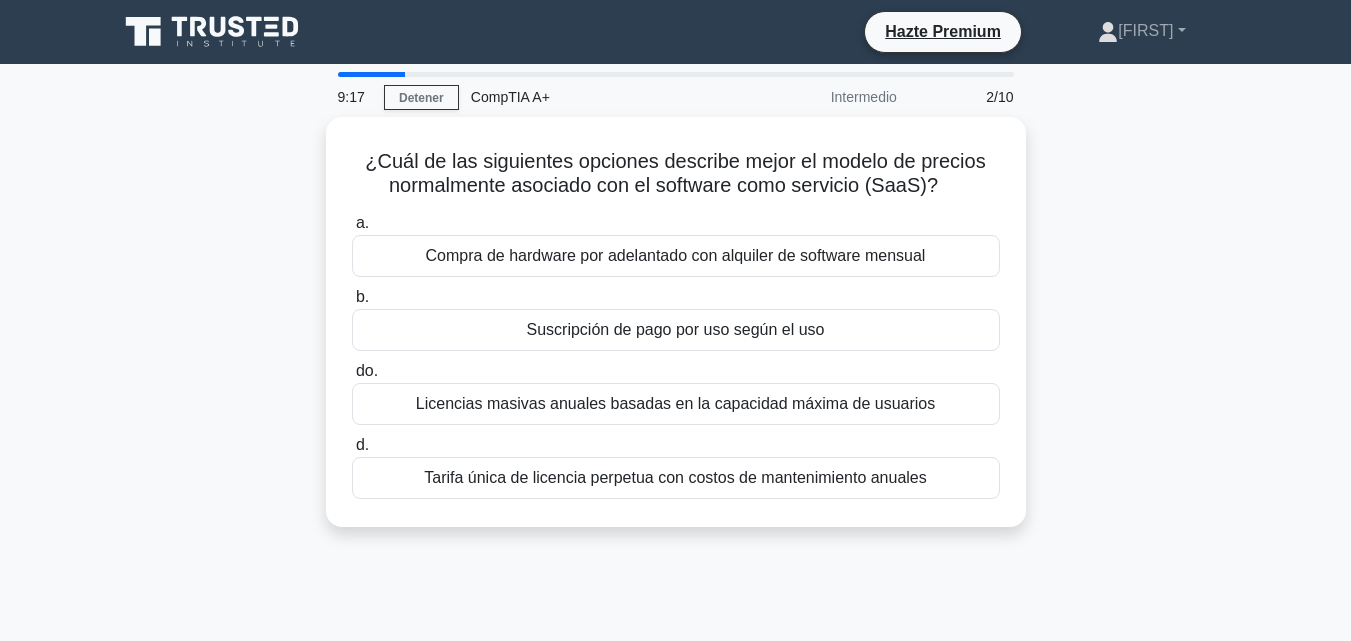 copy on "¿Cuál de las siguientes opciones describe mejor el modelo de precios normally asociado con el software como servicio (SaaS)?" 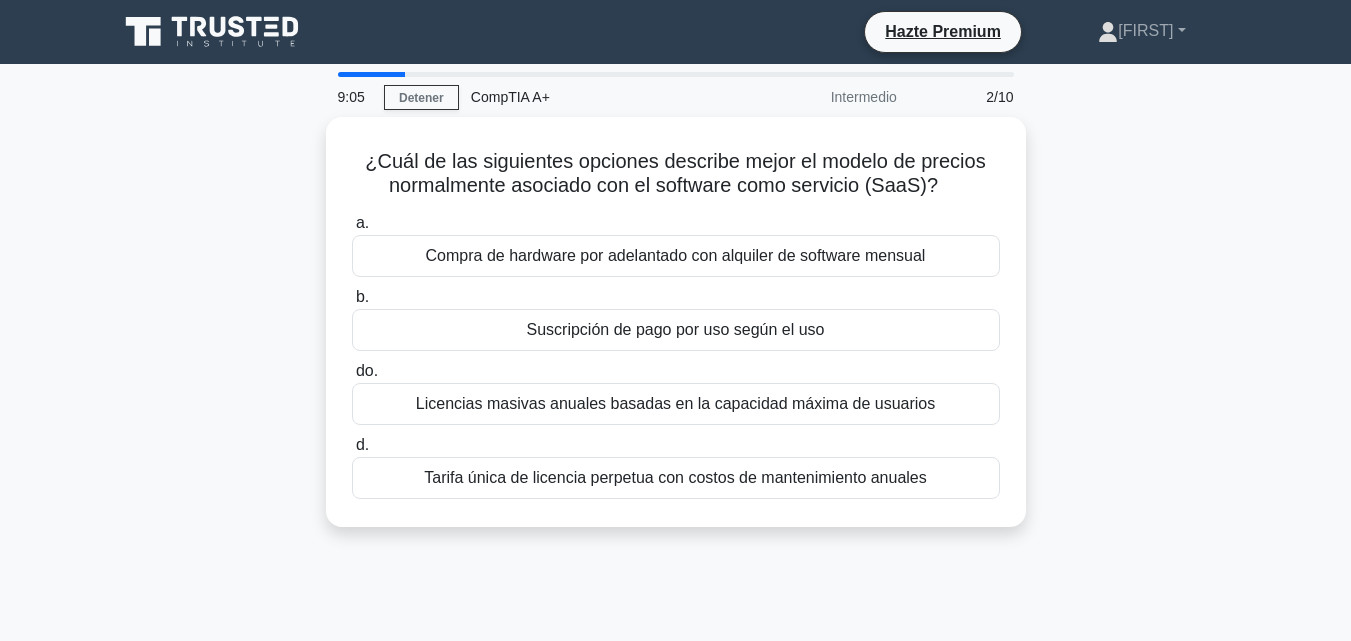 click on "¿Cuál de las siguientes opciones describe mejor el modelo de precios normalmente asociado con el software como servicio (SaaS)?
.spinner_0XTQ{transform-origin:center;animation:spinner_y6GP .75s linear infinite}@keyframes spinner_y6GP{100%{transform:rotate(360deg)}}
a.
Compra de hardware por adelantado con alquiler de software mensual
b. do." at bounding box center (676, 334) 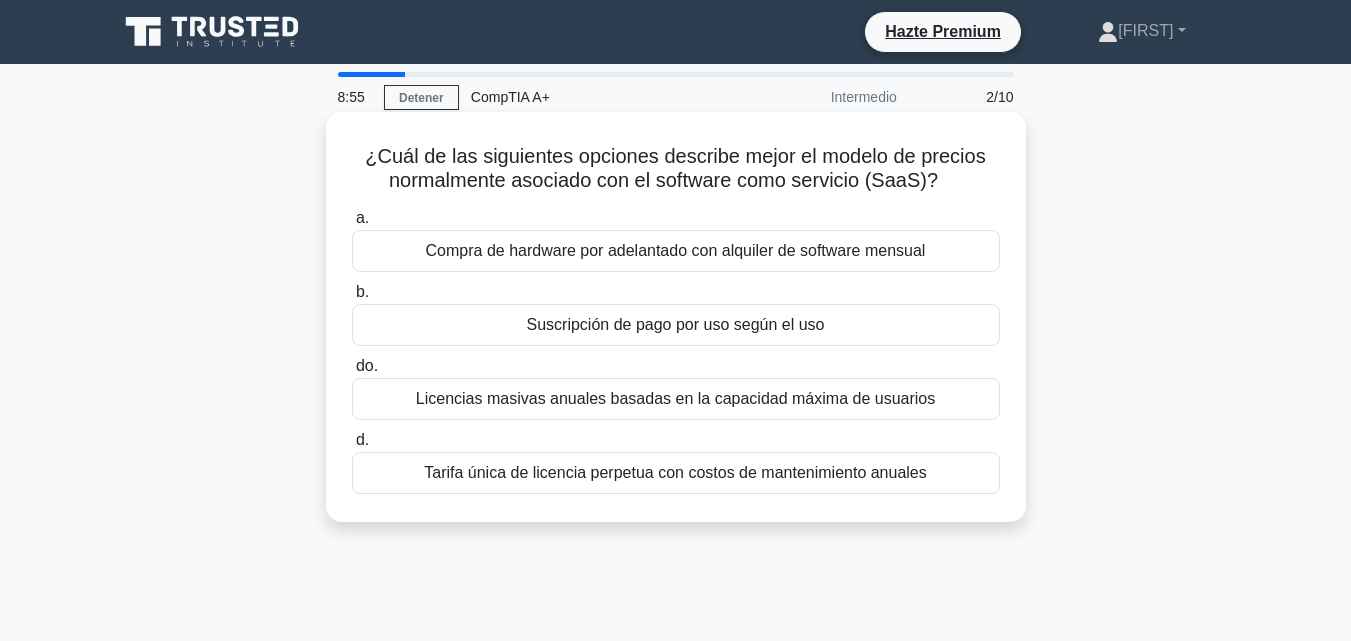 click on "Compra de hardware por adelantado con alquiler de software mensual" at bounding box center (676, 250) 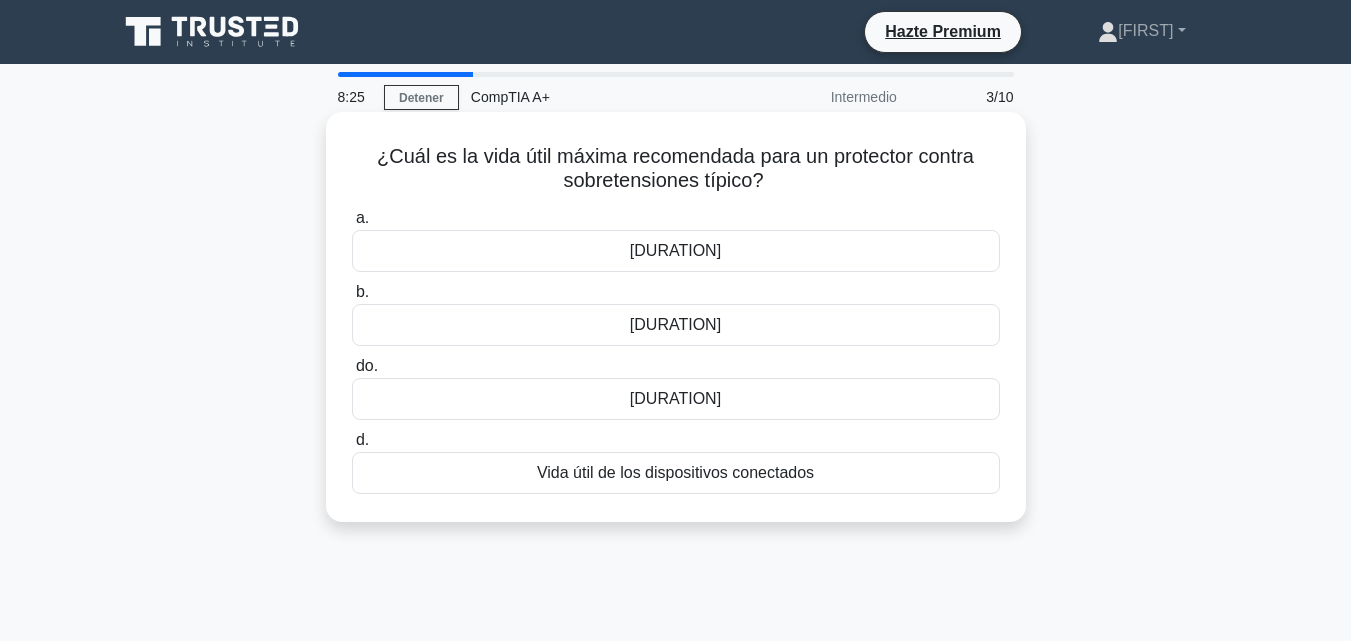 click on "1-2 años" at bounding box center (676, 399) 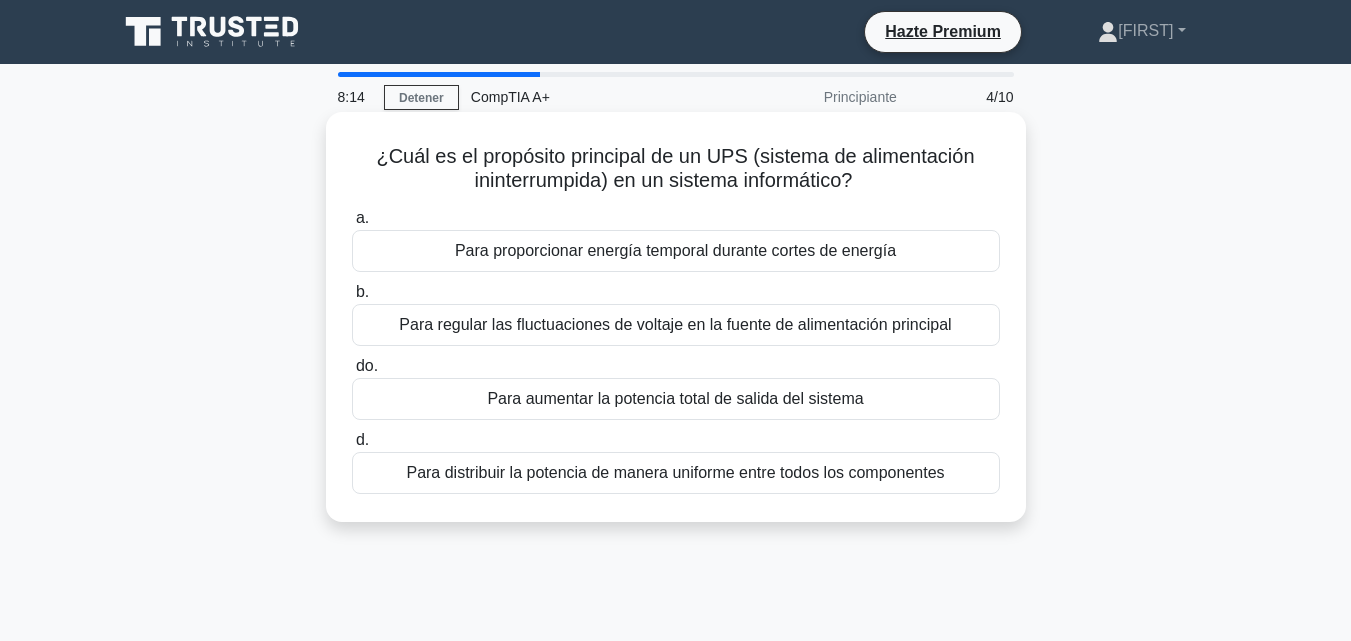 click on "Para proporcionar energía temporal durante cortes de energía" at bounding box center (675, 250) 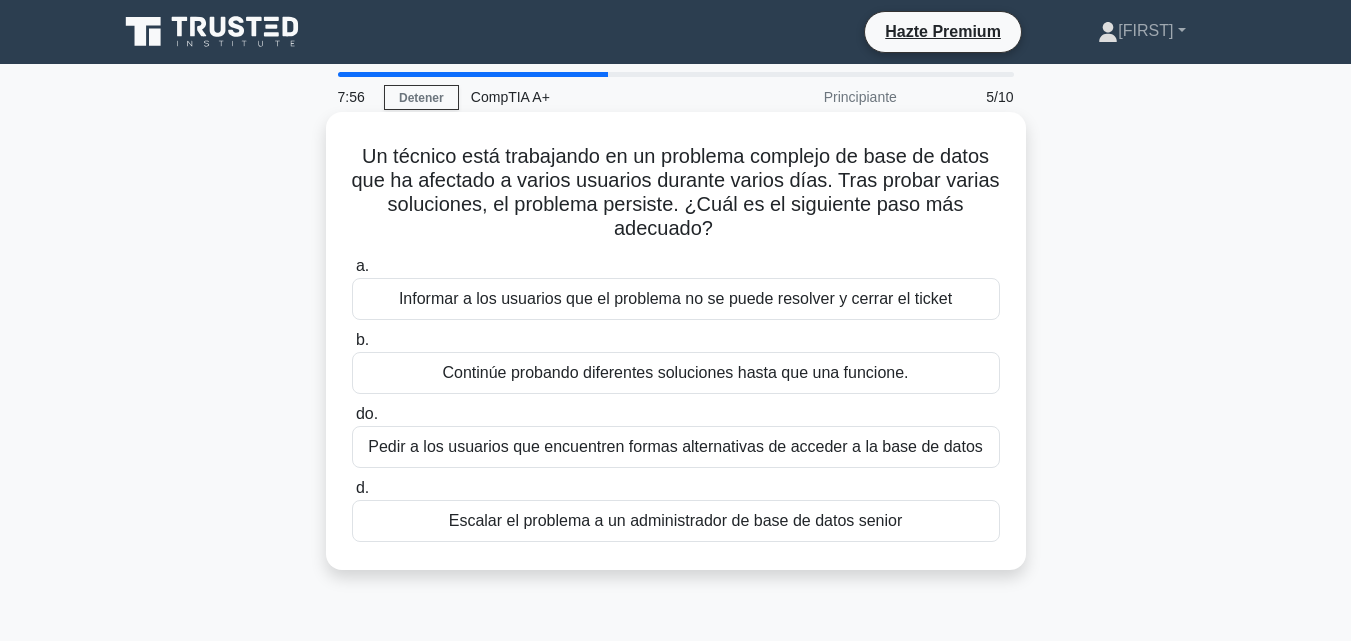 click on "Escalar el problema a un administrador de base de datos senior" at bounding box center [676, 520] 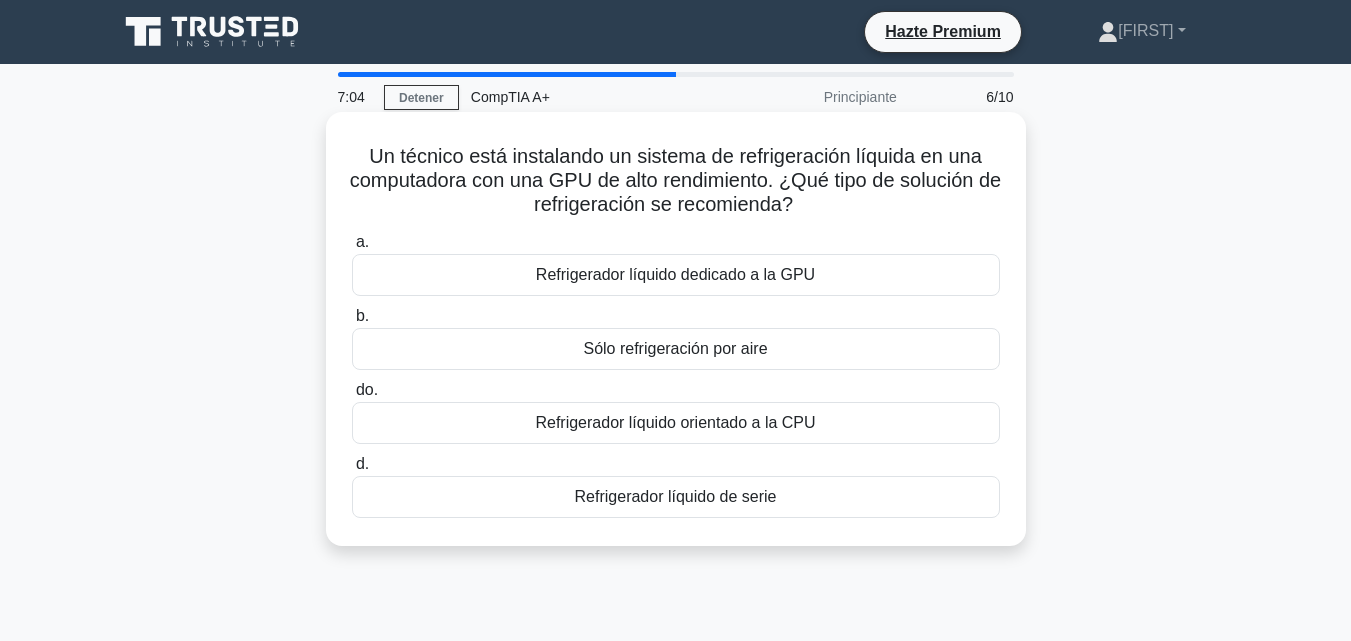 drag, startPoint x: 363, startPoint y: 153, endPoint x: 784, endPoint y: 499, distance: 544.9376 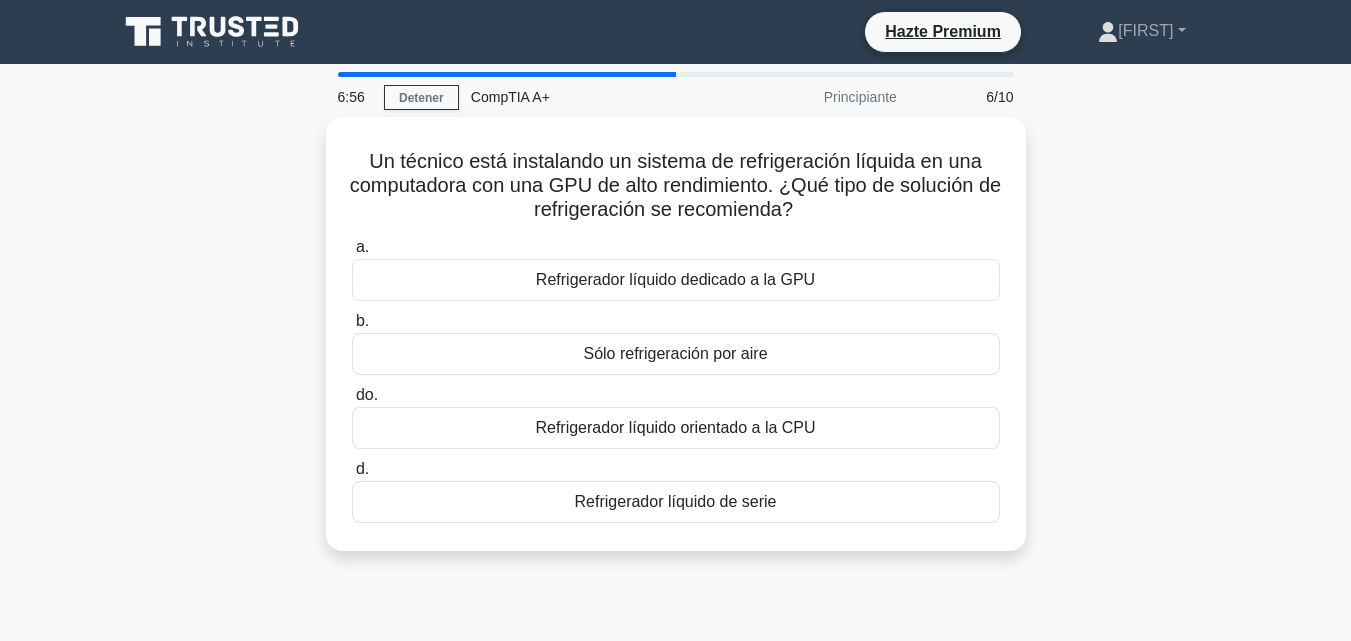 click on "Un técnico está instalando un sistema de refrigeración líquida en una computadora con una GPU de alto rendimiento. ¿Qué tipo de solución de refrigeración se recomienda?
.spinner_0XTQ{transform-origin:center;animation:spinner_y6GP .75s linear infinite}@keyframes spinner_y6GP{100%{transform:rotate(360deg)}}
a.
Refrigerador líquido dedicado a la GPU
b. do. d." at bounding box center [676, 346] 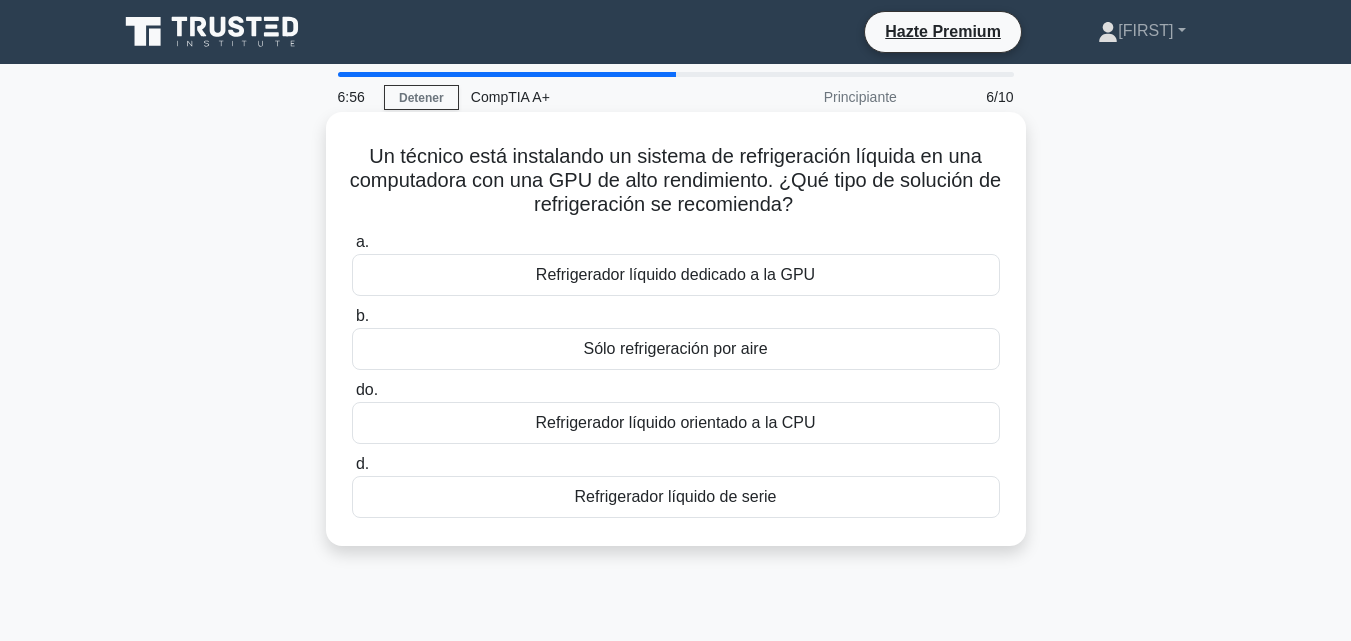 click on "Refrigerador líquido dedicado a la GPU" at bounding box center (676, 275) 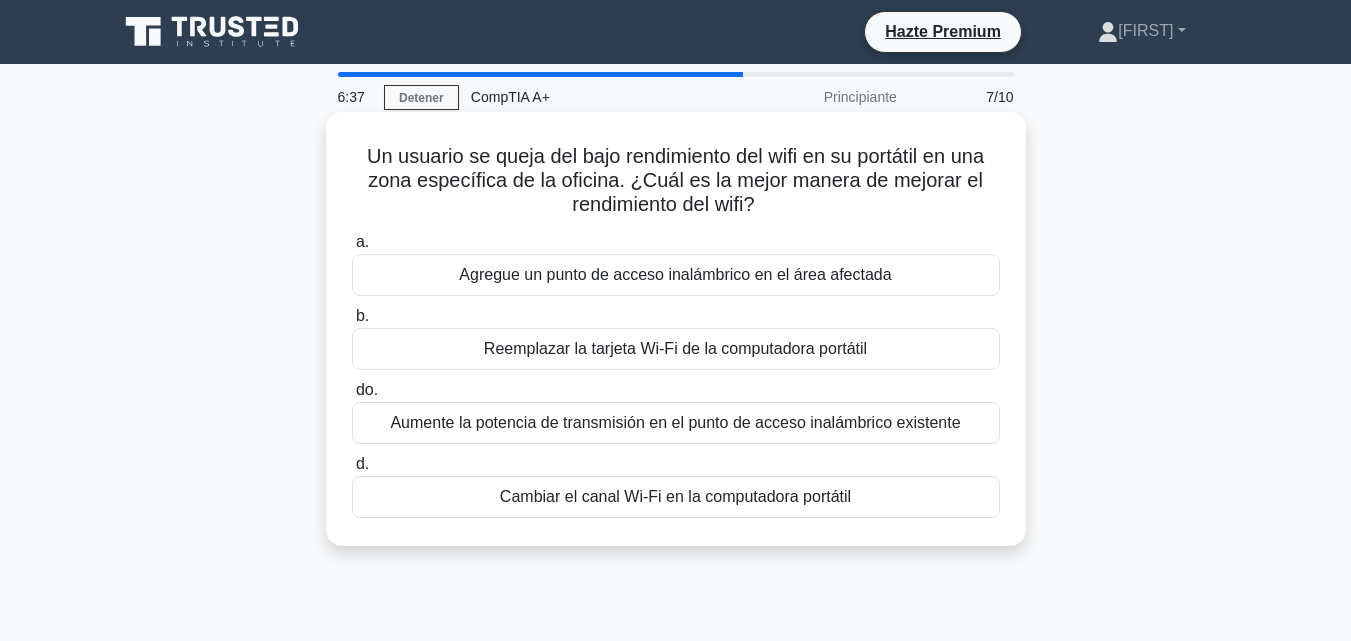 click on "Aumente la potencia de transmisión en el punto de acceso inalámbrico existente" at bounding box center (675, 422) 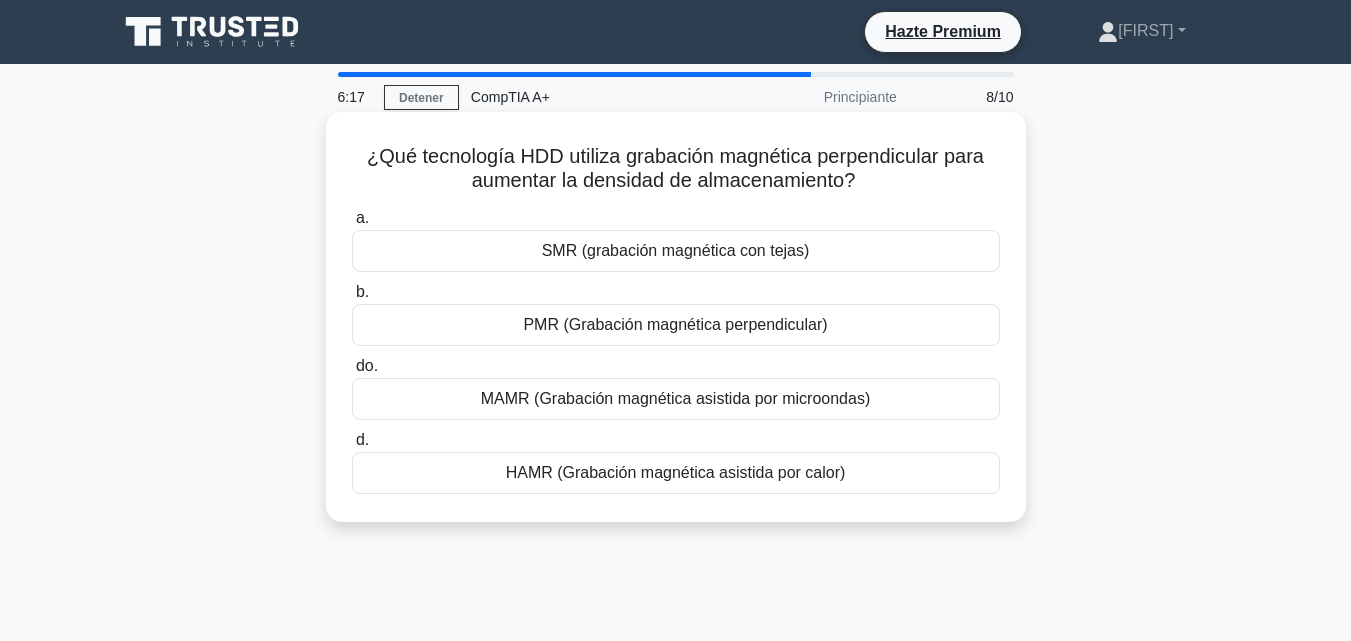 click on "PMR (Grabación magnética perpendicular)" at bounding box center [675, 324] 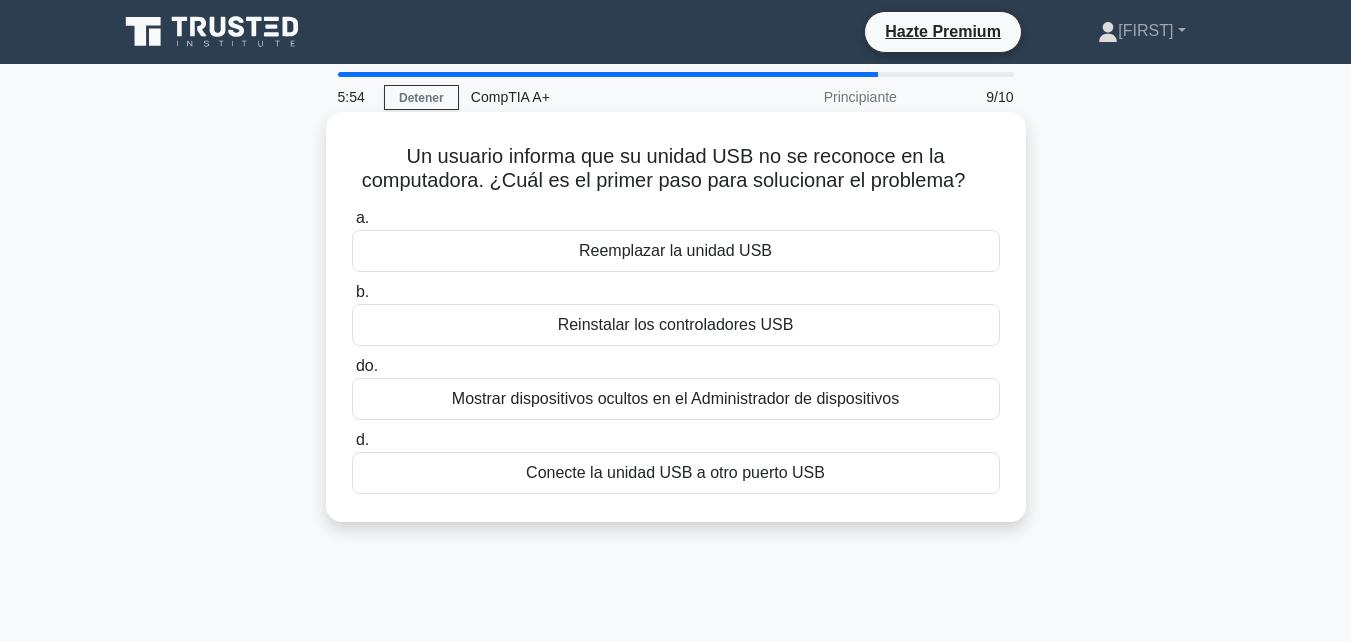 click on "Conecte la unidad USB a otro puerto USB" at bounding box center (675, 472) 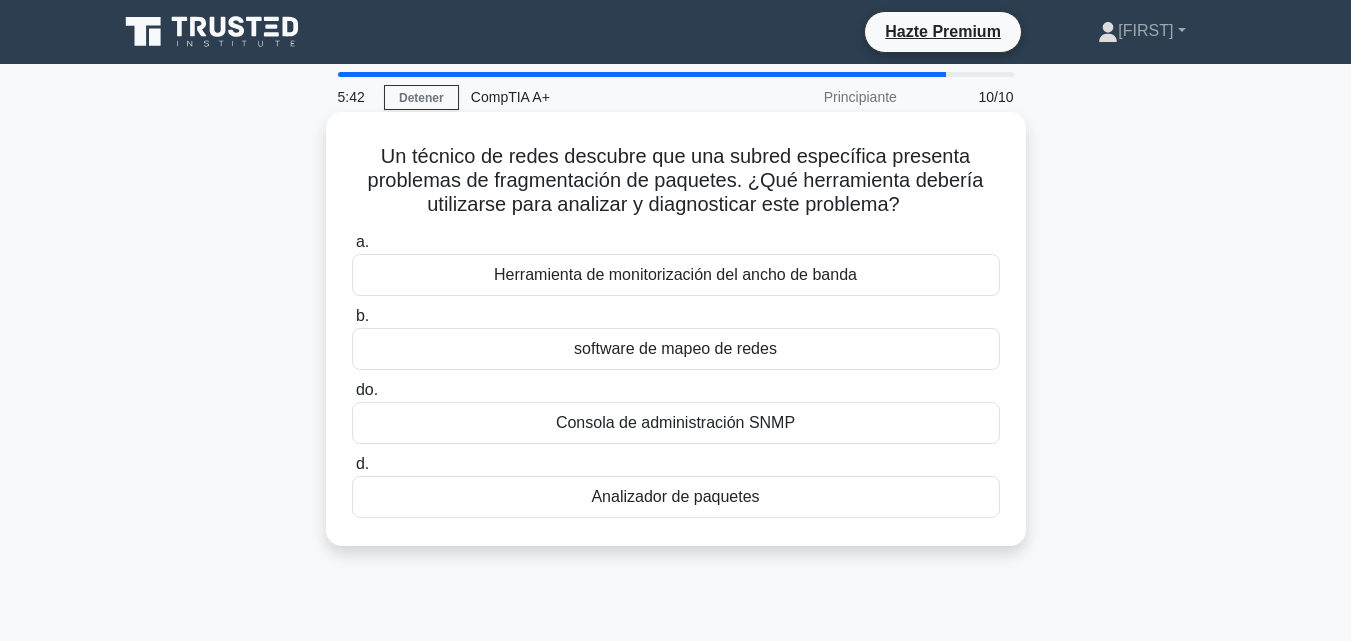 click on "Analizador de paquetes" at bounding box center (675, 496) 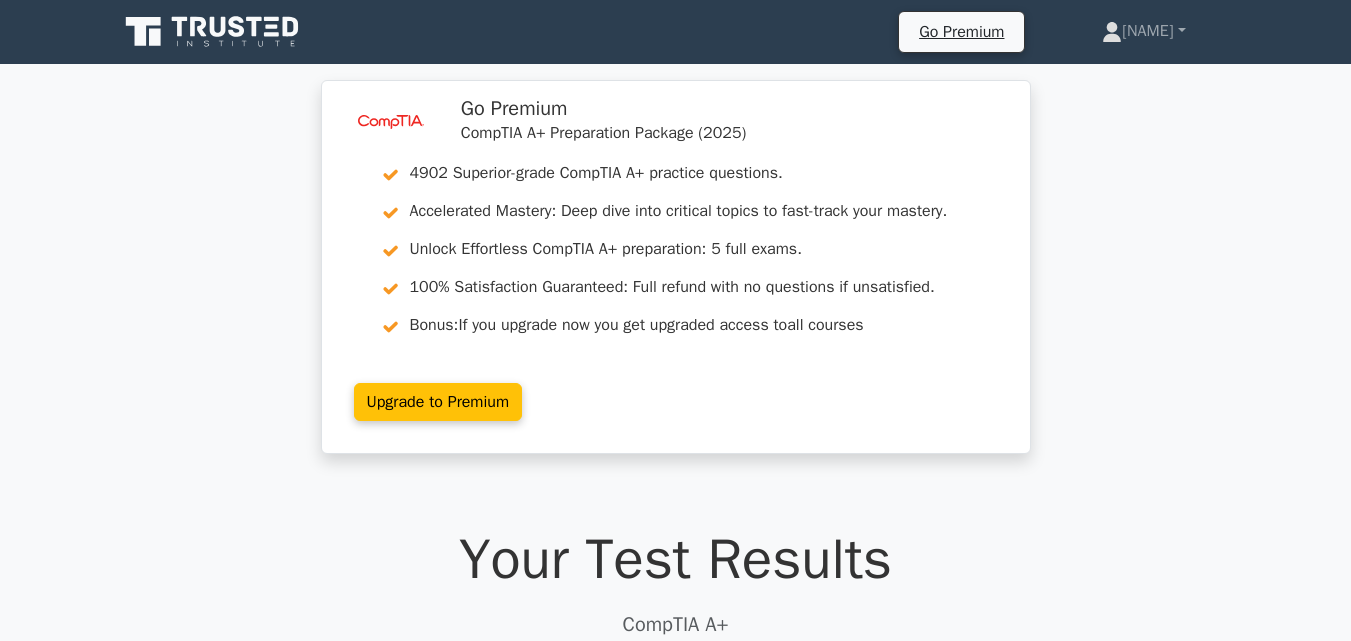 scroll, scrollTop: 0, scrollLeft: 0, axis: both 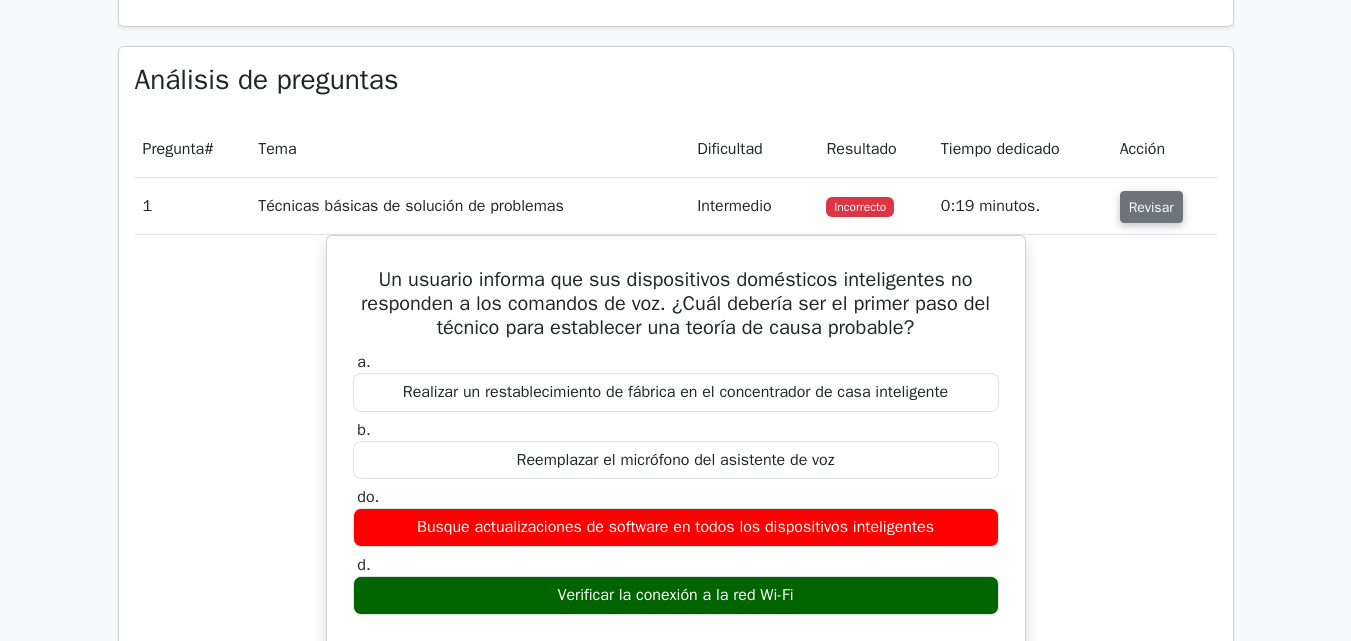 click on "Revisar" at bounding box center [1151, 207] 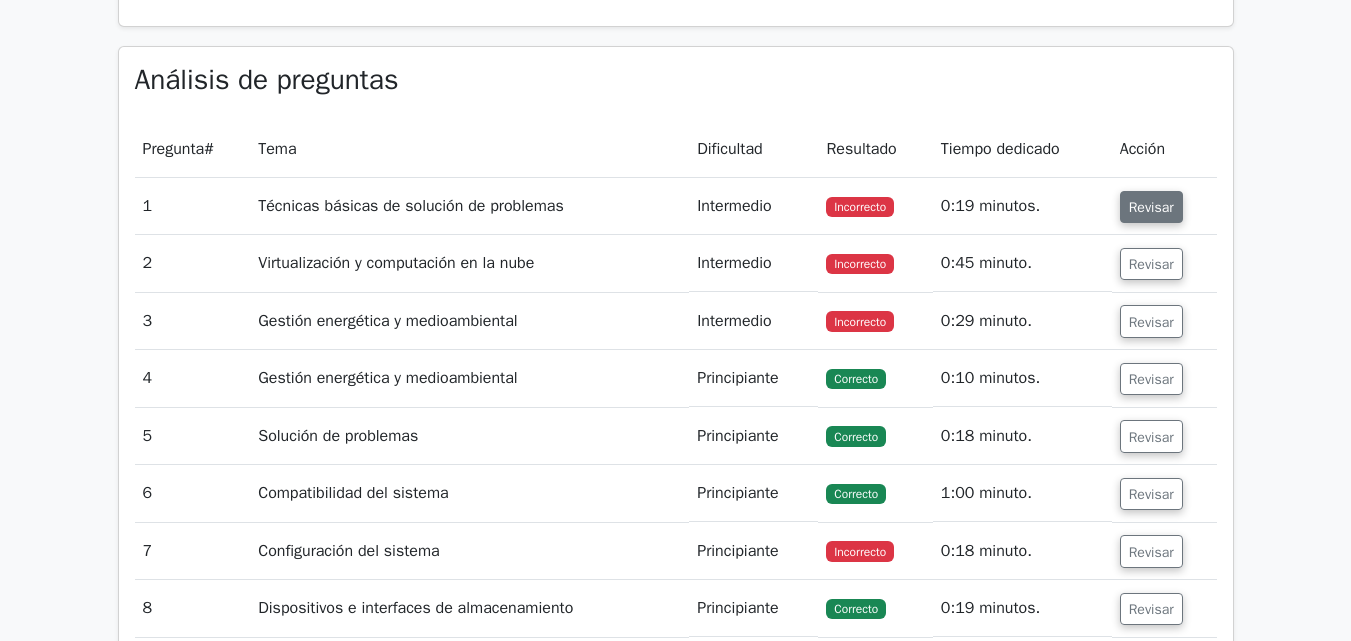 click on "Revisar" at bounding box center (1151, 207) 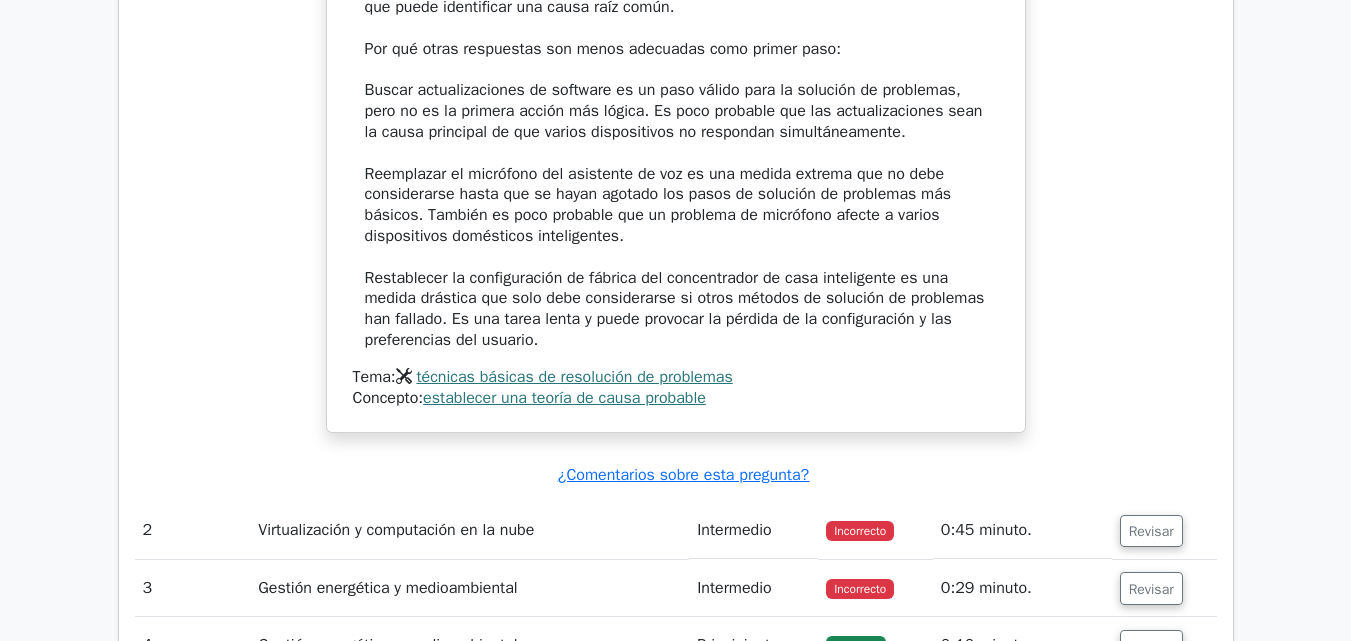 scroll, scrollTop: 2700, scrollLeft: 0, axis: vertical 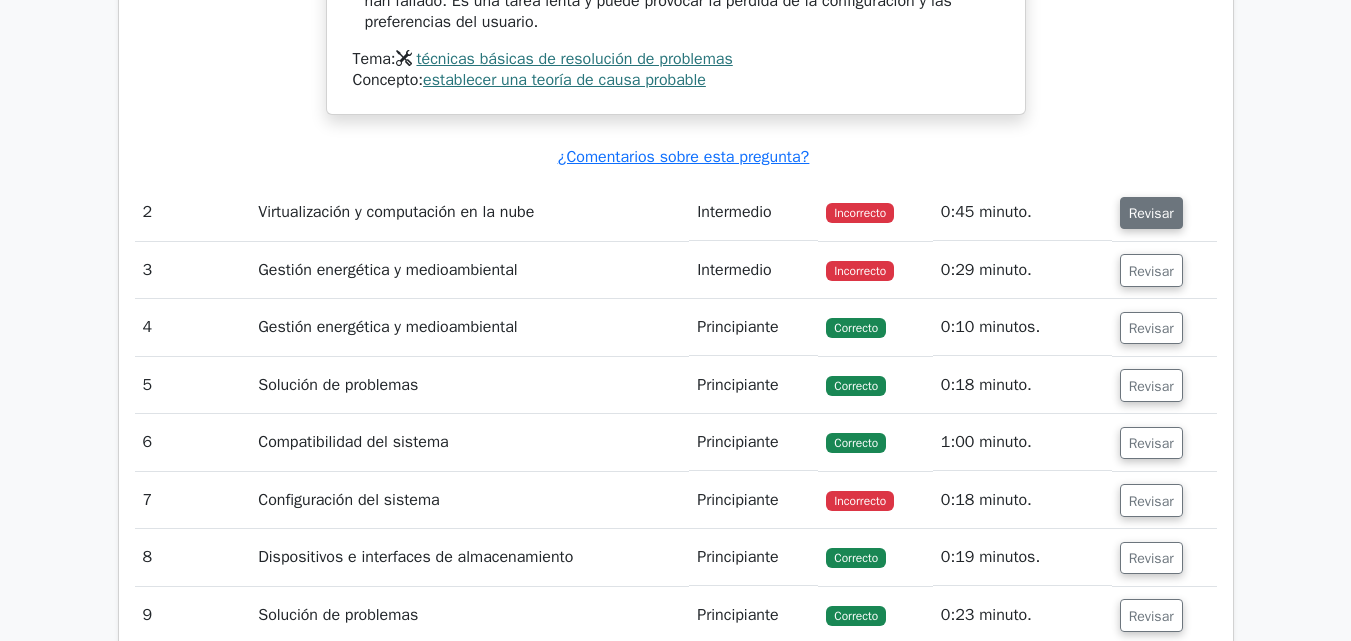 click on "Revisar" at bounding box center (1151, 213) 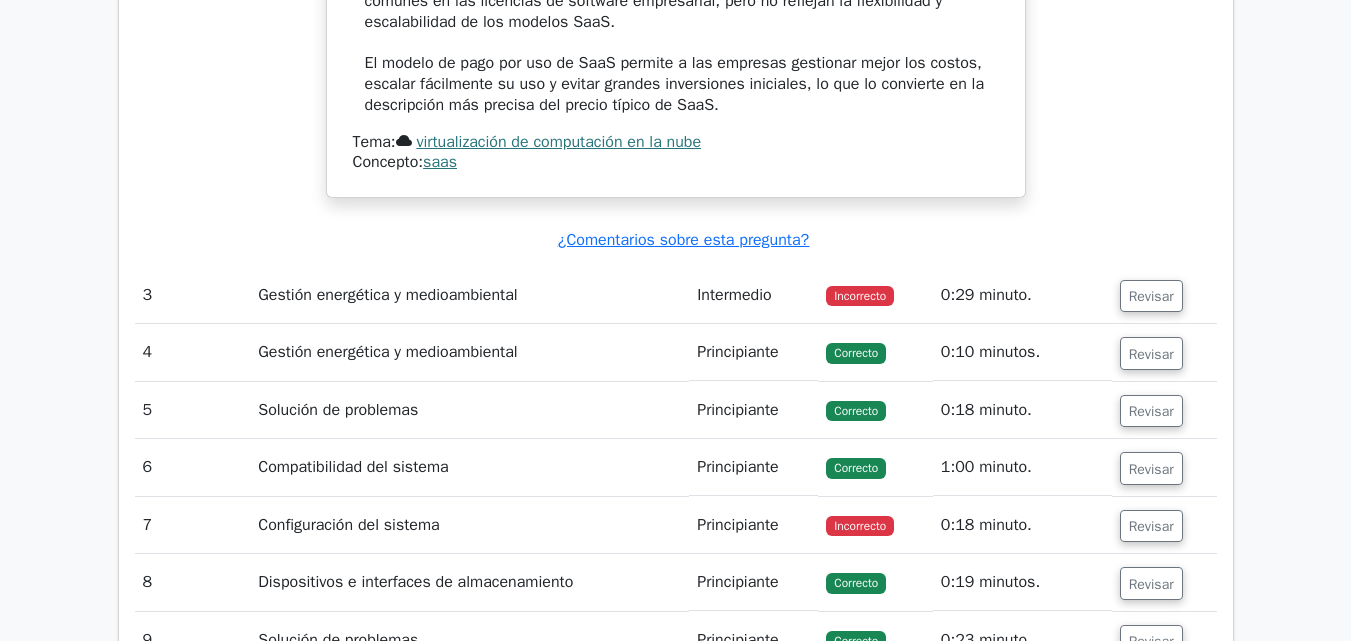 scroll, scrollTop: 3800, scrollLeft: 0, axis: vertical 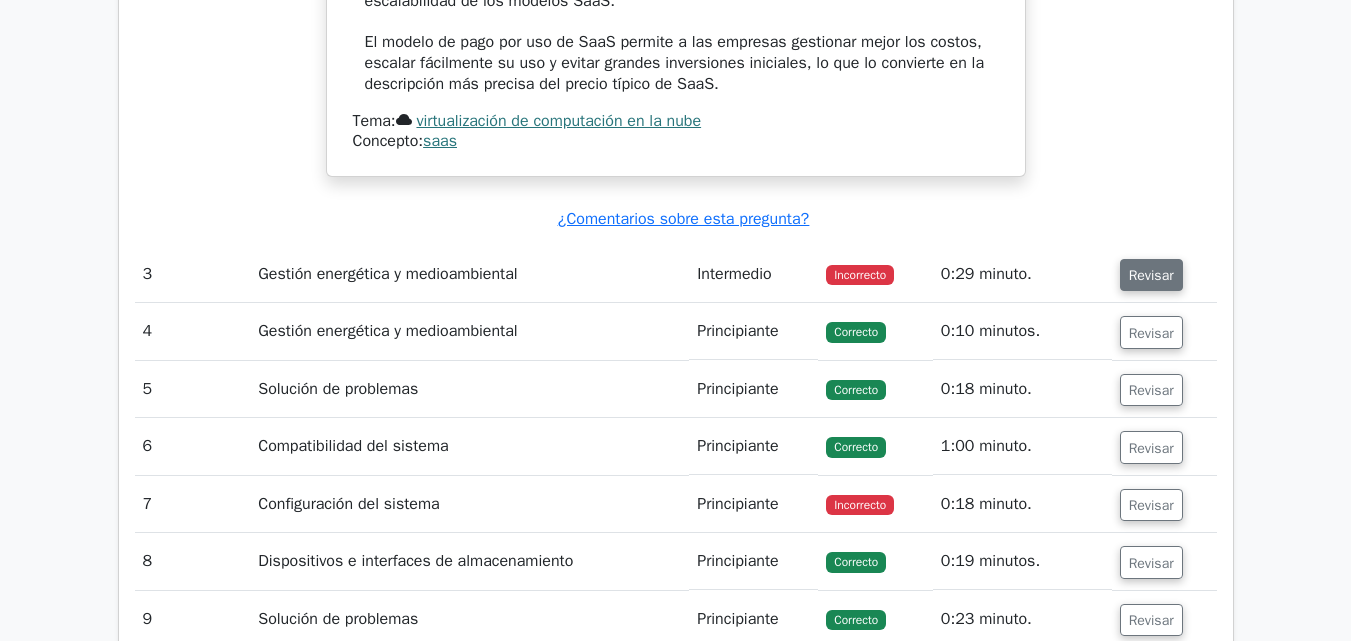 click on "Revisar" at bounding box center (1151, 274) 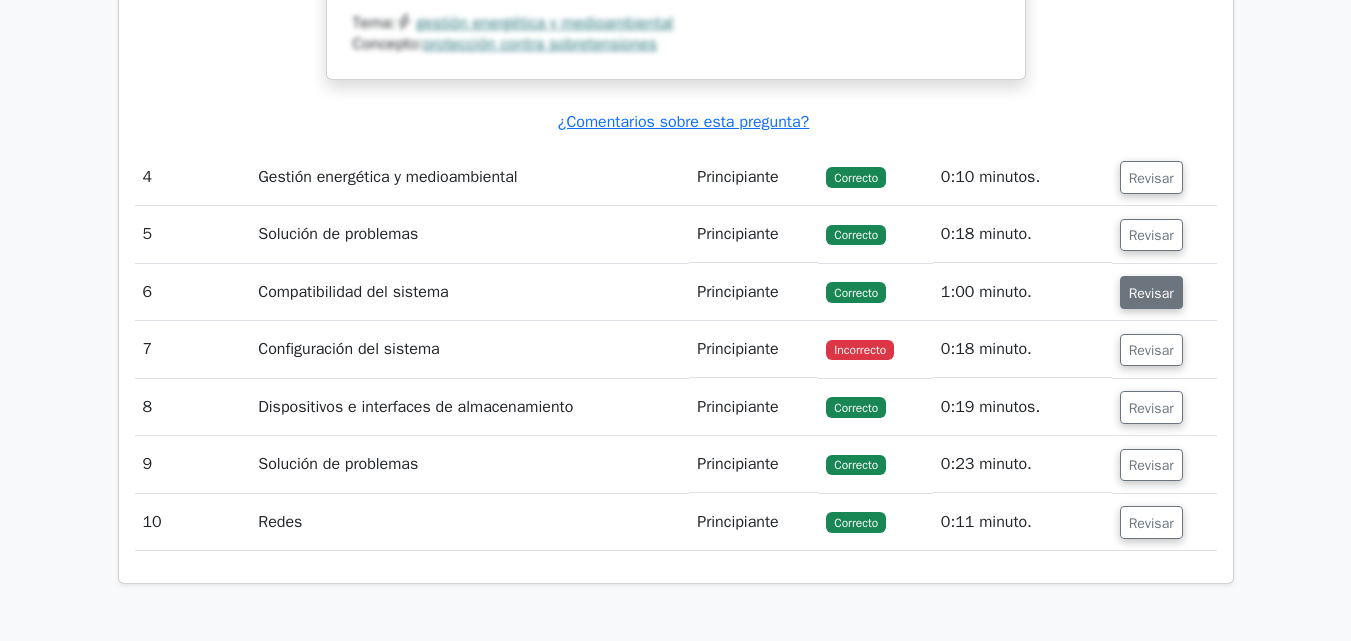 scroll, scrollTop: 5200, scrollLeft: 0, axis: vertical 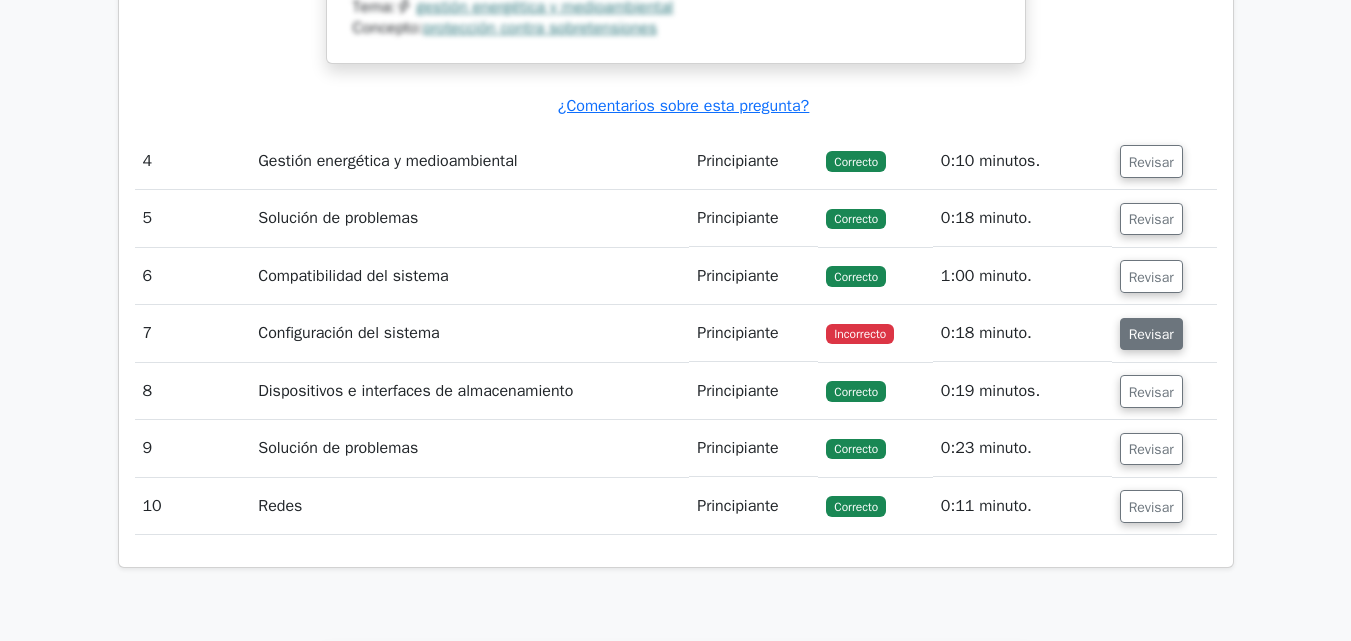 click on "Revisar" at bounding box center [1151, 334] 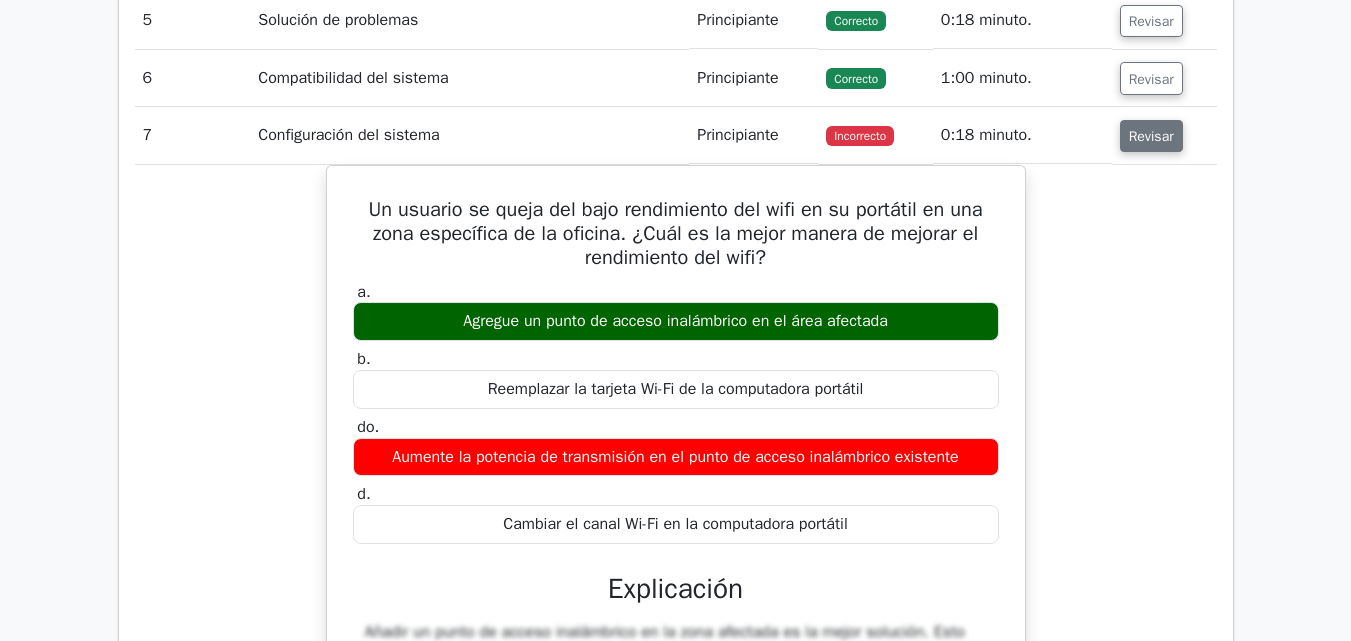 scroll, scrollTop: 5400, scrollLeft: 0, axis: vertical 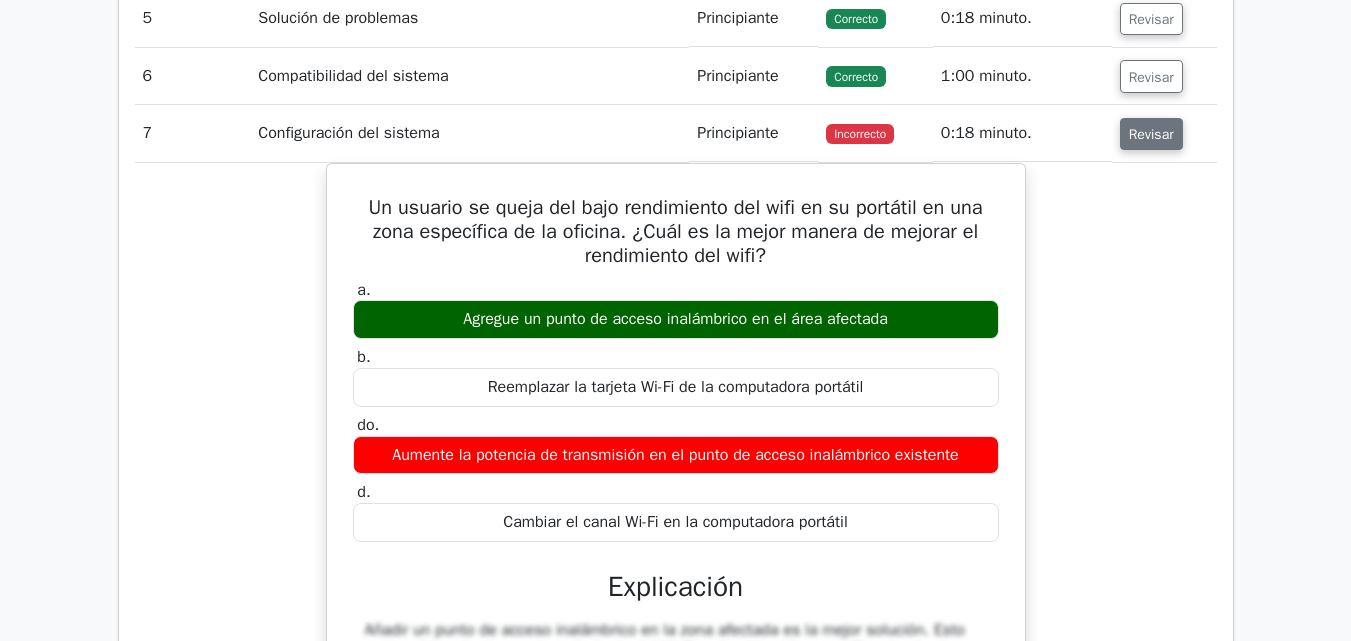 click on "Revisar" at bounding box center (1151, 134) 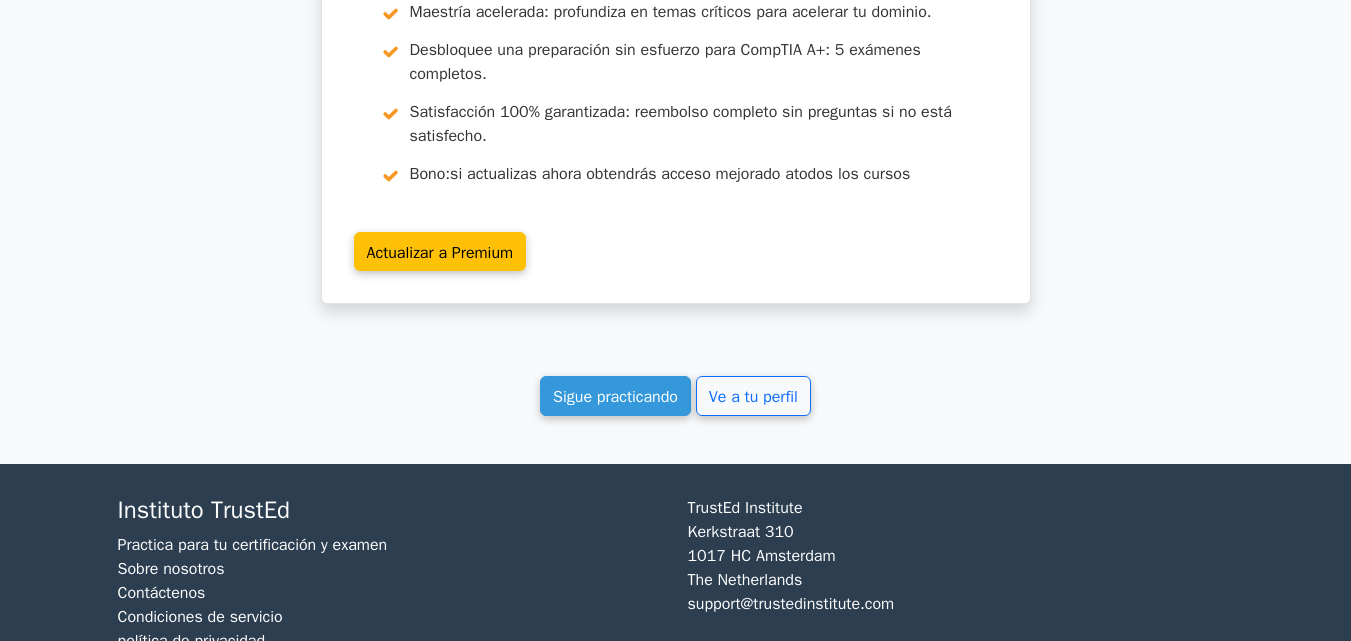 scroll, scrollTop: 6043, scrollLeft: 0, axis: vertical 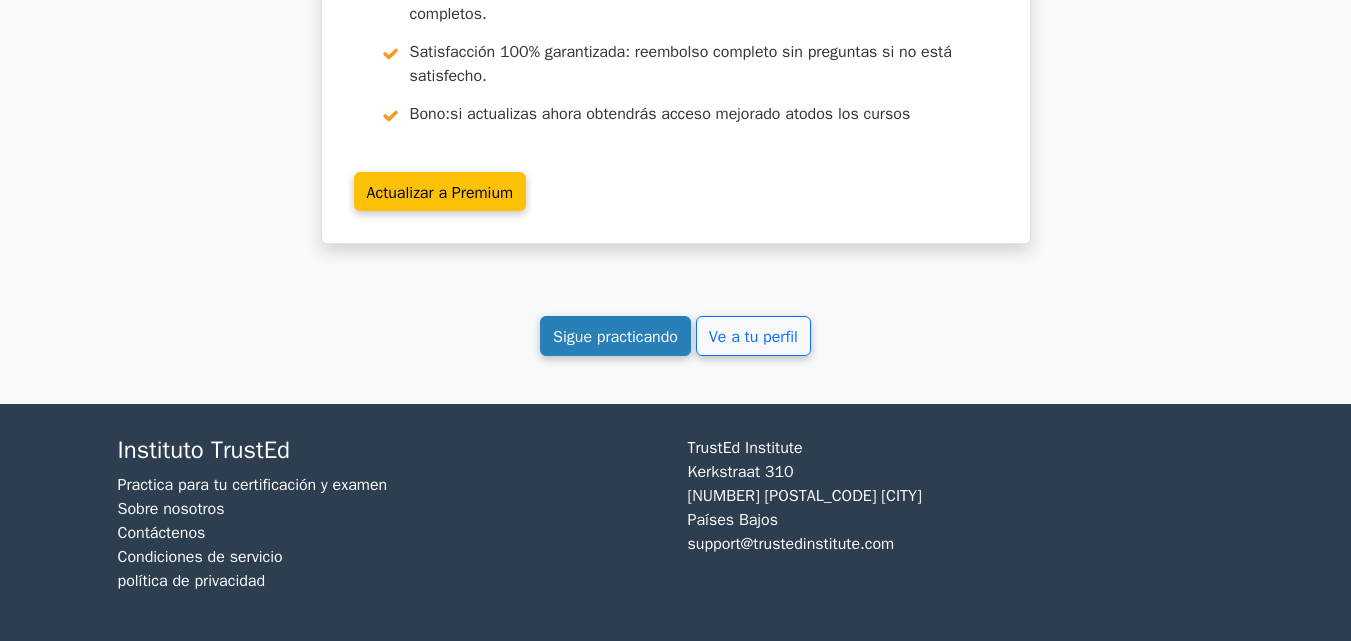 click on "Sigue practicando" at bounding box center (615, 337) 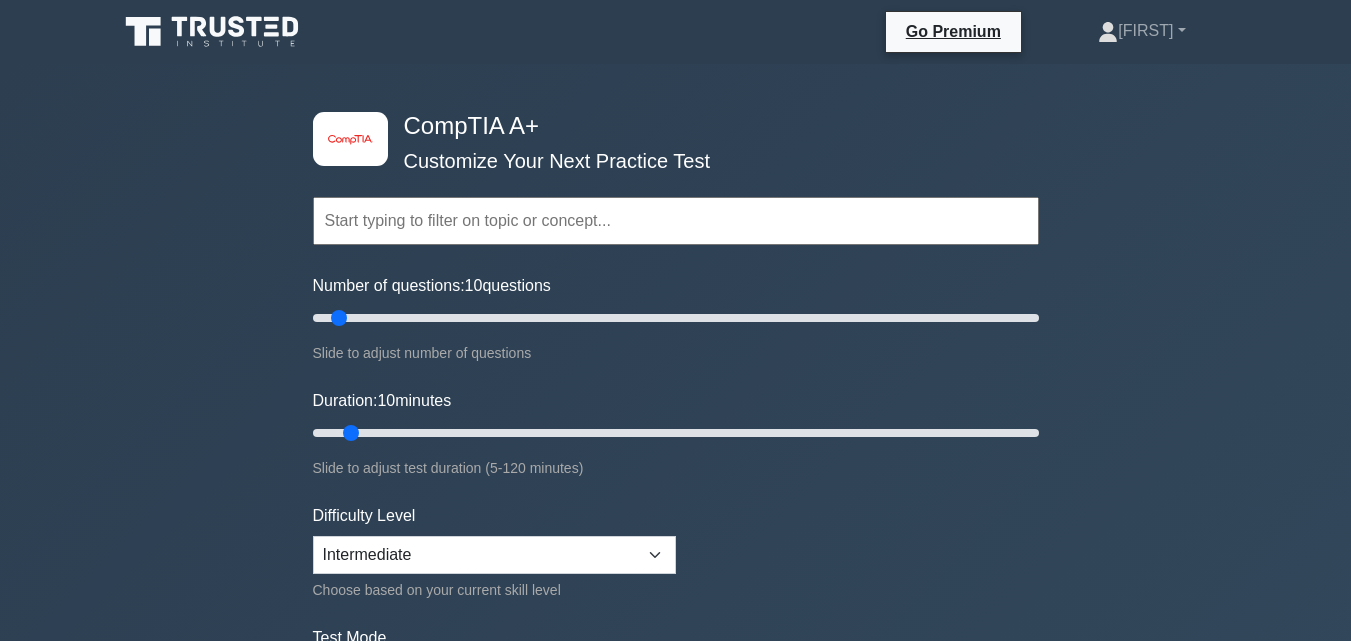 scroll, scrollTop: 0, scrollLeft: 0, axis: both 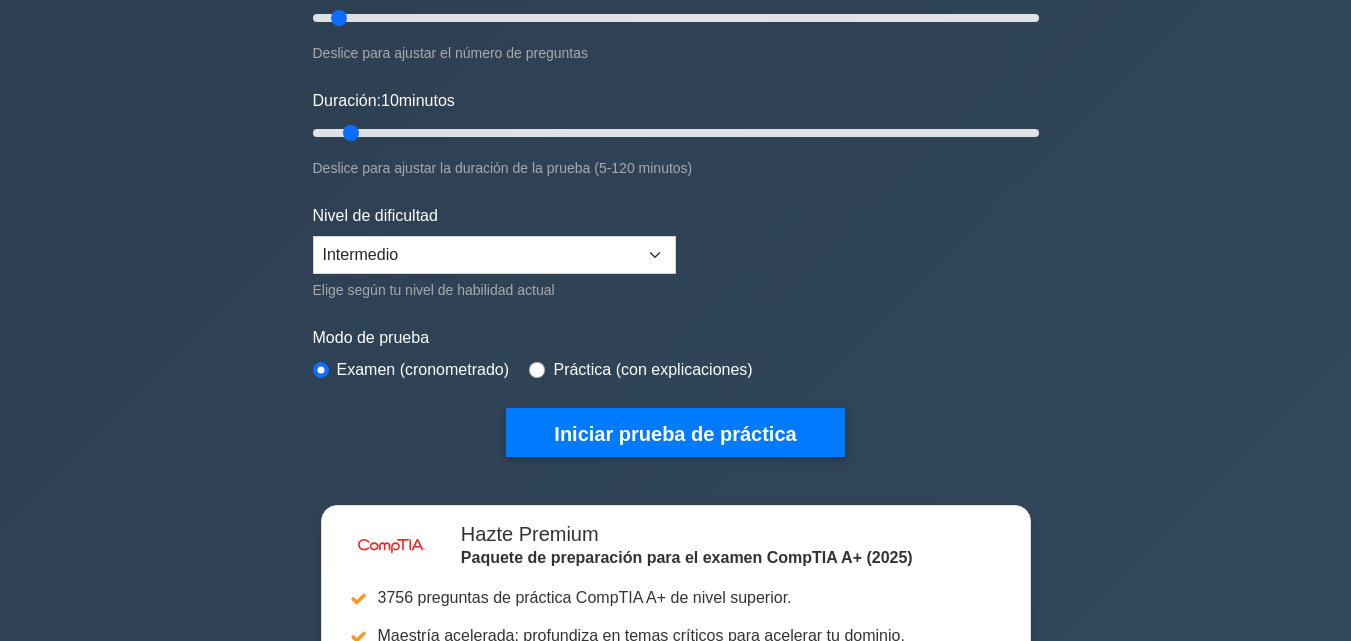 click on "Práctica (con explicaciones)" at bounding box center (640, 370) 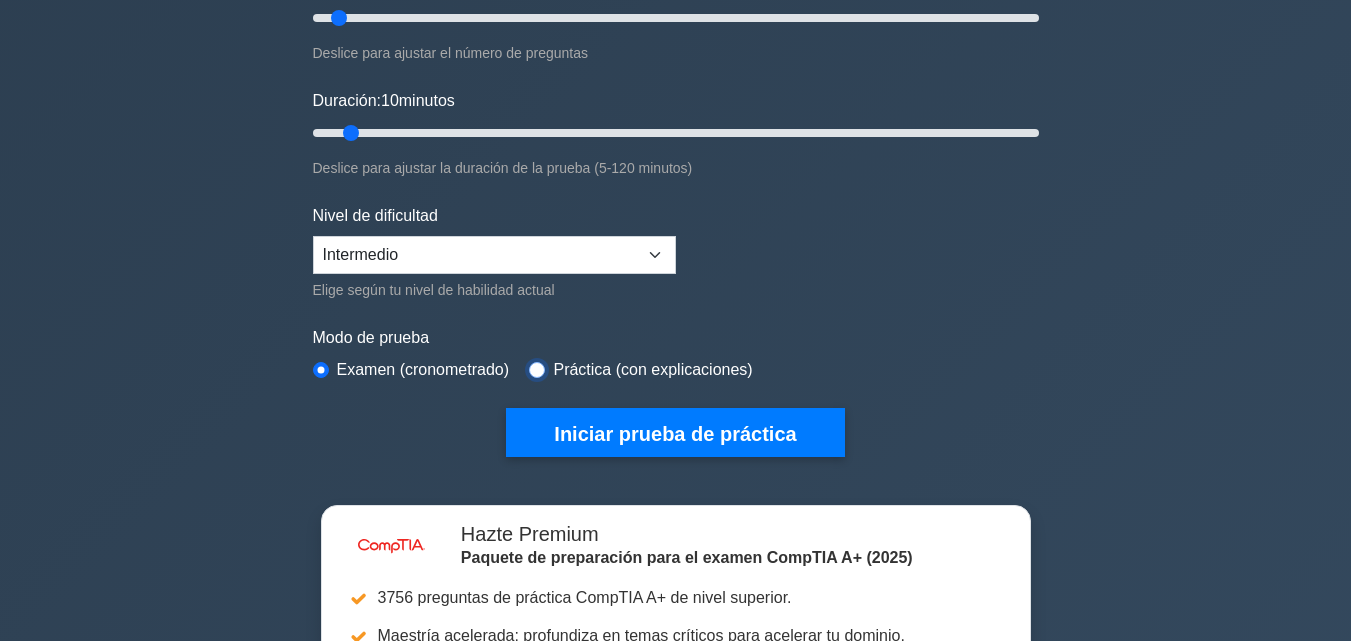 click at bounding box center (537, 370) 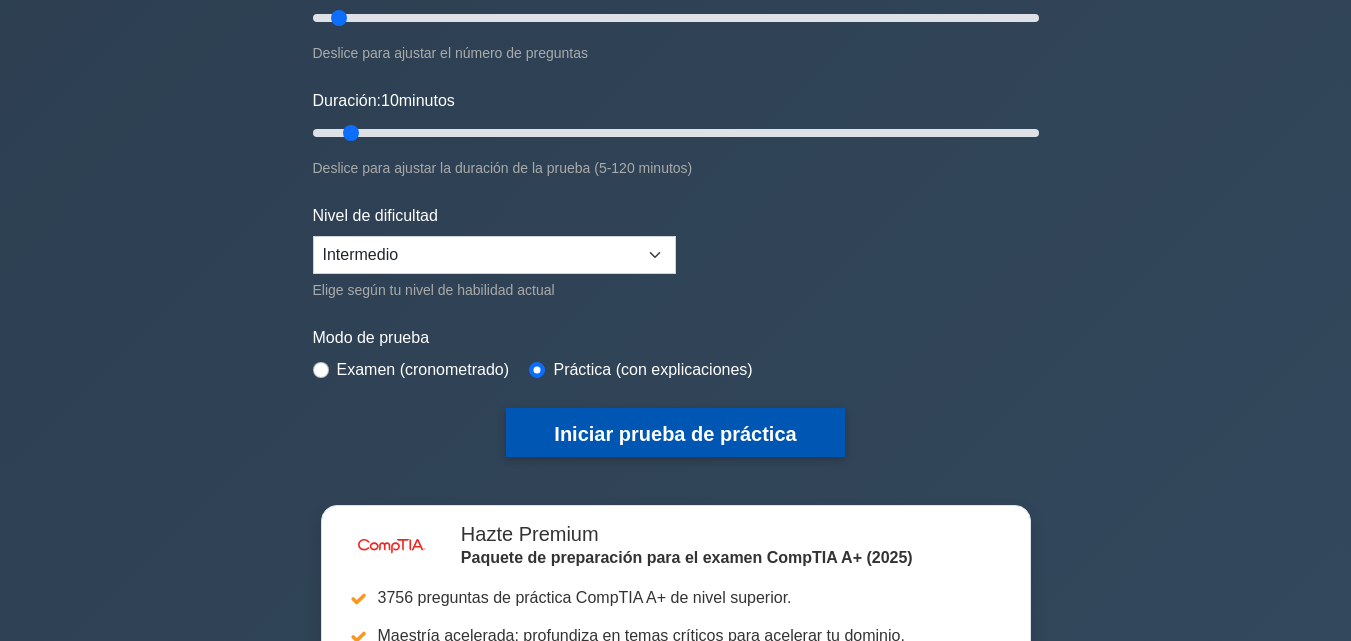 click on "Iniciar prueba de práctica" at bounding box center (675, 434) 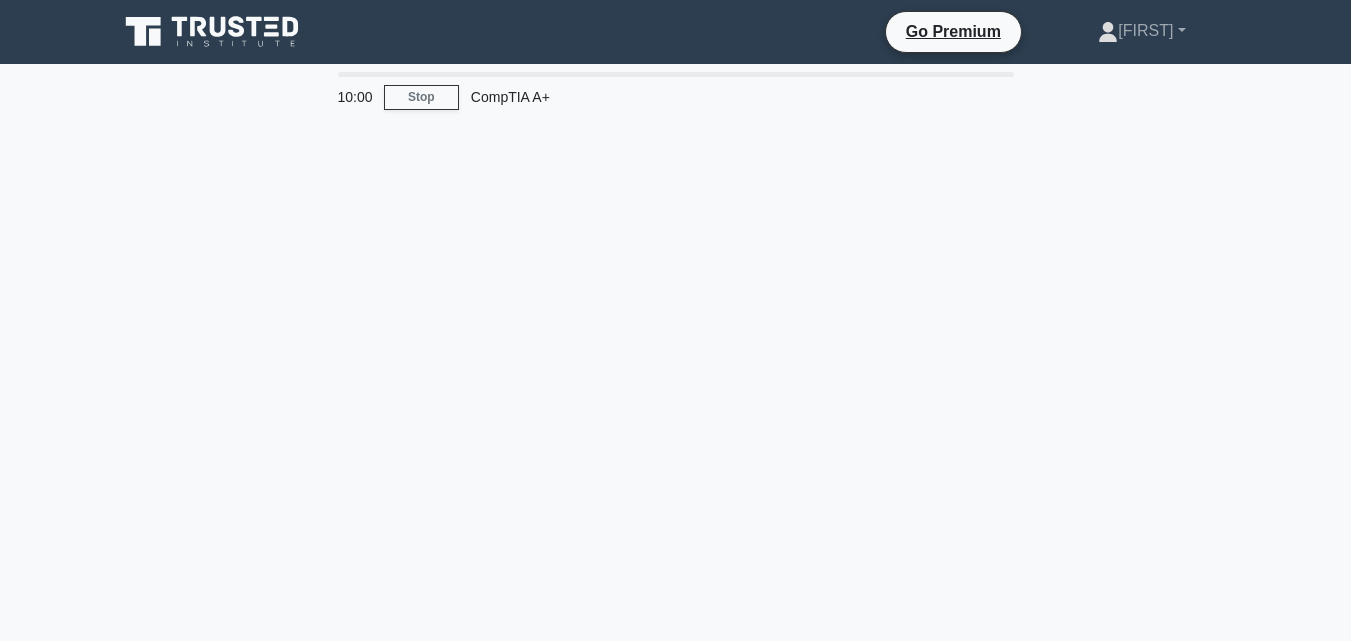 scroll, scrollTop: 0, scrollLeft: 0, axis: both 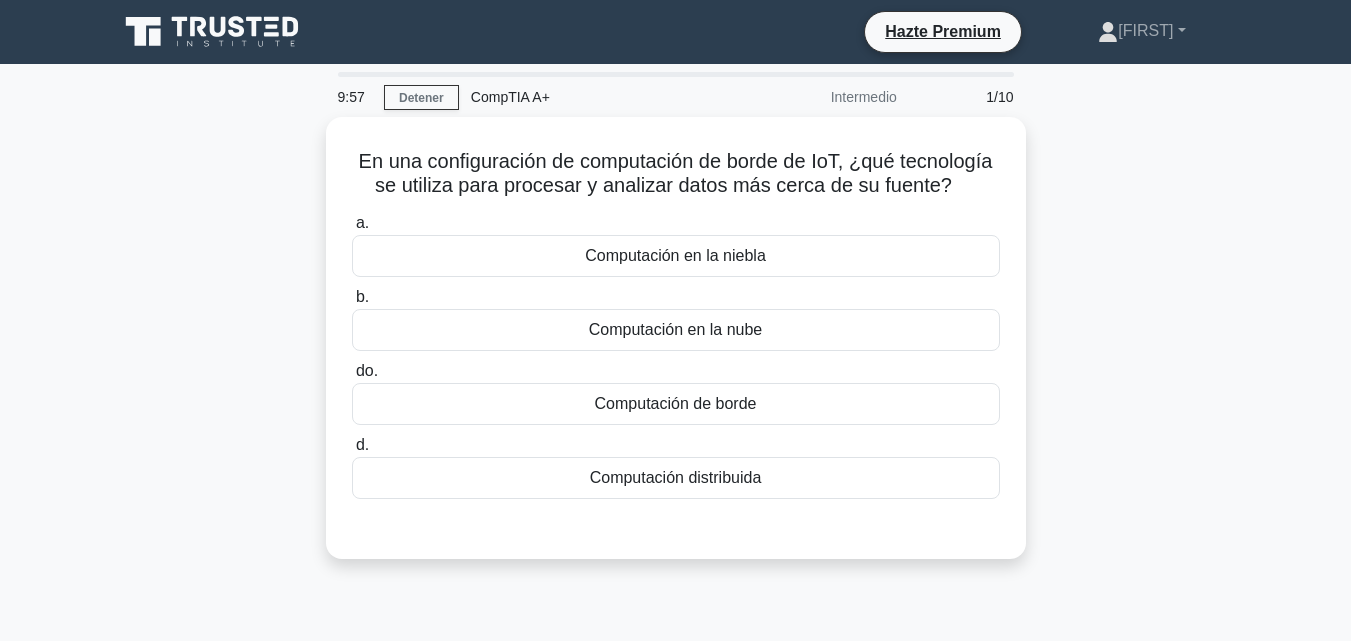 click on "En una configuración de computación de borde de IoT, ¿qué tecnología se utiliza para procesar y analizar datos más cerca de su fuente?
.spinner_0XTQ{transform-origin:center;animation:spinner_y6GP .75s linear infinite}@keyframes spinner_y6GP{100%{transform:rotate(360deg)}}
a.
Computación en la niebla
b. do." at bounding box center [676, 350] 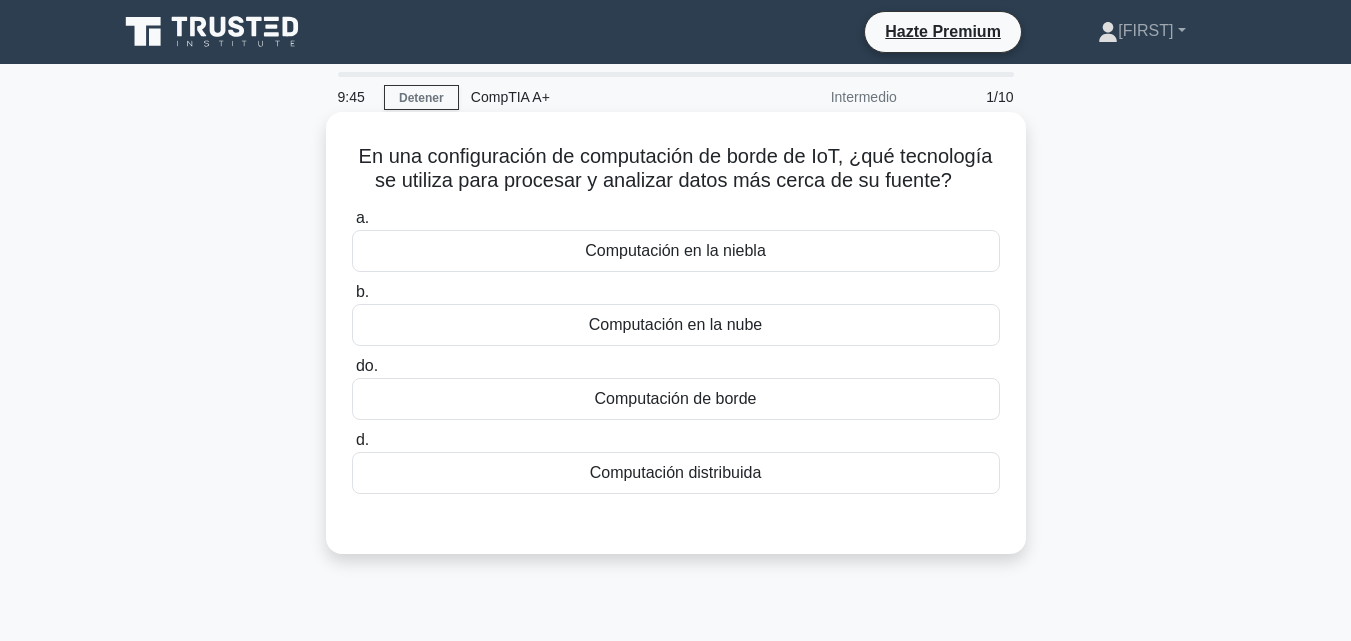 click on "Computación de borde" at bounding box center (676, 398) 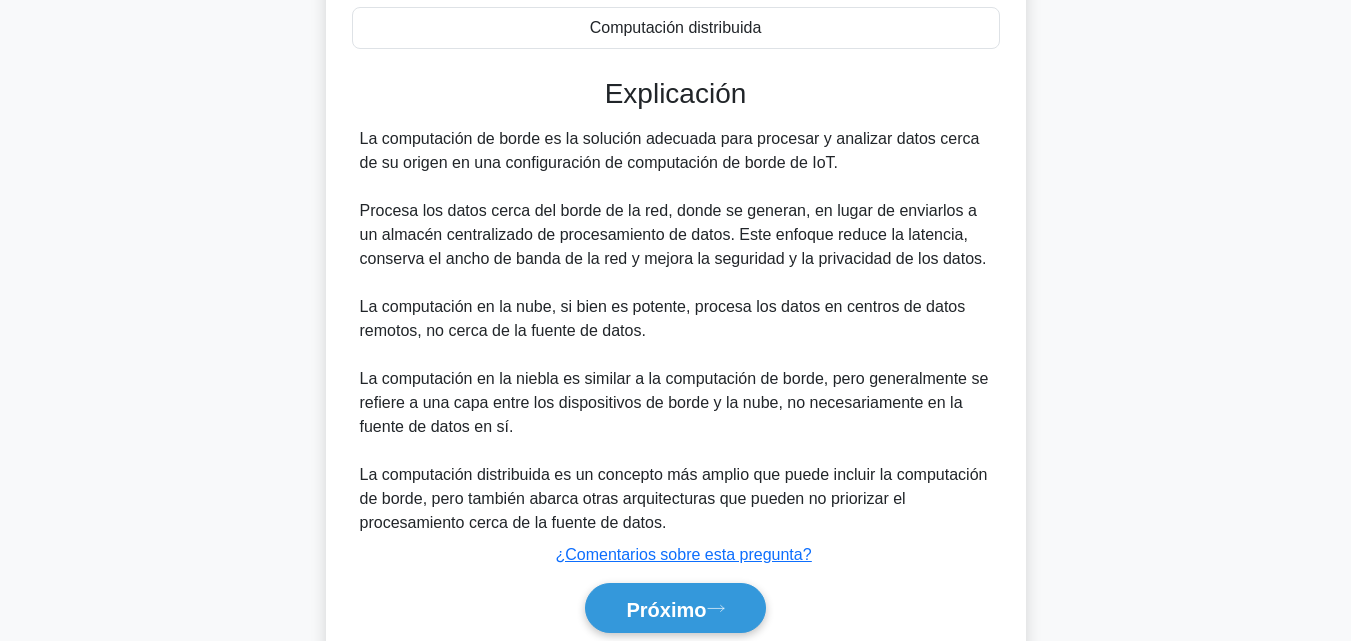 scroll, scrollTop: 500, scrollLeft: 0, axis: vertical 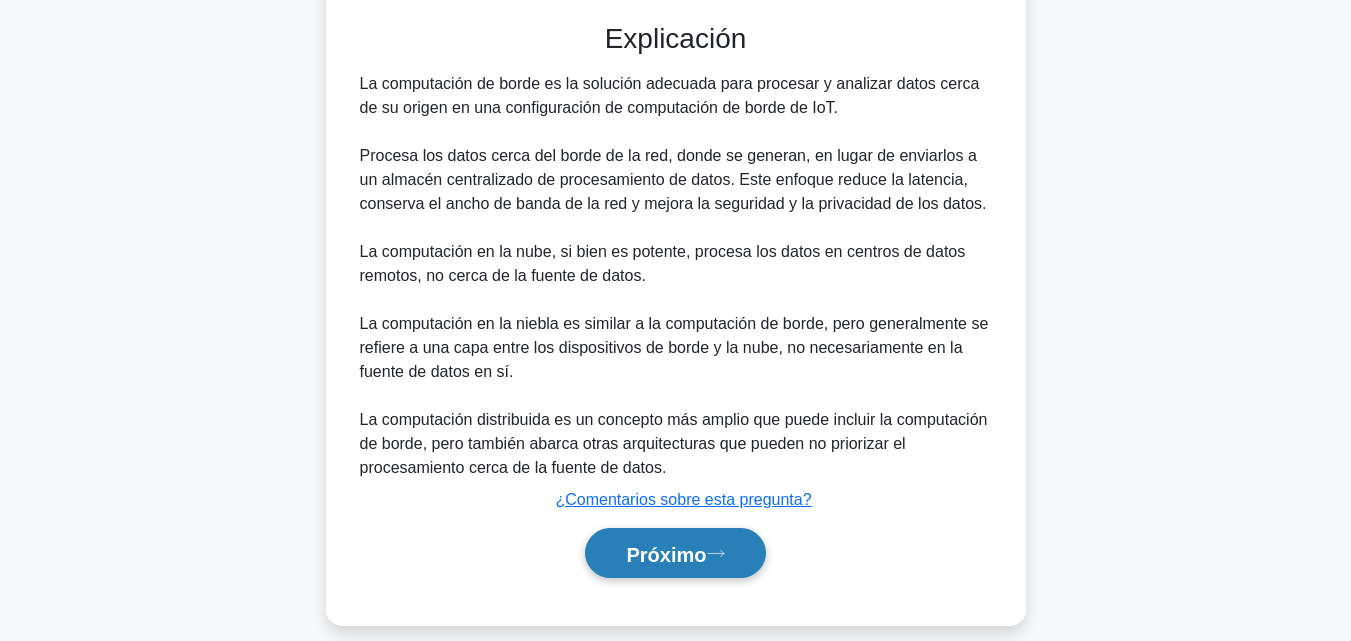 click on "Próximo" at bounding box center [666, 554] 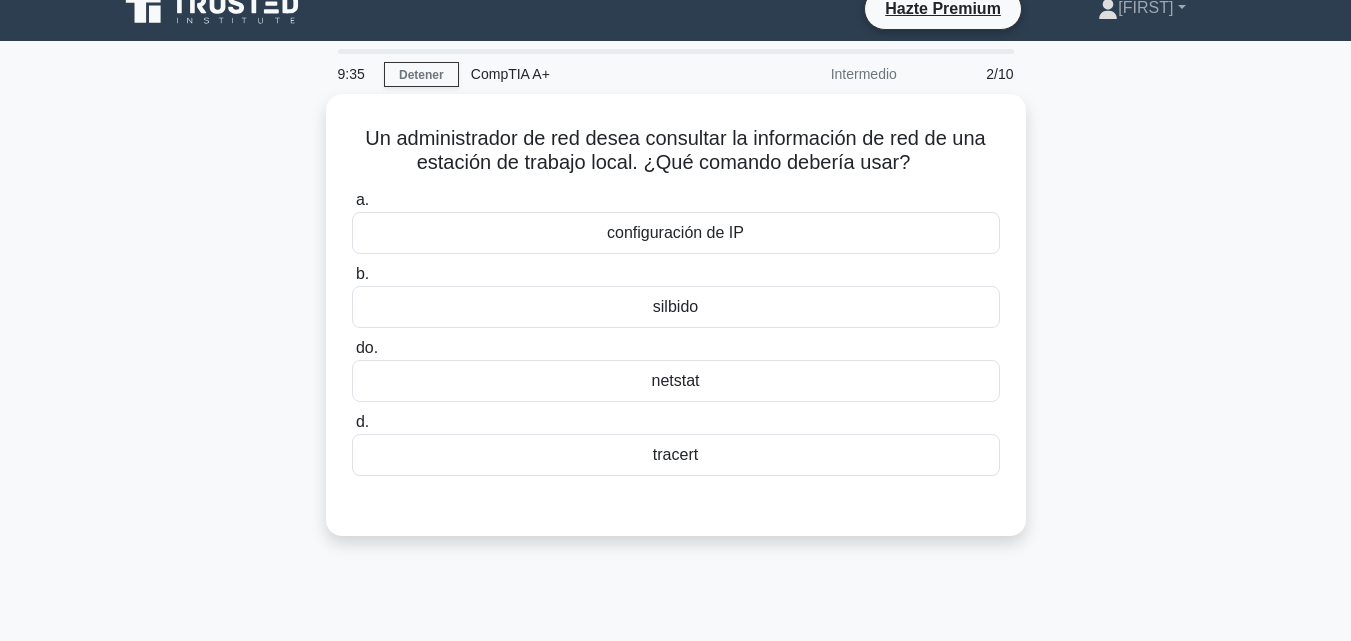 scroll, scrollTop: 0, scrollLeft: 0, axis: both 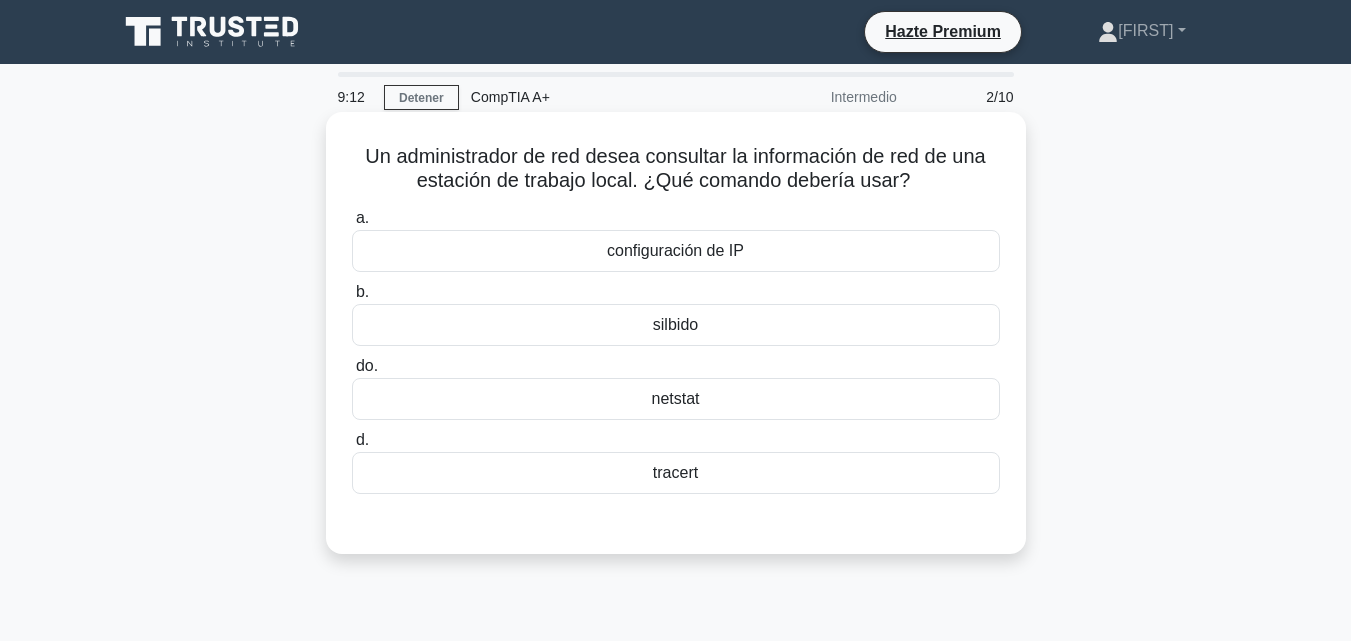 click on "configuración de IP" at bounding box center (676, 251) 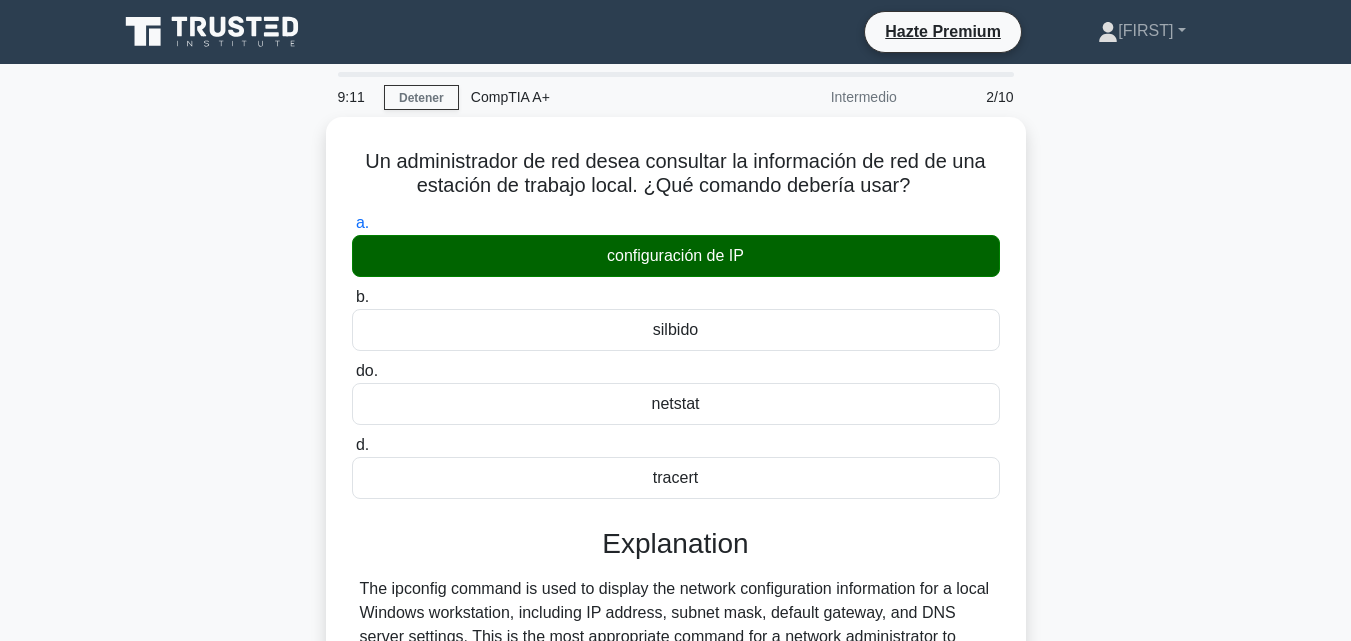 click on "9:11
Detener
CompTIA A+
Intermedio
2/10
Un administrador de red desea consultar la información de red de una estación de trabajo local. ¿Qué comando debería usar?
.spinner_0XTQ{transform-origin:center;animation:spinner_y6GP .75s linear infinite}@keyframes spinner_y6GP{100%{transform:rotate(360deg)}}
a.
b. do. d." at bounding box center (675, 576) 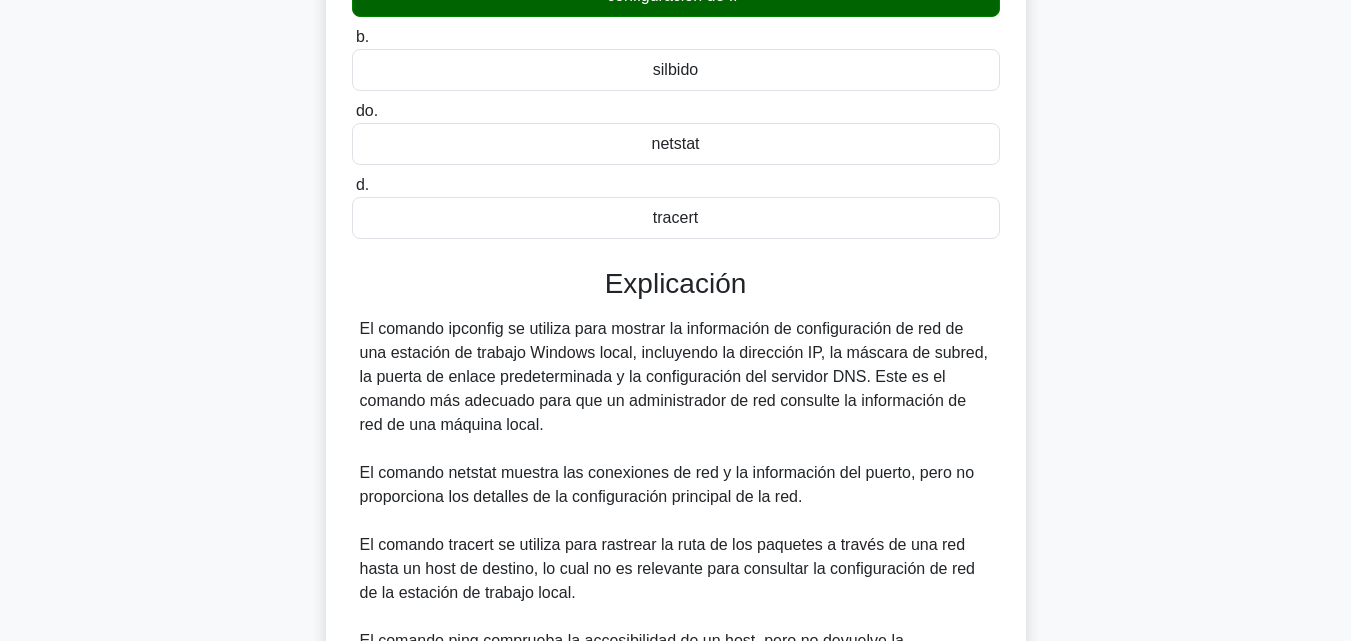 scroll, scrollTop: 476, scrollLeft: 0, axis: vertical 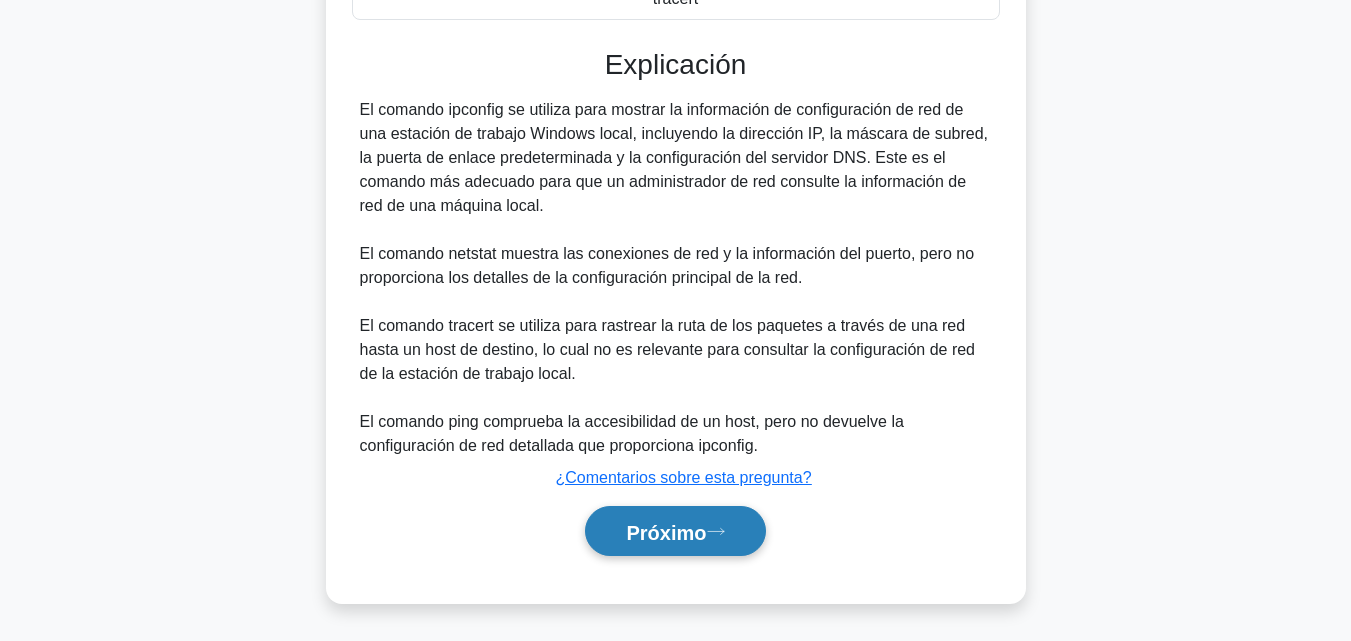click on "Próximo" at bounding box center (675, 531) 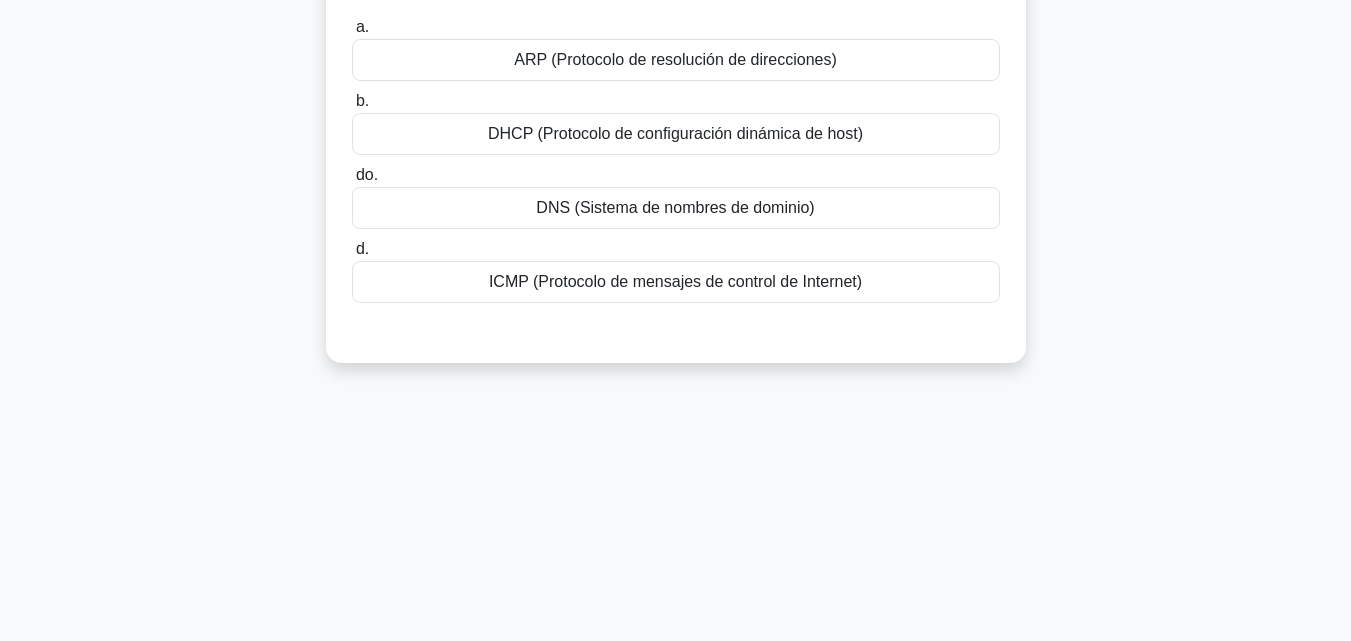 scroll, scrollTop: 0, scrollLeft: 0, axis: both 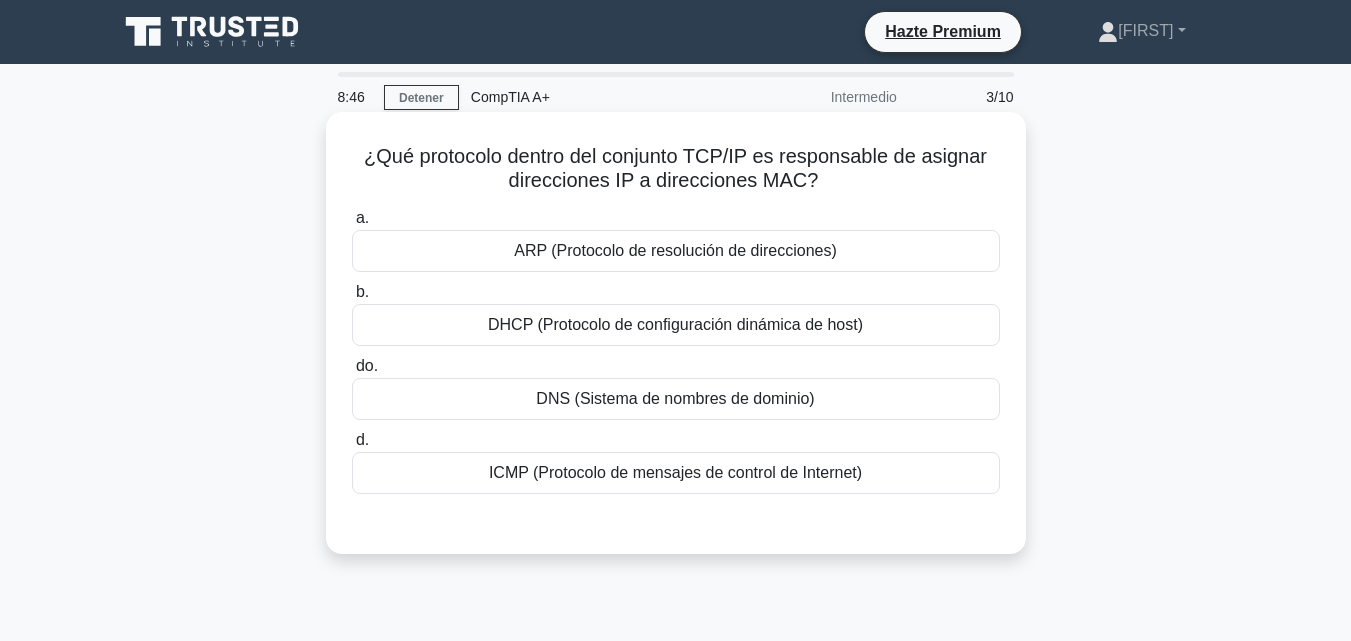 click on "ARP (Protocolo de resolución de direcciones)" at bounding box center [675, 250] 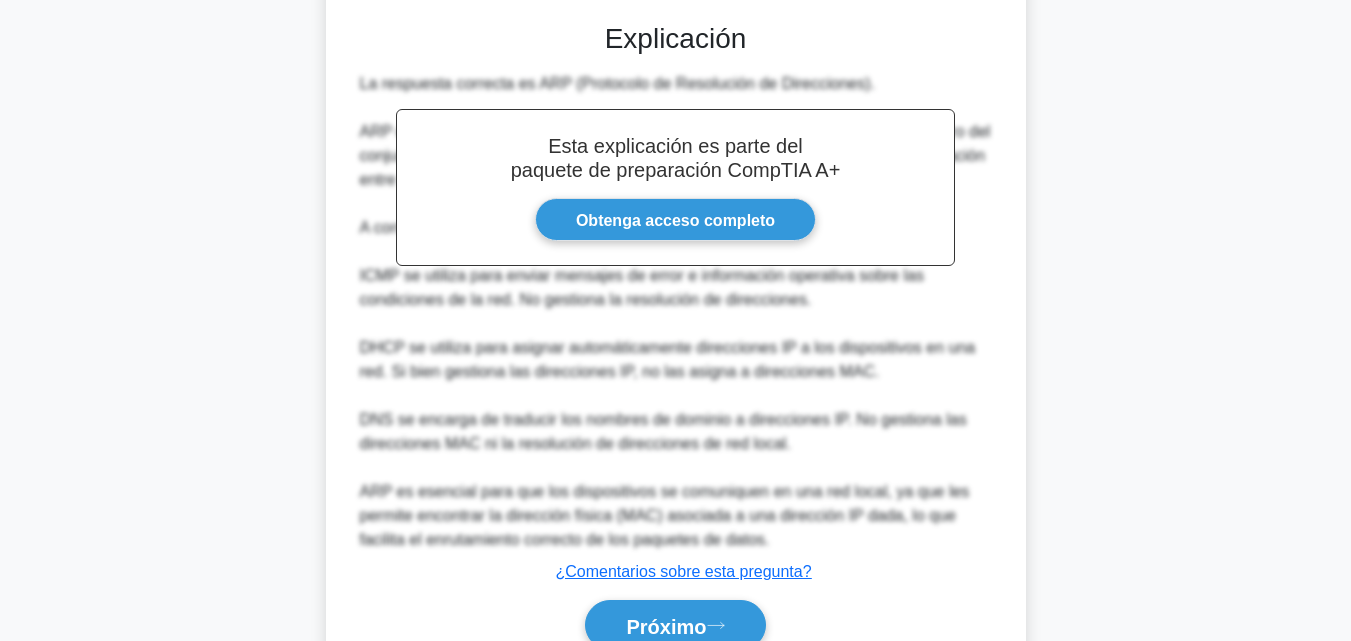 scroll, scrollTop: 596, scrollLeft: 0, axis: vertical 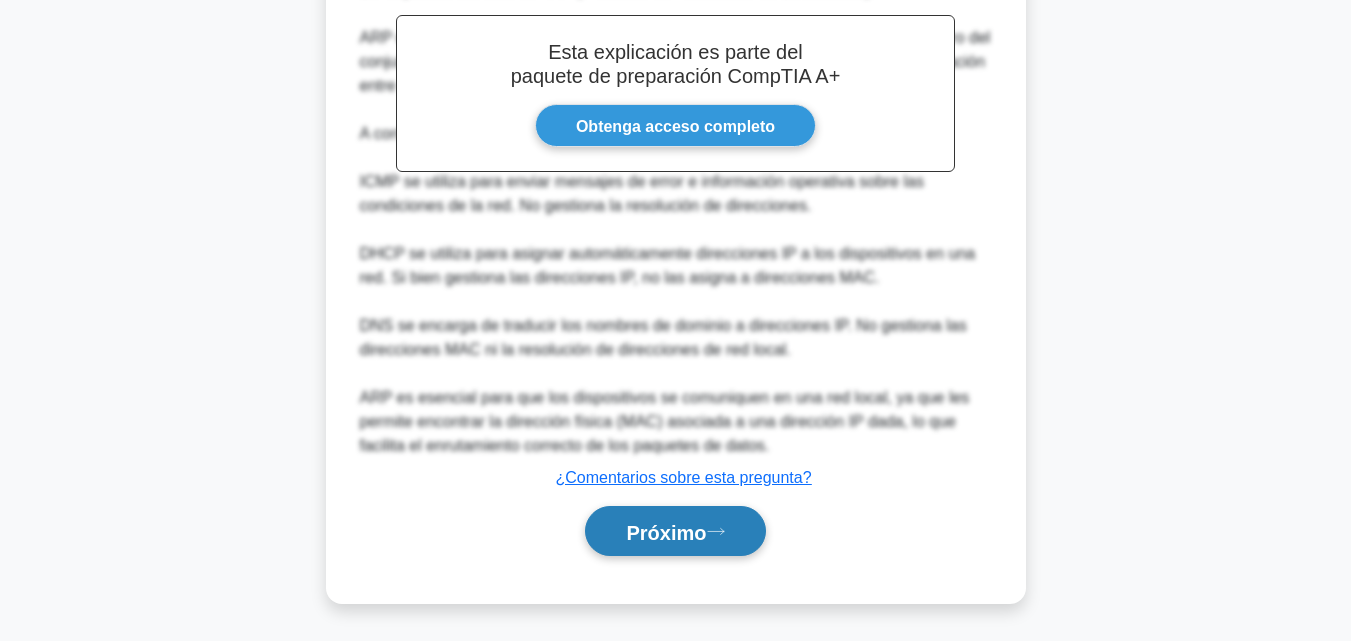 click 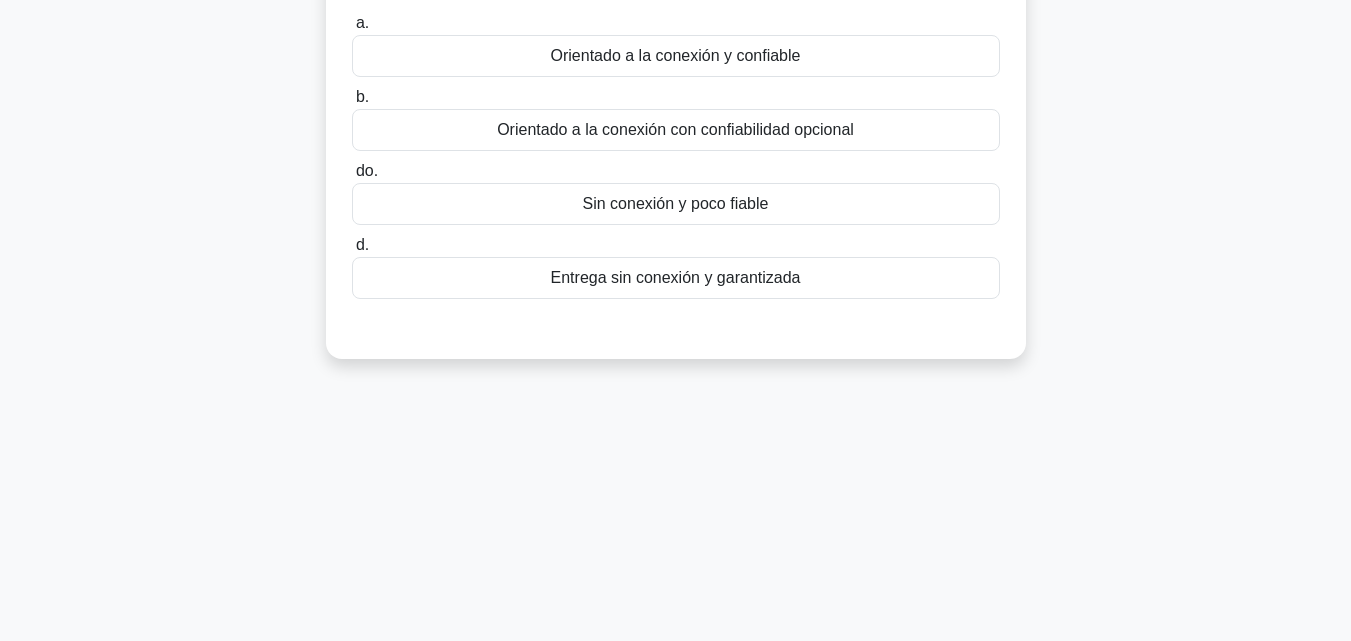scroll, scrollTop: 0, scrollLeft: 0, axis: both 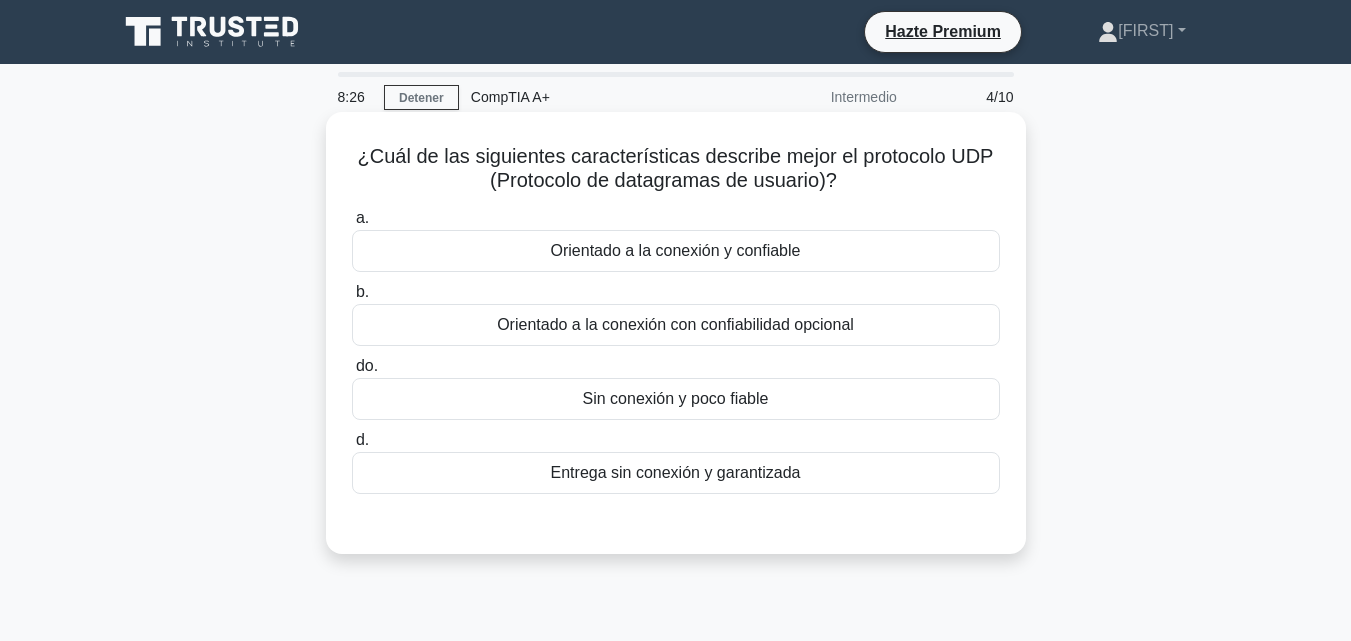 click on "d.
Entrega sin conexión y garantizada" at bounding box center [676, 461] 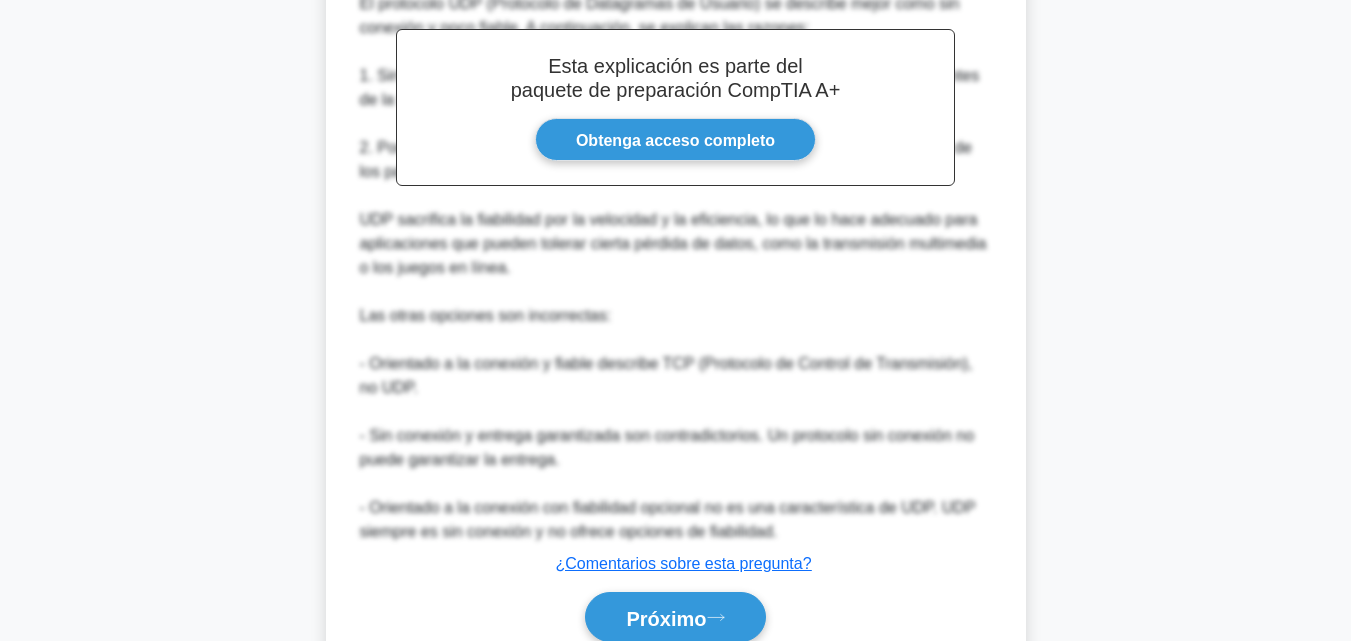 scroll, scrollTop: 600, scrollLeft: 0, axis: vertical 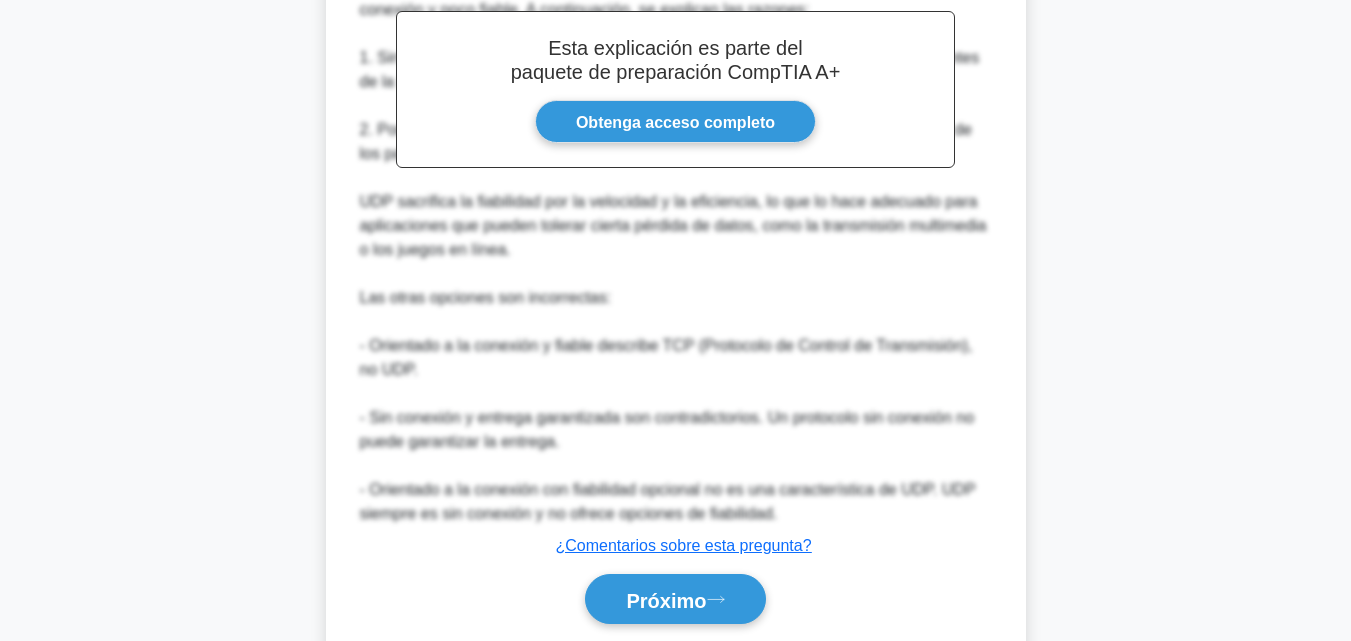 click on "Próximo" at bounding box center [676, 599] 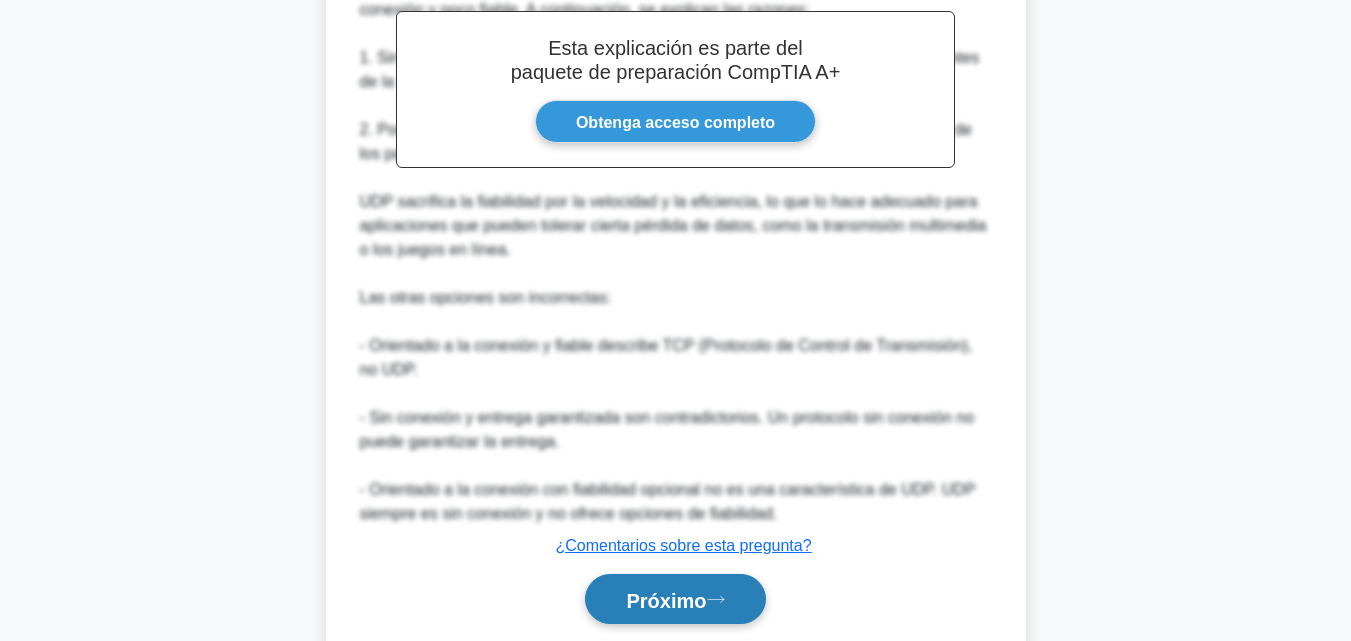 click on "Próximo" at bounding box center (675, 599) 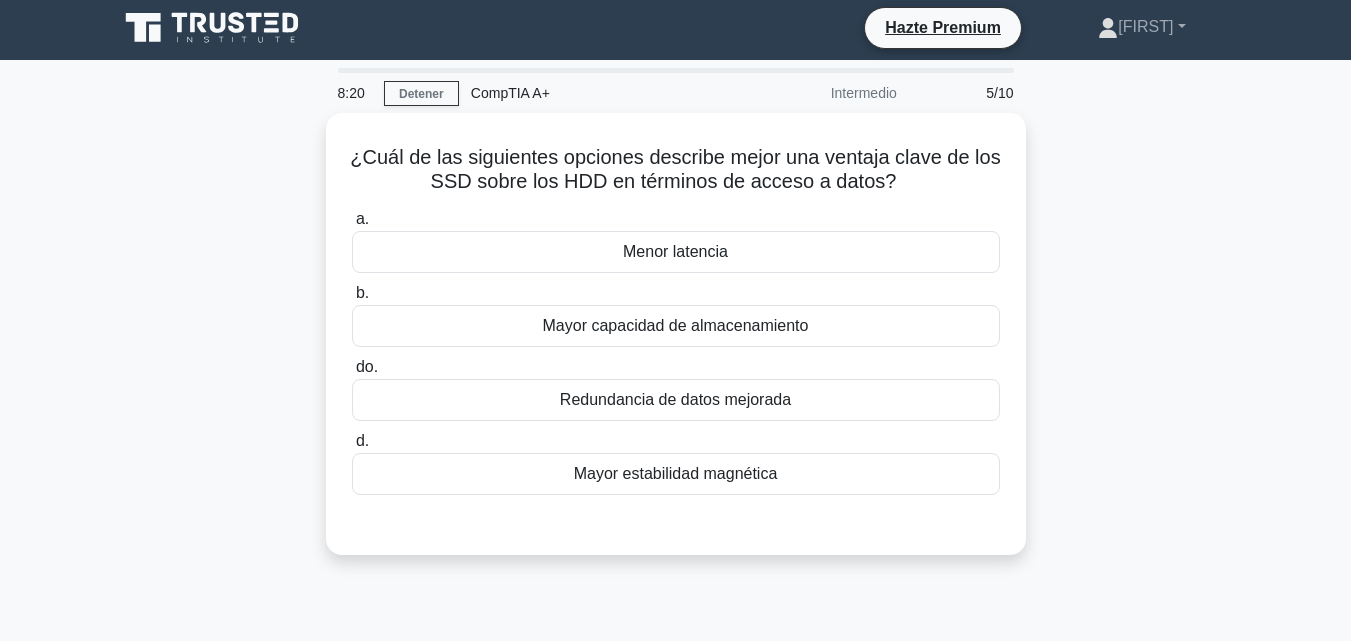 scroll, scrollTop: 0, scrollLeft: 0, axis: both 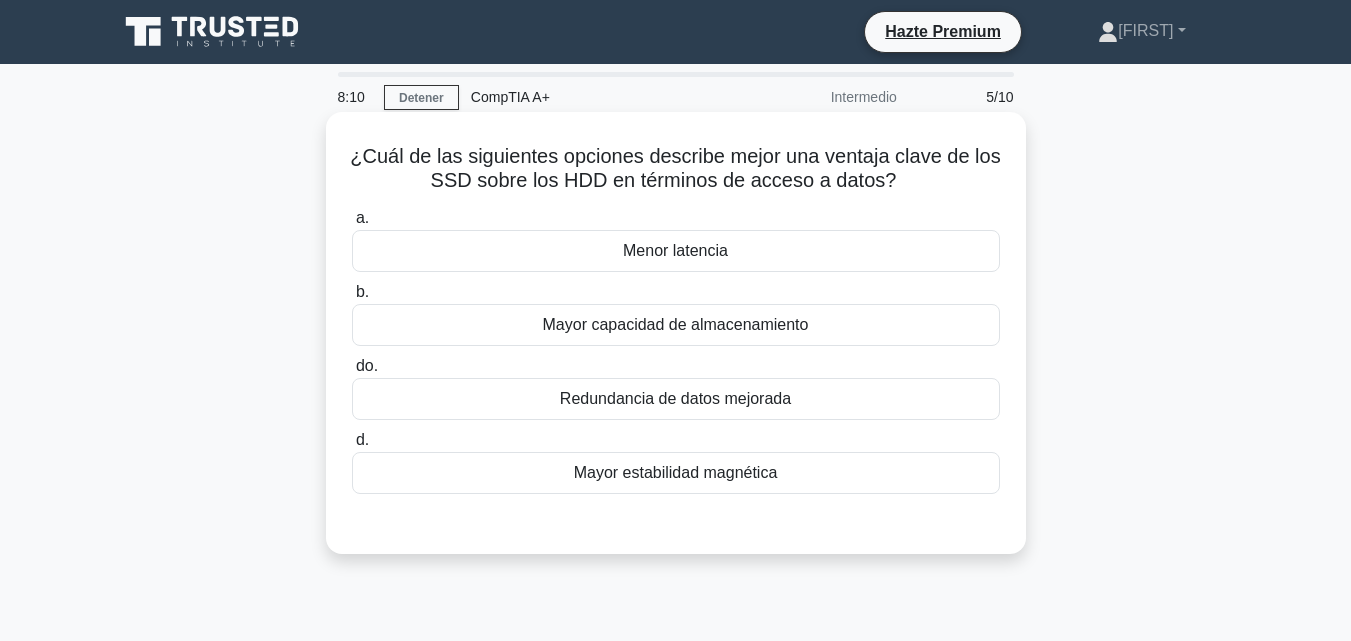 click on "Redundancia de datos mejorada" at bounding box center [676, 399] 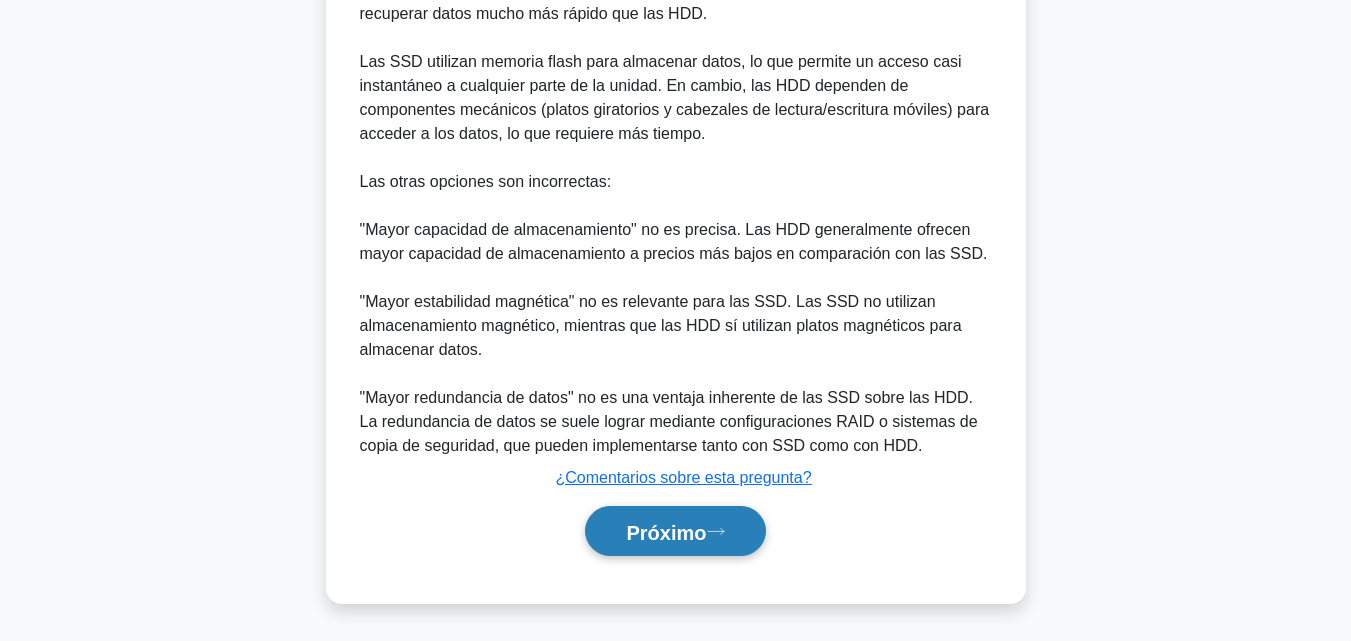 click on "Próximo" at bounding box center [675, 531] 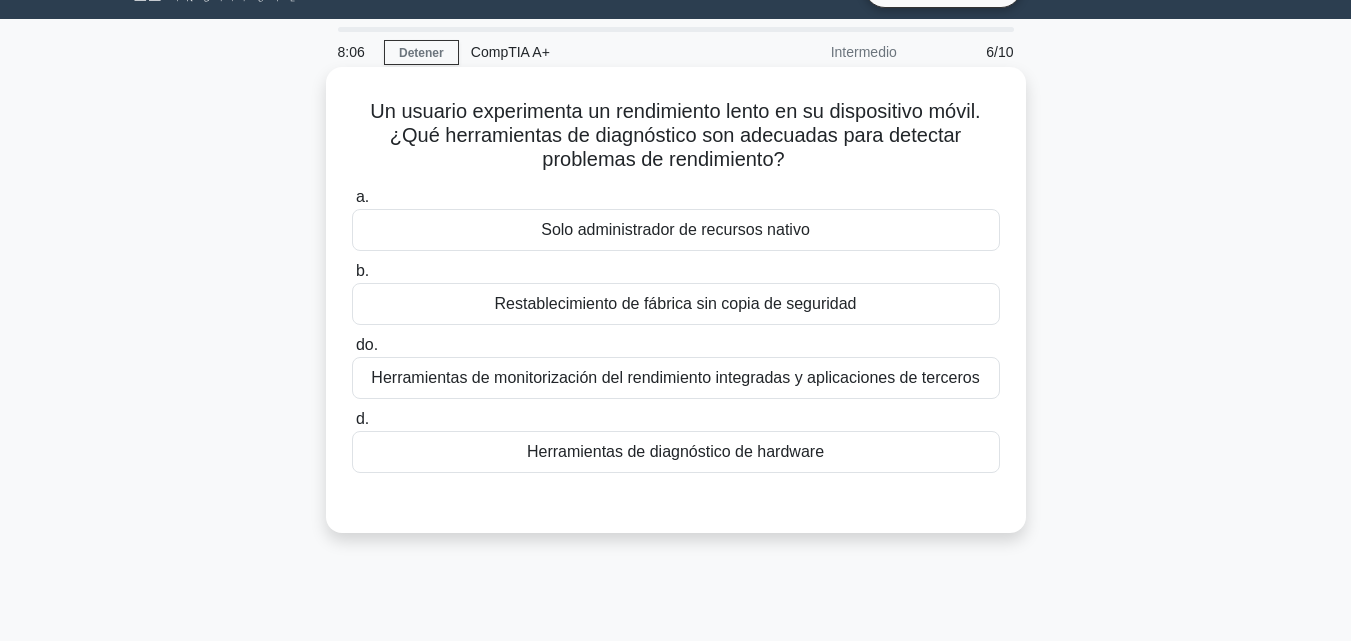 scroll, scrollTop: 0, scrollLeft: 0, axis: both 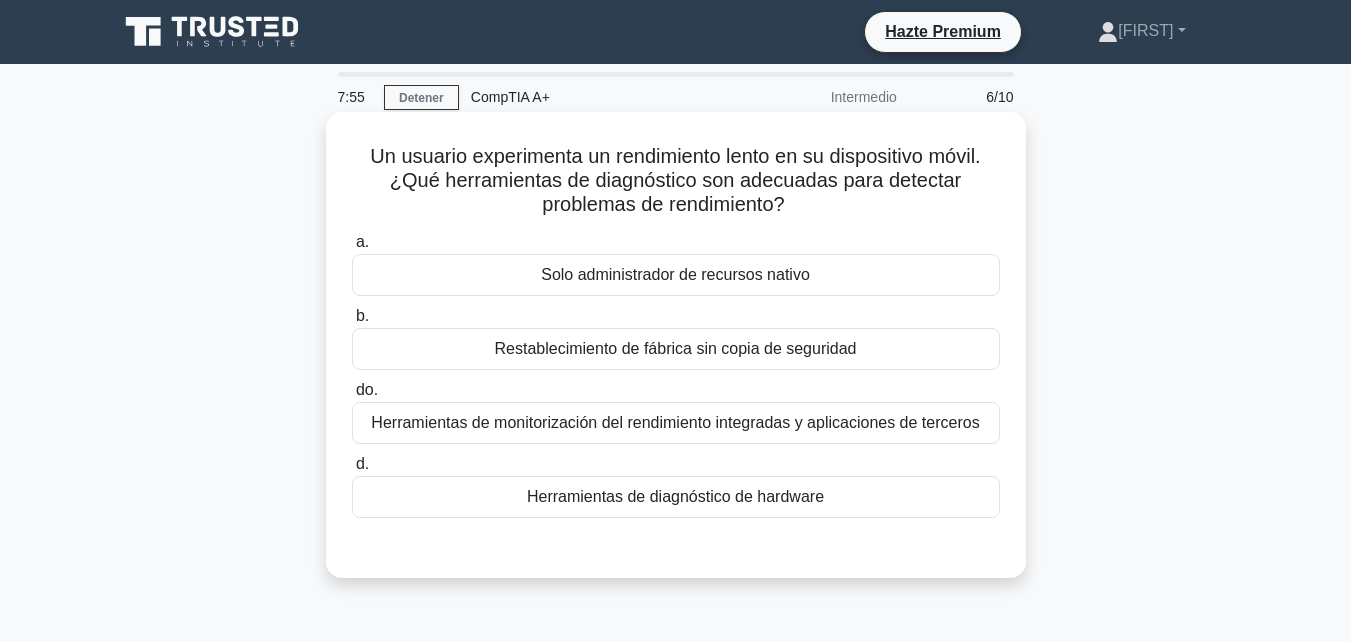 click on "Herramientas de monitorización del rendimiento integradas y aplicaciones de terceros" at bounding box center (675, 422) 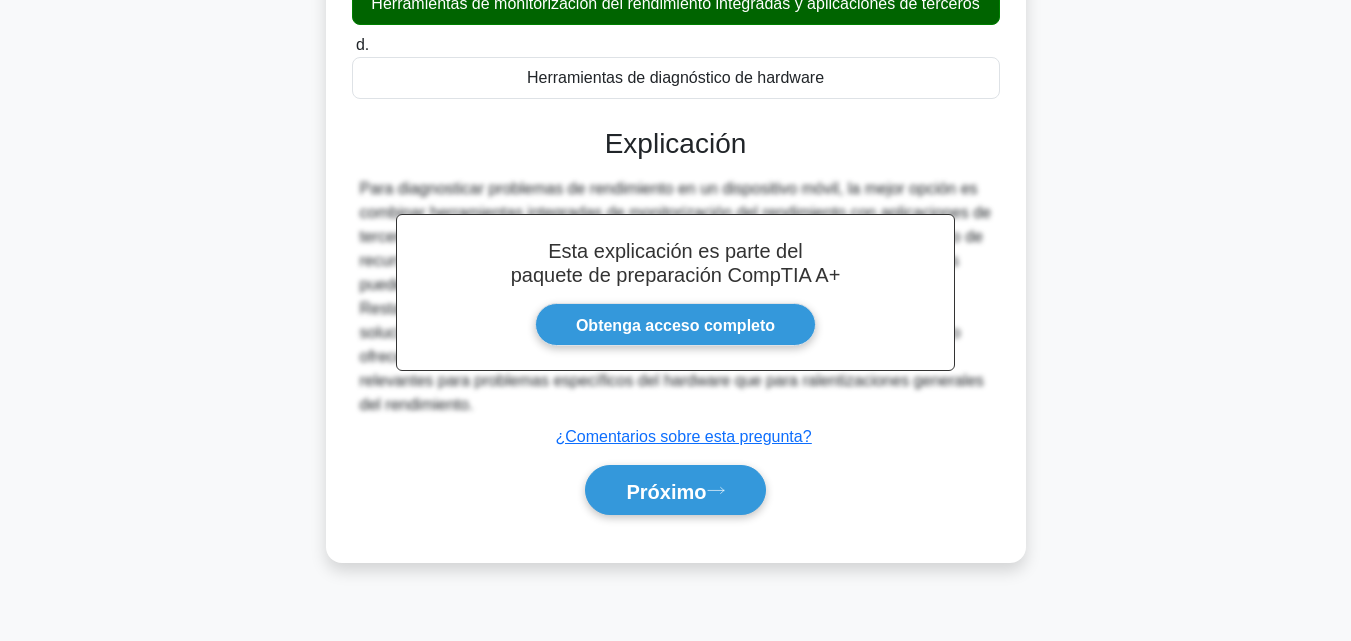 scroll, scrollTop: 439, scrollLeft: 0, axis: vertical 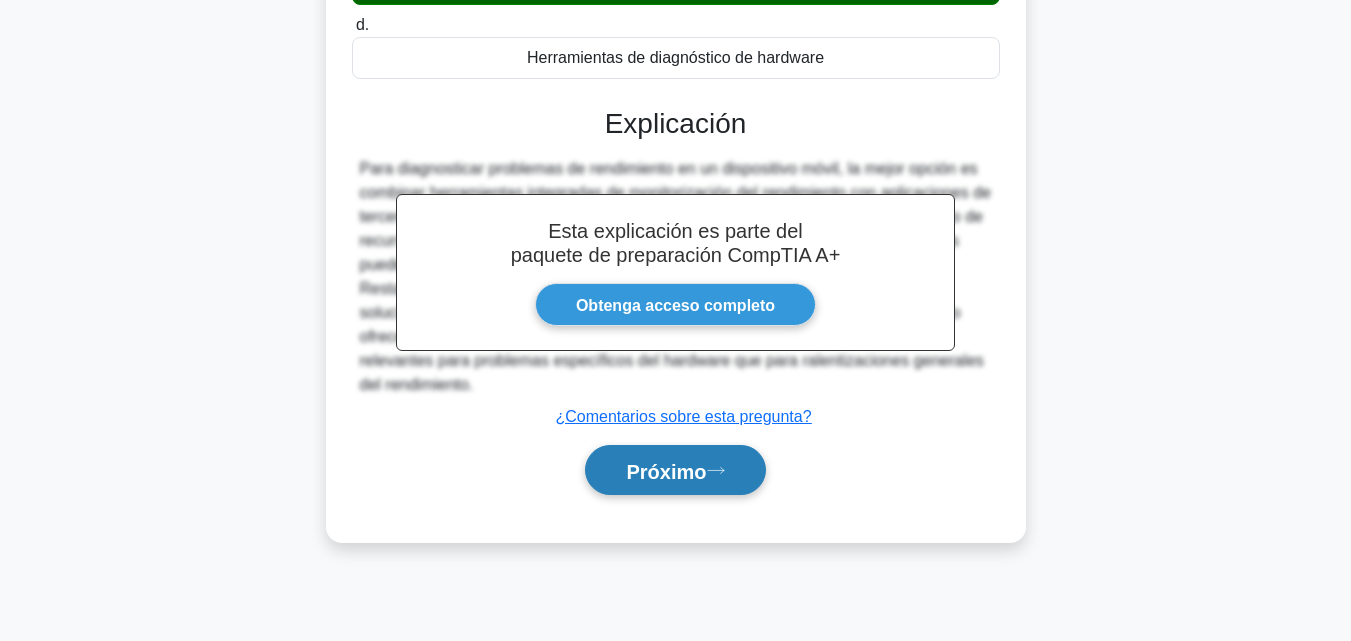 click on "Próximo" at bounding box center [675, 470] 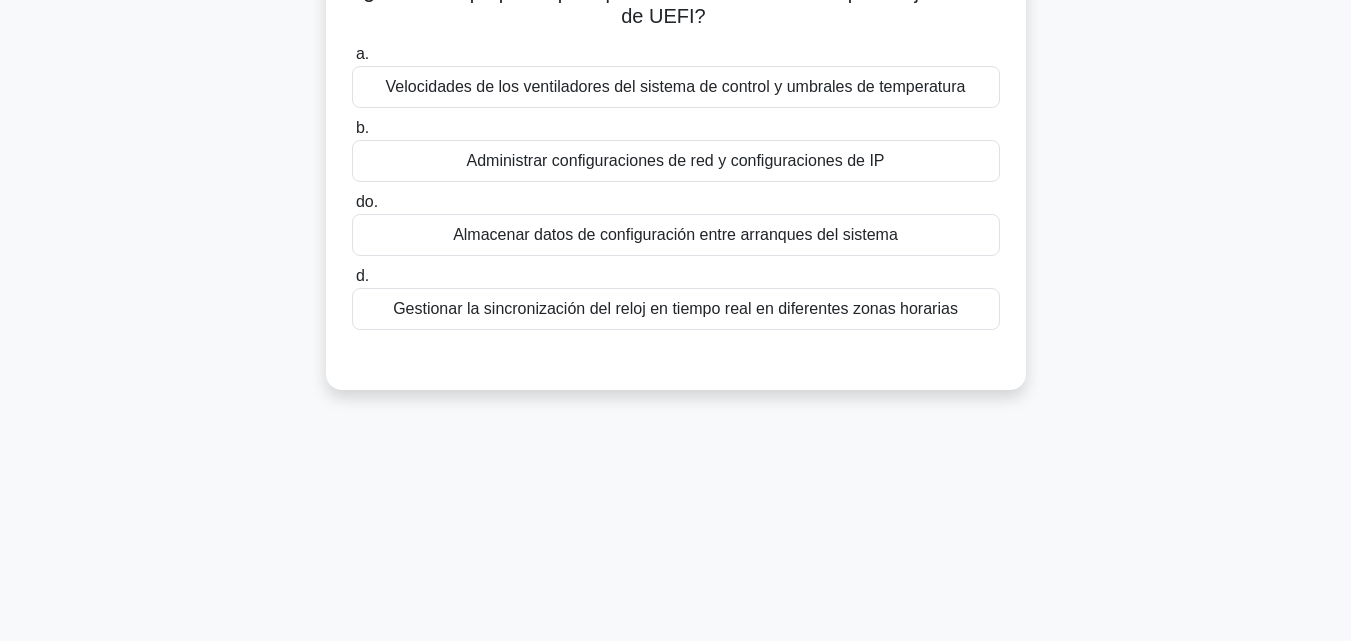 scroll, scrollTop: 0, scrollLeft: 0, axis: both 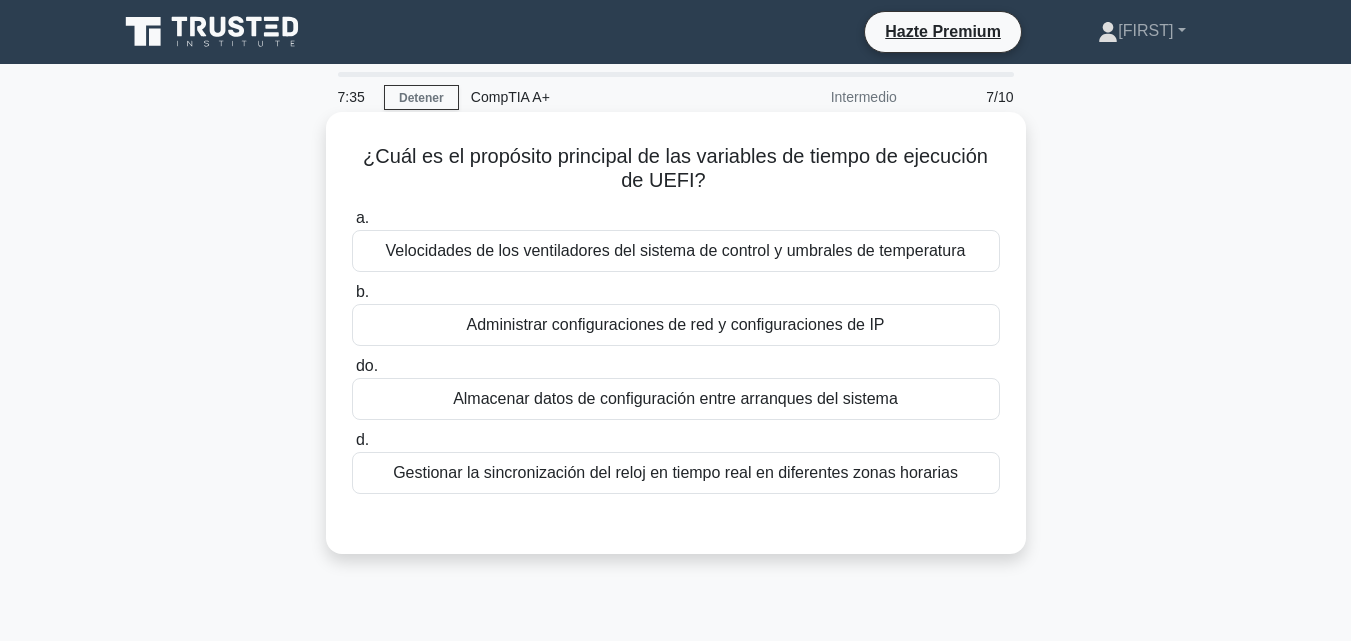 click on "Almacenar datos de configuración entre arranques del sistema" at bounding box center [675, 399] 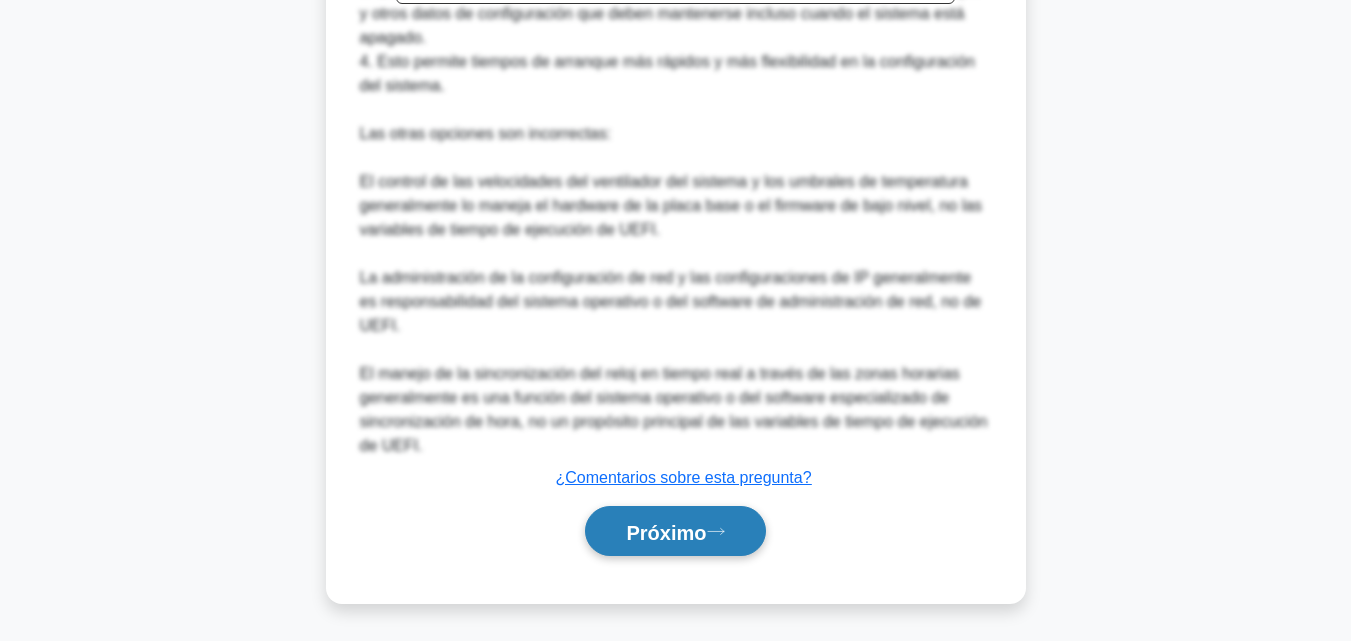 click on "Próximo" at bounding box center [666, 532] 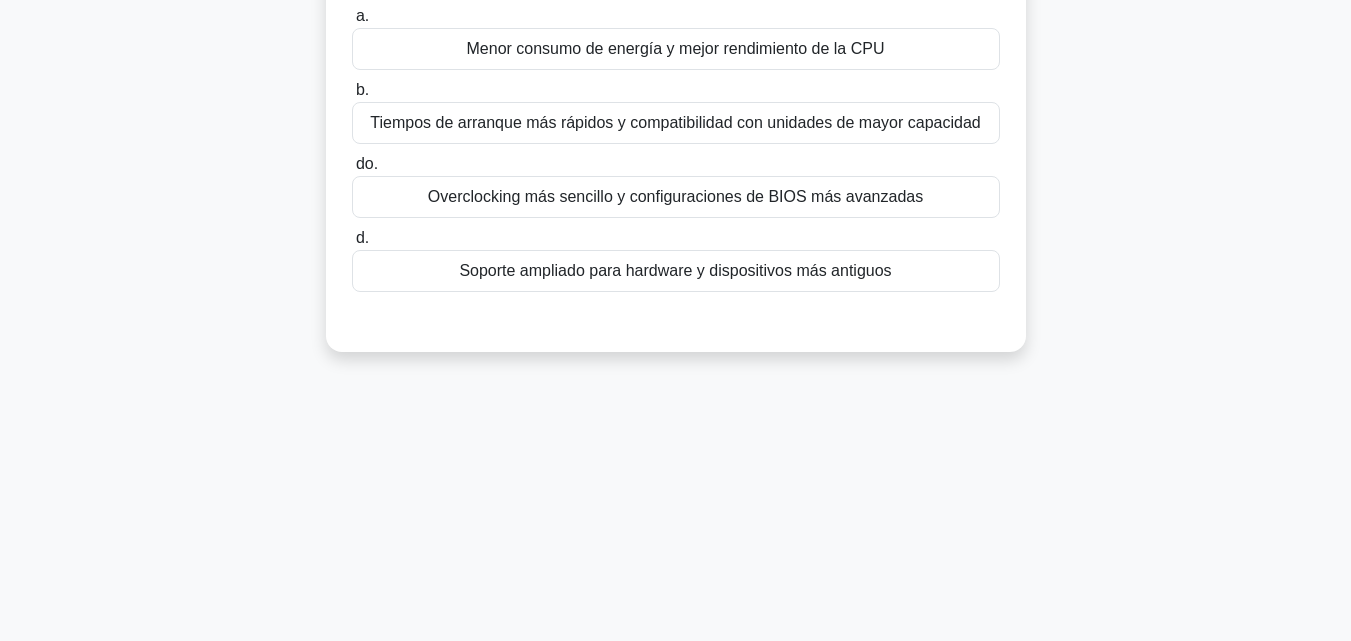 scroll, scrollTop: 0, scrollLeft: 0, axis: both 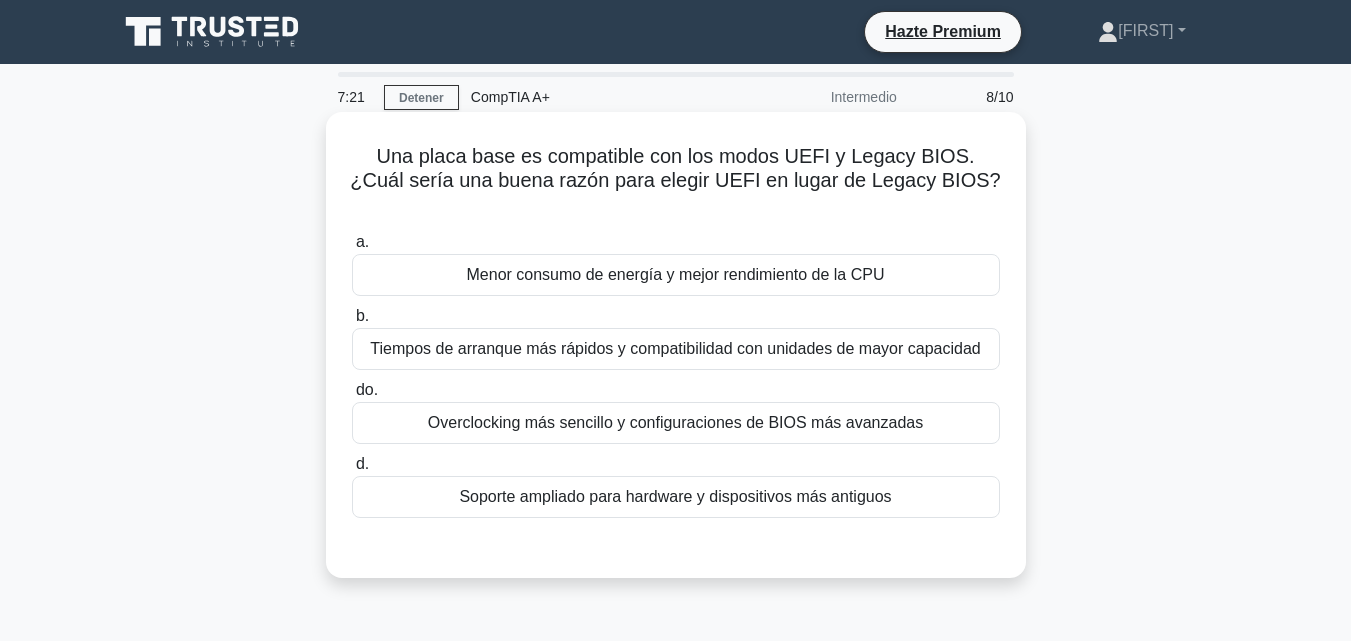 click on "Tiempos de arranque más rápidos y compatibilidad con unidades de mayor capacidad" at bounding box center [675, 348] 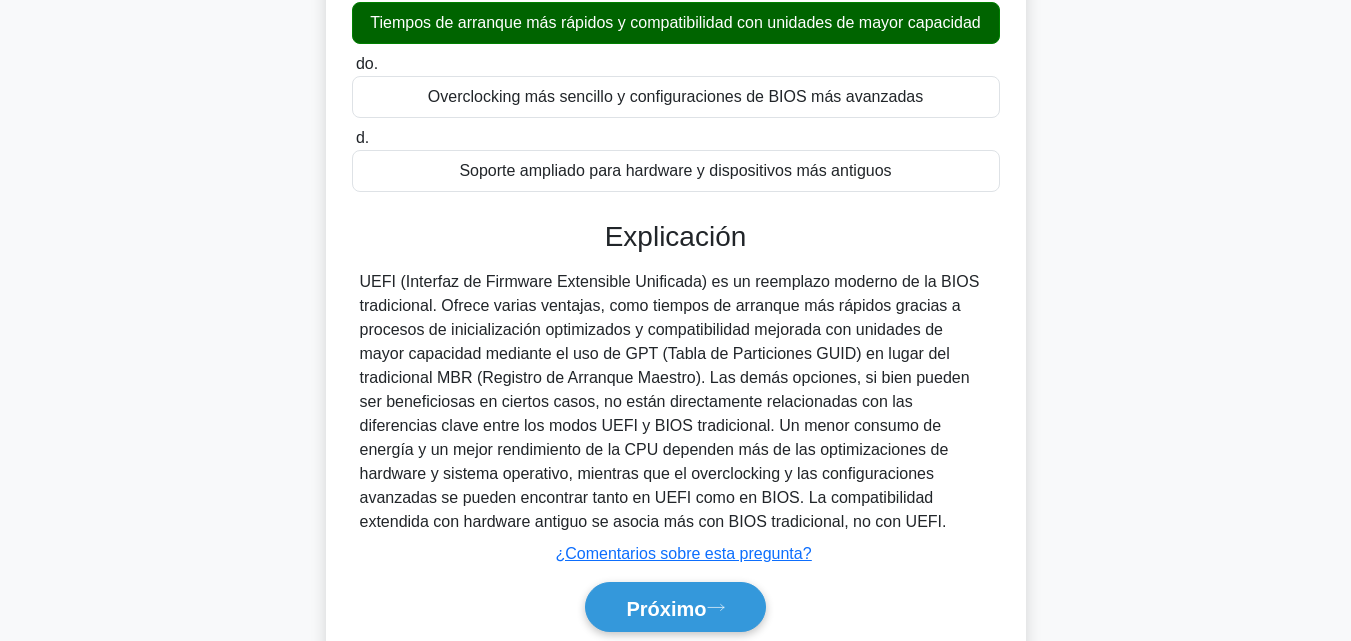 scroll, scrollTop: 439, scrollLeft: 0, axis: vertical 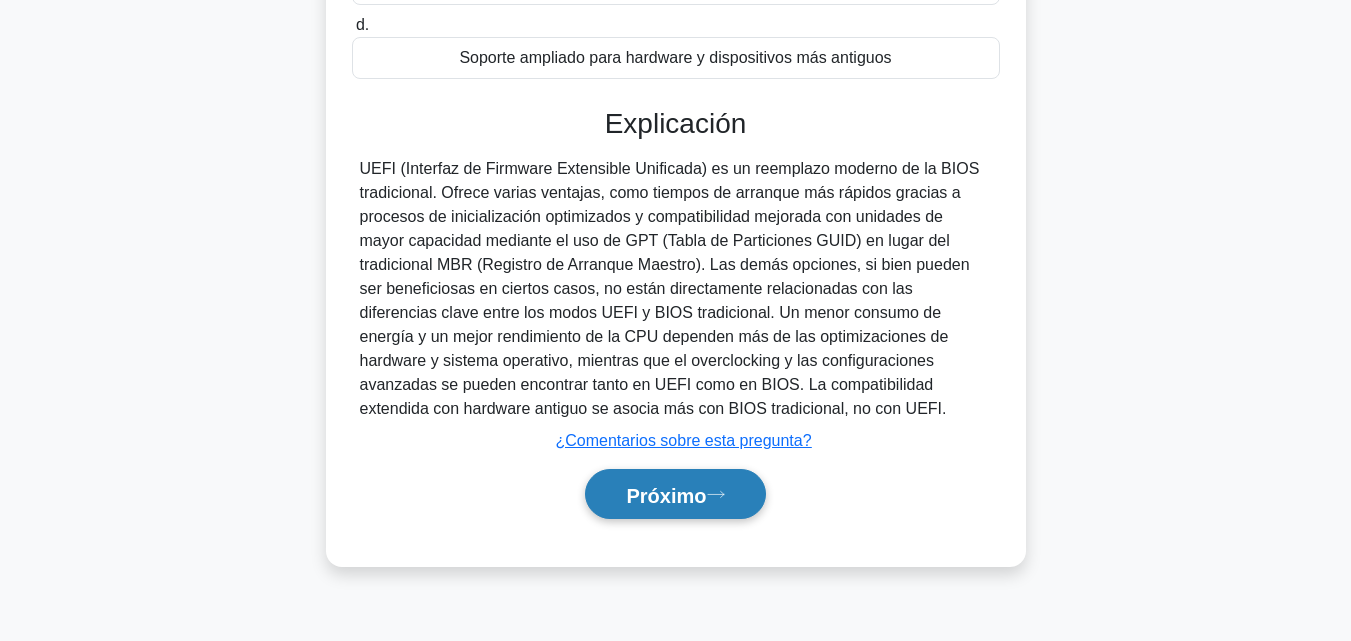 click on "Próximo" at bounding box center [675, 494] 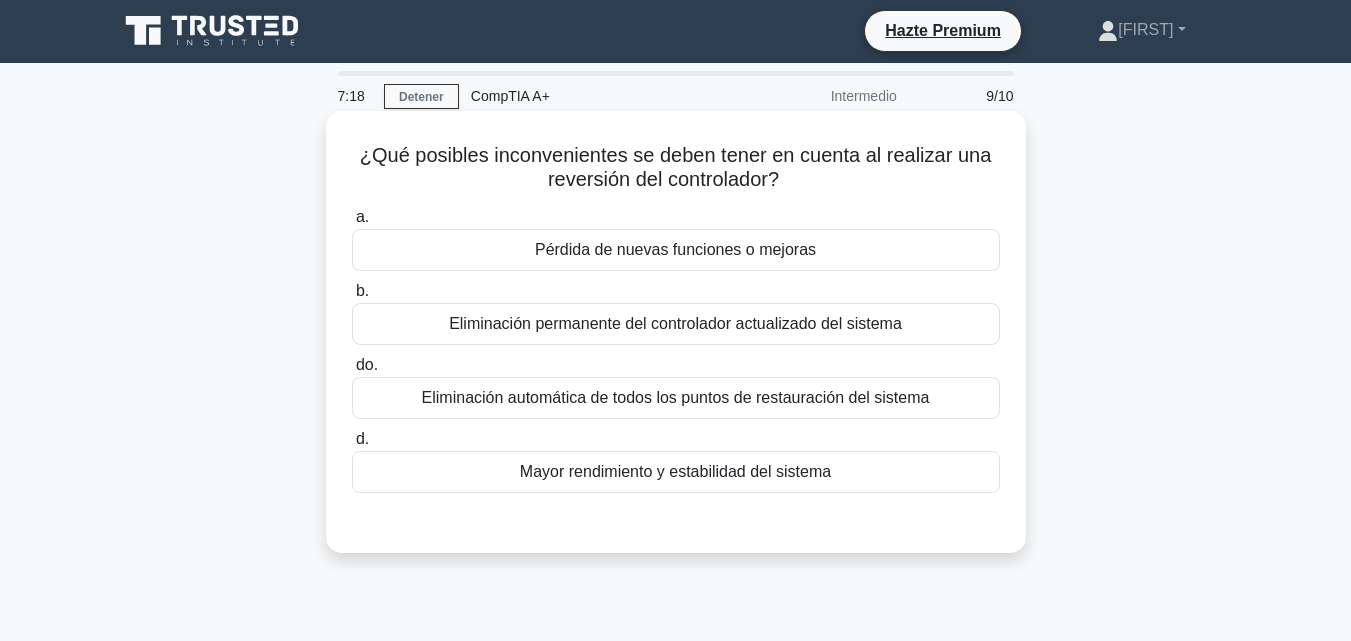 scroll, scrollTop: 0, scrollLeft: 0, axis: both 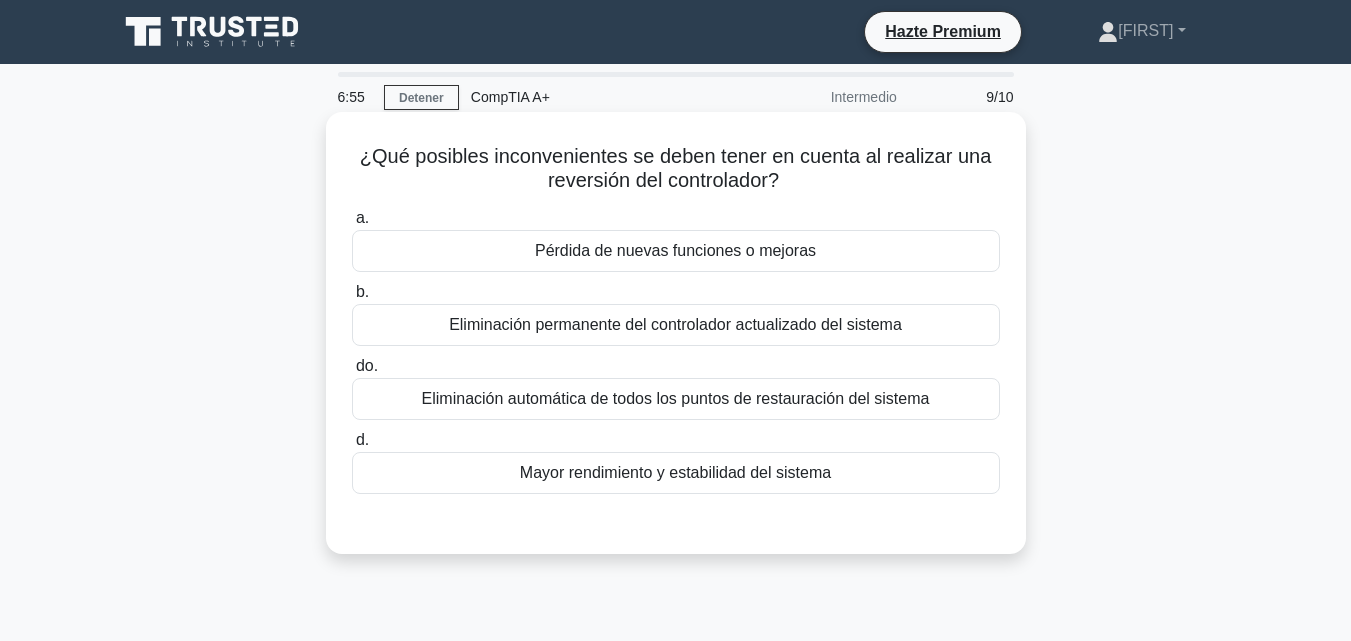 click on "Pérdida de nuevas funciones o mejoras" at bounding box center [676, 251] 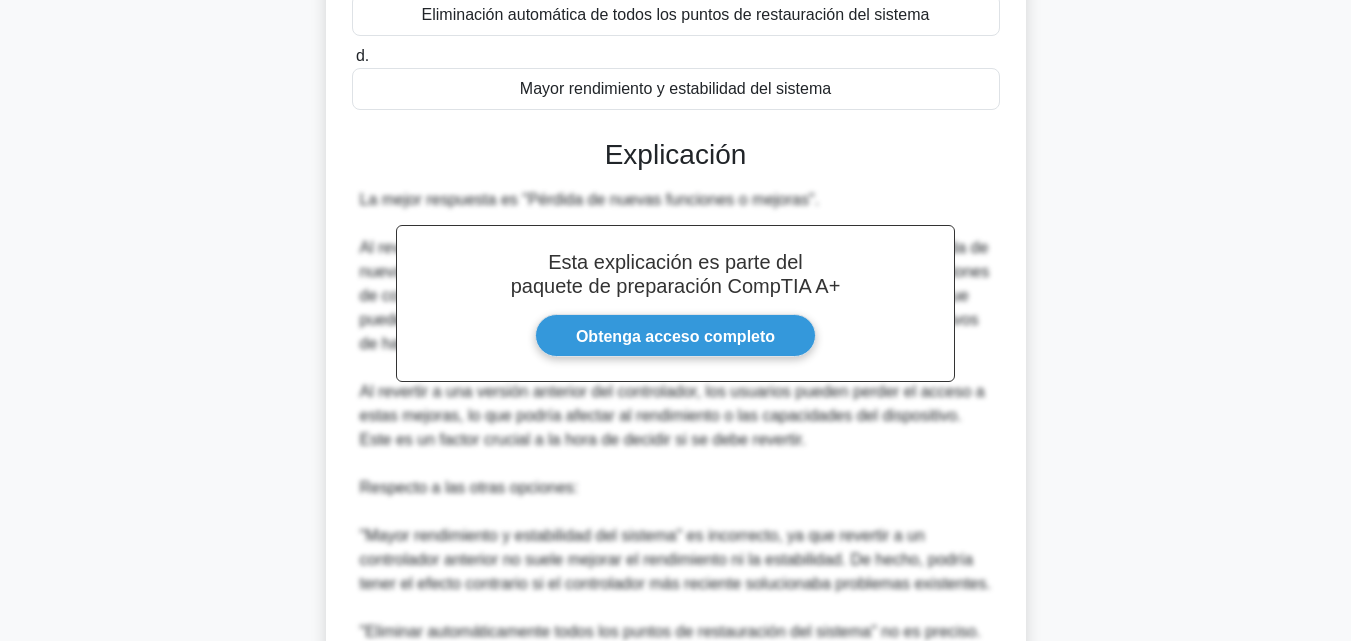 scroll, scrollTop: 700, scrollLeft: 0, axis: vertical 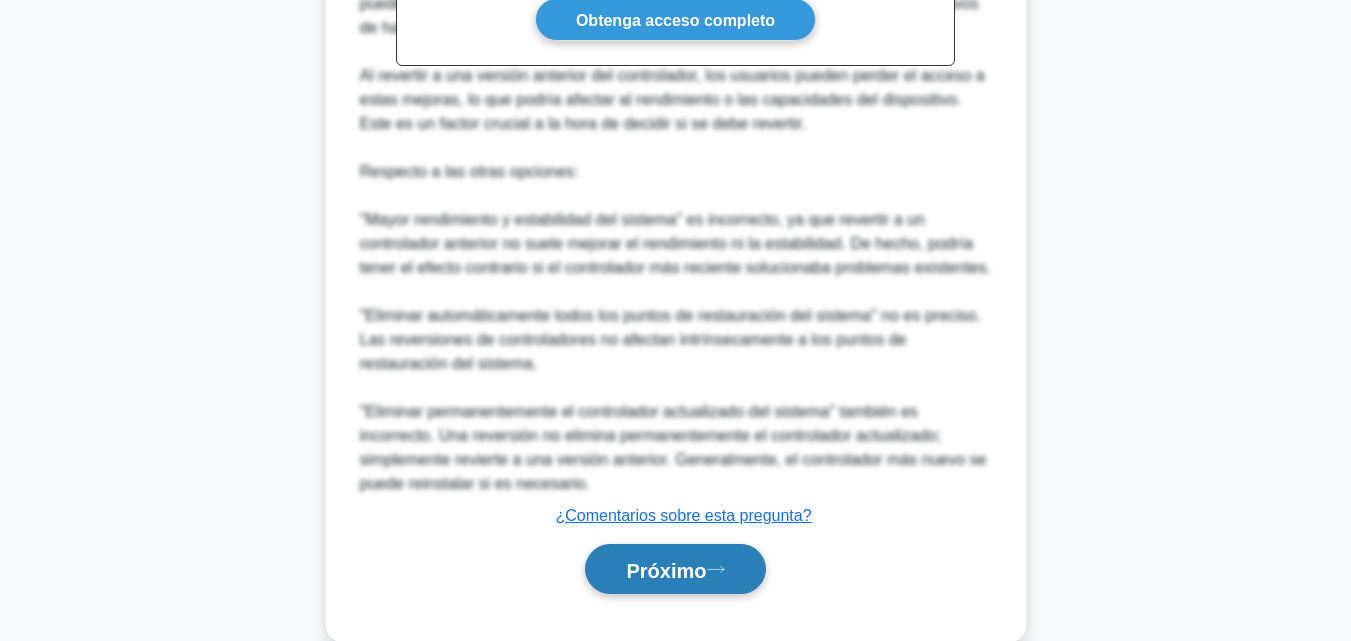 click on "Próximo" at bounding box center (666, 570) 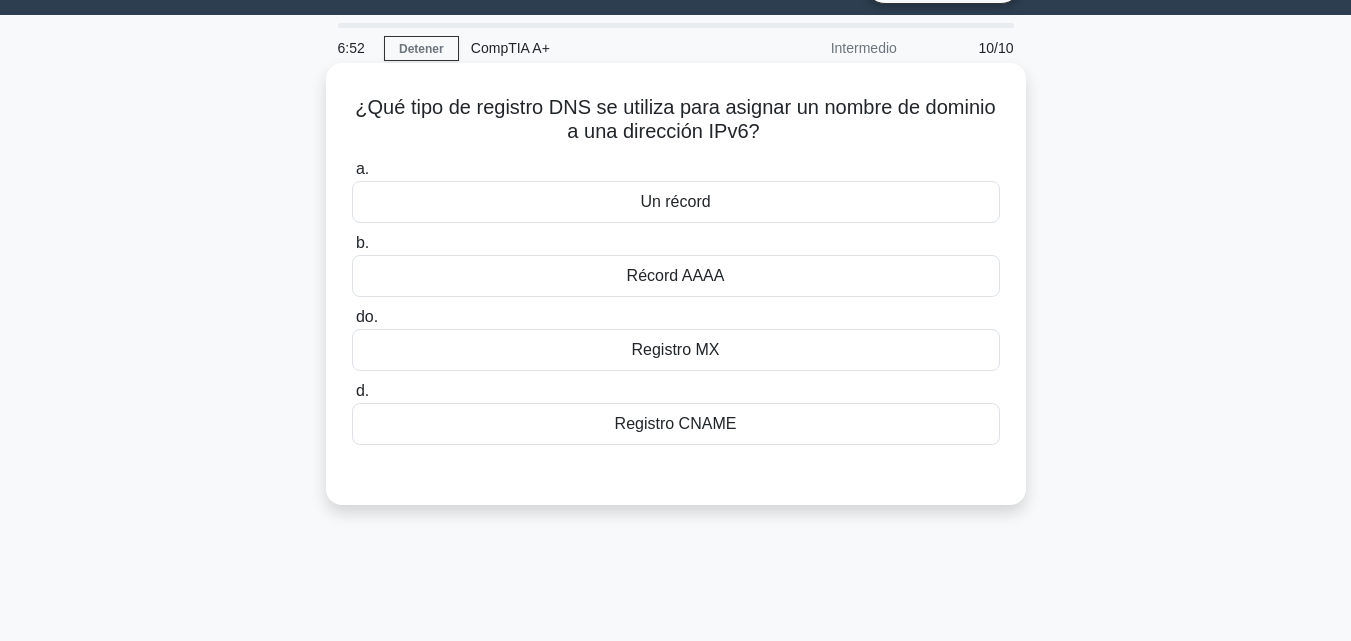 scroll, scrollTop: 0, scrollLeft: 0, axis: both 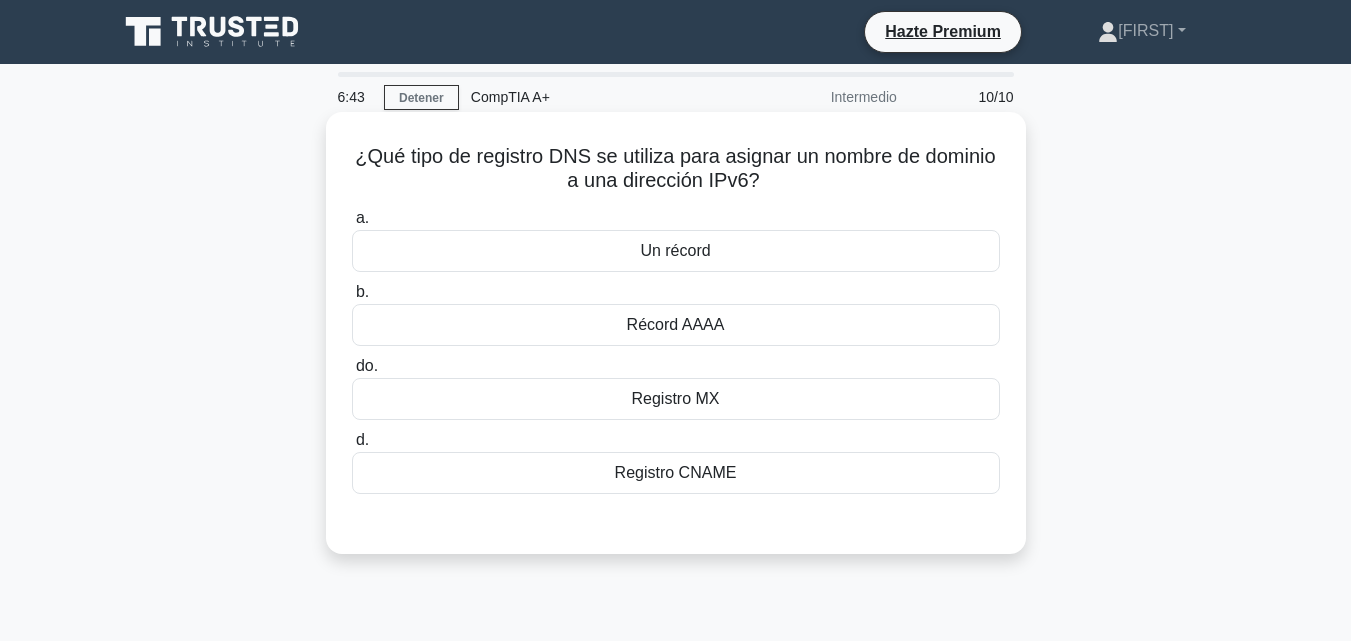 drag, startPoint x: 391, startPoint y: 152, endPoint x: 810, endPoint y: 491, distance: 538.9638 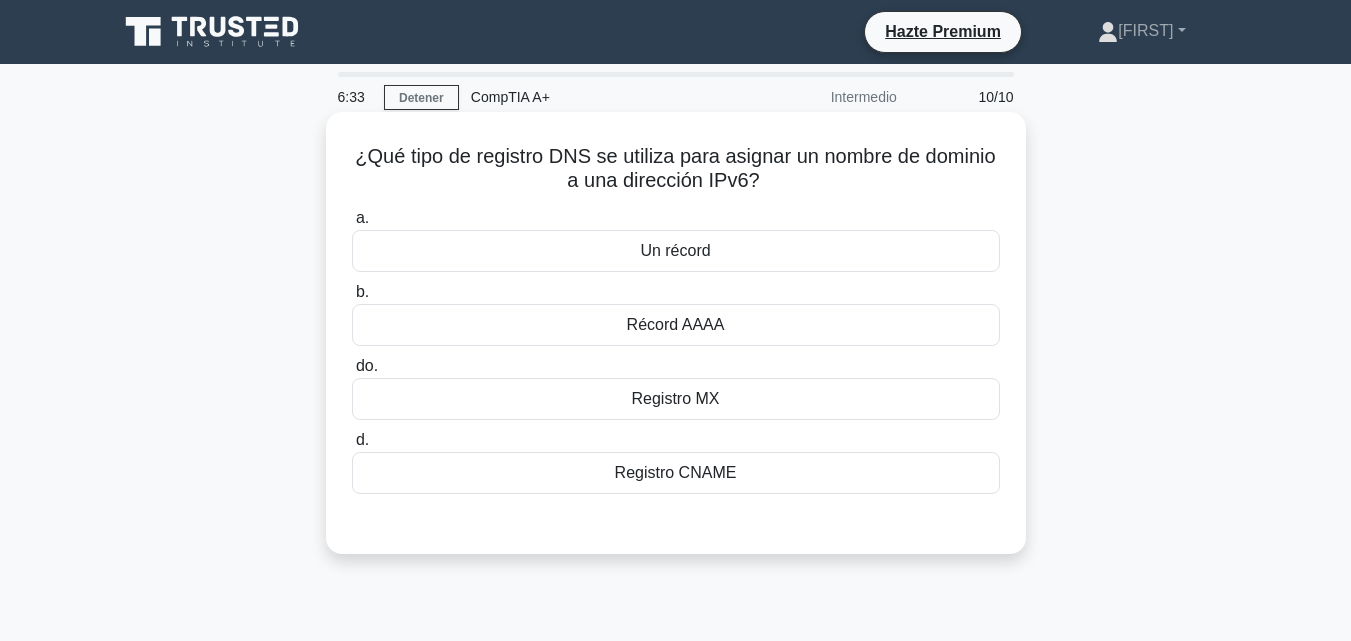 click on "Récord AAAA" at bounding box center [676, 325] 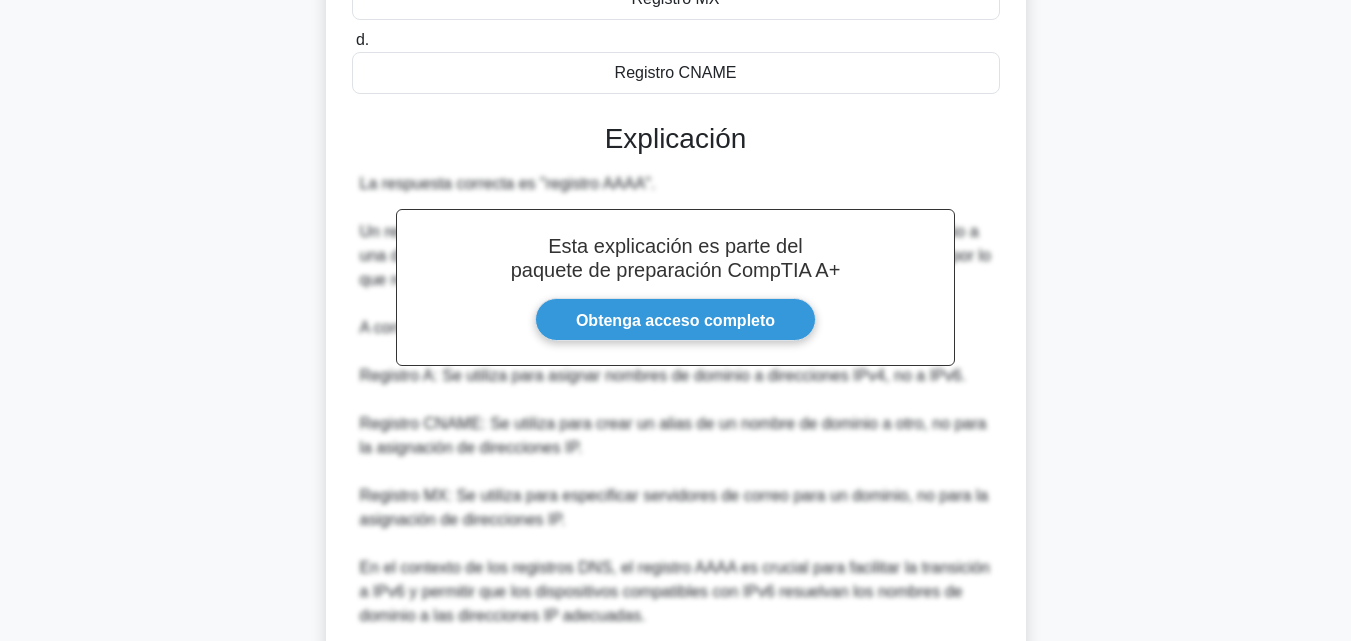 scroll, scrollTop: 572, scrollLeft: 0, axis: vertical 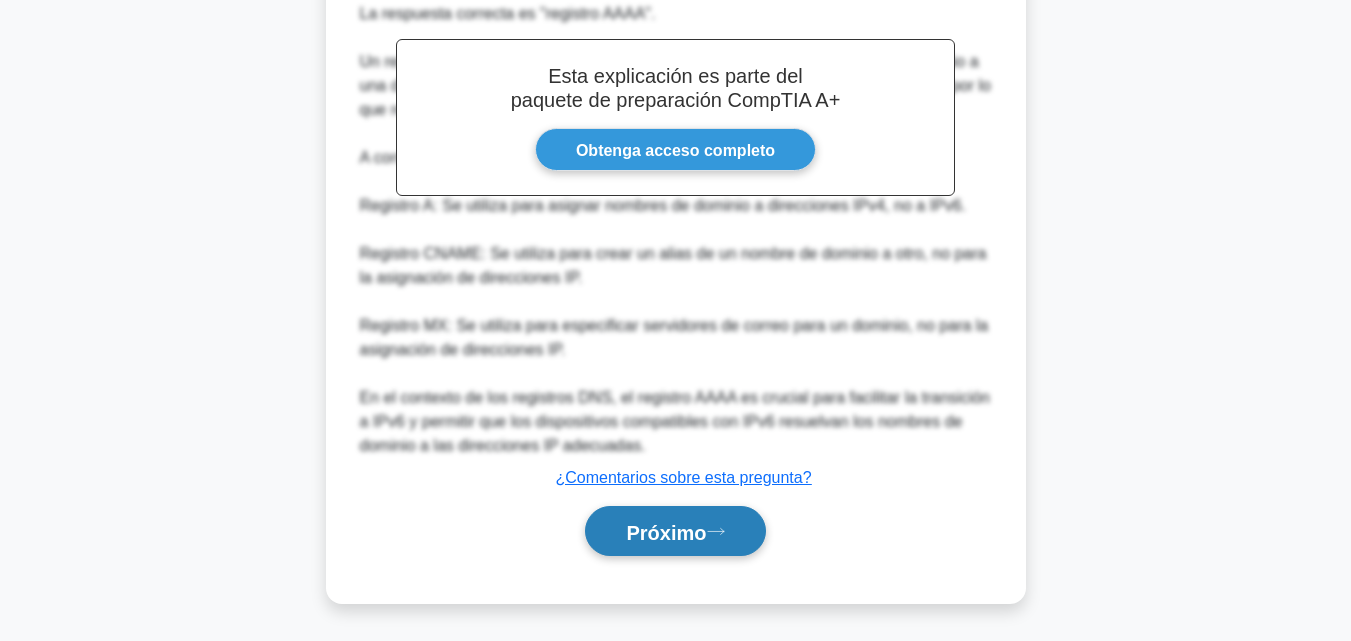 click on "Próximo" at bounding box center (675, 531) 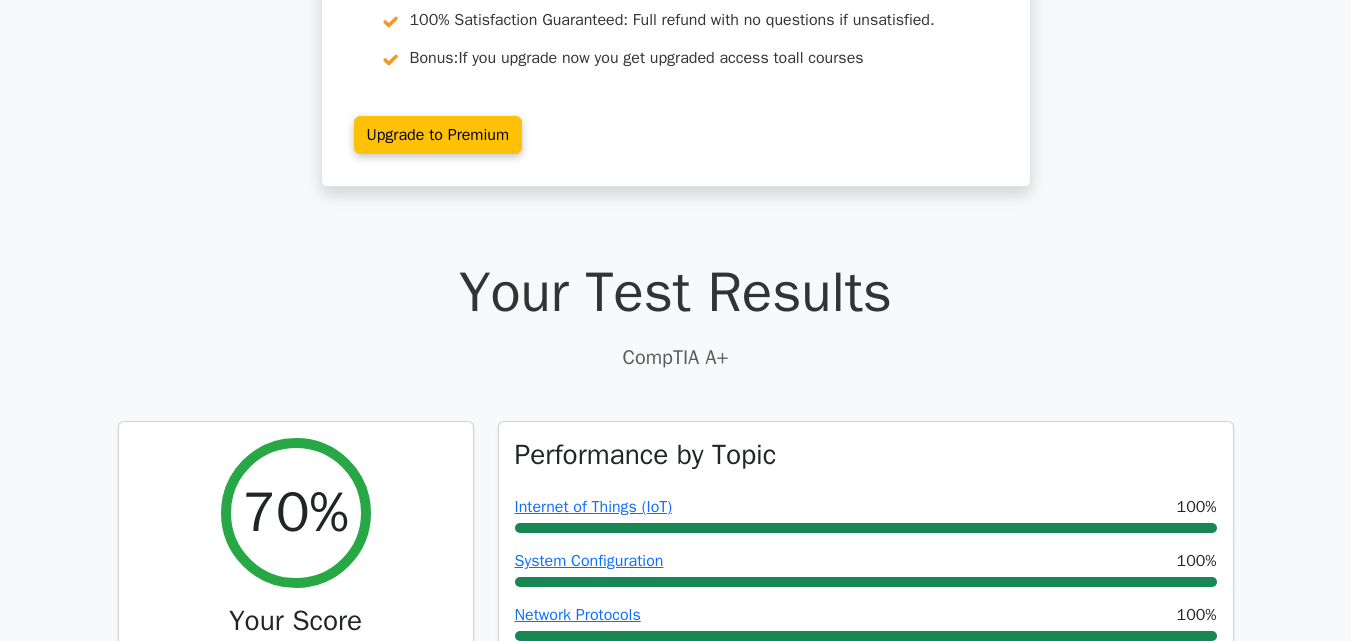 scroll, scrollTop: 0, scrollLeft: 0, axis: both 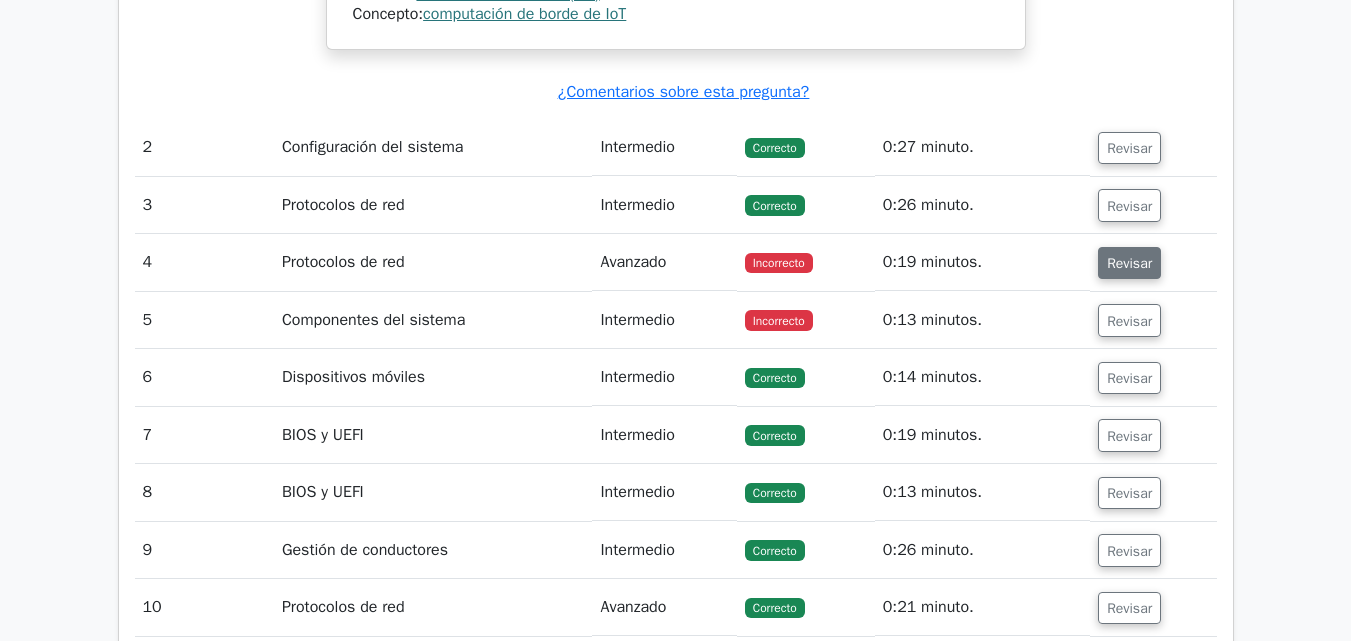 click on "Revisar" at bounding box center (1129, 263) 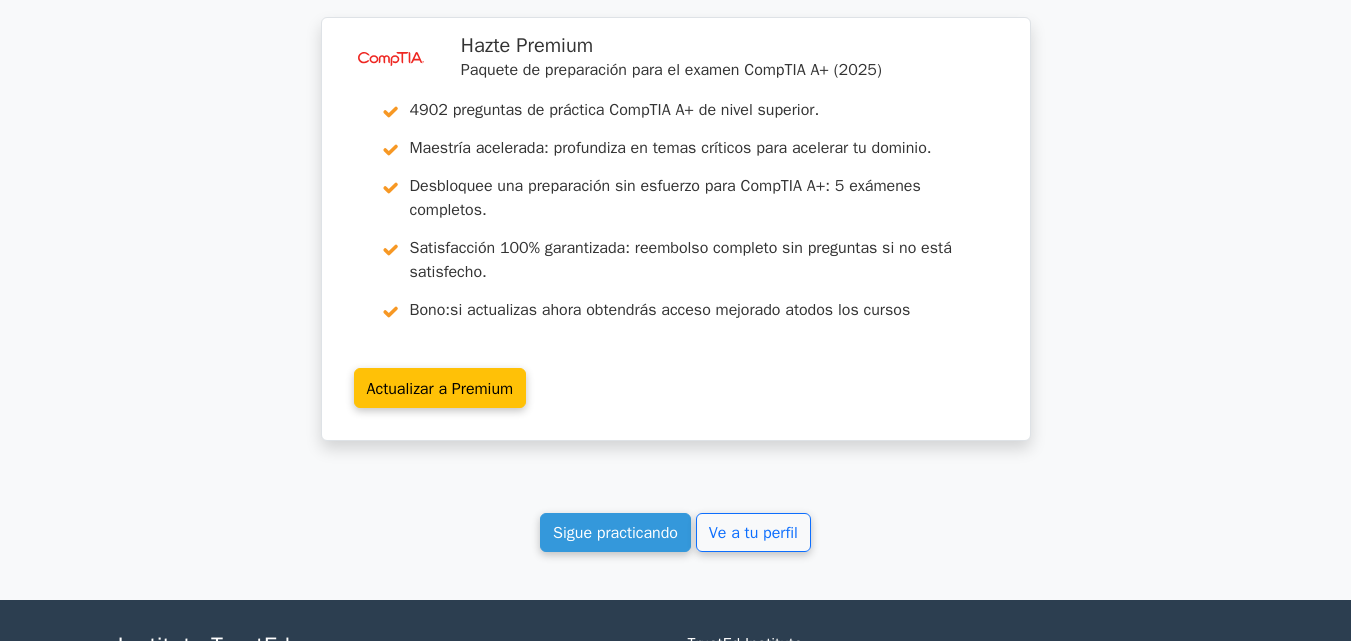 scroll, scrollTop: 4508, scrollLeft: 0, axis: vertical 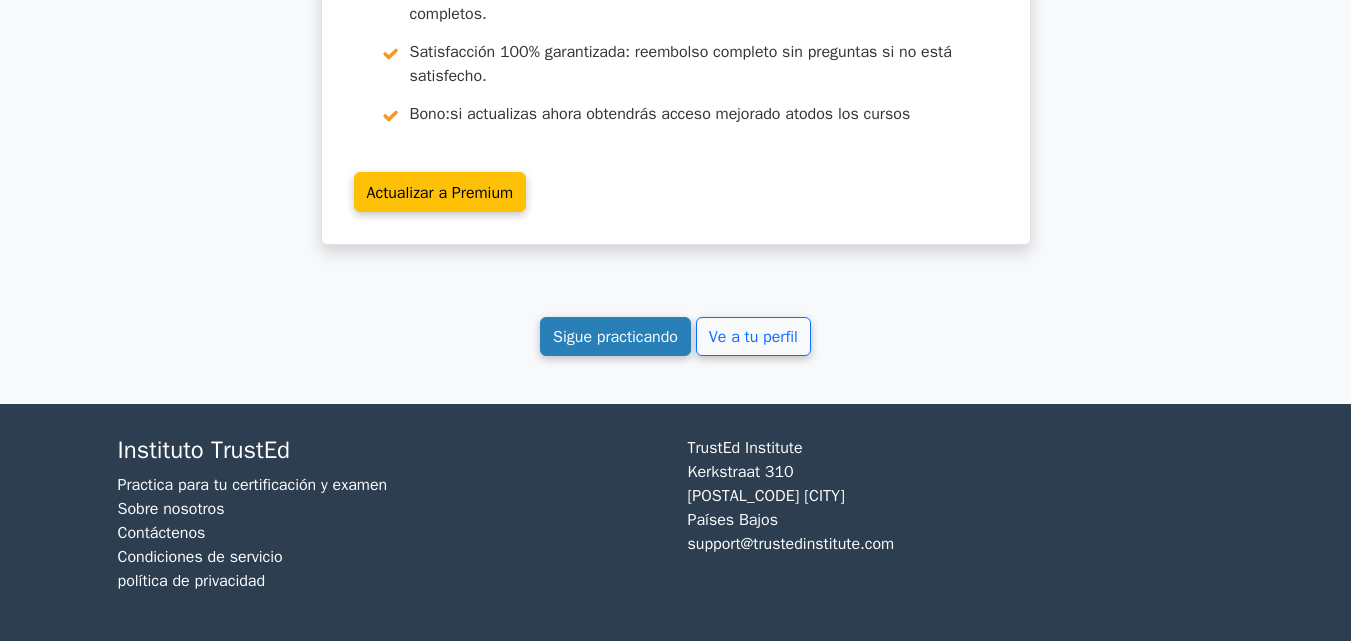 click on "Sigue practicando" at bounding box center (615, 337) 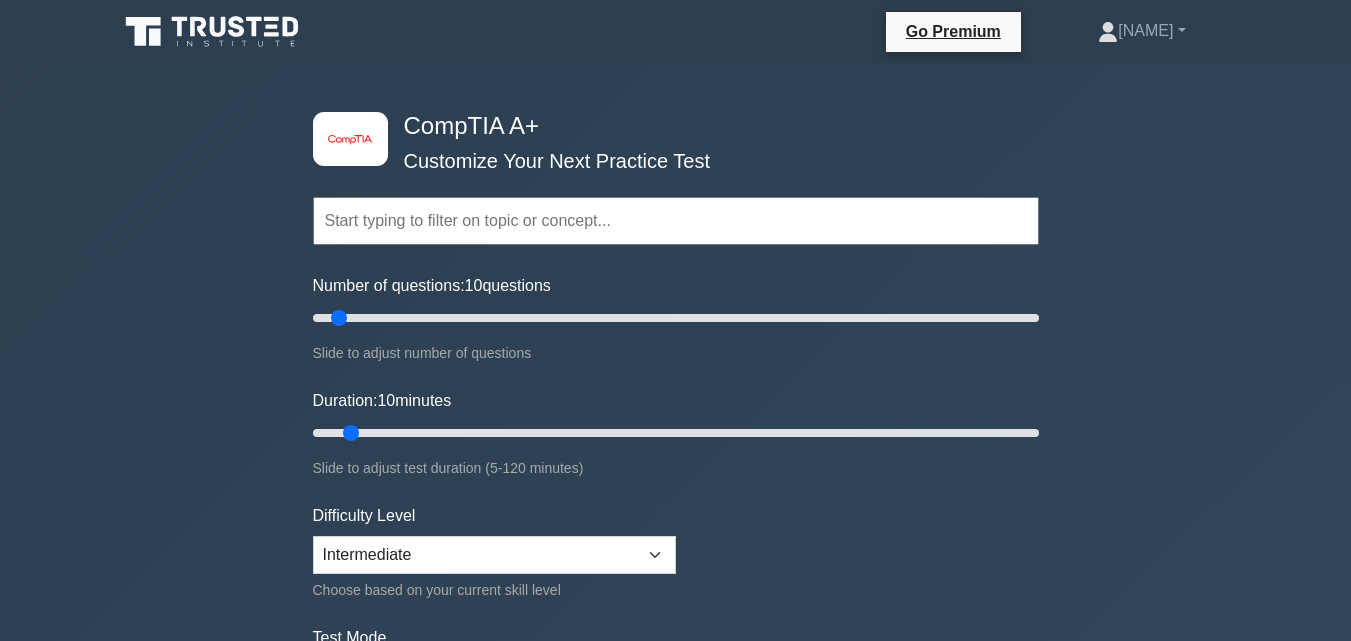 scroll, scrollTop: 0, scrollLeft: 0, axis: both 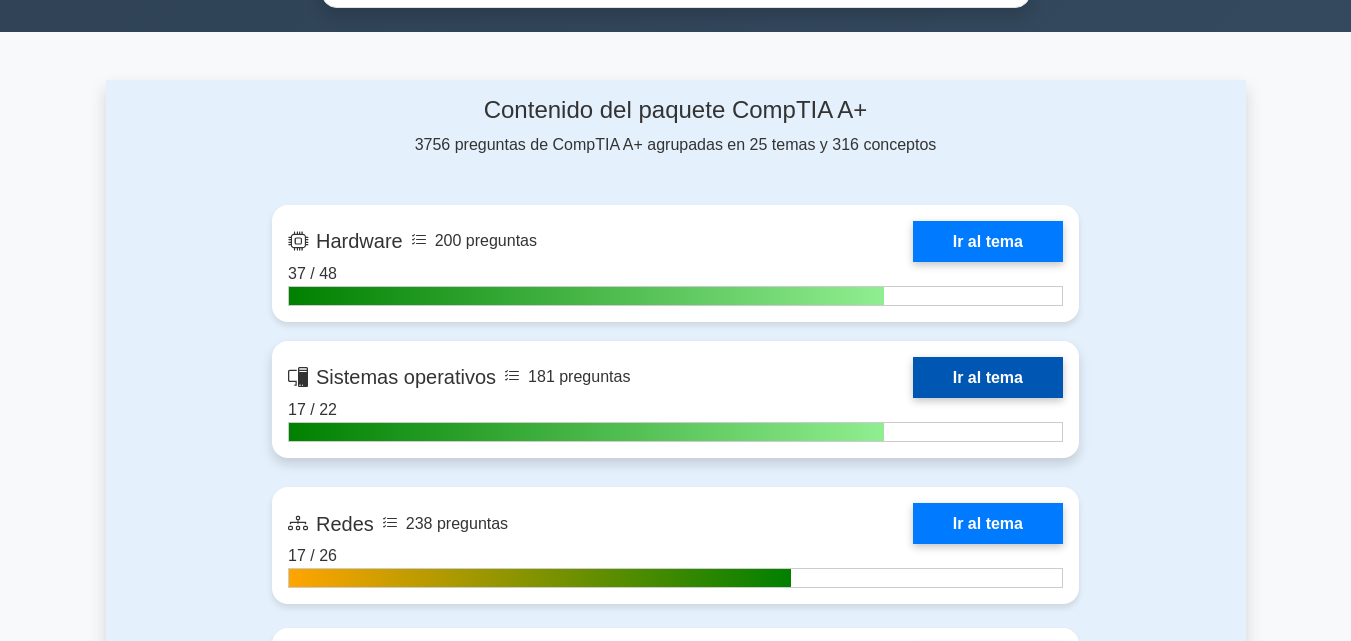 click on "Ir al tema" at bounding box center (988, 377) 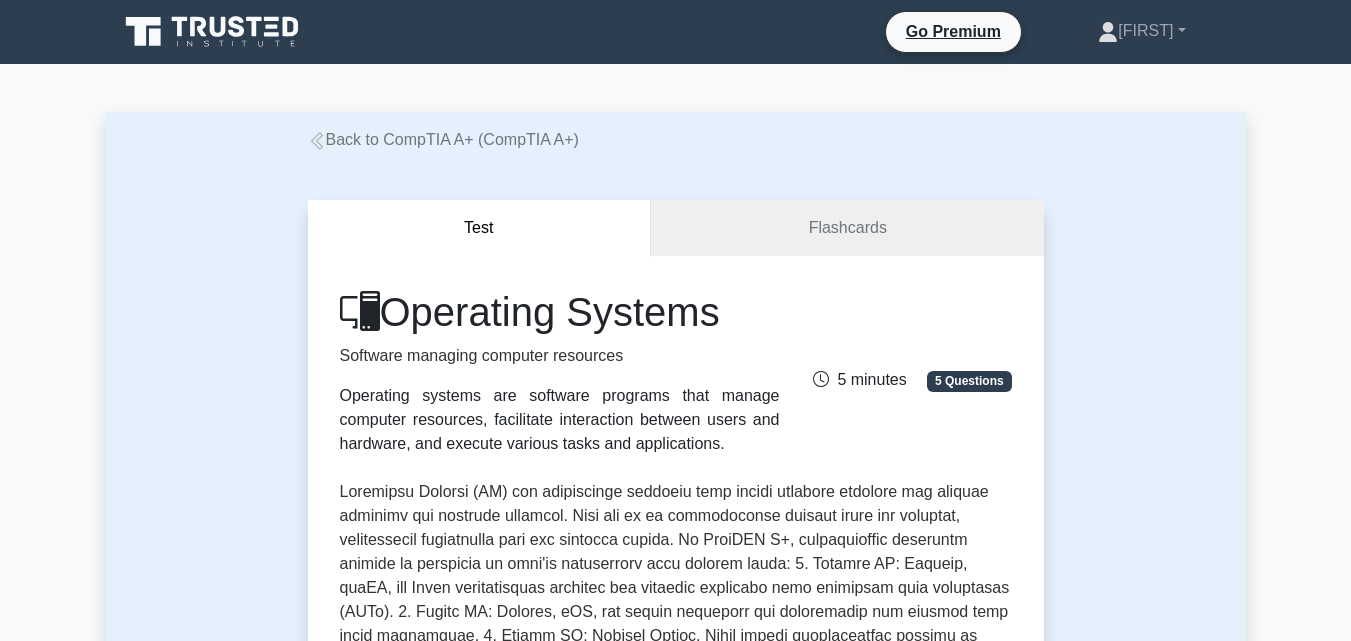 scroll, scrollTop: 0, scrollLeft: 0, axis: both 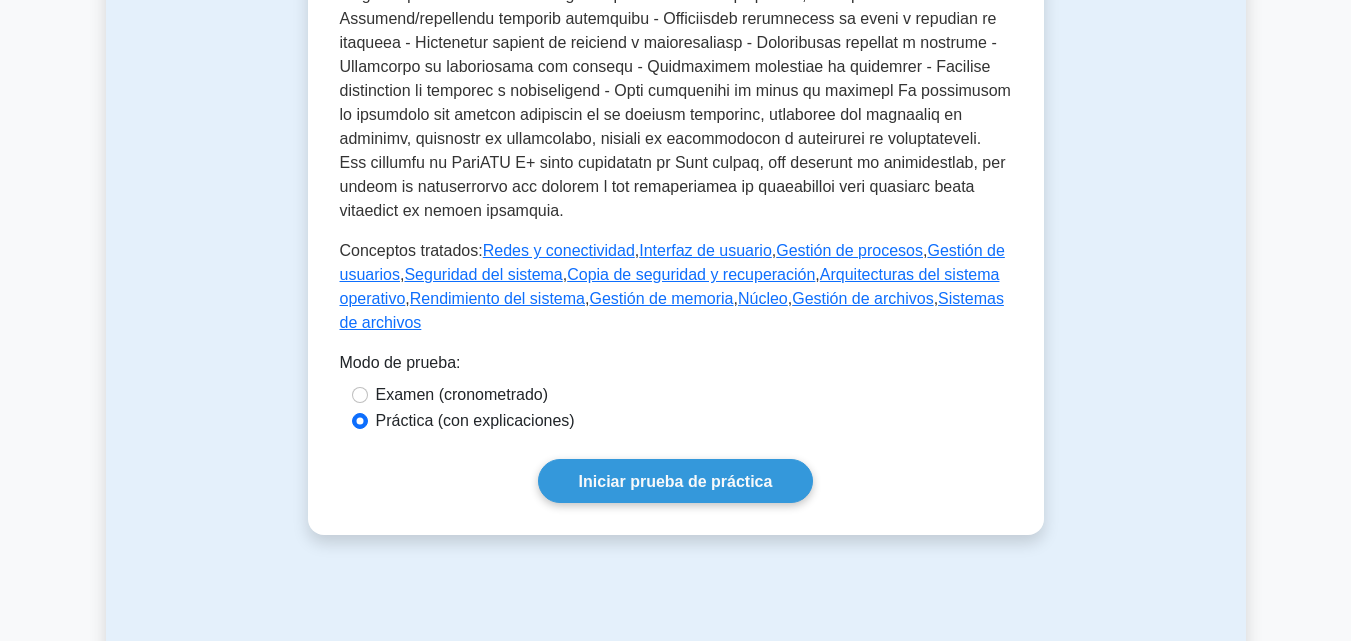 click on "Examen (cronometrado)" at bounding box center [462, 394] 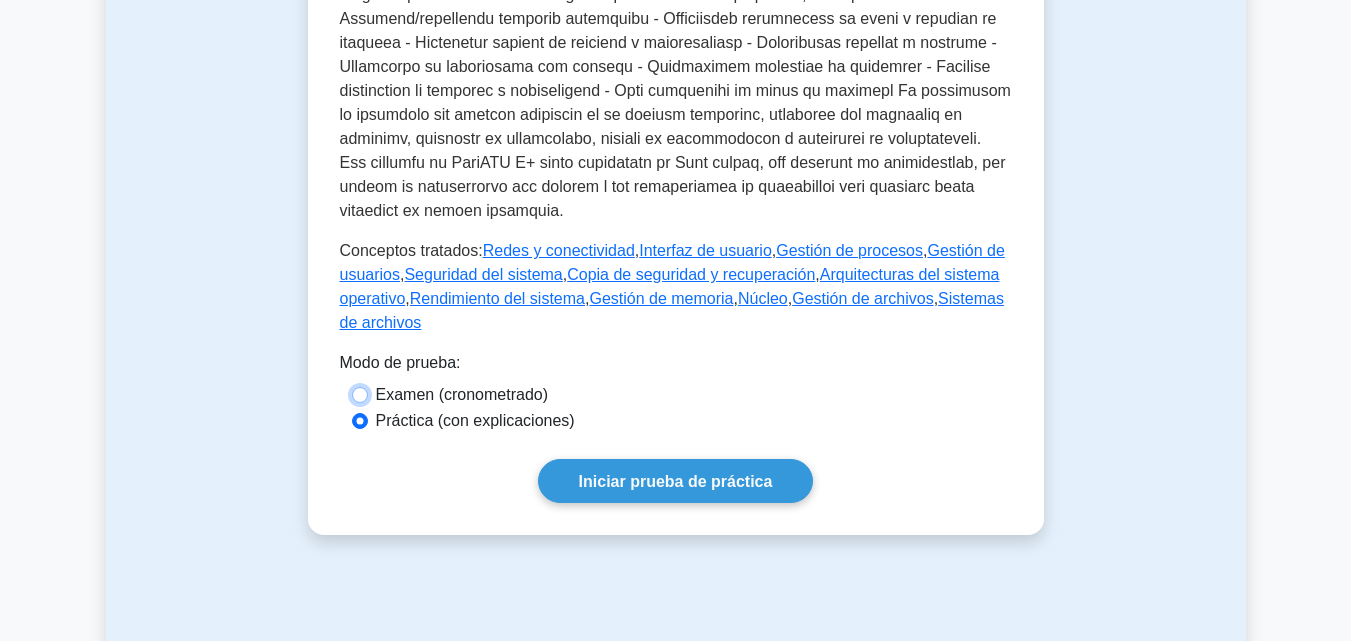 radio on "true" 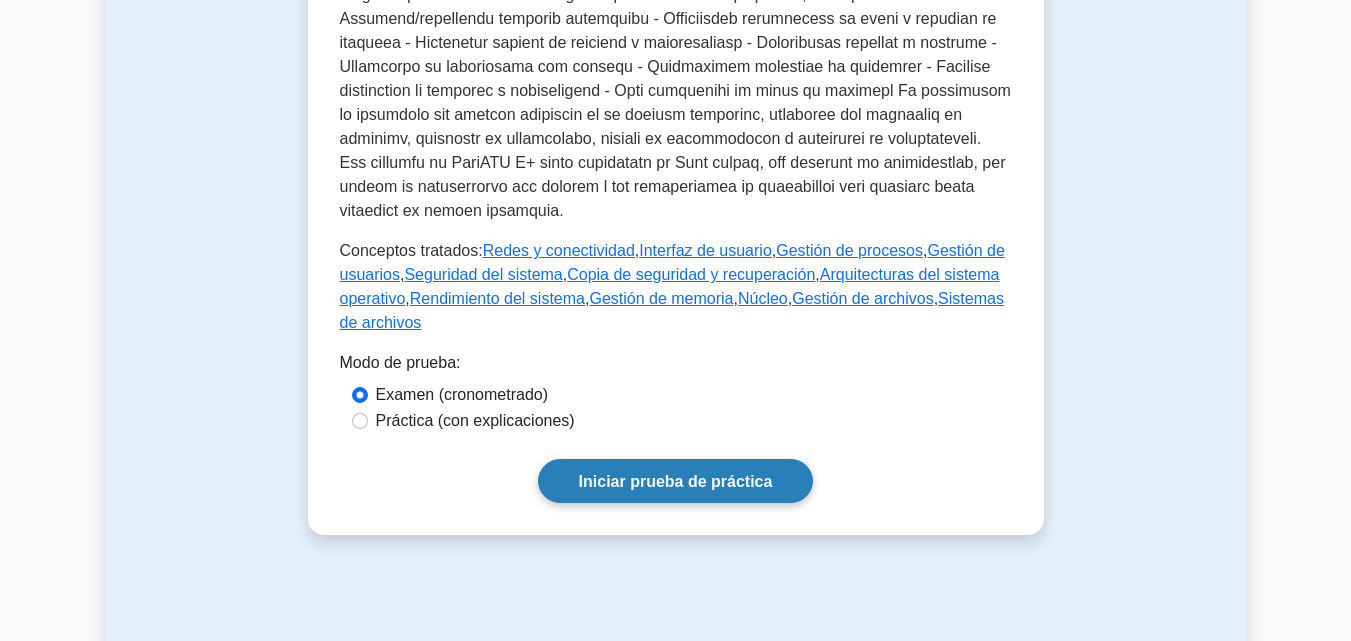 click on "Iniciar prueba de práctica" at bounding box center (676, 481) 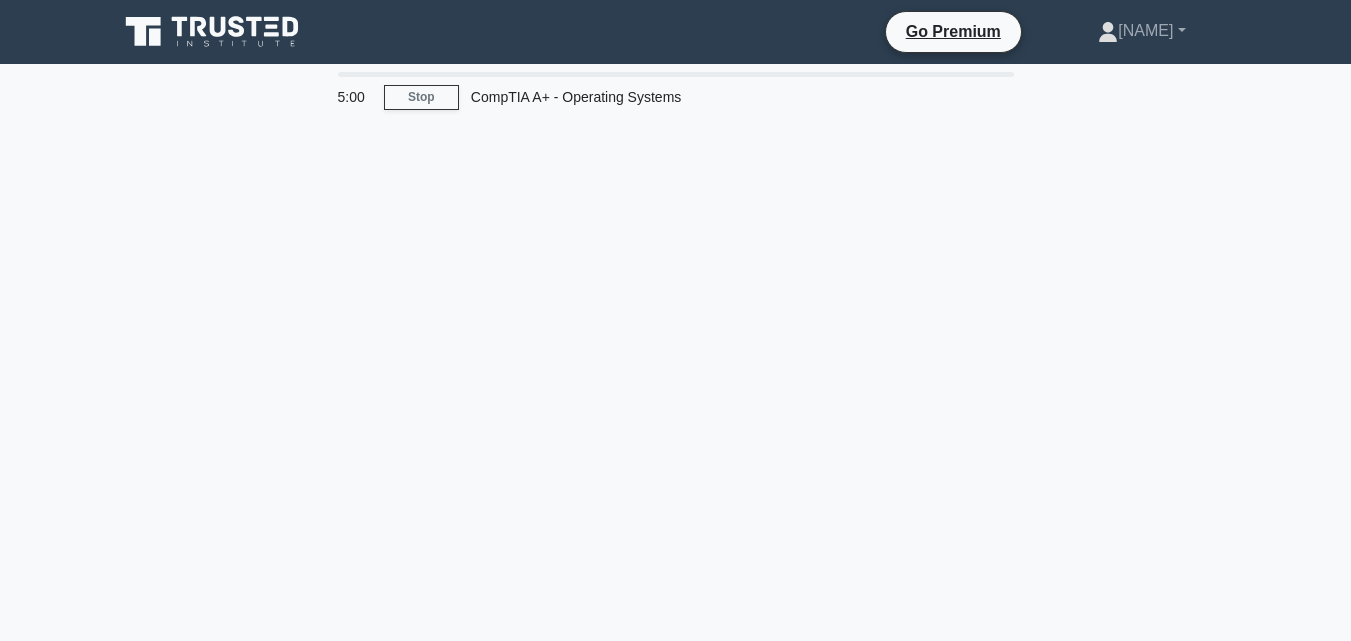 scroll, scrollTop: 0, scrollLeft: 0, axis: both 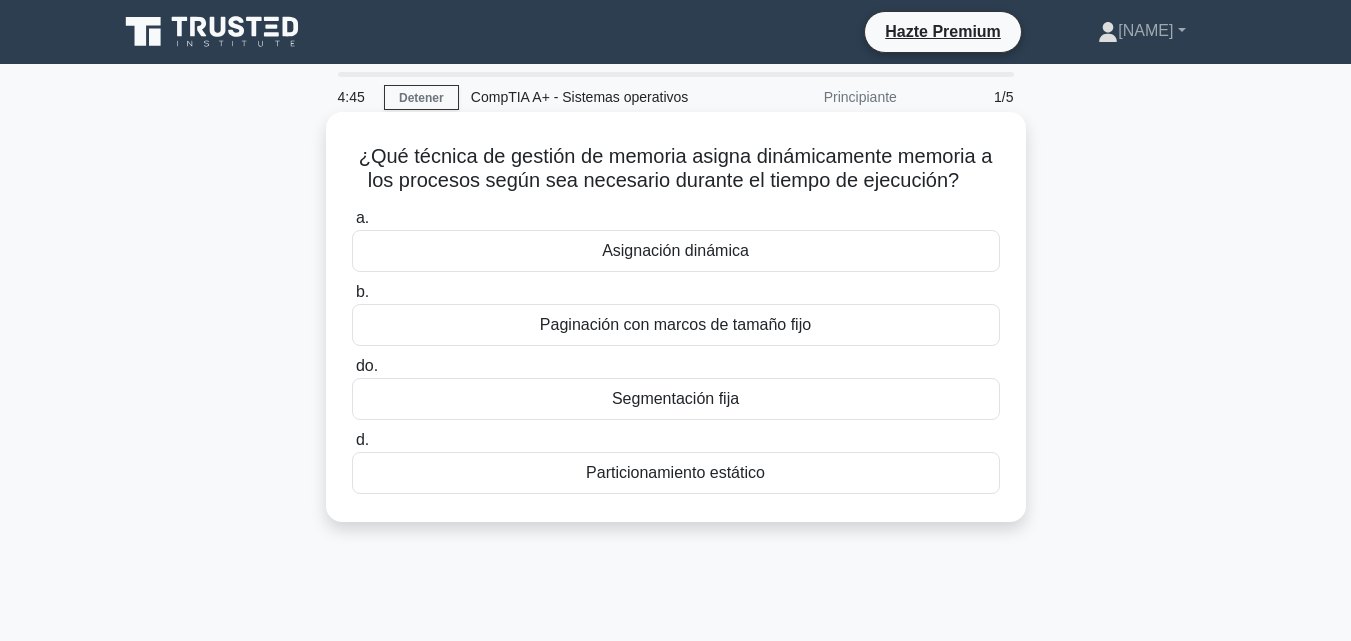 click on "Asignación dinámica" at bounding box center (675, 250) 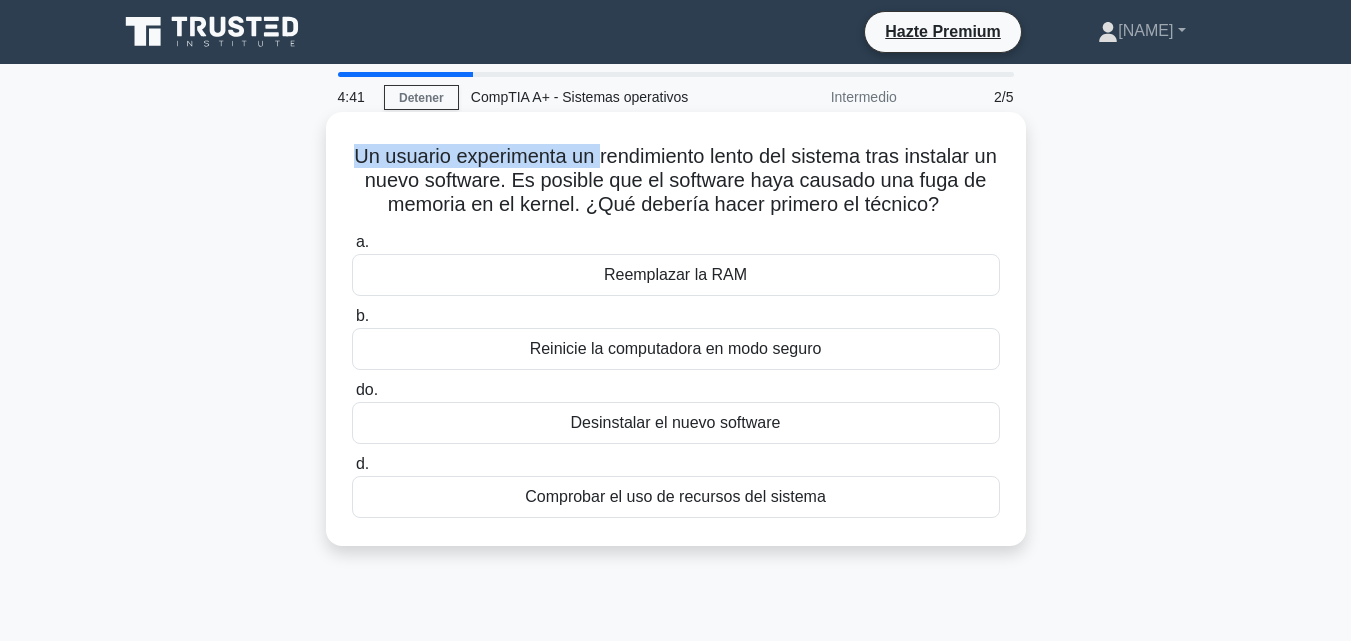 drag, startPoint x: 366, startPoint y: 147, endPoint x: 609, endPoint y: 148, distance: 243.00206 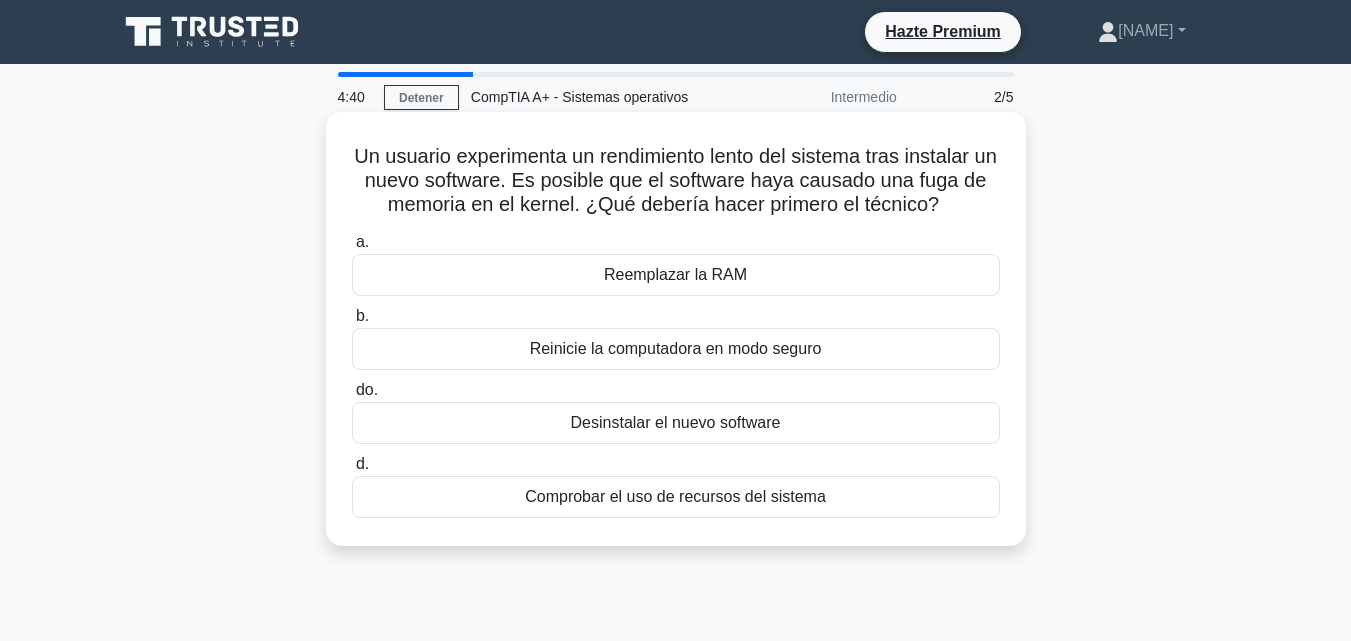 click on "Un usuario experimenta un rendimiento lento del sistema tras instalar un nuevo software. Es posible que el software haya causado una fuga de memoria en el kernel. ¿Qué debería hacer primero el técnico?" at bounding box center [675, 180] 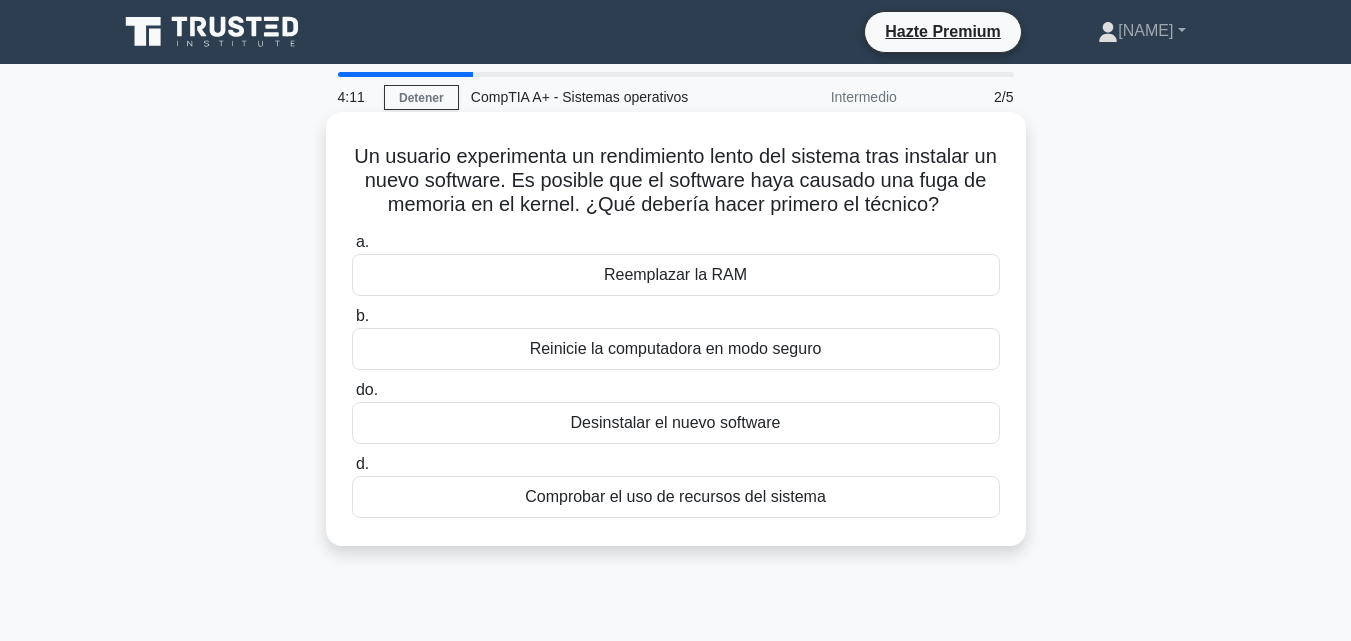 click on "Desinstalar el nuevo software" at bounding box center (676, 422) 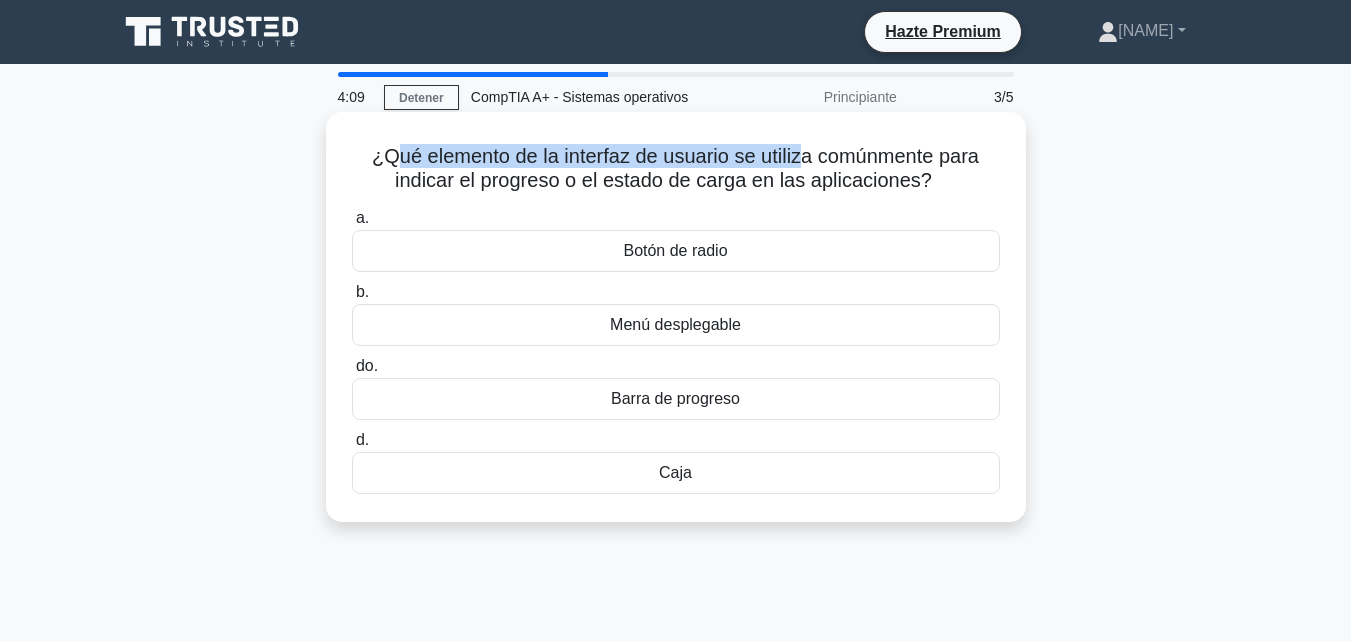 drag, startPoint x: 388, startPoint y: 162, endPoint x: 813, endPoint y: 161, distance: 425.0012 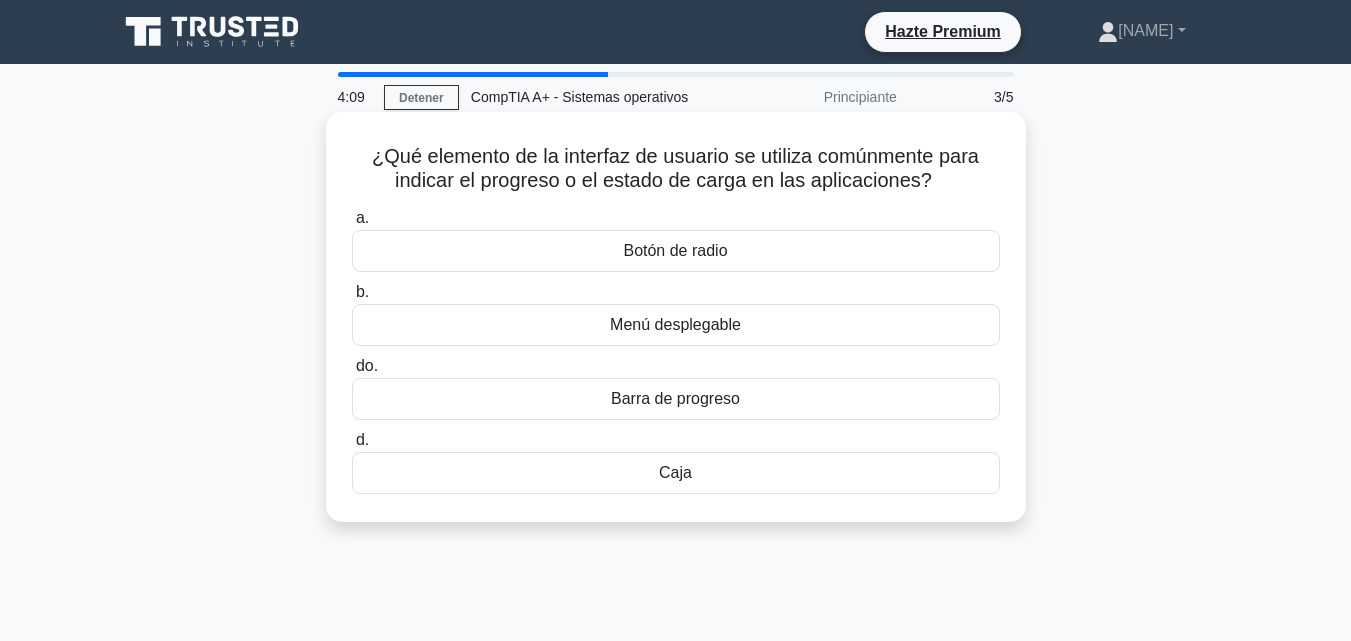 click on "¿Qué elemento de la interfaz de usuario se utiliza comúnmente para indicar el progreso o el estado de carga en las aplicaciones?" at bounding box center (675, 168) 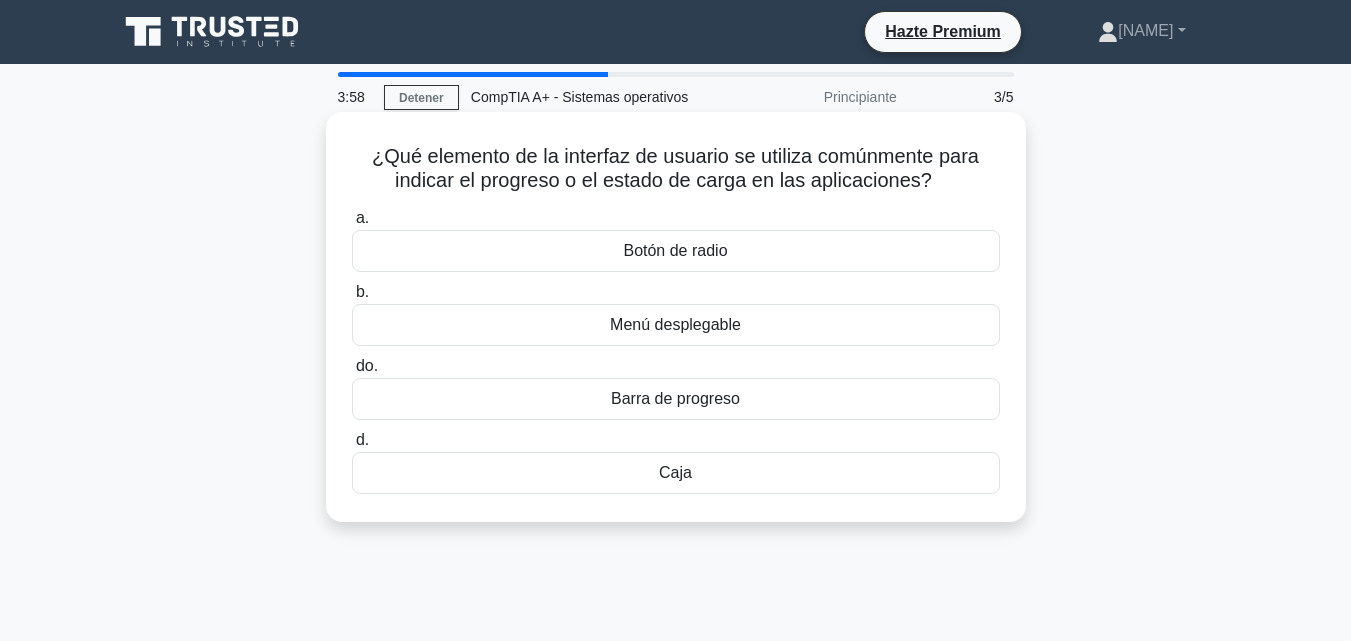 click on "Barra de progreso" at bounding box center [676, 399] 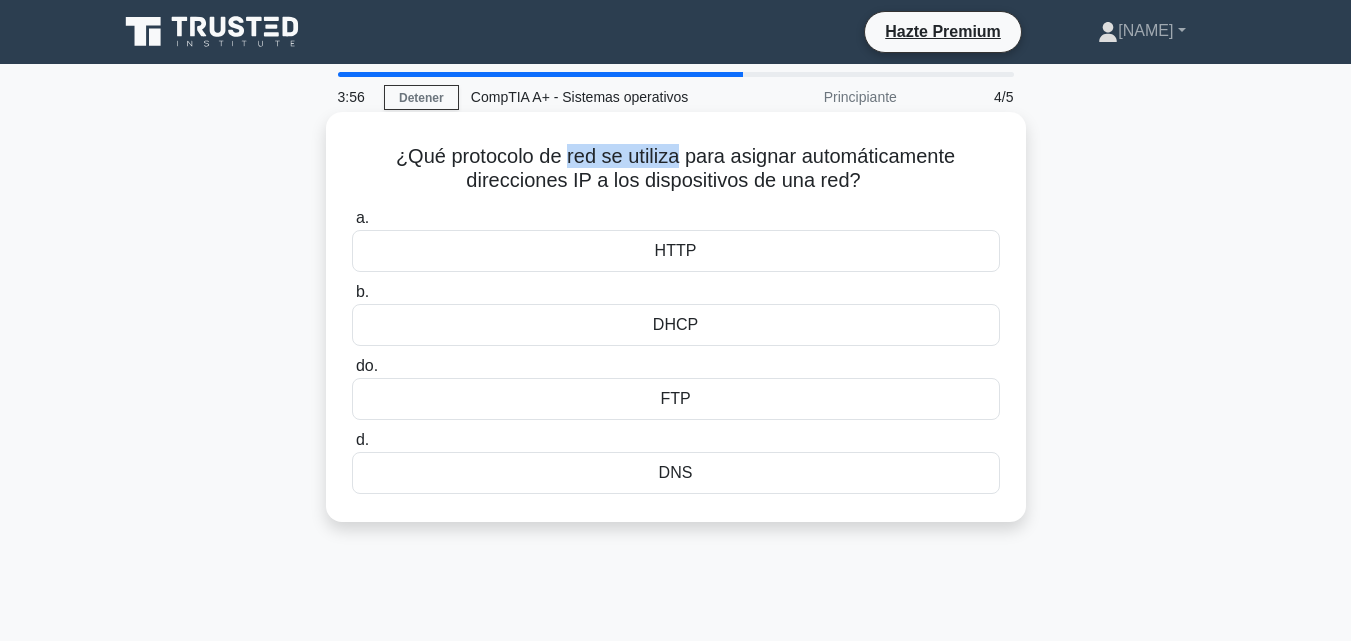 drag, startPoint x: 563, startPoint y: 158, endPoint x: 681, endPoint y: 168, distance: 118.42297 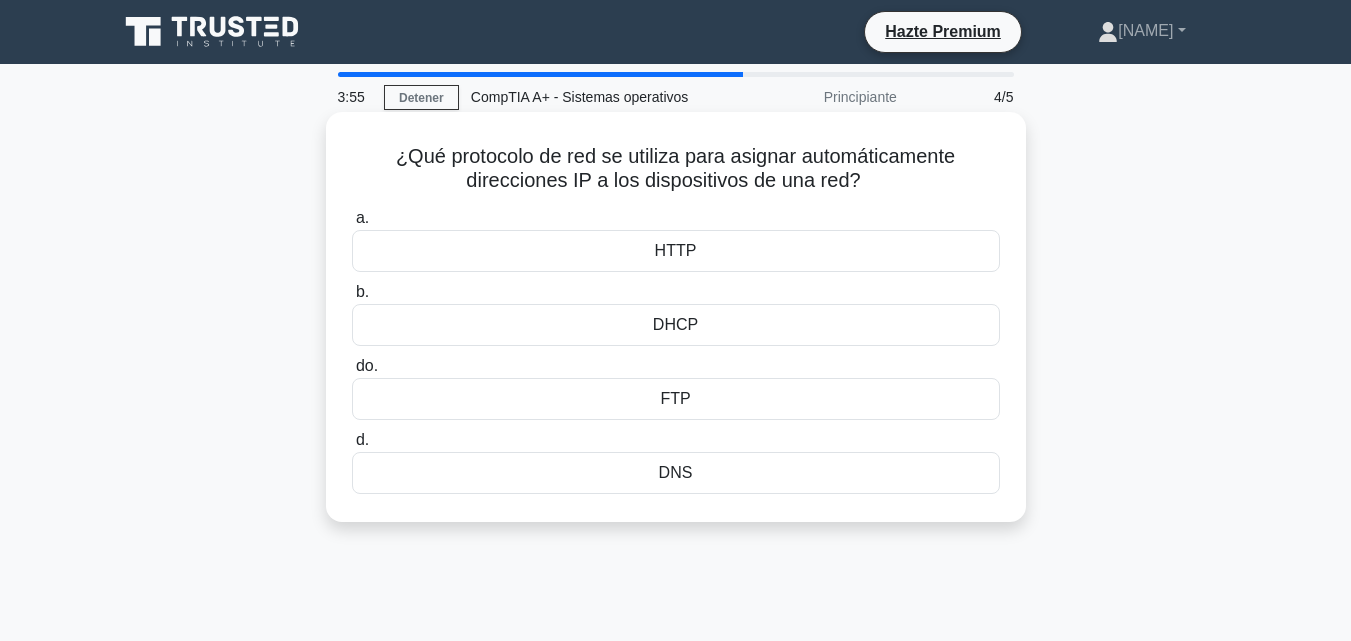 click on "¿Qué protocolo de red se utiliza para asignar automáticamente direcciones IP a los dispositivos de una red?" at bounding box center (675, 168) 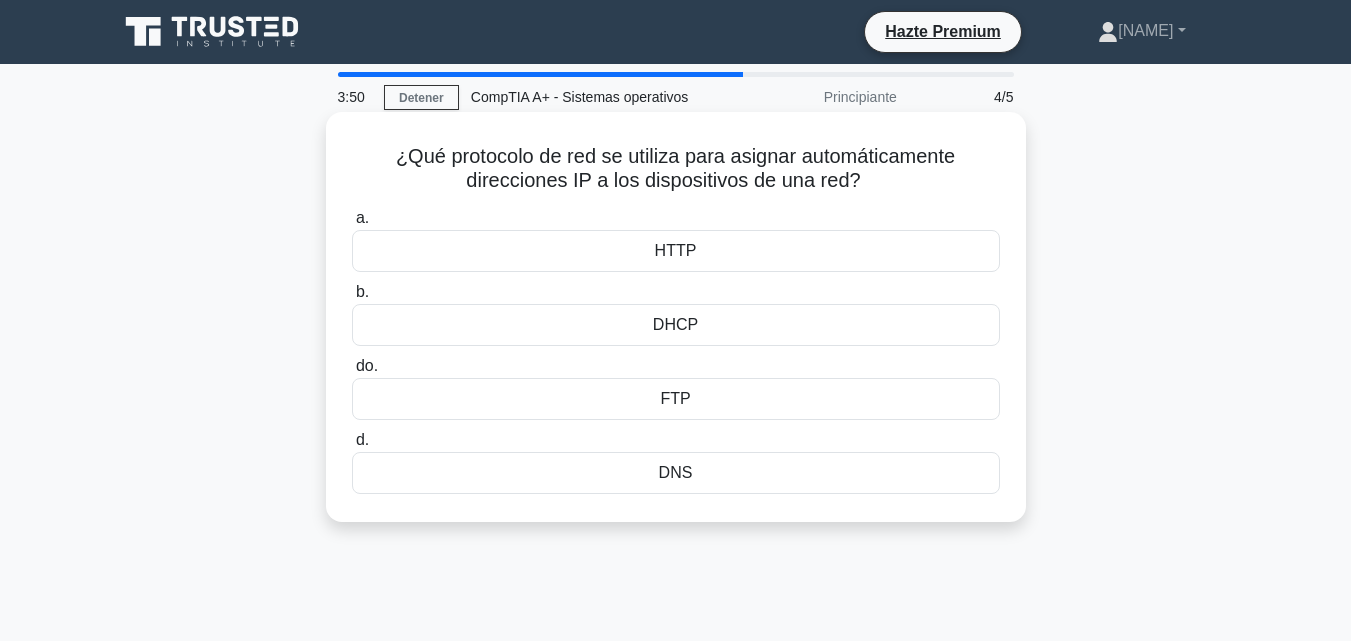 click on "DHCP" at bounding box center [675, 324] 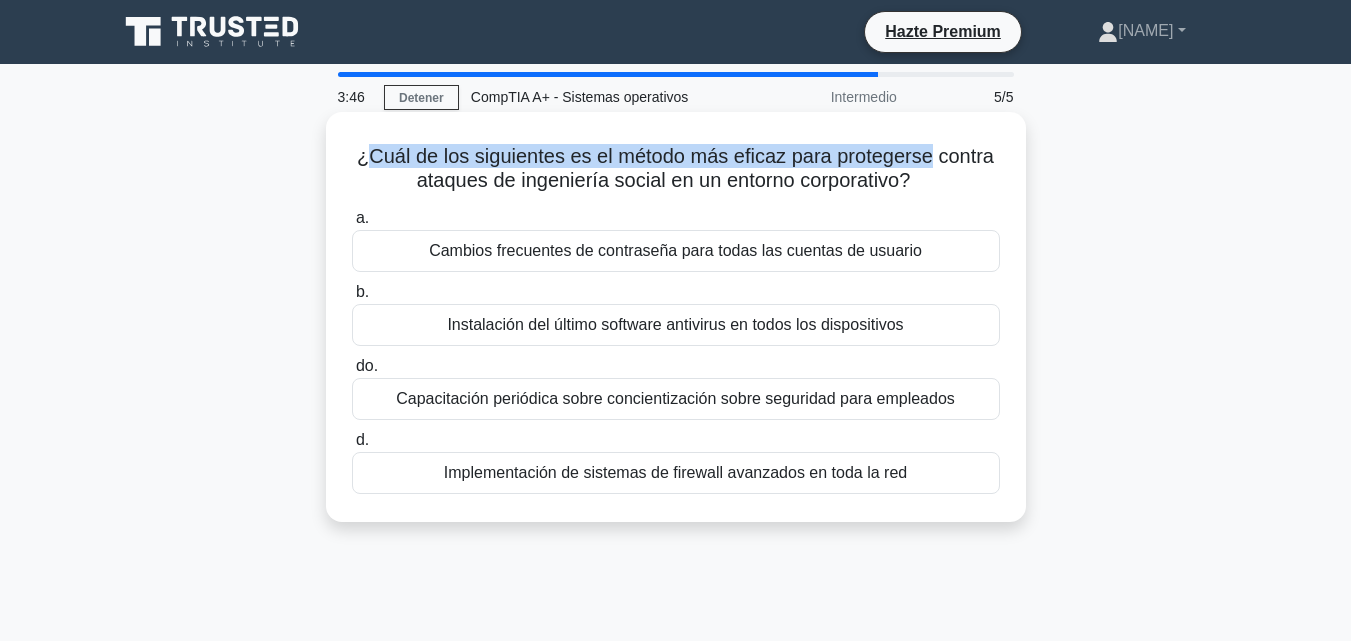 drag, startPoint x: 369, startPoint y: 146, endPoint x: 932, endPoint y: 152, distance: 563.032 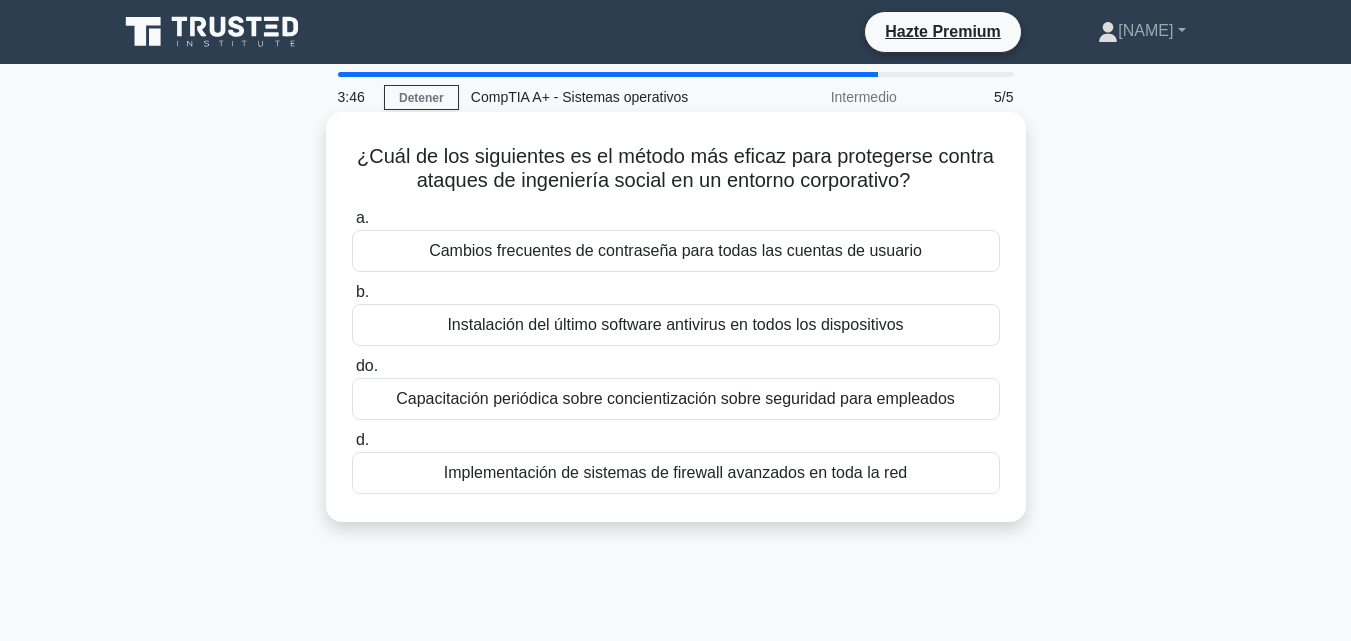 click on "¿Cuál de los siguientes es el método más eficaz para protegerse contra ataques de ingeniería social en un entorno corporativo?
.spinner_0XTQ{transform-origin:center;animation:spinner_y6GP .75s linear infinite}@keyframes spinner_y6GP{100%{transform:rotate(360deg)}}" at bounding box center [676, 169] 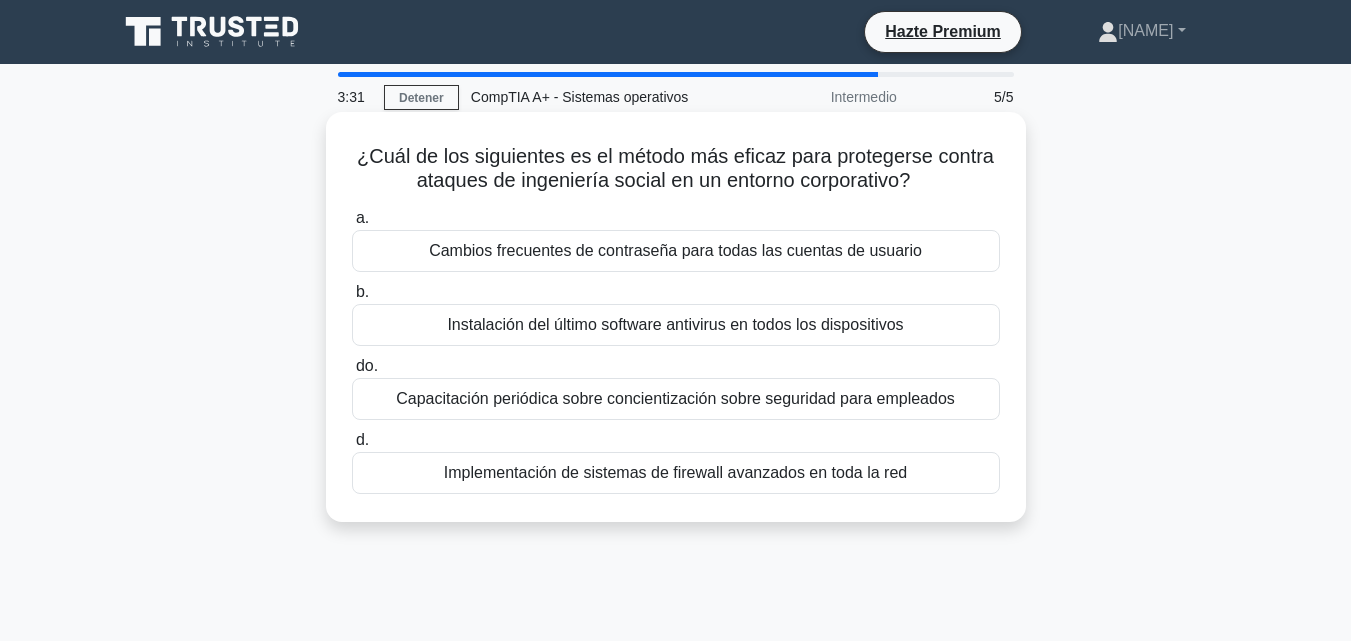 drag, startPoint x: 348, startPoint y: 148, endPoint x: 917, endPoint y: 460, distance: 648.926 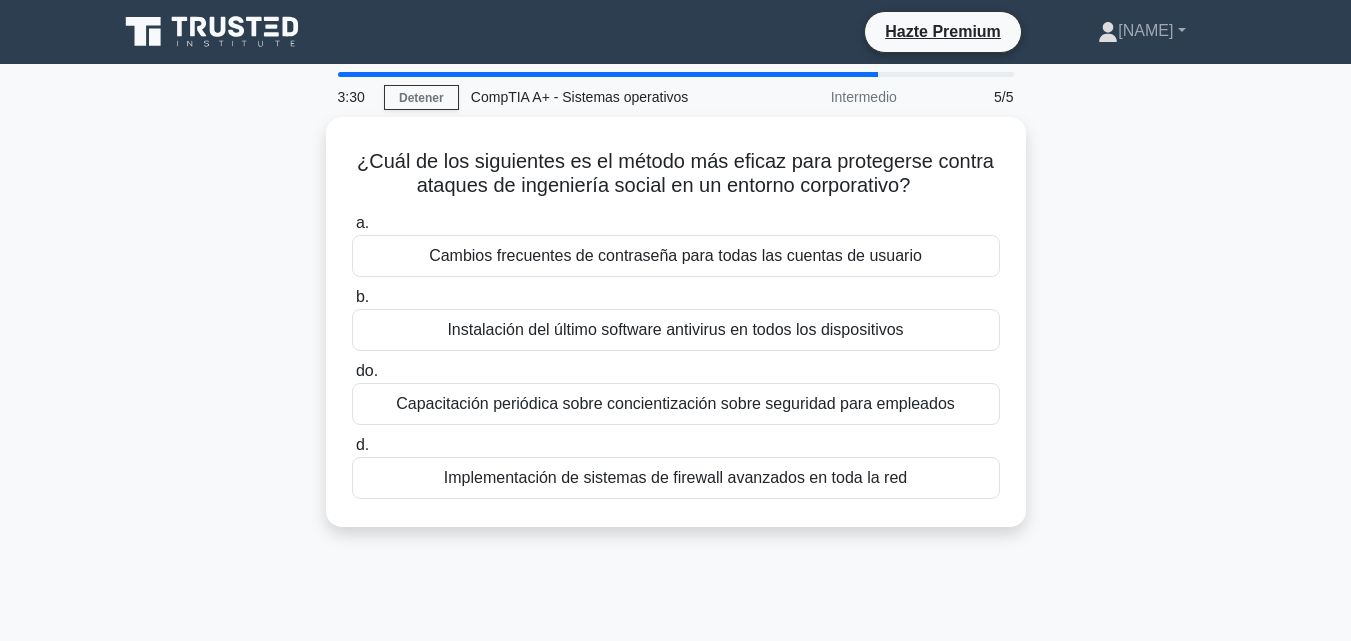 copy on "¿Cuál de los siguientes es el método más eficaz para protegerse contra ataques de ingeniería social en un entorno corporativo?
.spinner_0XTQ{transform-origin:center;animation:spinner_y6GP .75s linear infinite}@keyframes spinner_y6GP{100%{transform:rotate(360deg)}}
a.
Cambios frecuentes de contraseña para todas las cuentas de usuario
b.
Instalación del último software antivirus en todos los dispositivos
do.
Capacitación periódica sobre concientización sobre seguridad para empleados
d.
Implementación de sistemas de firewall avanzados en toda la red" 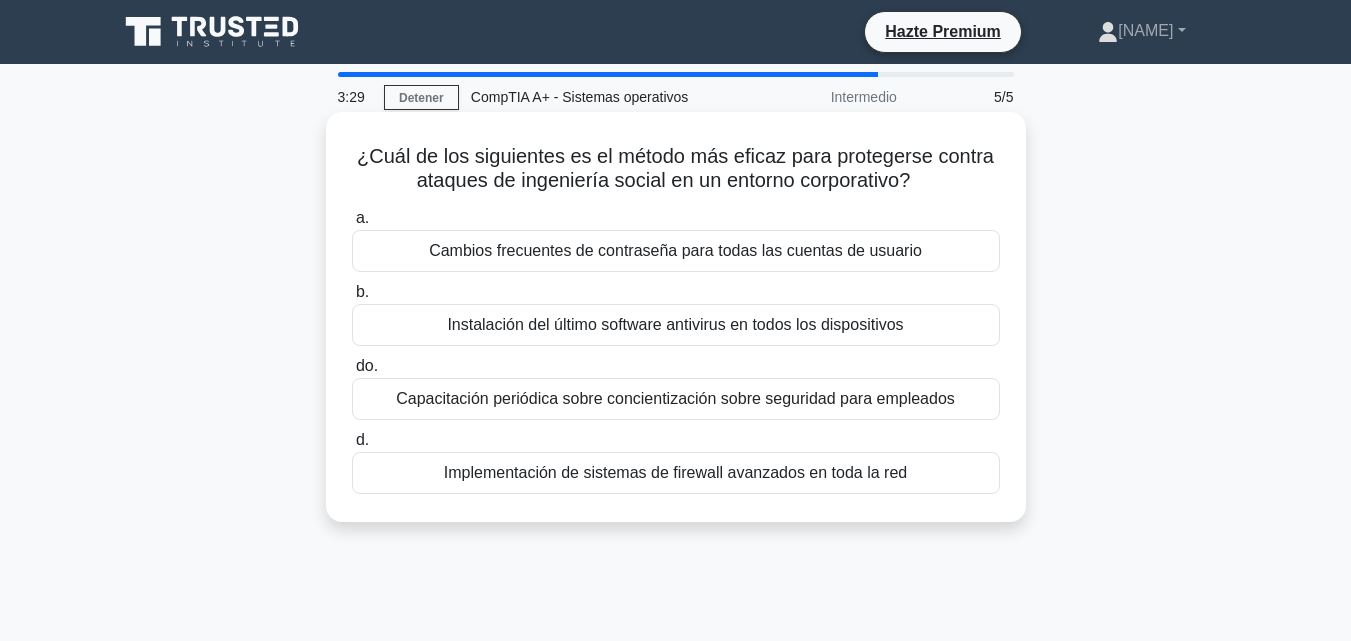 click on "Cambios frecuentes de contraseña para todas las cuentas de usuario" at bounding box center (676, 251) 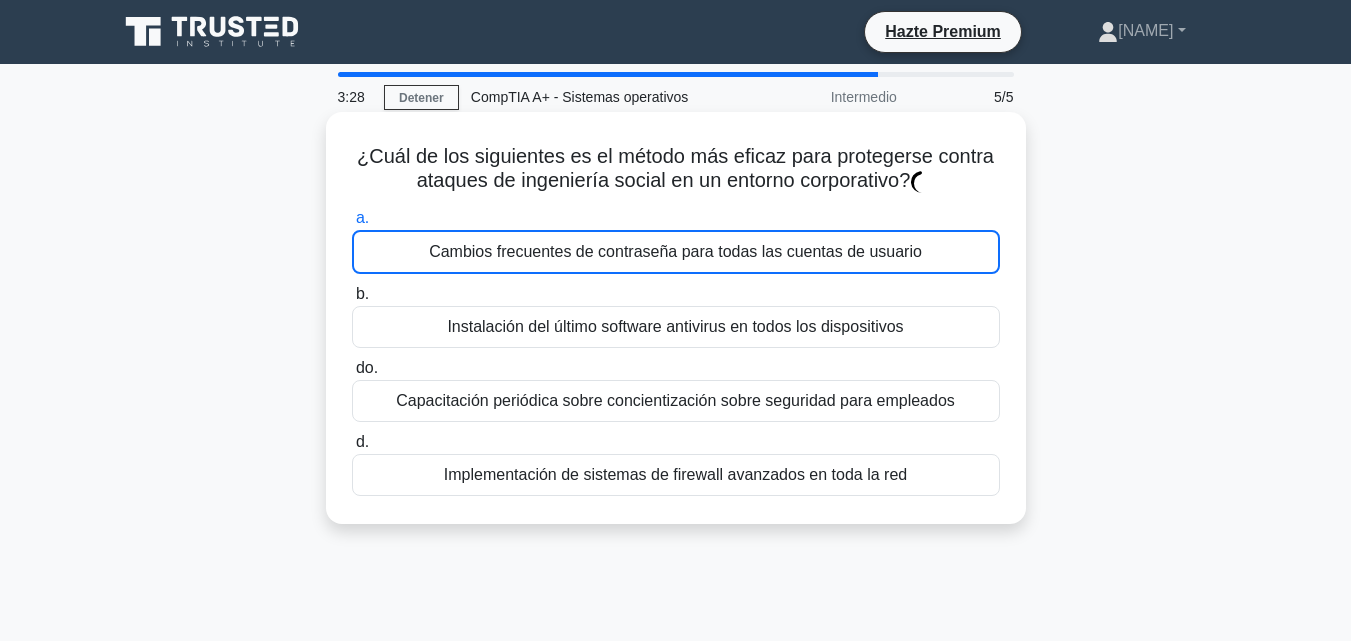click on "Cambios frecuentes de contraseña para todas las cuentas de usuario" at bounding box center (675, 251) 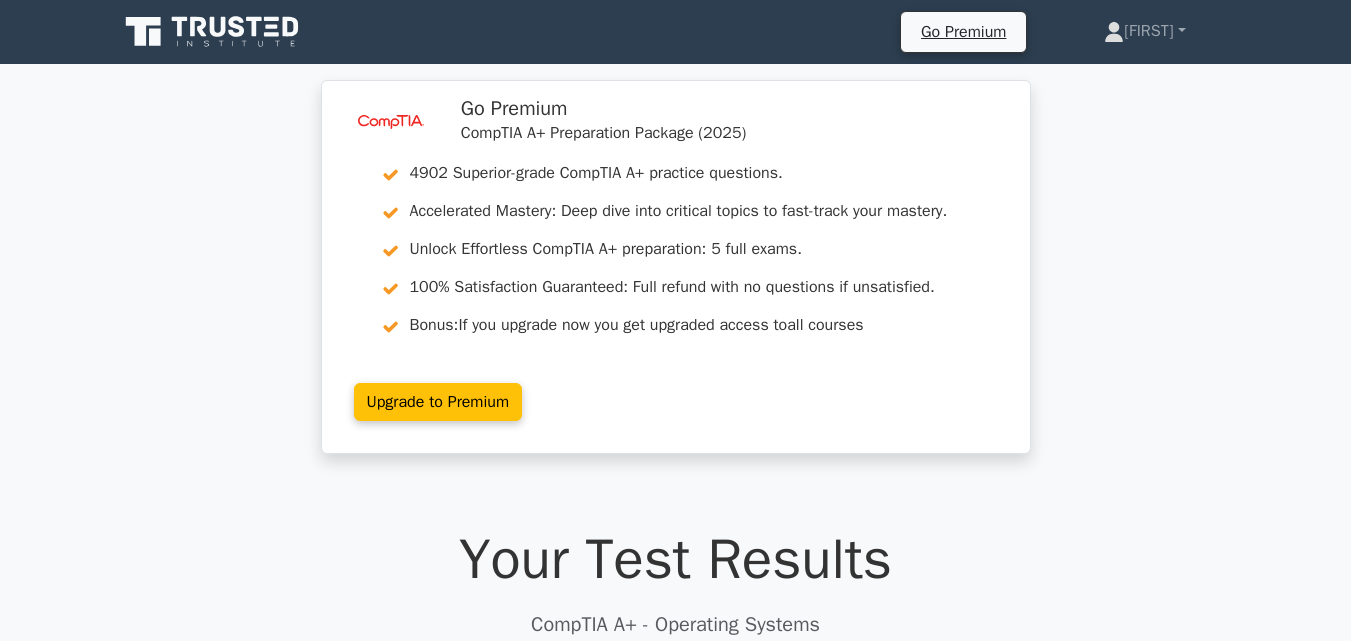 scroll, scrollTop: 0, scrollLeft: 0, axis: both 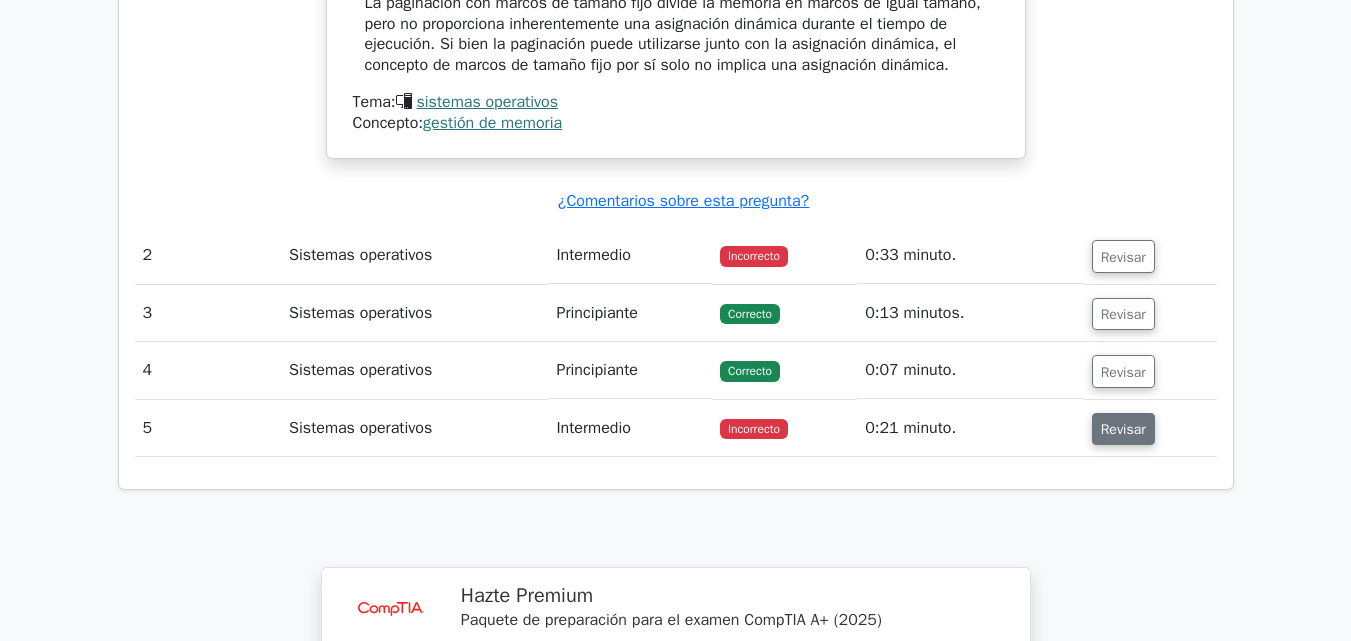 click on "Revisar" at bounding box center (1123, 429) 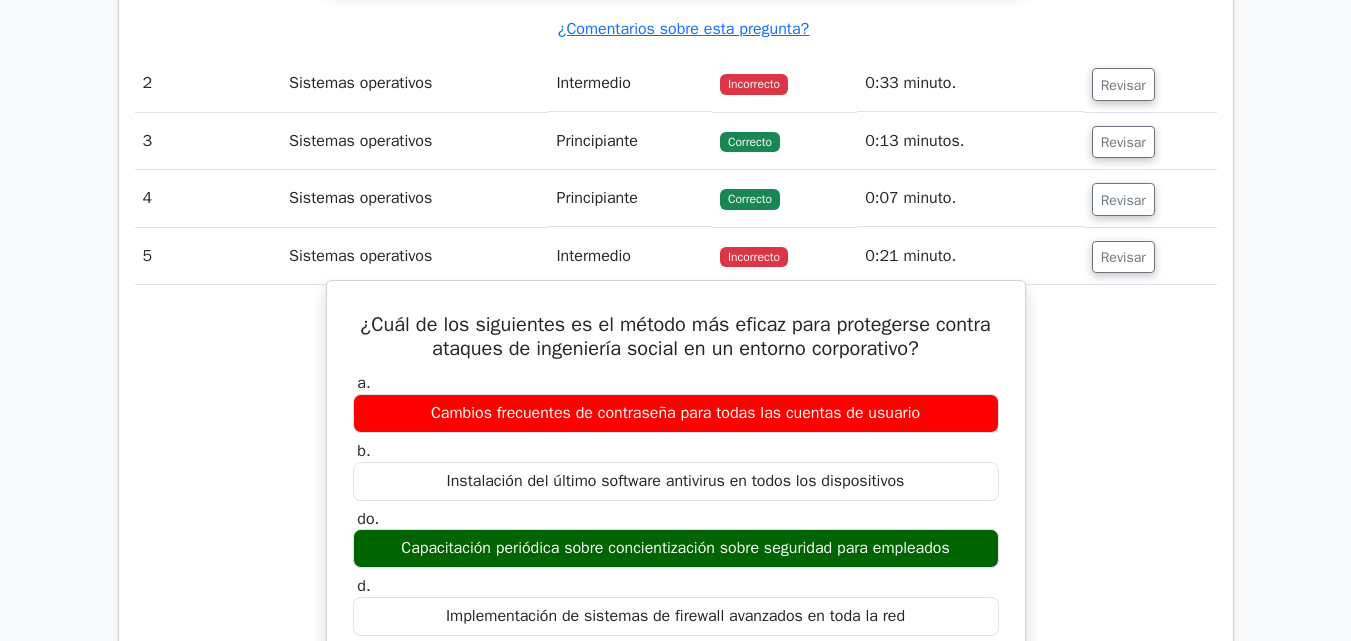 scroll, scrollTop: 2300, scrollLeft: 0, axis: vertical 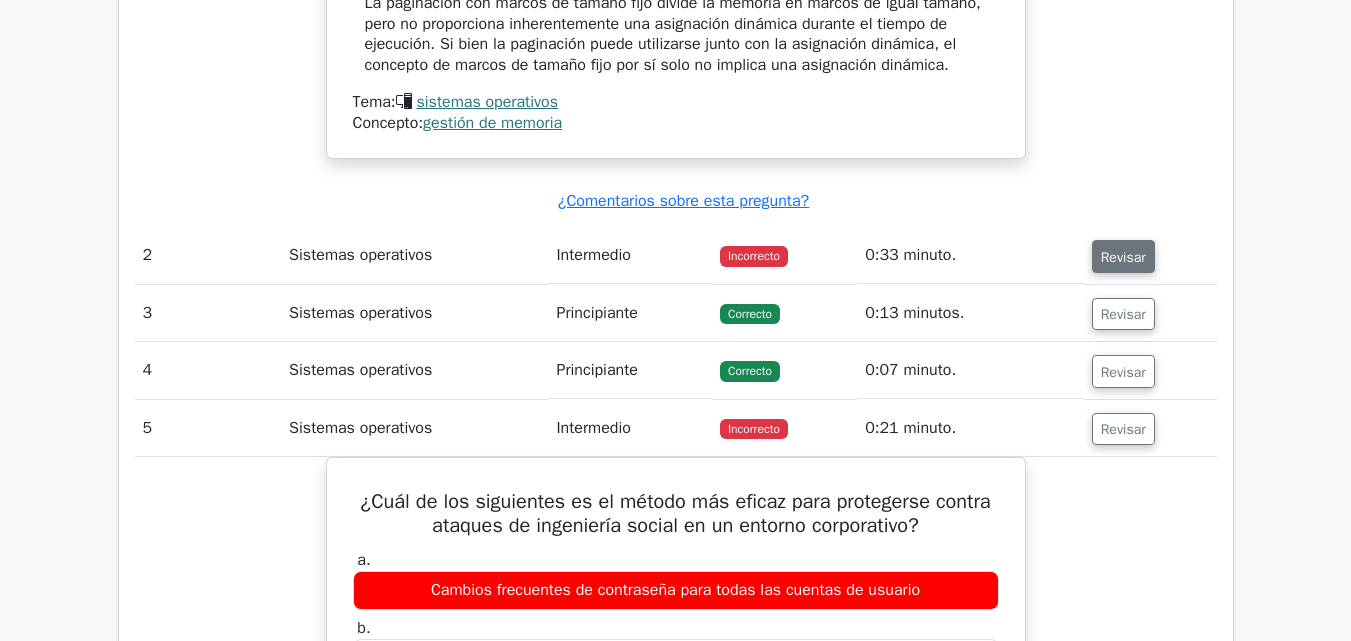 click on "Revisar" at bounding box center [1123, 257] 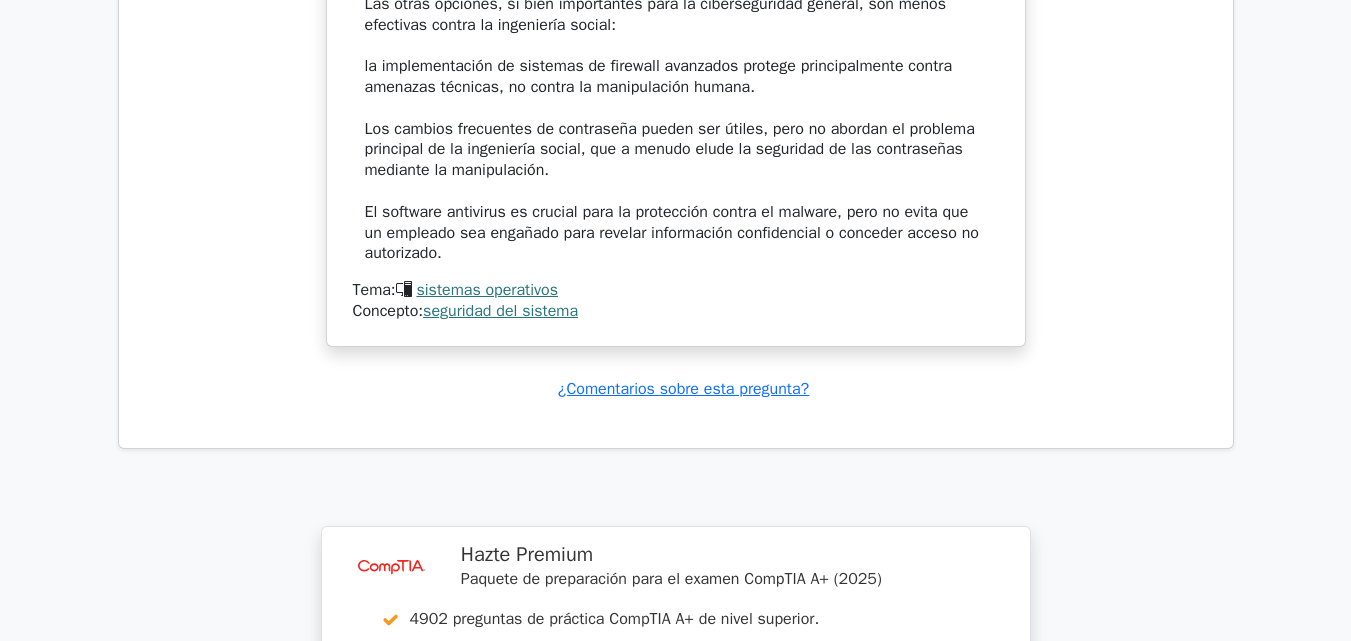 scroll, scrollTop: 4924, scrollLeft: 0, axis: vertical 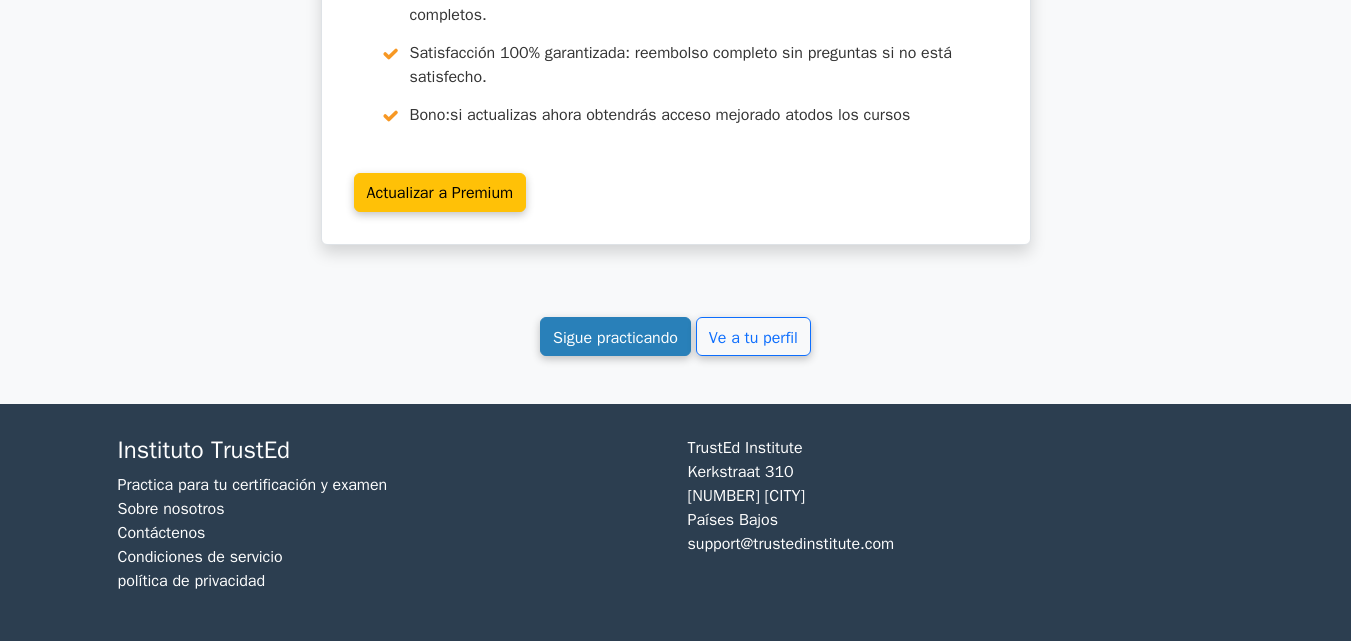 click on "Sigue practicando" at bounding box center [615, 336] 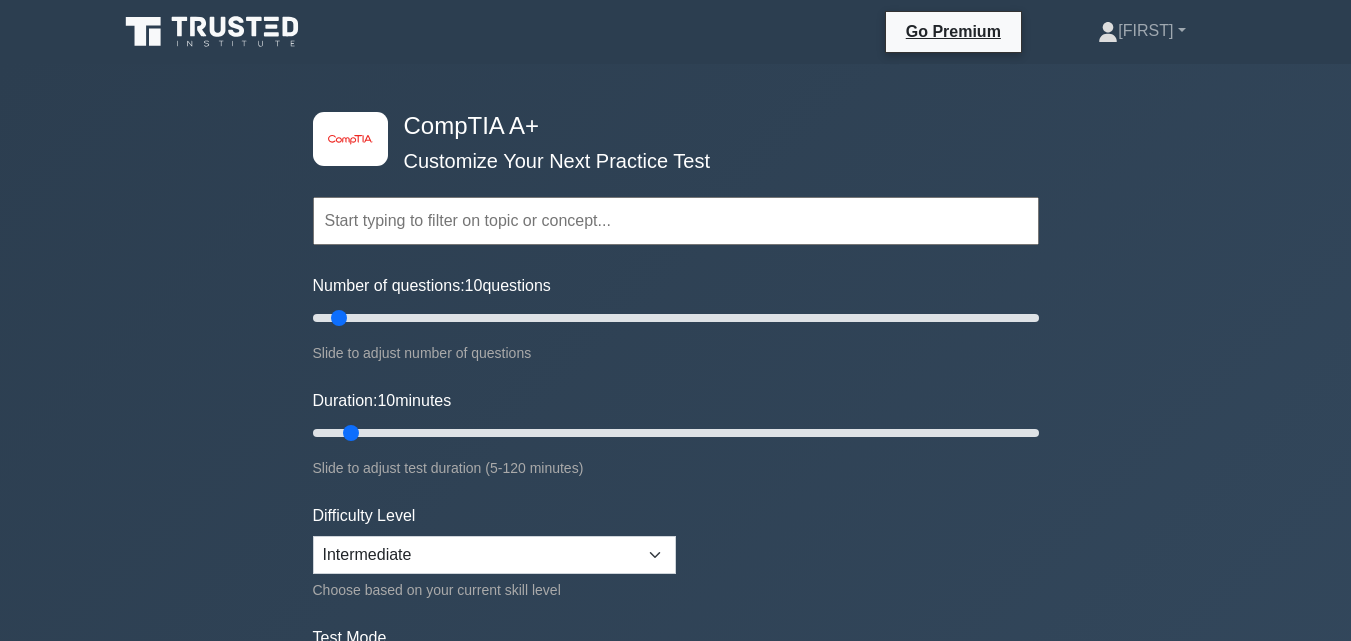 scroll, scrollTop: 0, scrollLeft: 0, axis: both 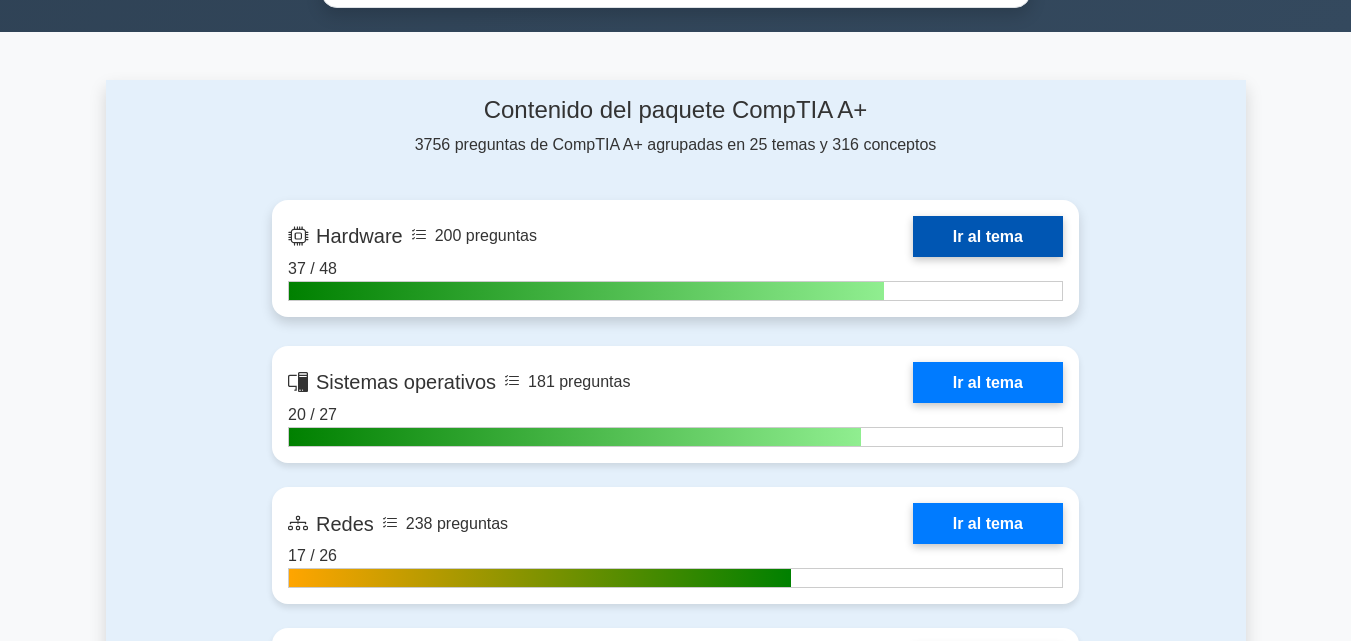 click on "Ir al tema" at bounding box center [988, 236] 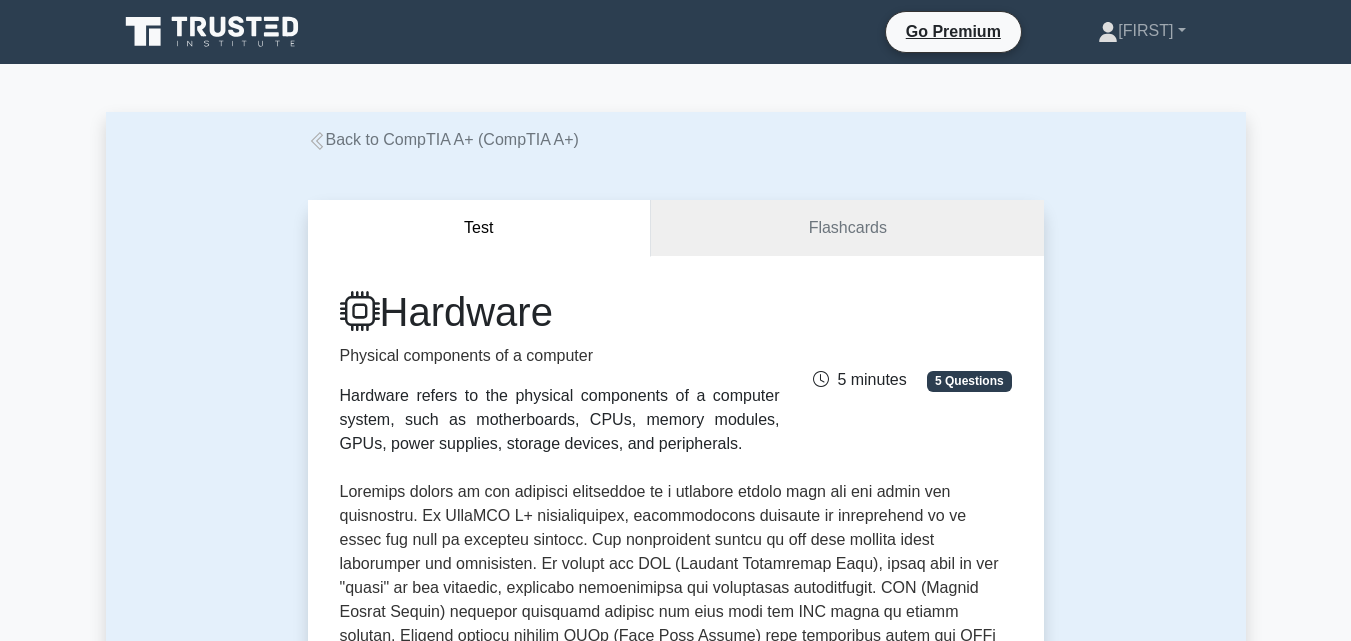 scroll, scrollTop: 0, scrollLeft: 0, axis: both 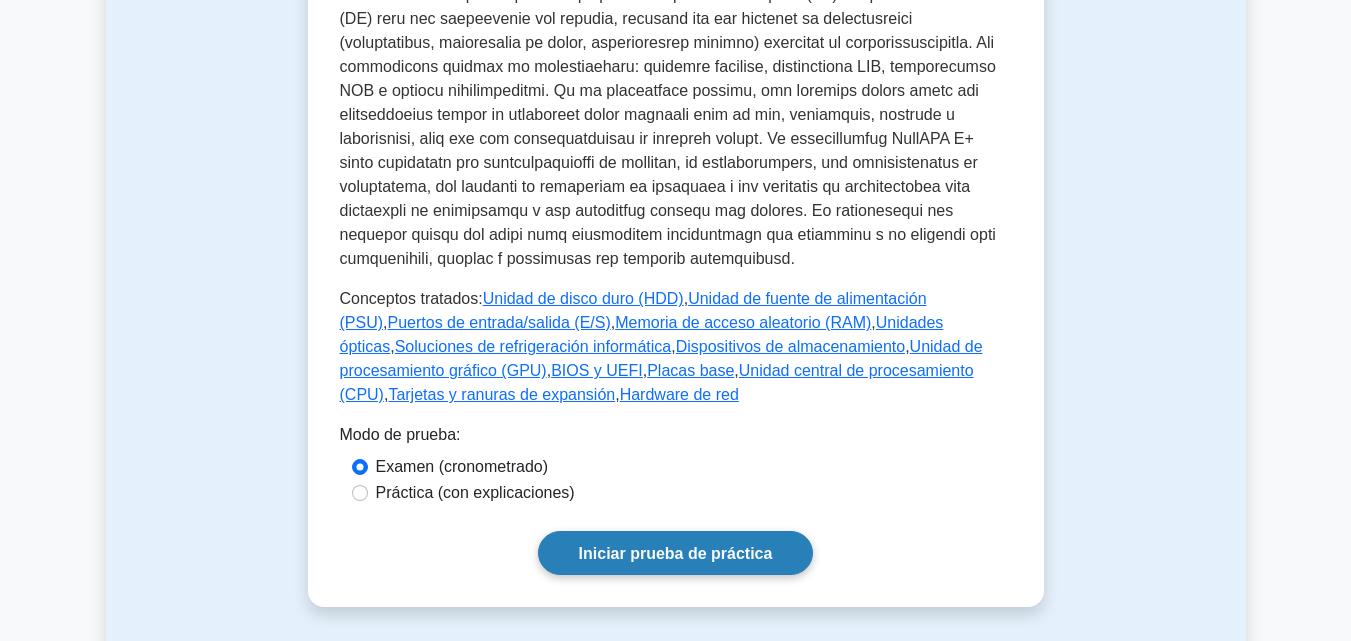 click on "Iniciar prueba de práctica" at bounding box center [676, 552] 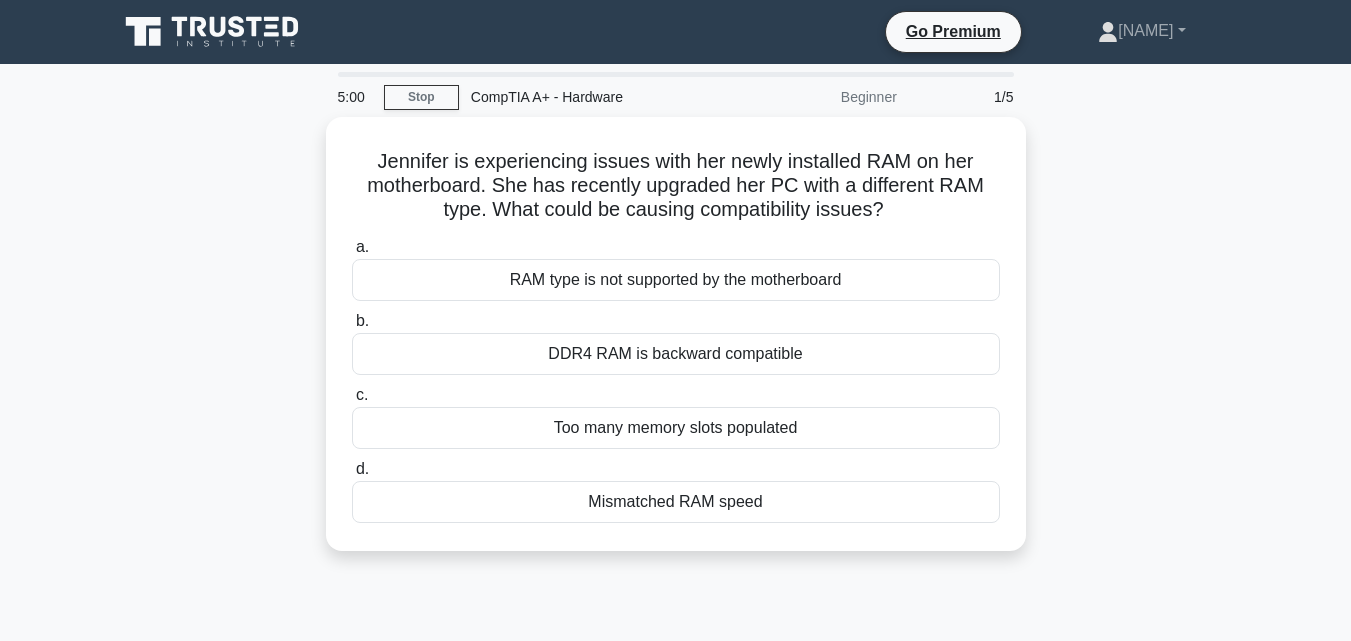 scroll, scrollTop: 0, scrollLeft: 0, axis: both 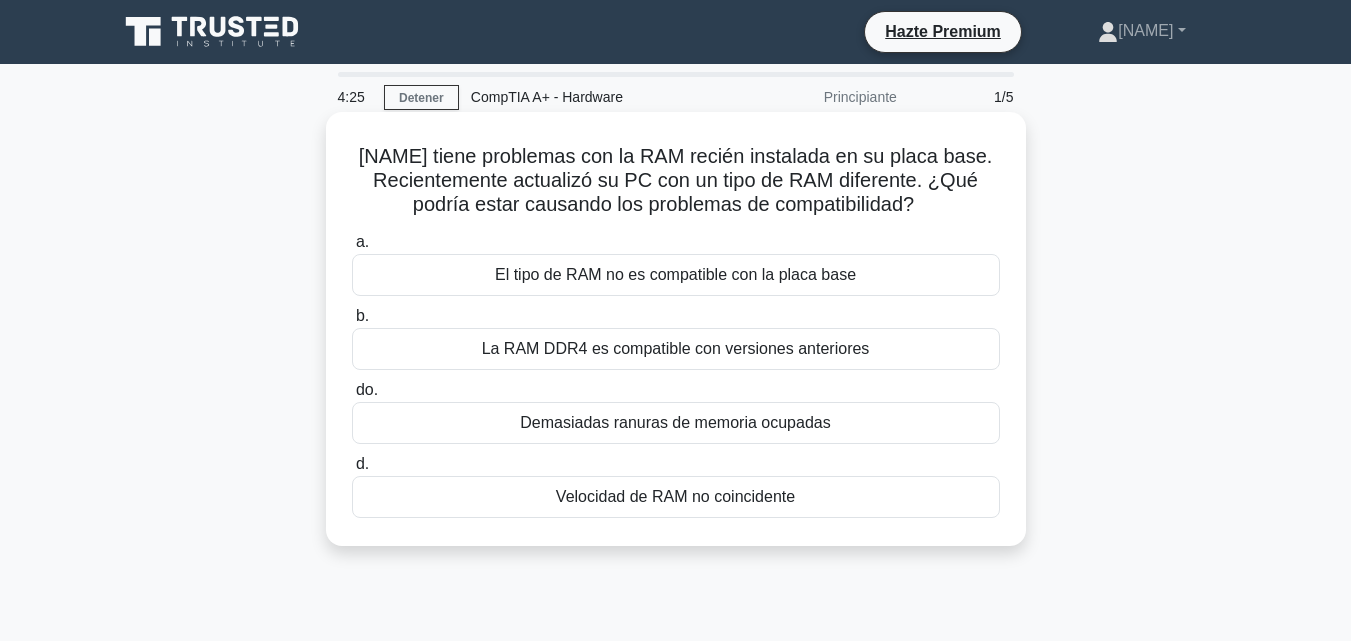 click on "El tipo de RAM no es compatible con la placa base" at bounding box center [676, 275] 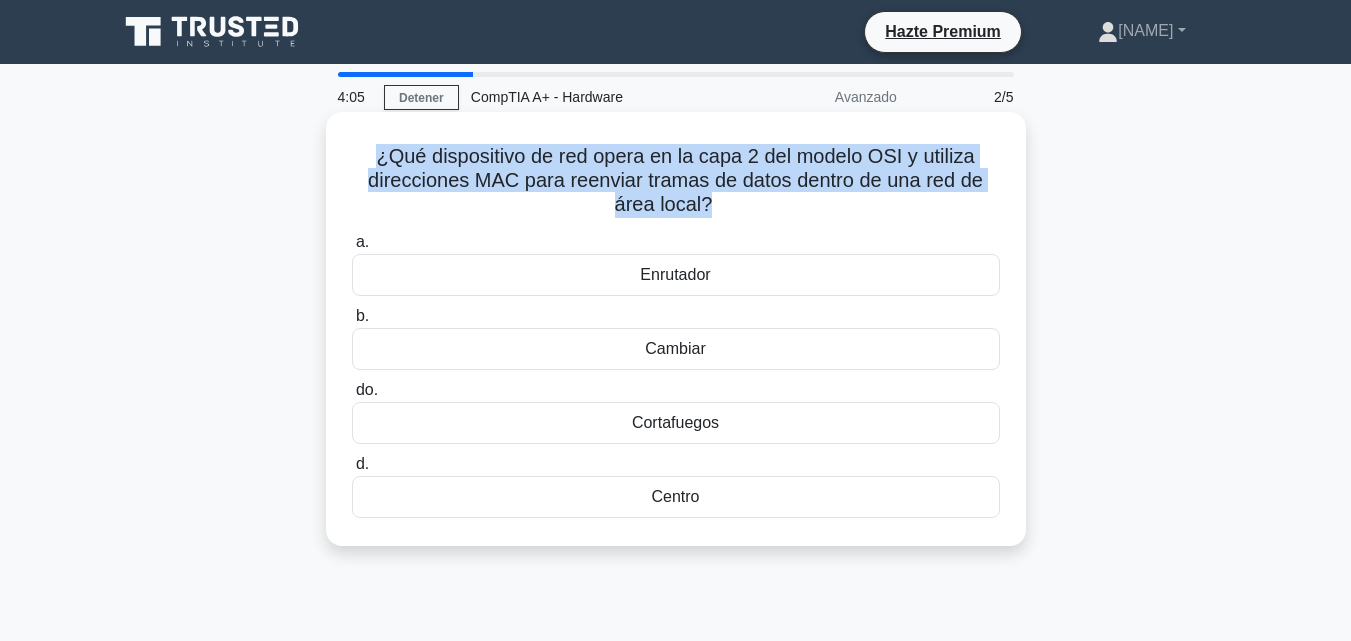 drag, startPoint x: 373, startPoint y: 153, endPoint x: 711, endPoint y: 205, distance: 341.9766 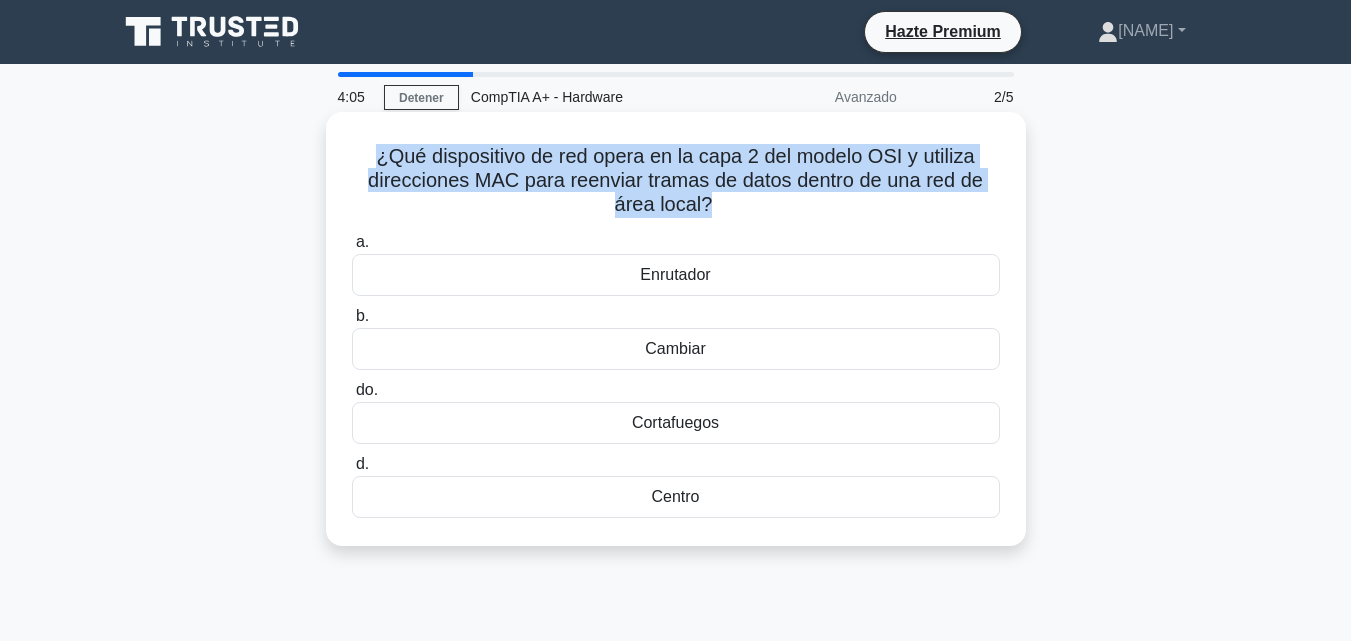copy on "¿Qué dispositivo de red opera en la capa 2 del modelo OSI y utiliza direcciones MAC para reenviar tramas de datos dentro de una red de área local?" 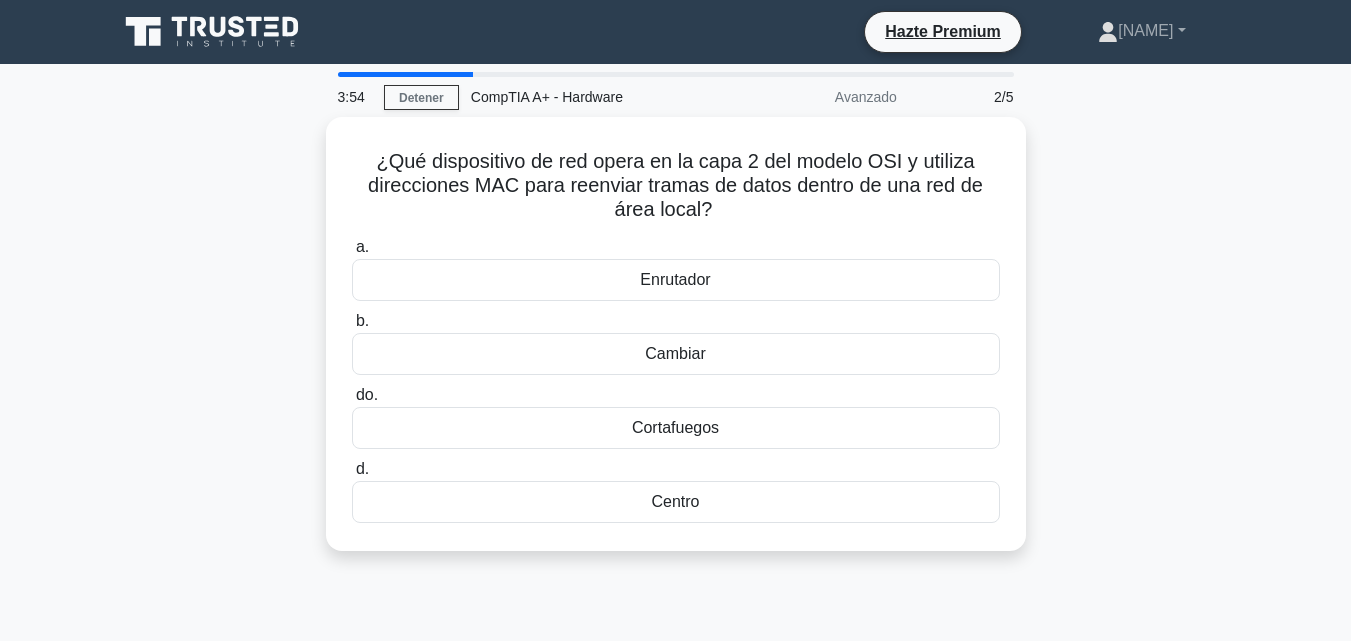 click on "¿Qué dispositivo de red opera en la capa 2 del modelo OSI y utiliza direcciones MAC para reenviar tramas de datos dentro de una red de área local?
.spinner_0XTQ{transform-origin:center;animation:spinner_y6GP .75s linear infinite}@keyframes spinner_y6GP{100%{transform:rotate(360deg)}}
a.
Enrutador
b. do. d." at bounding box center [676, 346] 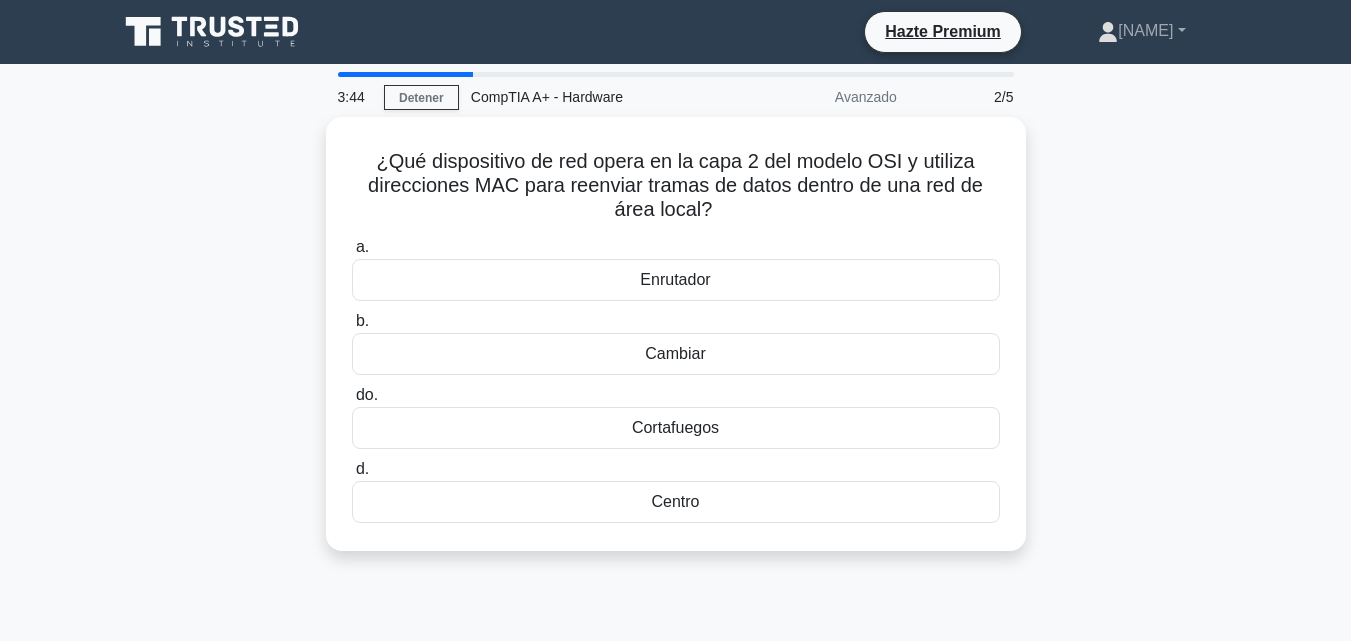 click on "3:44
Detener
CompTIA A+ - Hardware
Avanzado
2/5
¿Qué dispositivo de red opera en la capa 2 del modelo OSI y utiliza direcciones MAC para reenviar tramas de datos dentro de una red de área local?
.spinner_0XTQ{transform-origin:center;animation:spinner_y6GP .75s linear infinite}@keyframes spinner_y6GP{100%{transform:rotate(360deg)}}
a.
b. do. d." at bounding box center (675, 572) 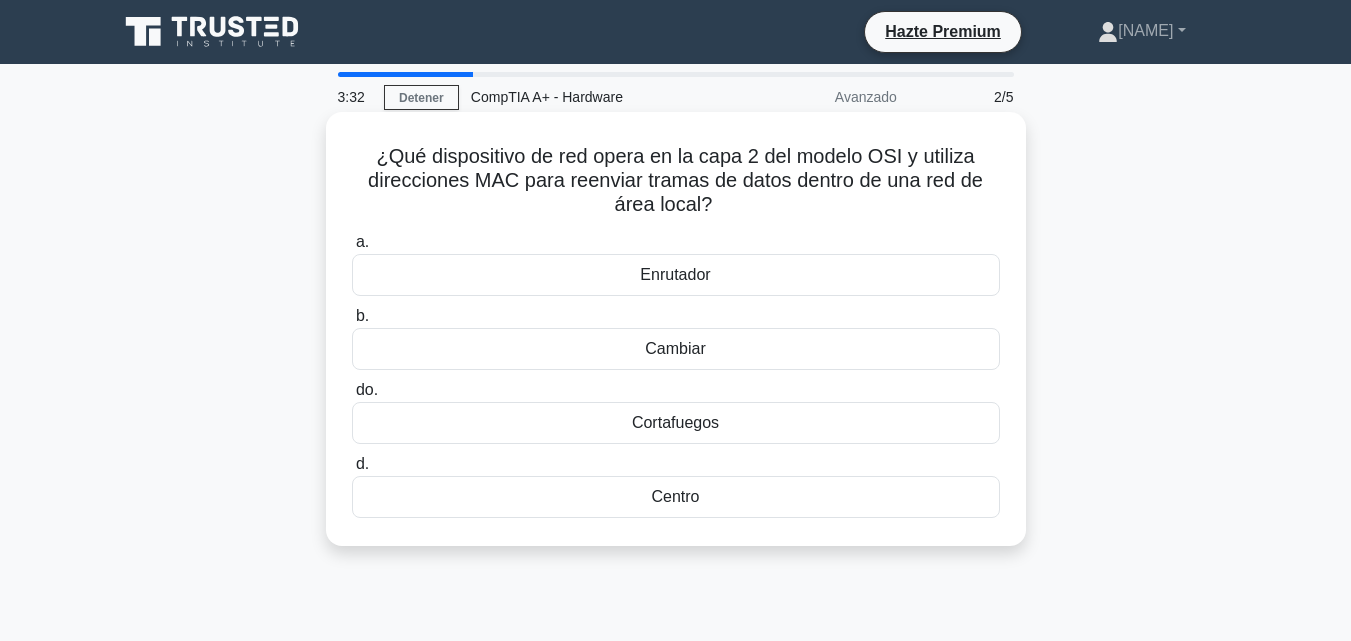click on "Cambiar" at bounding box center (676, 349) 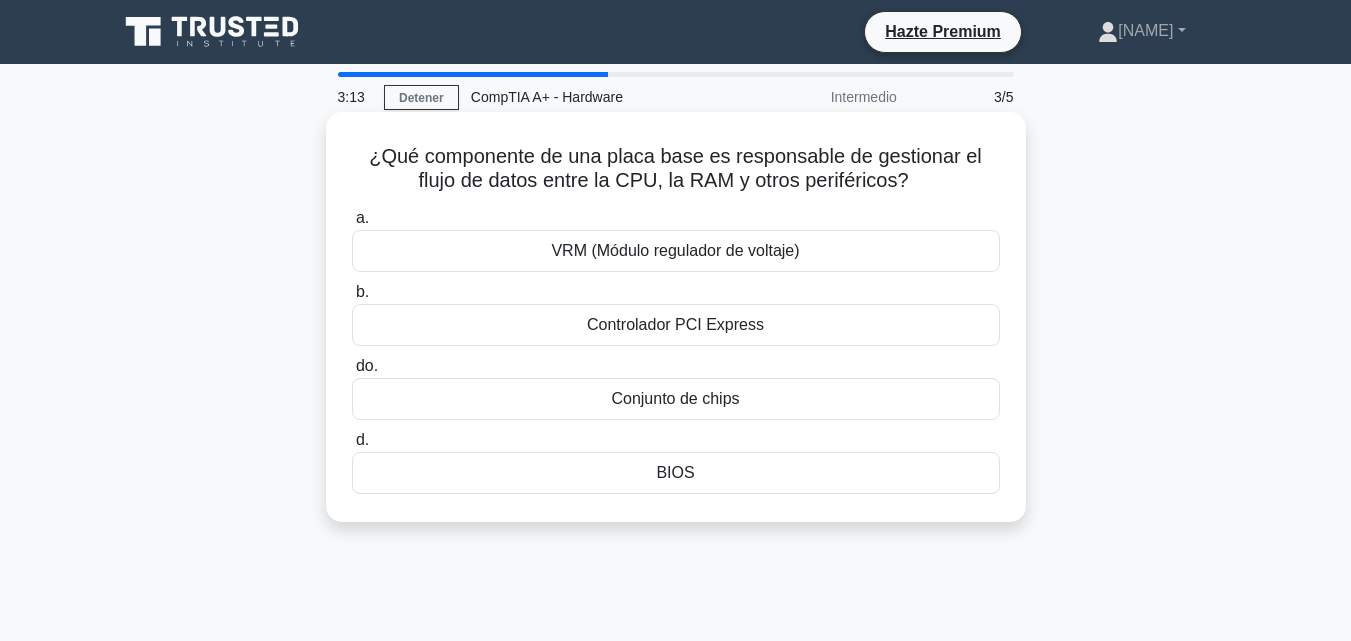click on "BIOS" at bounding box center (676, 473) 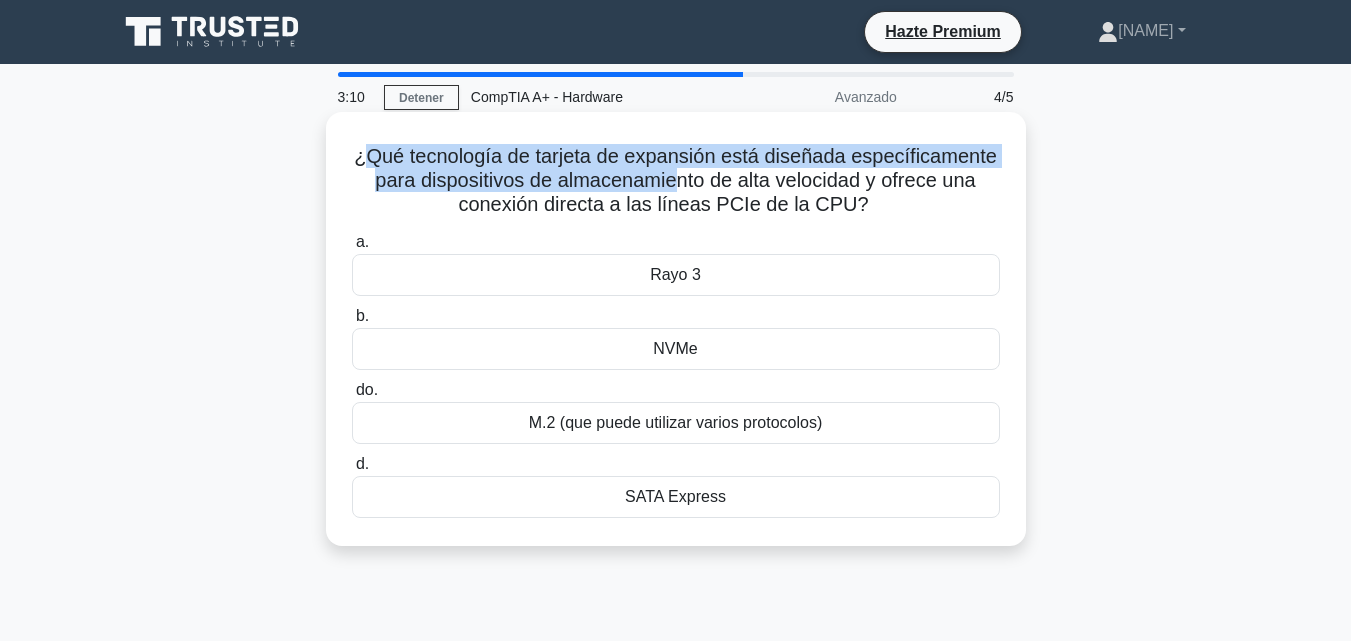 drag, startPoint x: 358, startPoint y: 161, endPoint x: 681, endPoint y: 183, distance: 323.74835 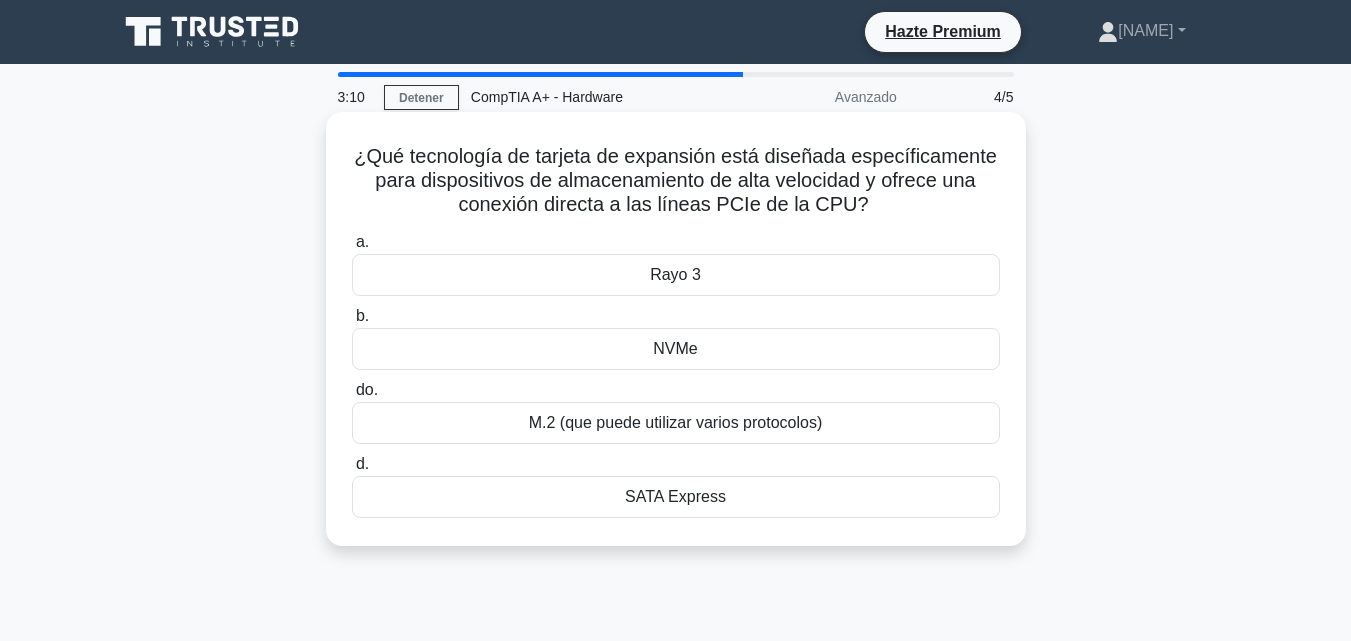 click on "¿Qué tecnología de tarjeta de expansión está diseñada específicamente para dispositivos de almacenamiento de alta velocidad y ofrece una conexión directa a las líneas PCIe de la CPU?" at bounding box center [675, 180] 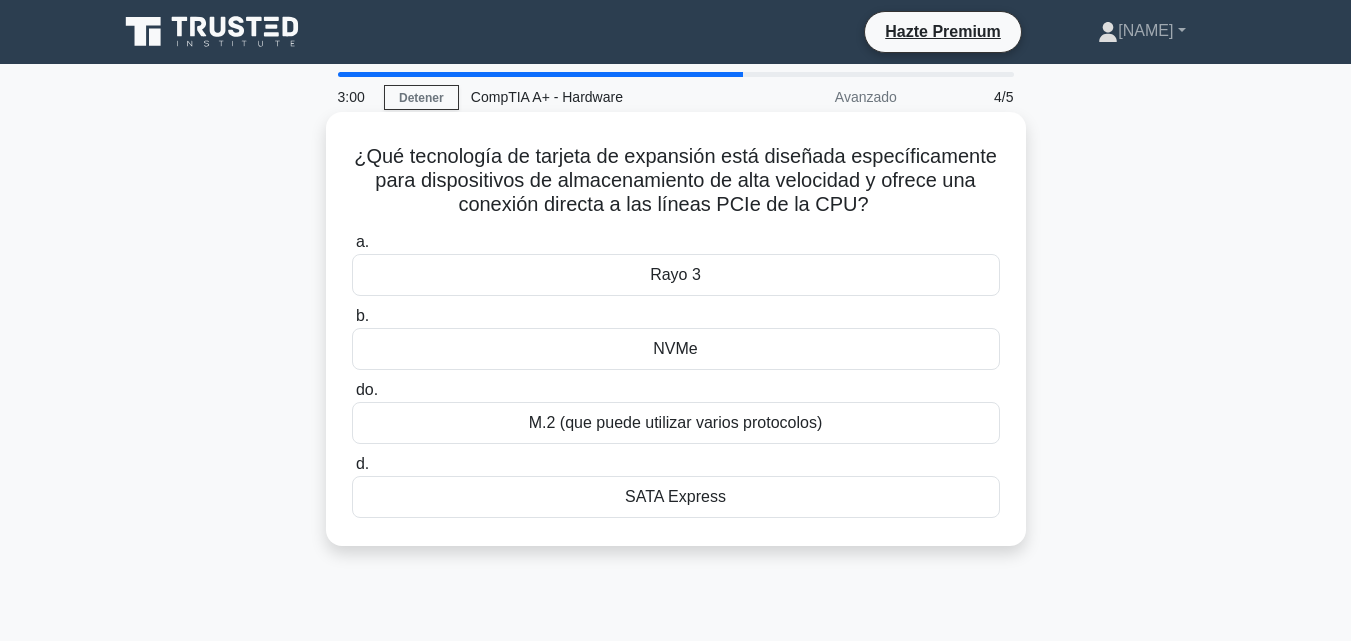 click on "NVMe" at bounding box center (676, 349) 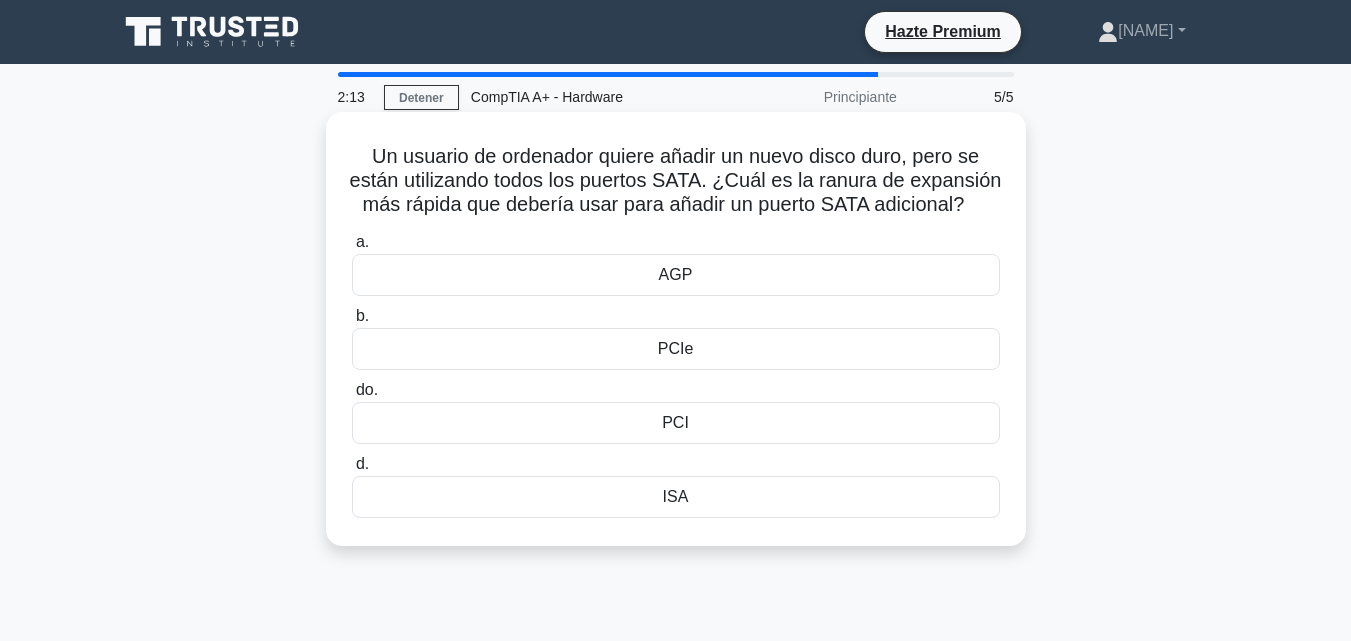 click on "a.
AGP" at bounding box center [676, 263] 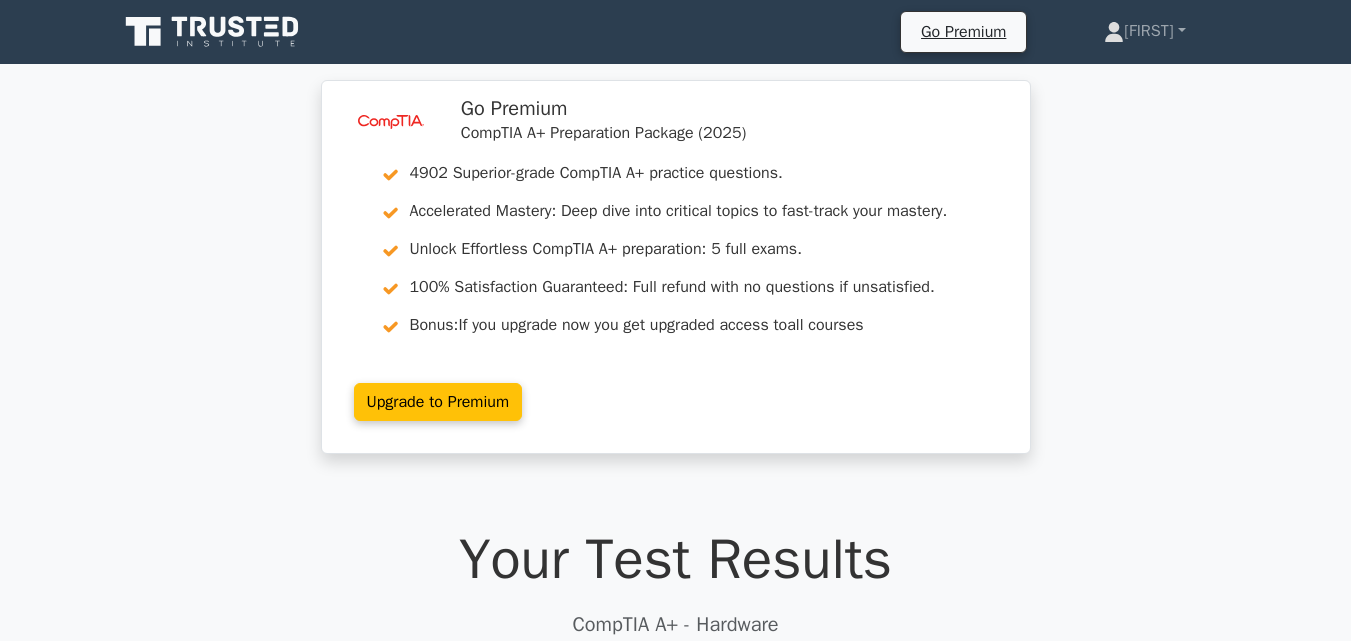 scroll, scrollTop: 0, scrollLeft: 0, axis: both 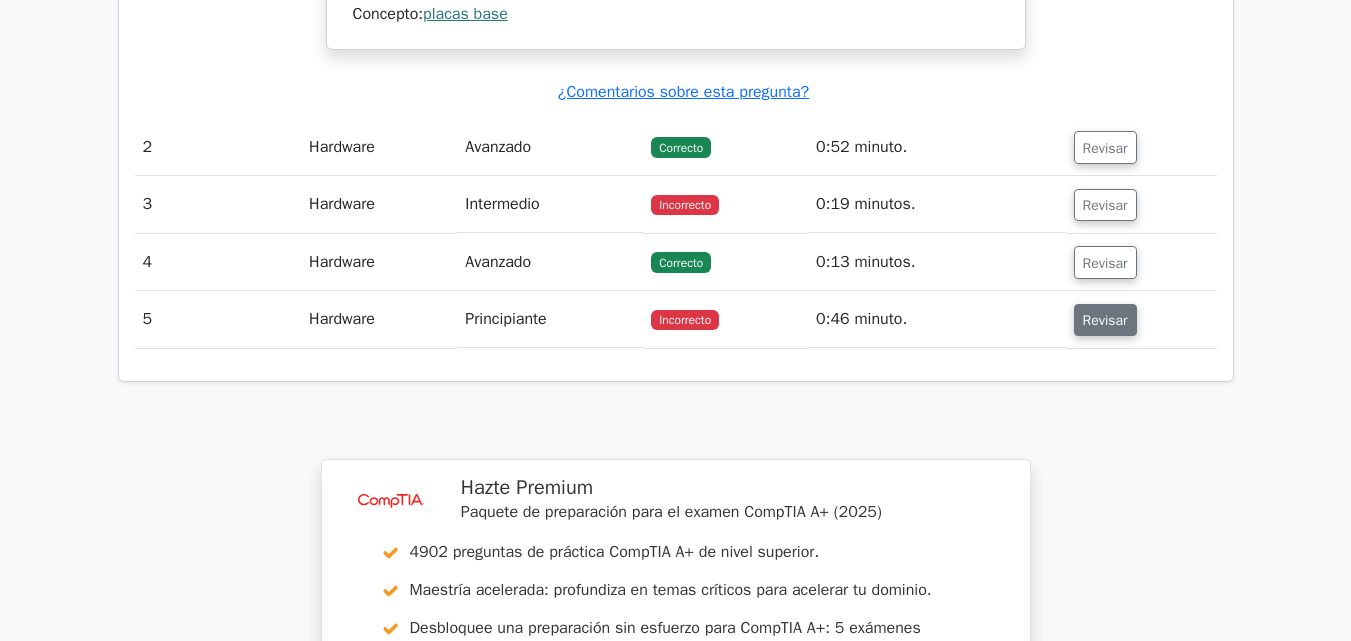 click on "Revisar" at bounding box center [1105, 320] 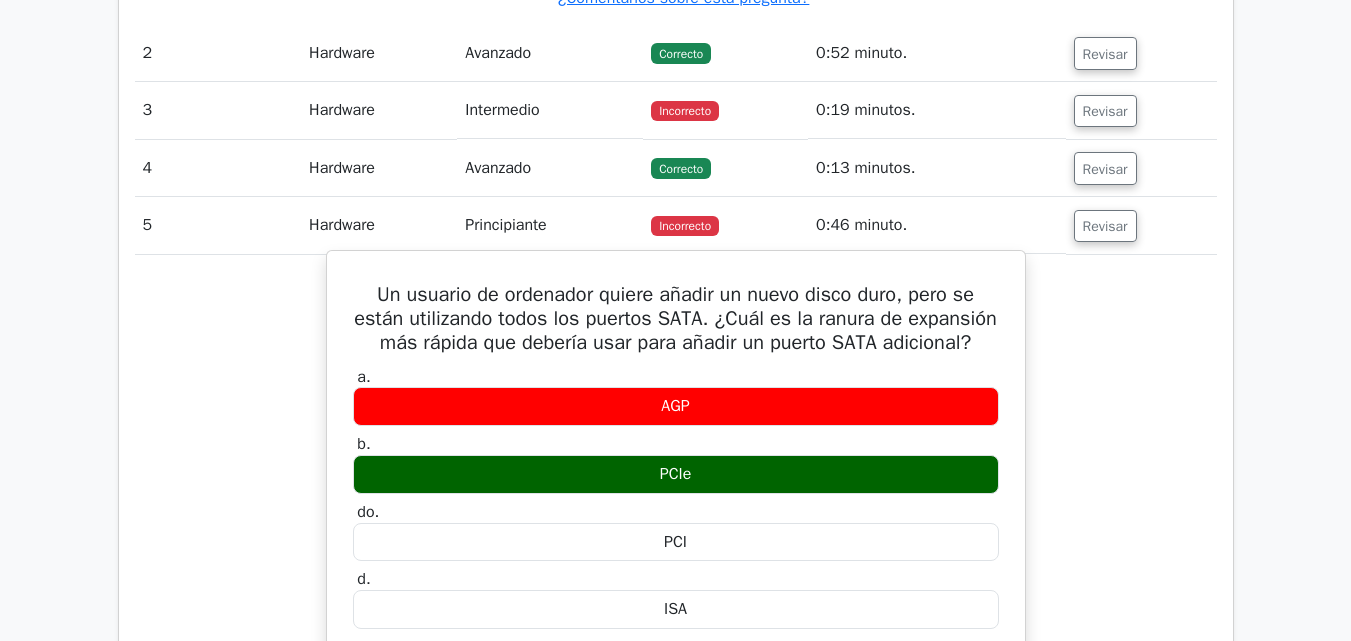 scroll, scrollTop: 2000, scrollLeft: 0, axis: vertical 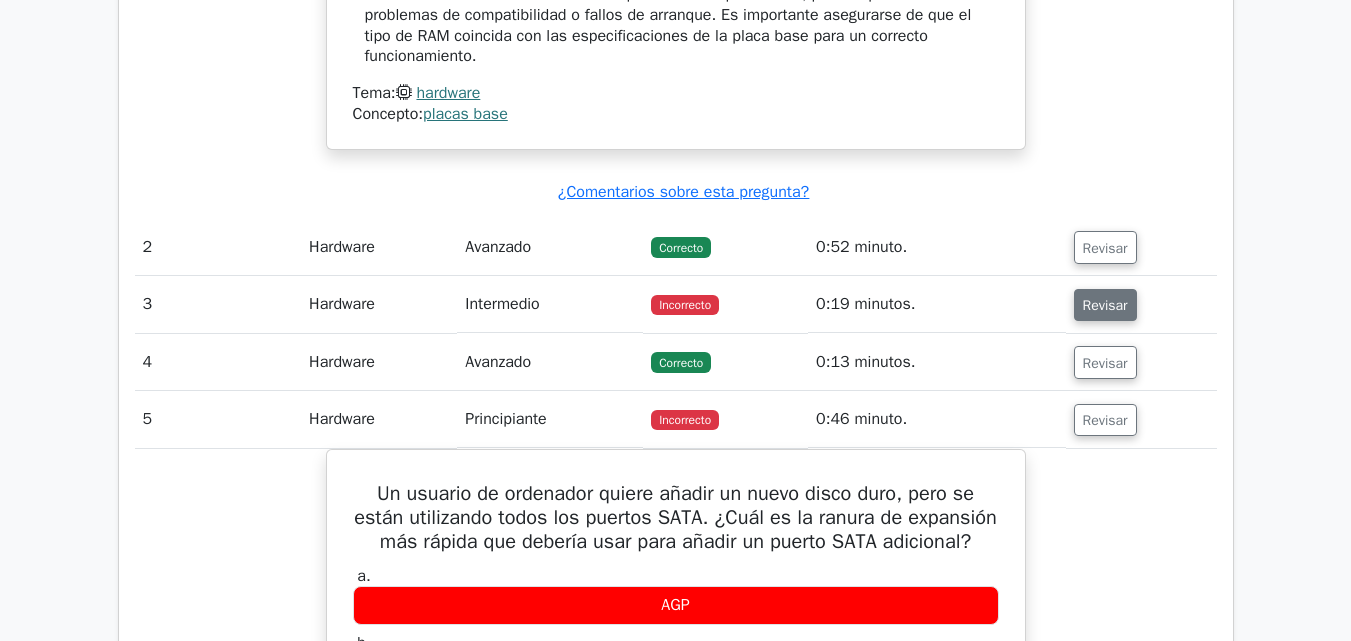 click on "Revisar" at bounding box center (1105, 304) 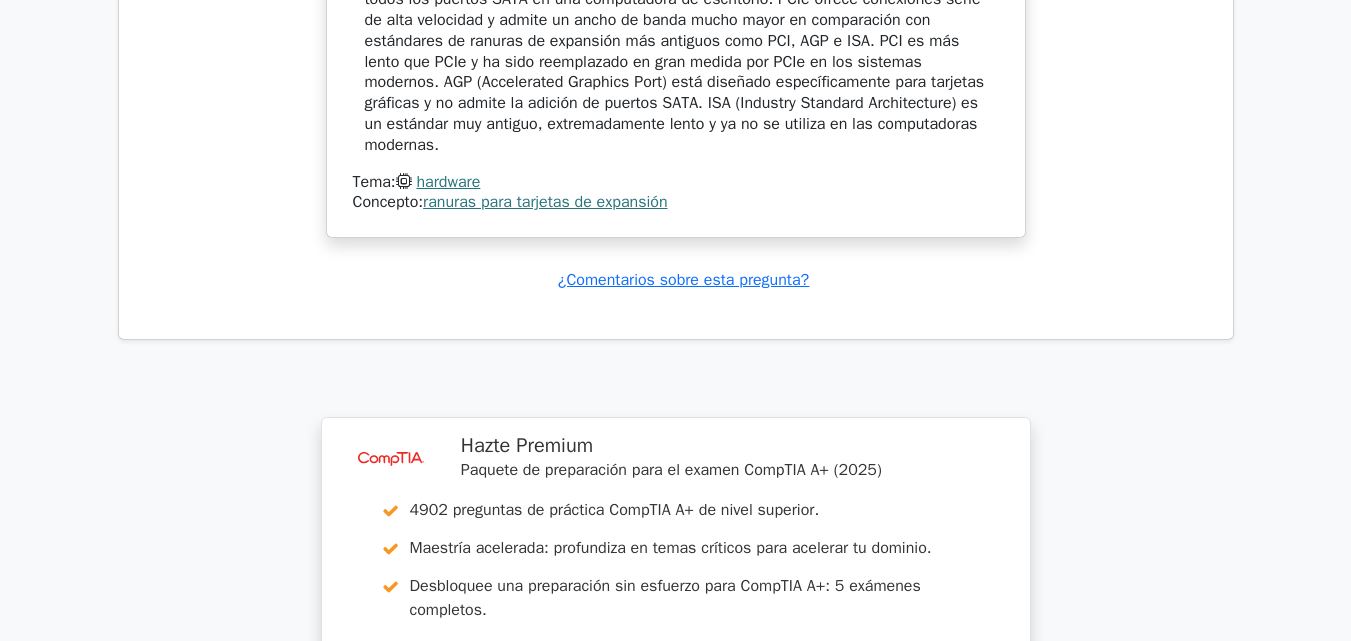 scroll, scrollTop: 4639, scrollLeft: 0, axis: vertical 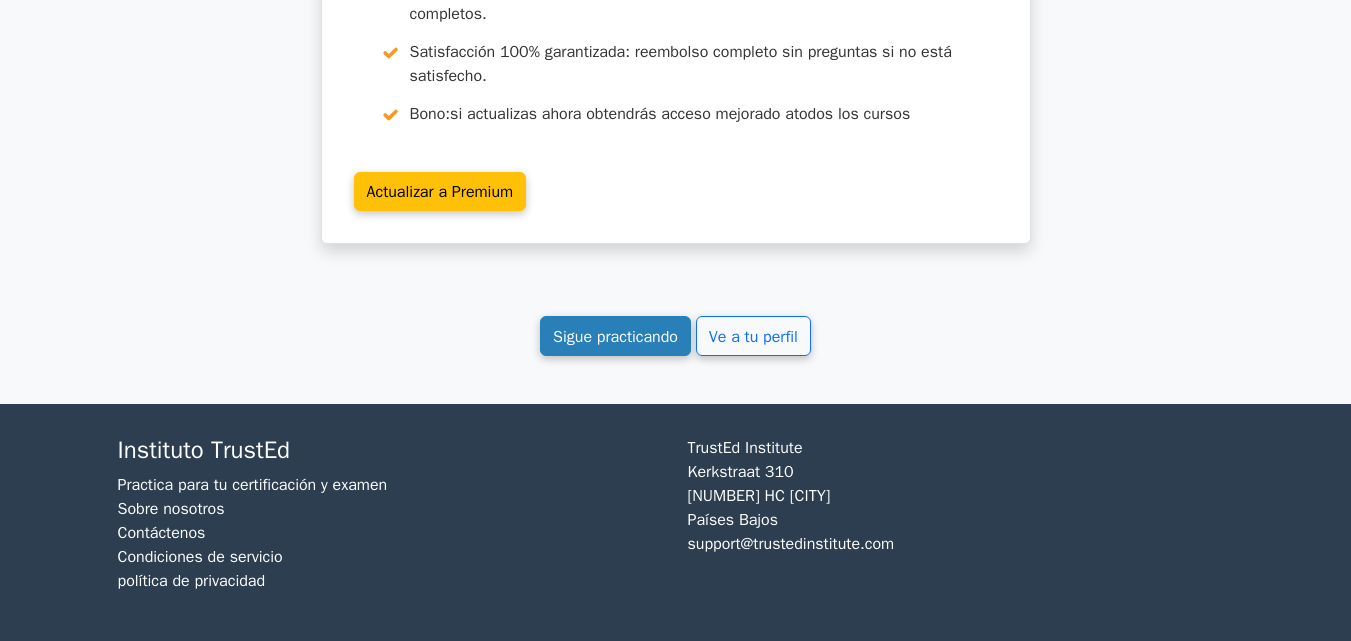 click on "Sigue practicando" at bounding box center (615, 337) 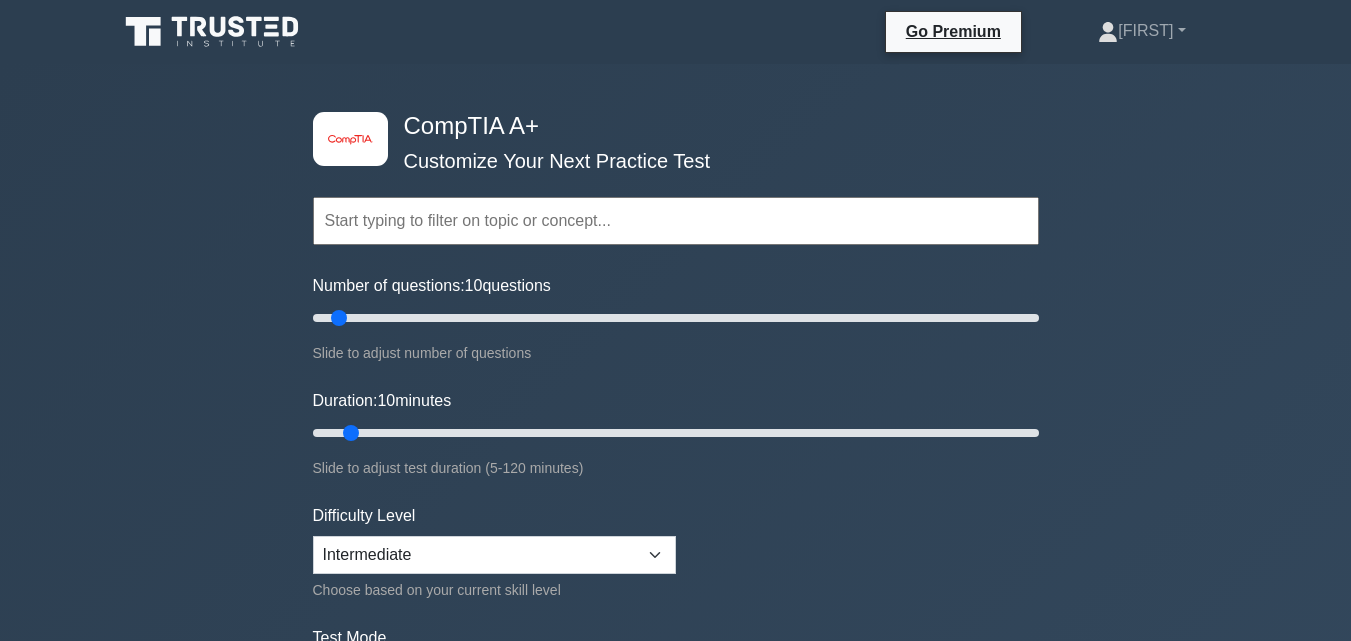 scroll, scrollTop: 0, scrollLeft: 0, axis: both 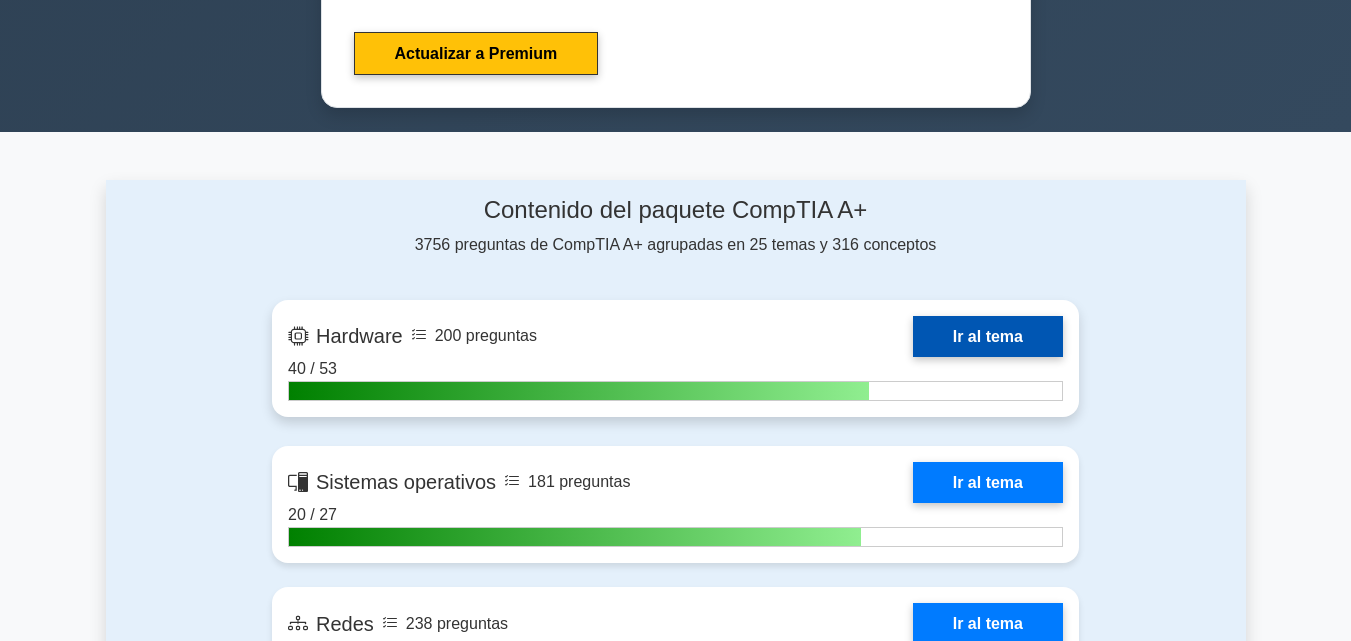 click on "Ir al tema" at bounding box center (988, 336) 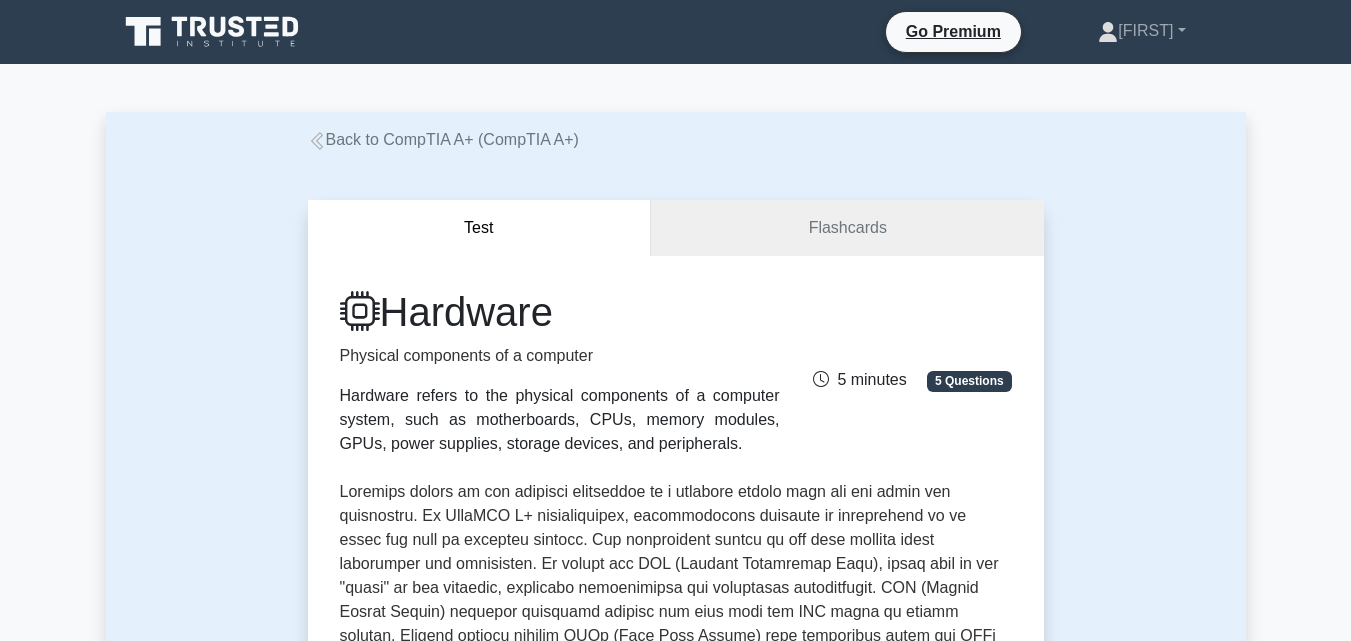 scroll, scrollTop: 0, scrollLeft: 0, axis: both 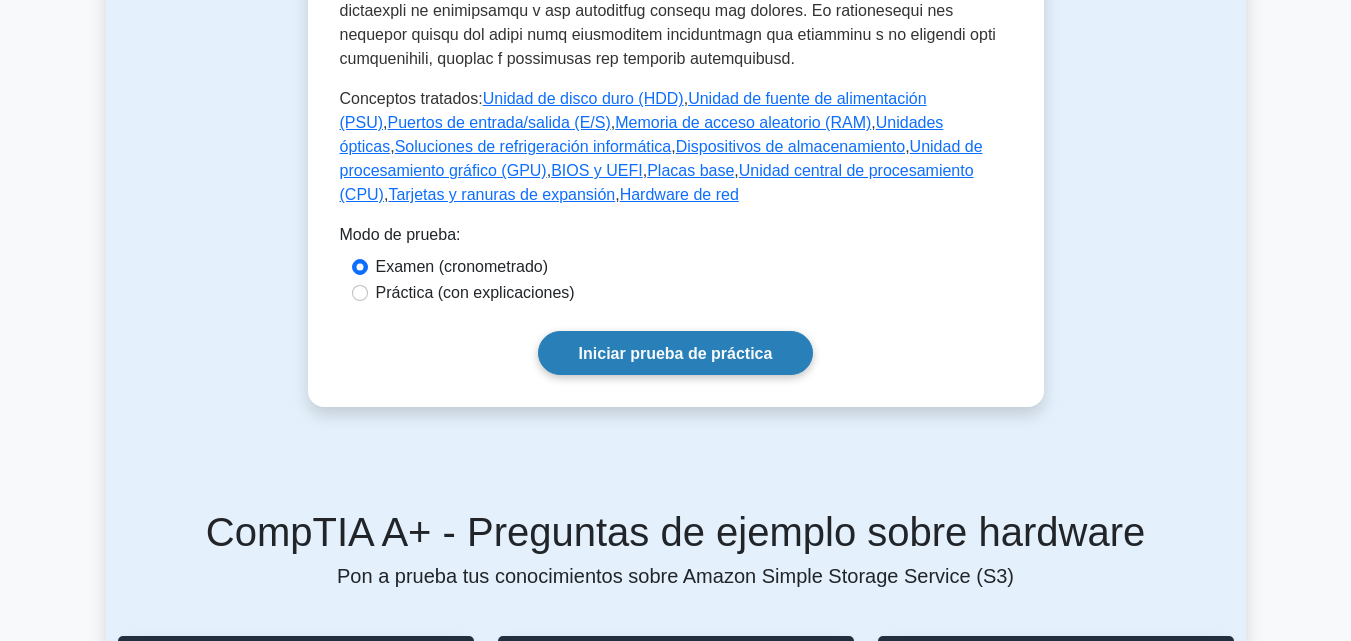 click on "Iniciar prueba de práctica" at bounding box center (676, 353) 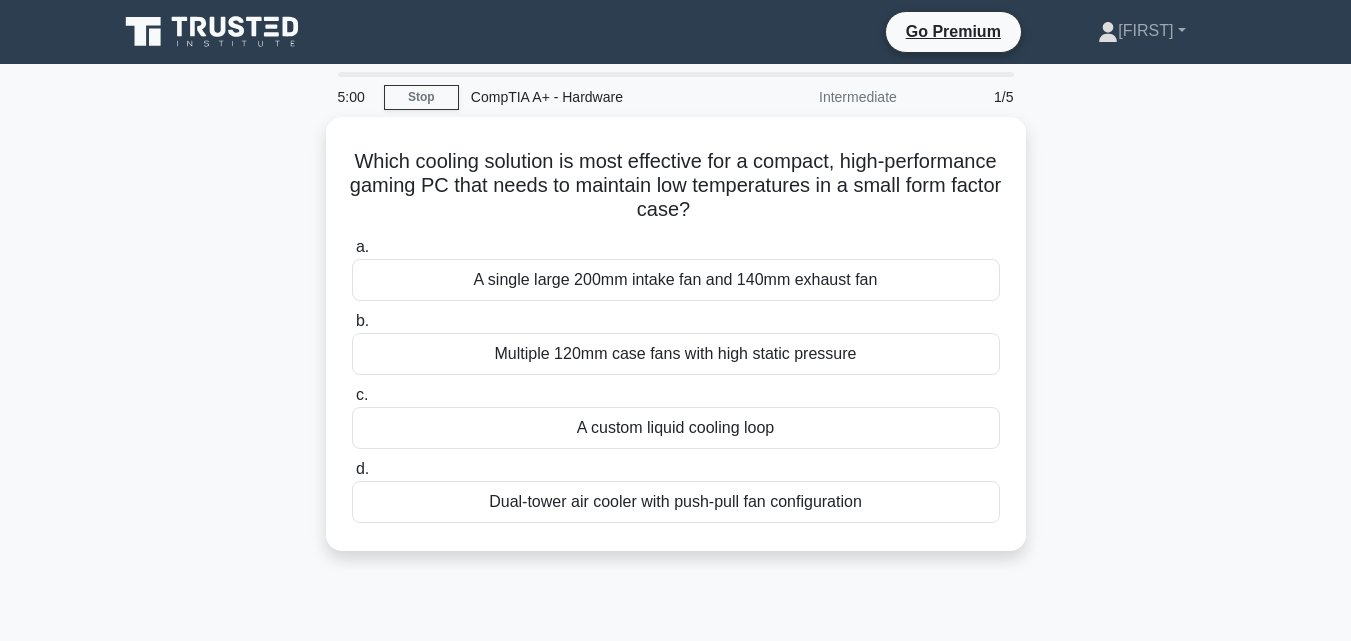 scroll, scrollTop: 0, scrollLeft: 0, axis: both 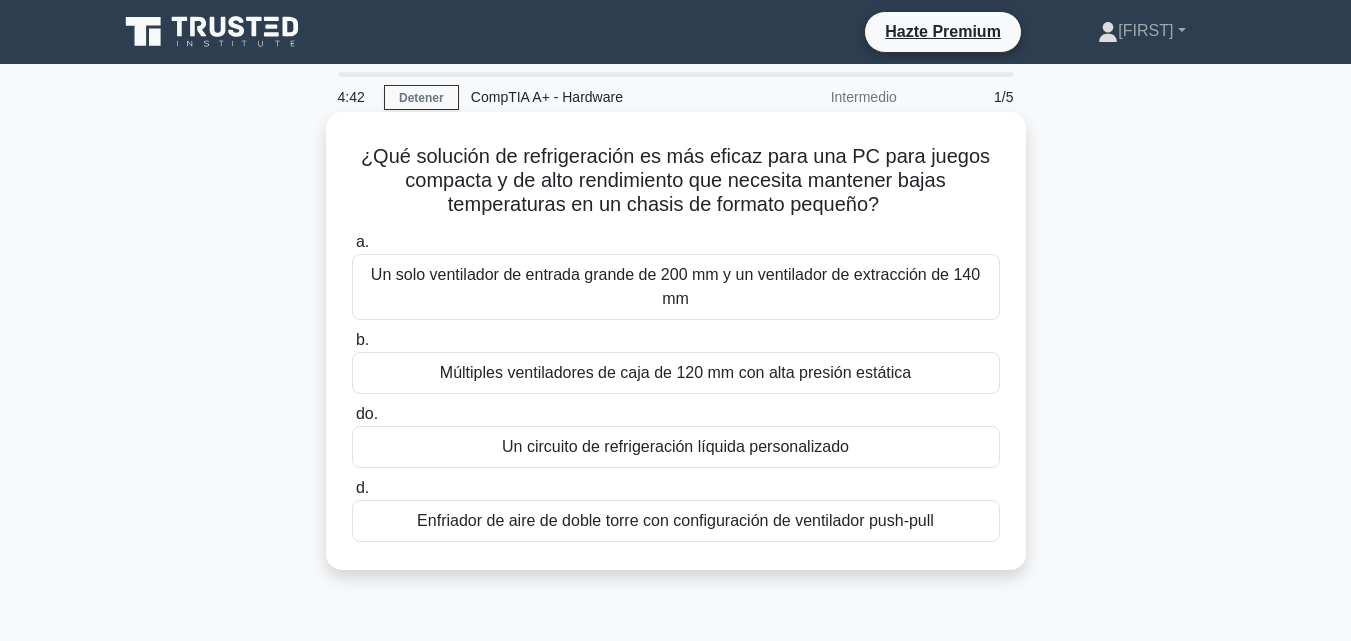click on "Un circuito de refrigeración líquida personalizado" at bounding box center (675, 446) 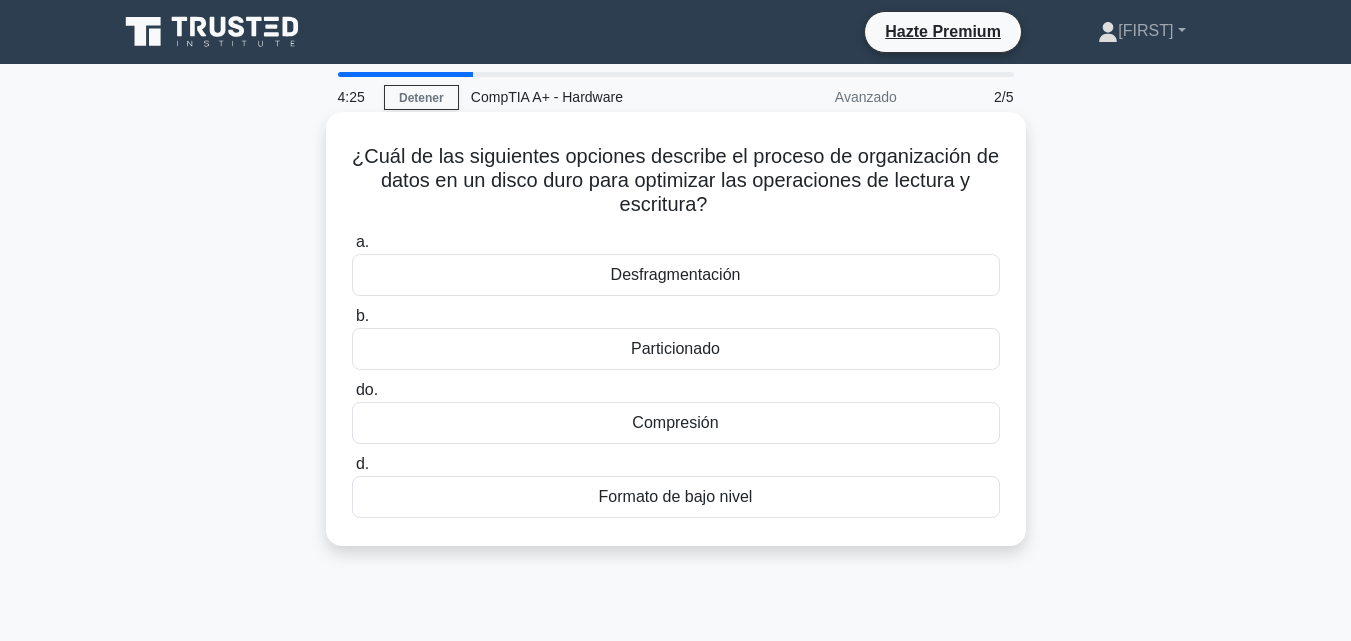 click on "Compresión" at bounding box center (676, 423) 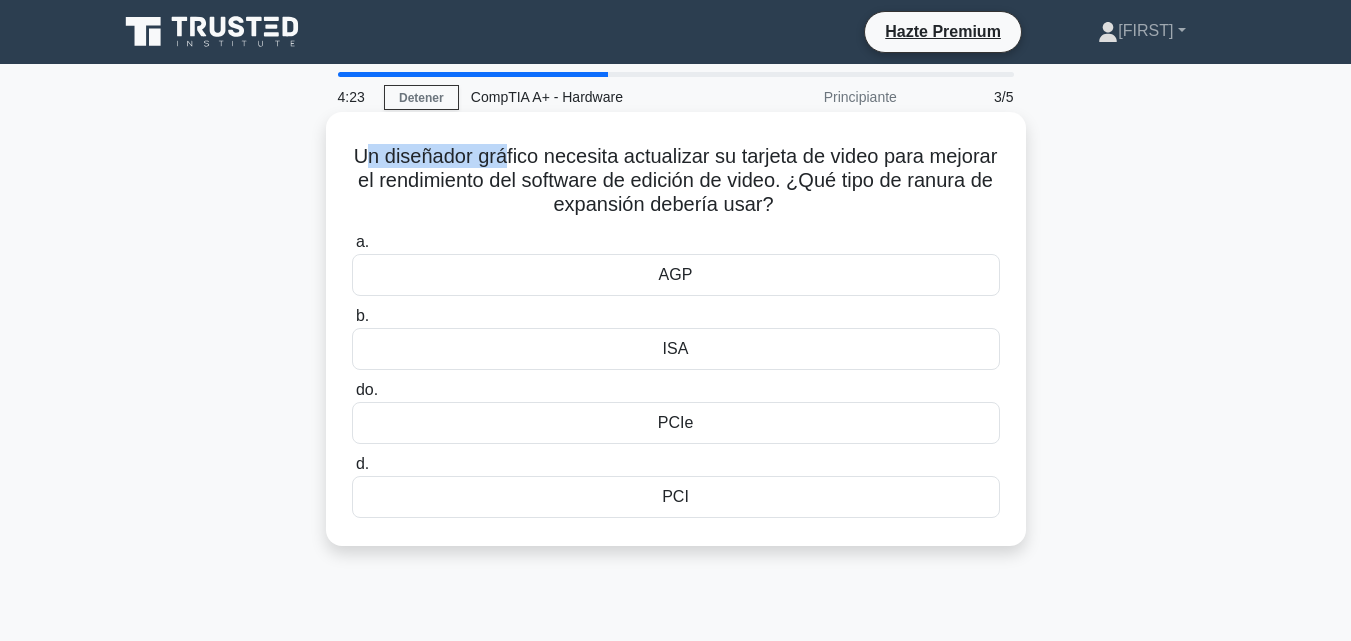 drag, startPoint x: 393, startPoint y: 157, endPoint x: 545, endPoint y: 158, distance: 152.0033 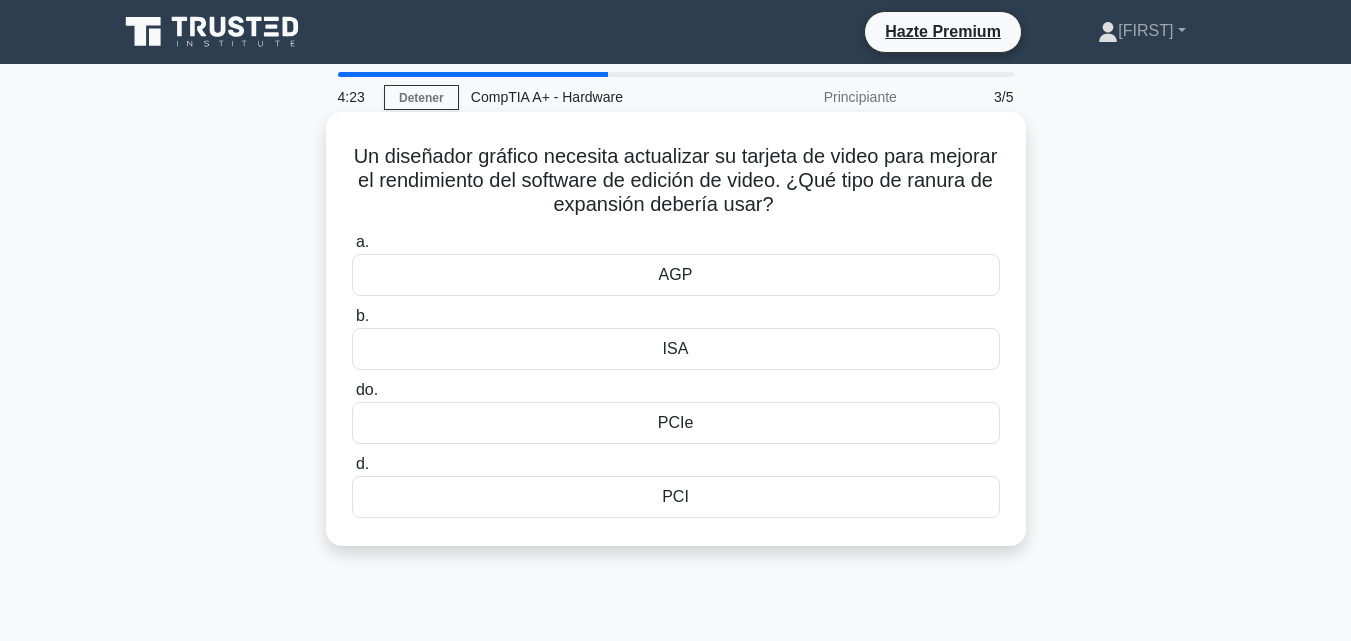 click on "Un diseñador gráfico necesita actualizar su tarjeta de video para mejorar el rendimiento del software de edición de video. ¿Qué tipo de ranura de expansión debería usar?" at bounding box center (676, 180) 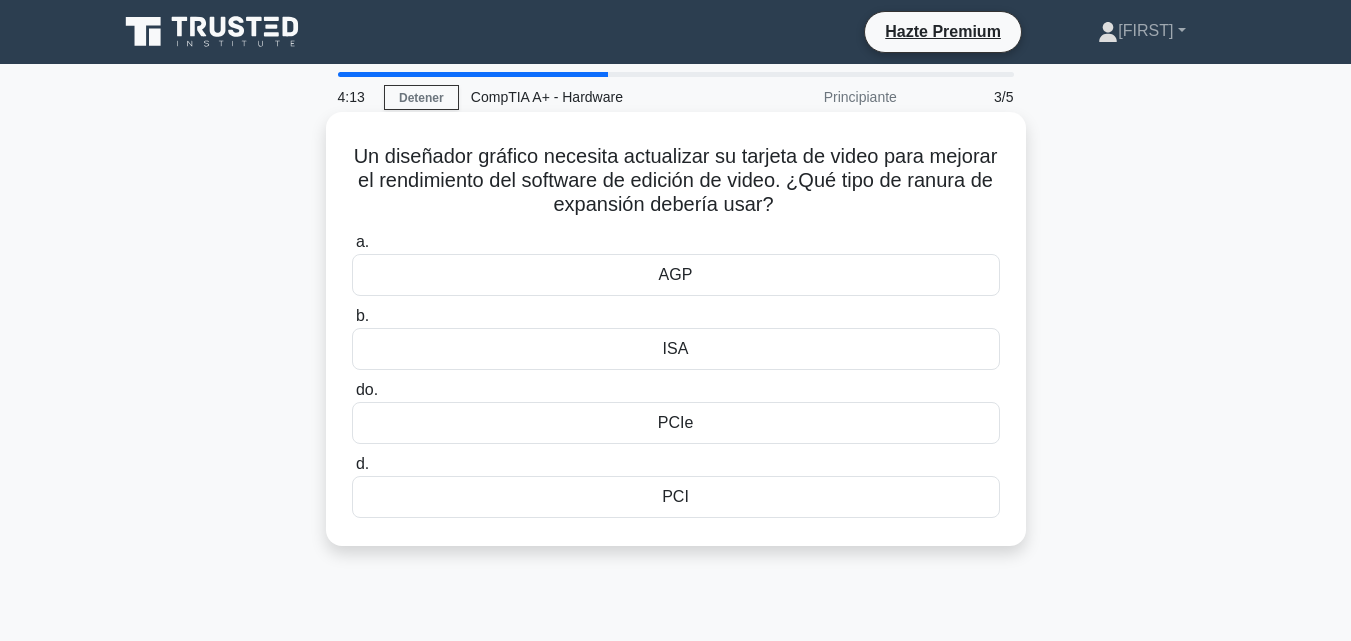 click on "PCI" at bounding box center (676, 497) 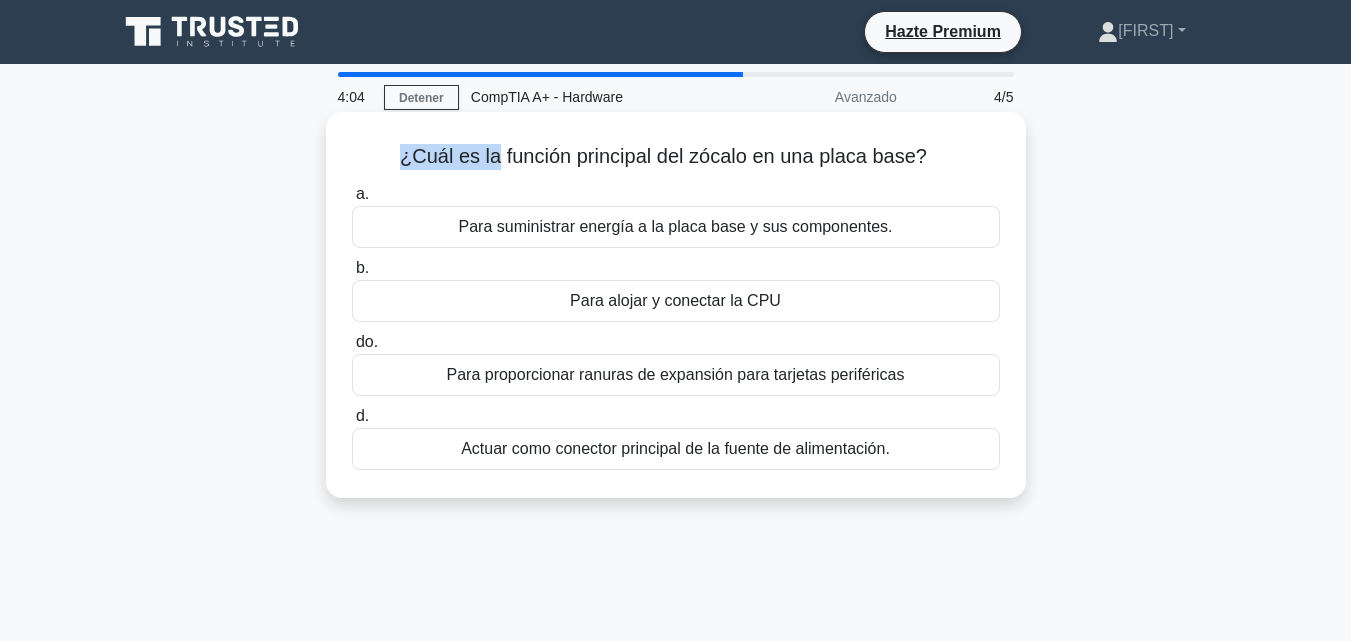 drag, startPoint x: 395, startPoint y: 163, endPoint x: 493, endPoint y: 151, distance: 98.731964 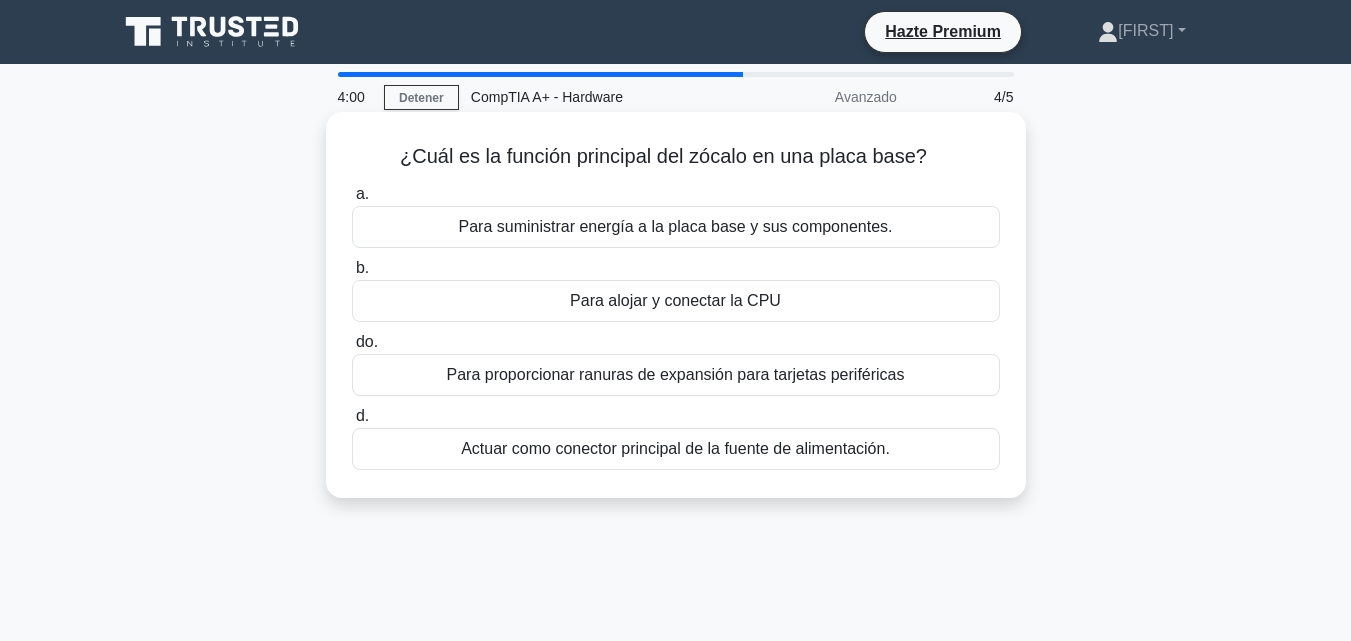 click on "Para alojar y conectar la CPU" at bounding box center (676, 301) 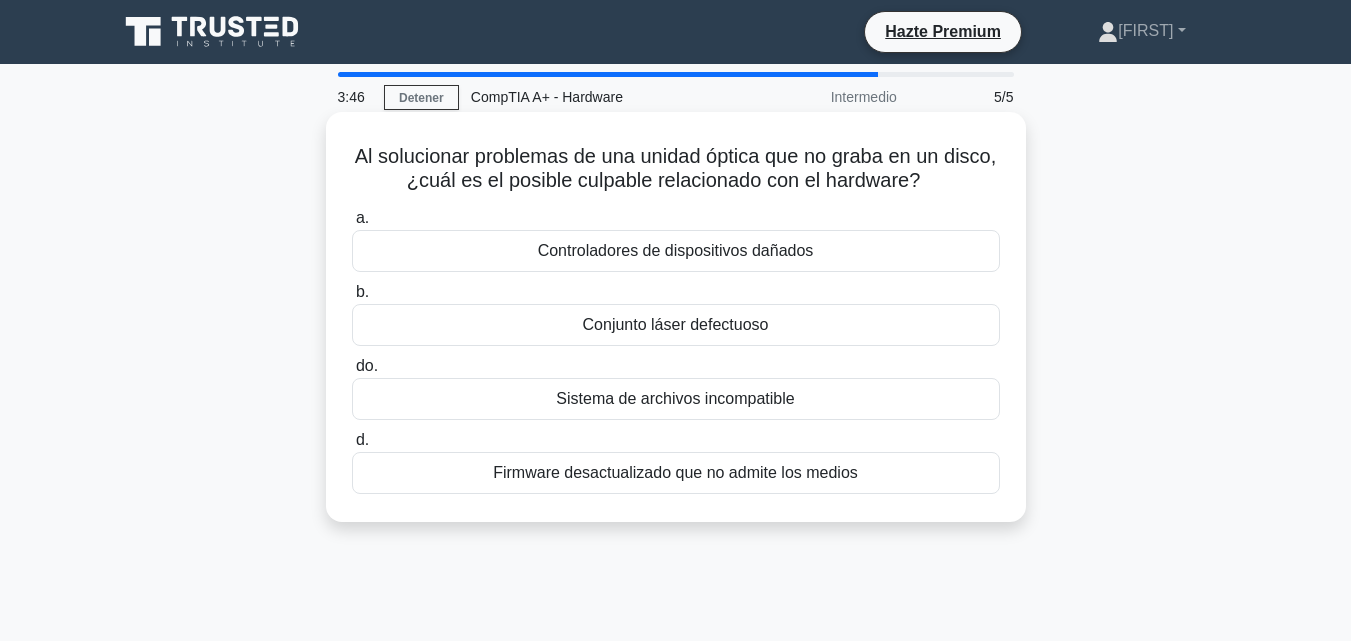 click on "Conjunto láser defectuoso" at bounding box center (676, 324) 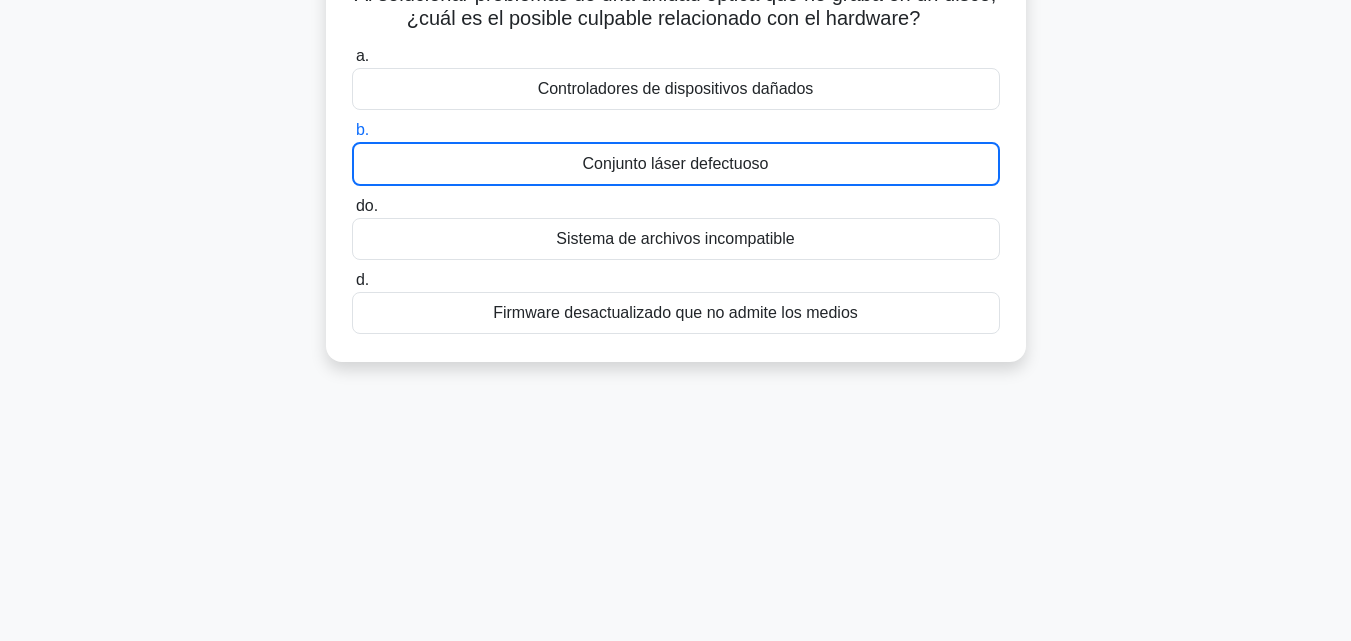 scroll, scrollTop: 200, scrollLeft: 0, axis: vertical 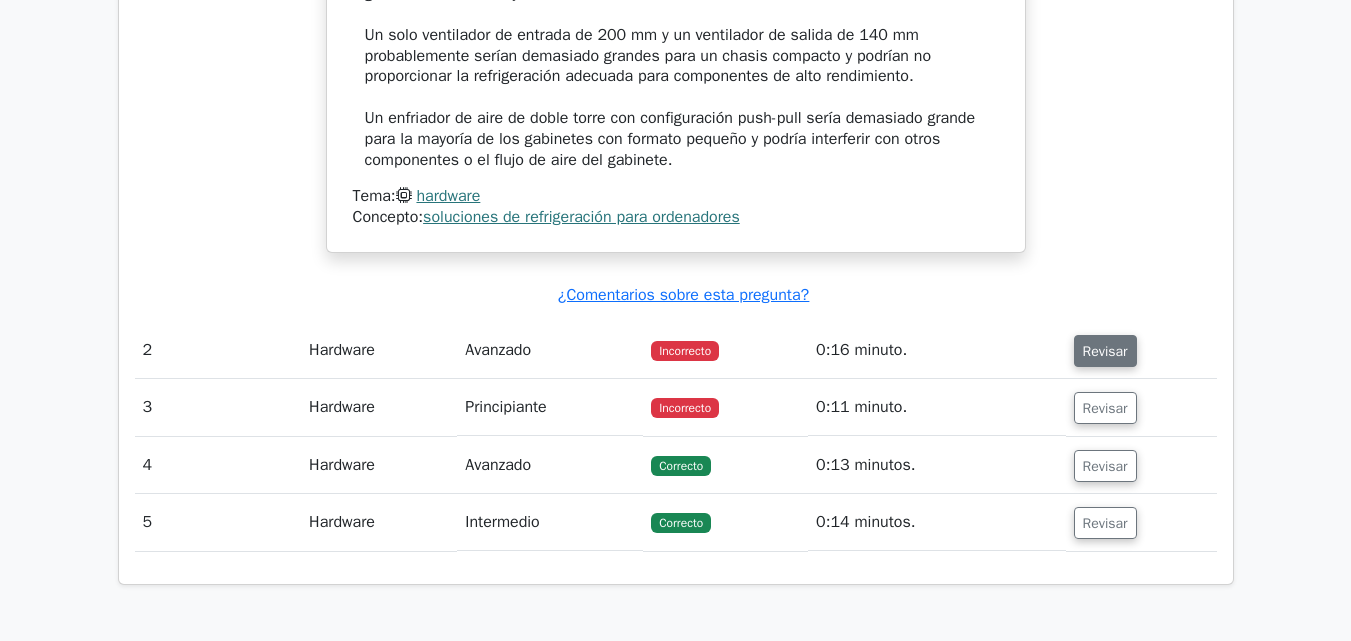 click on "Revisar" at bounding box center (1105, 351) 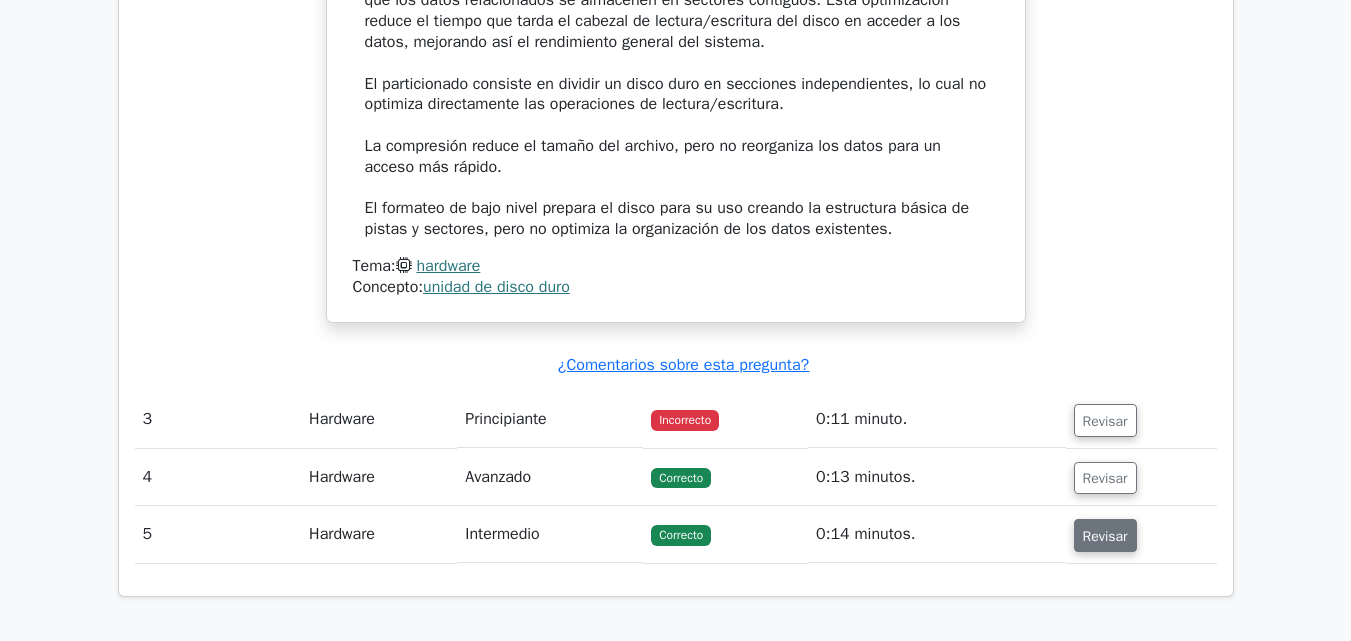 scroll, scrollTop: 3600, scrollLeft: 0, axis: vertical 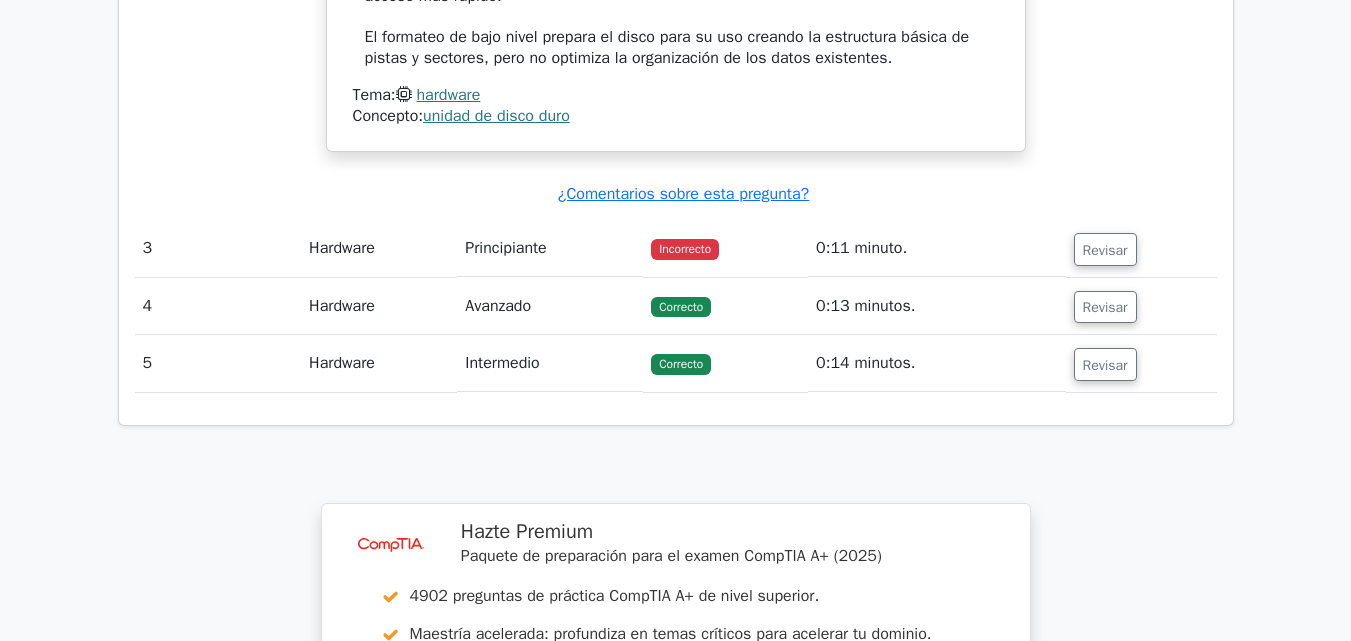 click on "Revisar" at bounding box center (1141, 248) 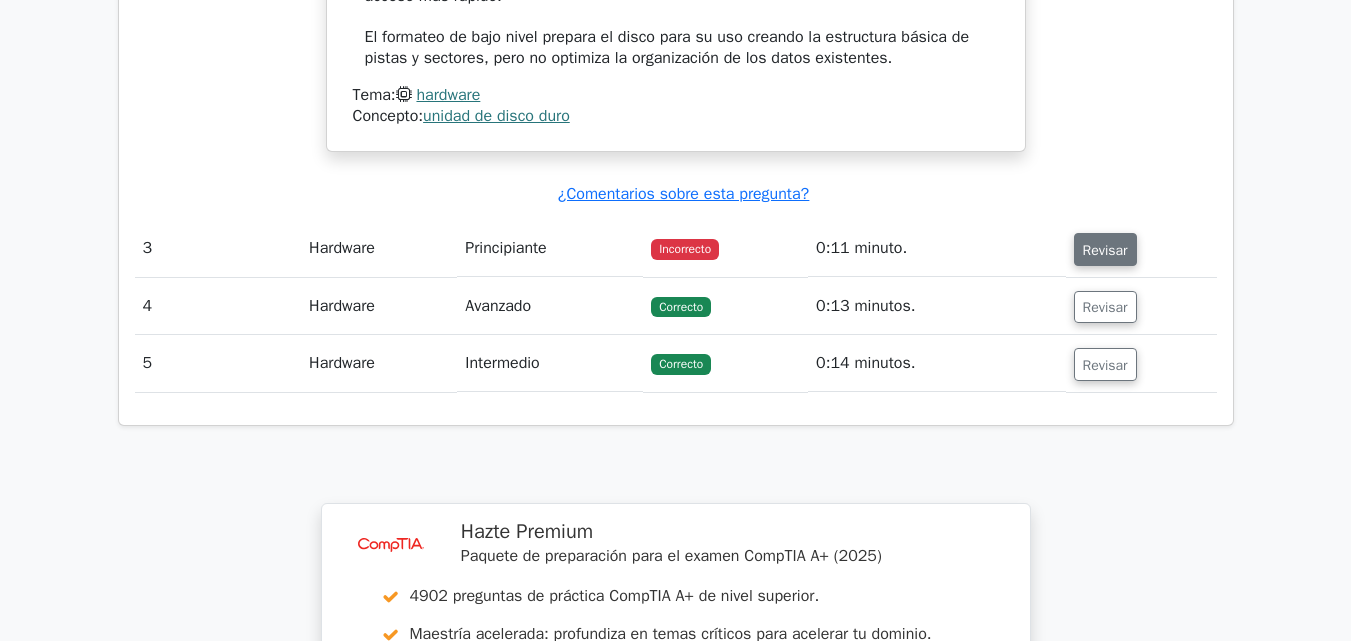 click on "Revisar" at bounding box center [1105, 250] 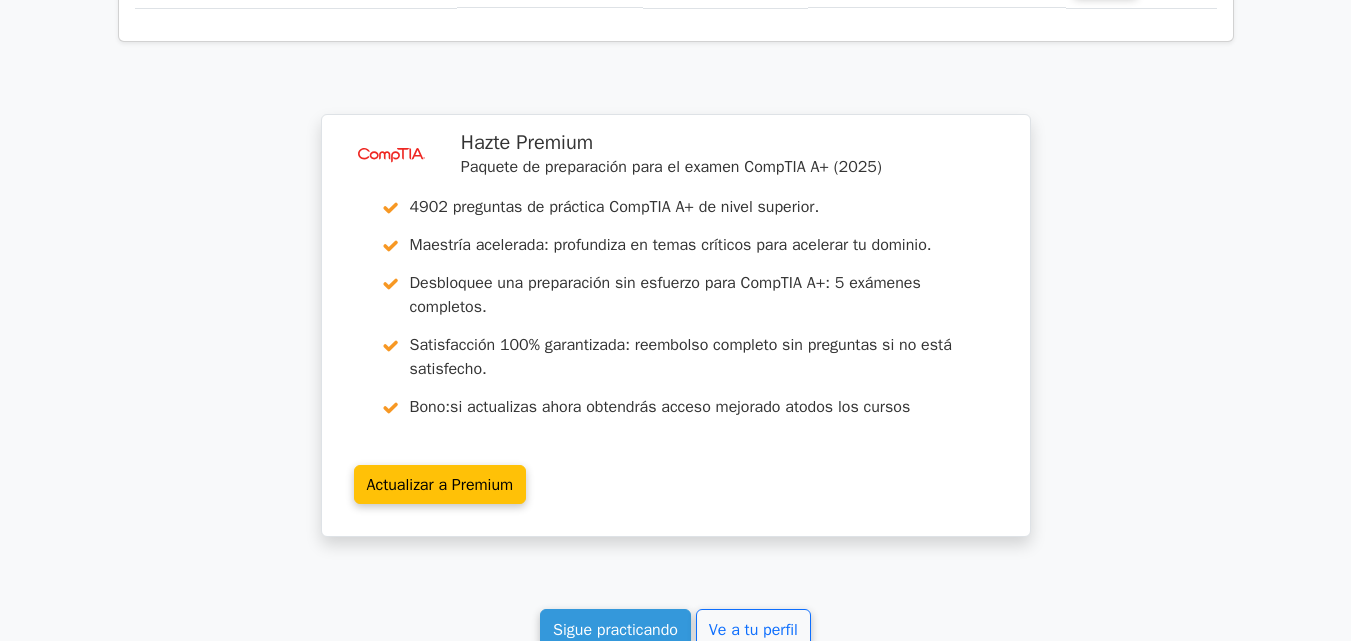 scroll, scrollTop: 5132, scrollLeft: 0, axis: vertical 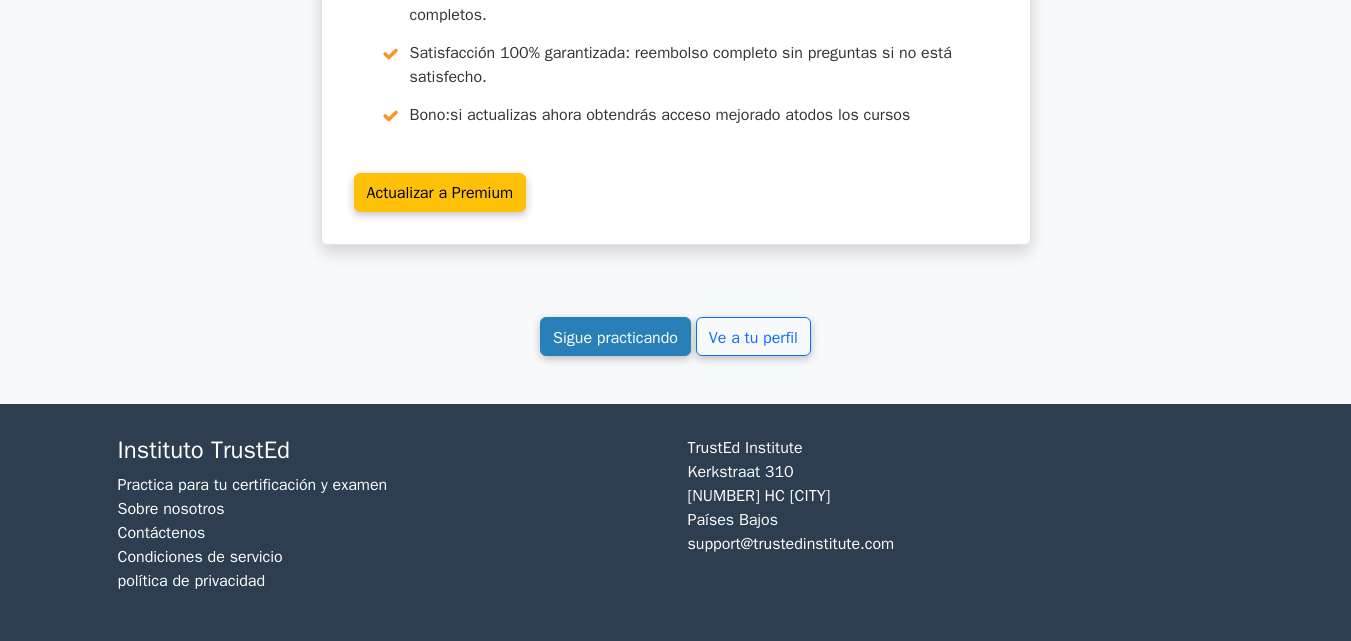 click on "Sigue practicando" at bounding box center (615, 337) 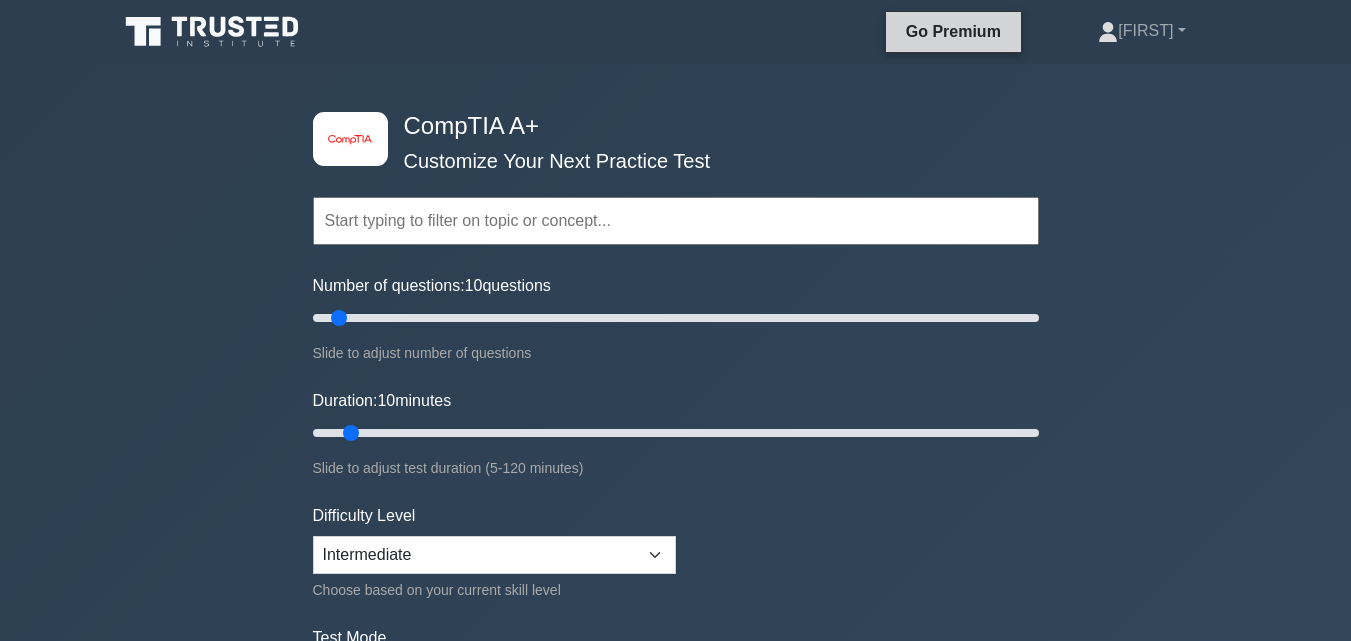 scroll, scrollTop: 0, scrollLeft: 0, axis: both 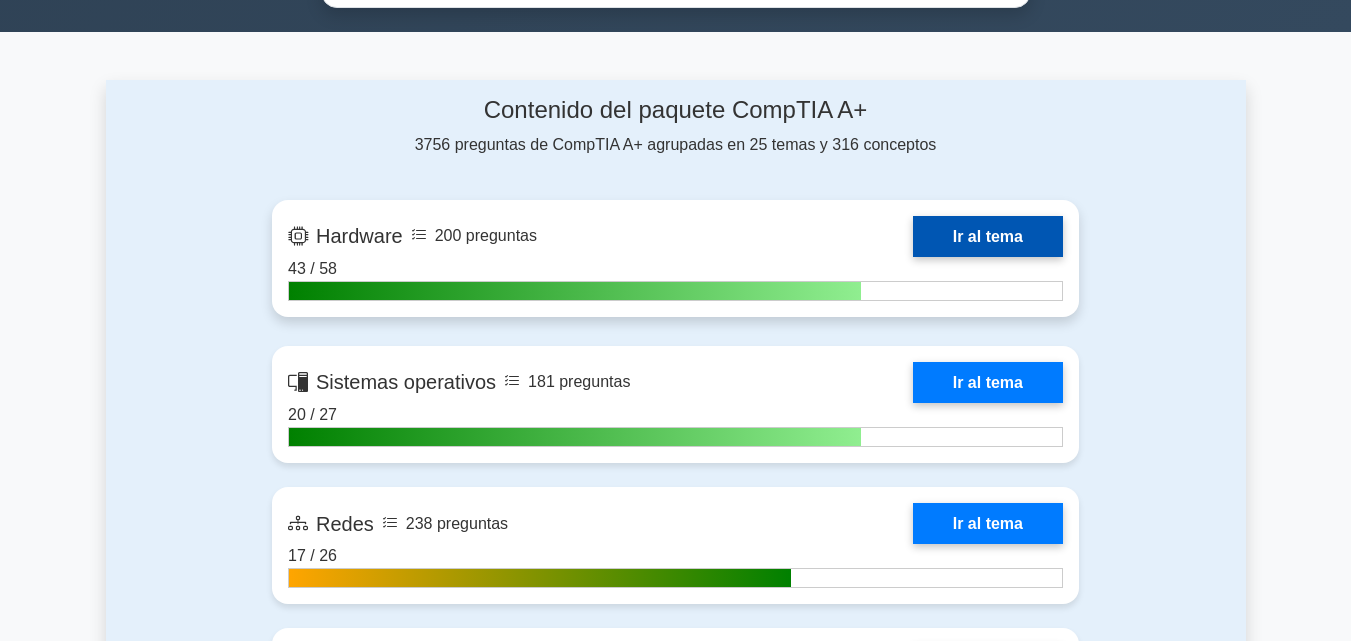 click on "Ir al tema" at bounding box center [988, 236] 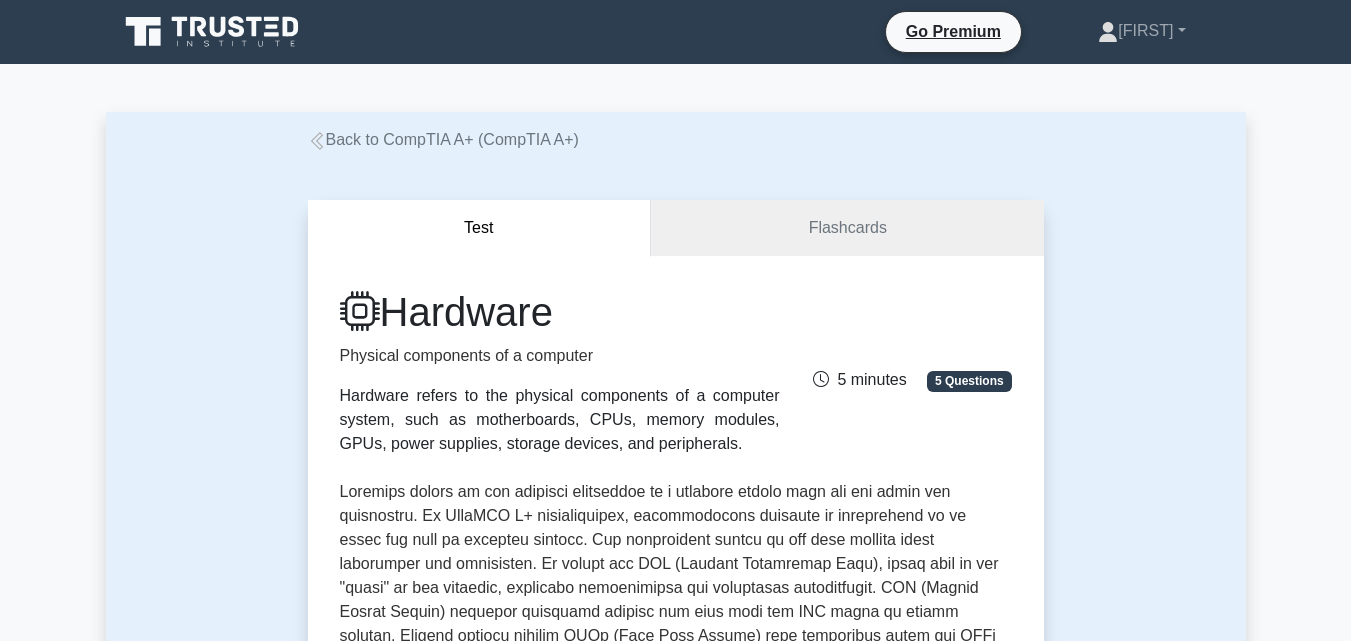 scroll, scrollTop: 0, scrollLeft: 0, axis: both 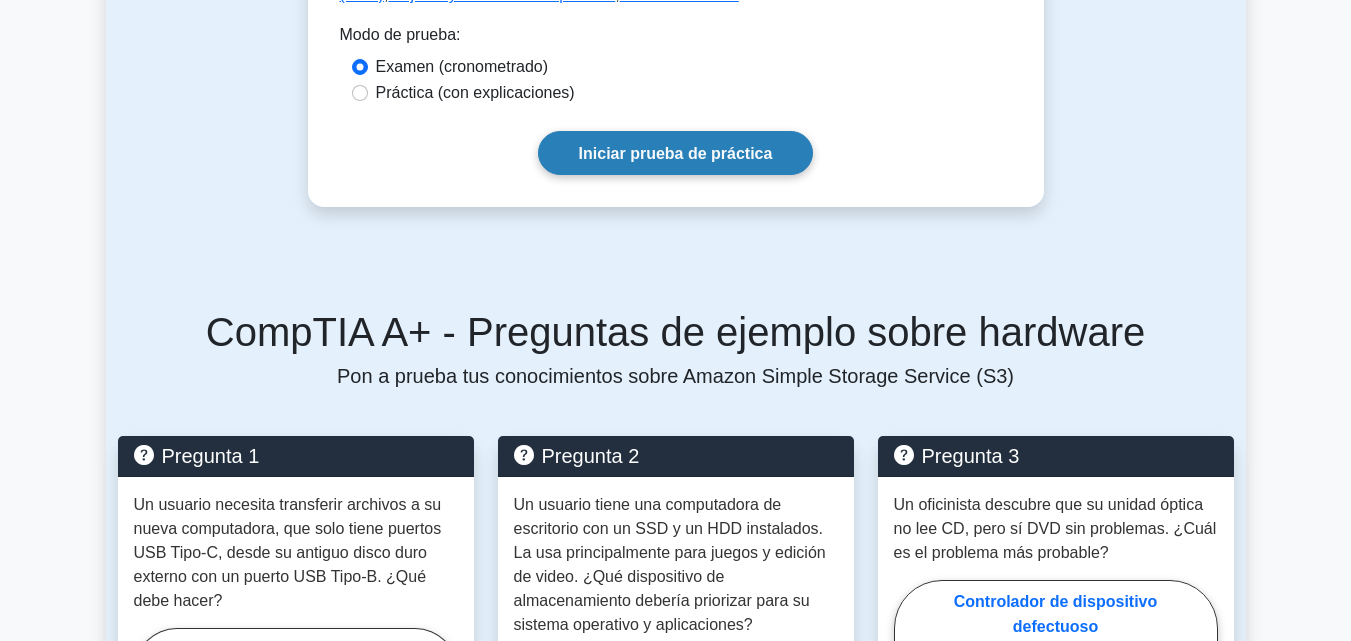 click on "Iniciar prueba de práctica" at bounding box center (676, 152) 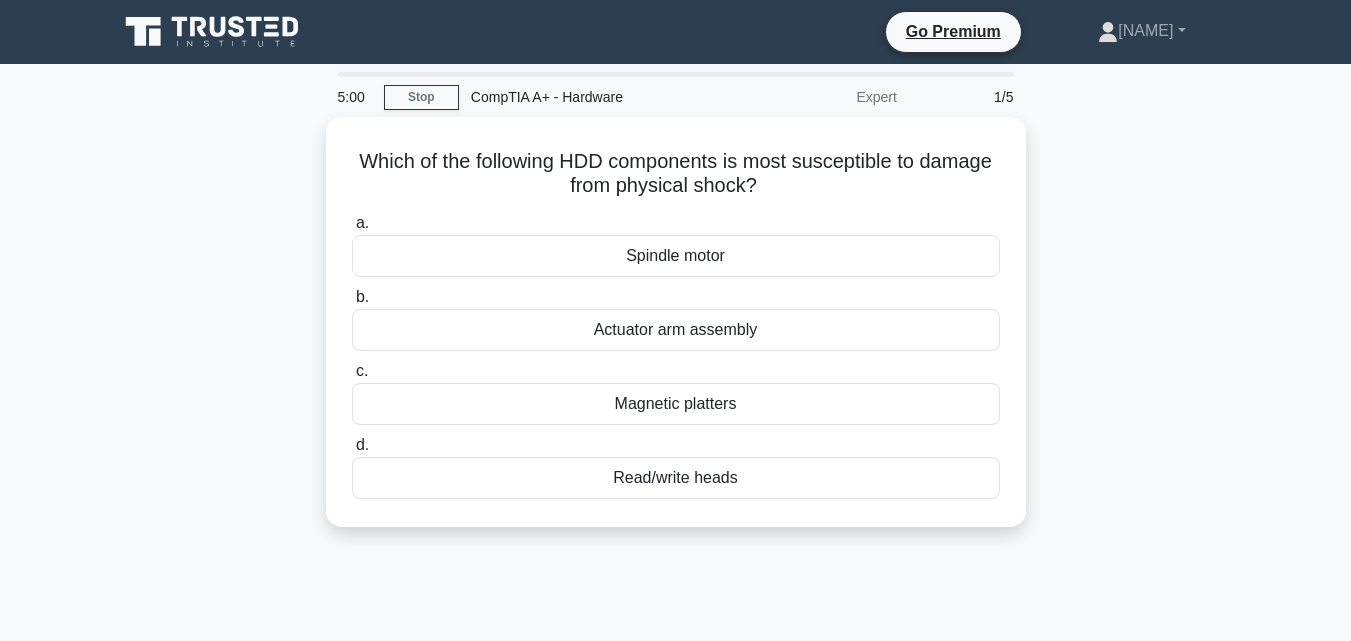 scroll, scrollTop: 0, scrollLeft: 0, axis: both 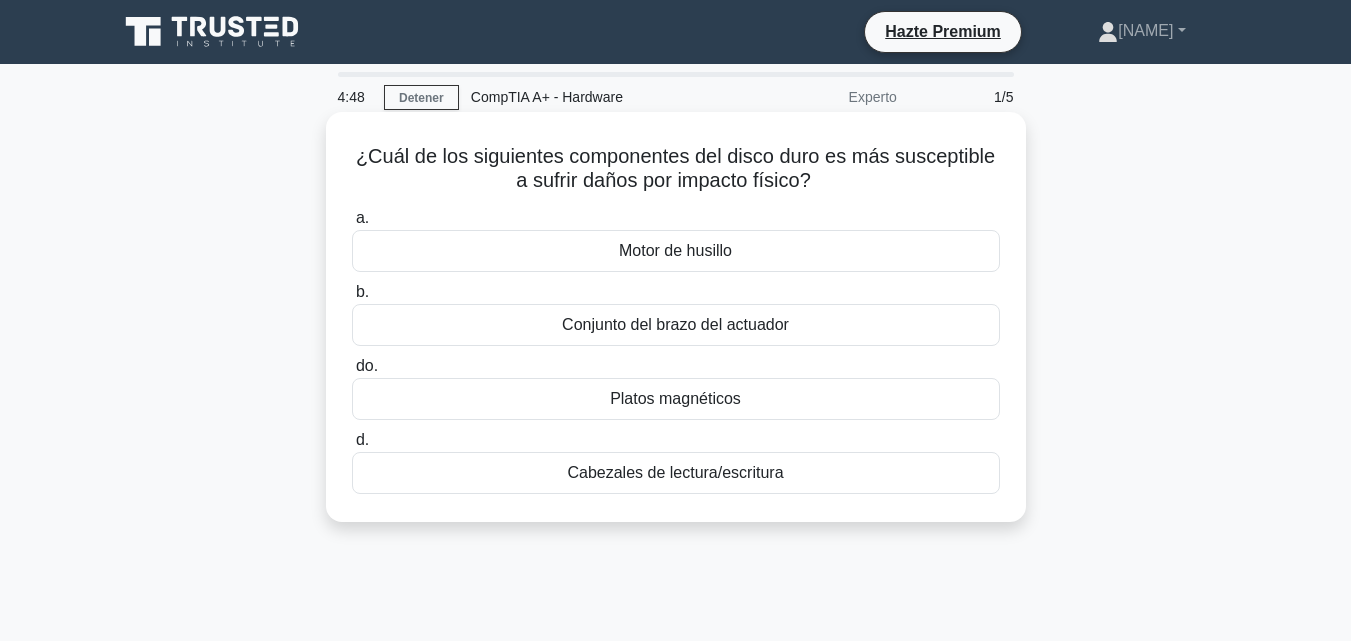 click on "Conjunto del brazo del actuador" at bounding box center (675, 324) 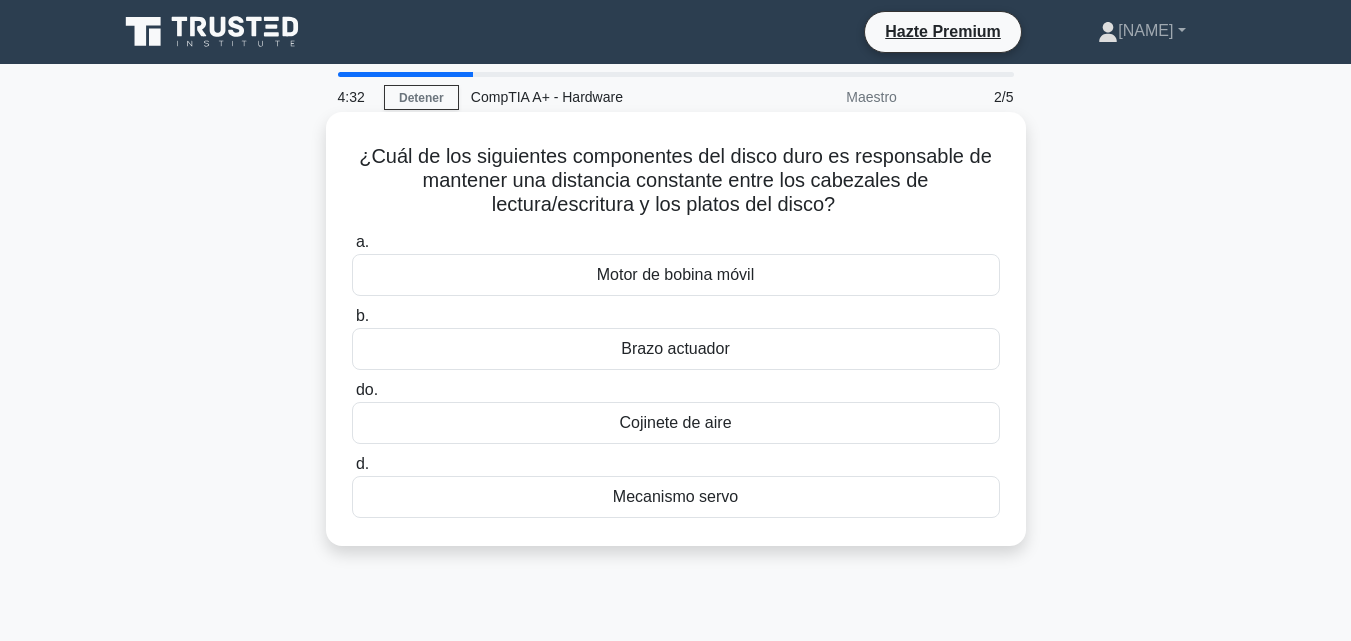 click on "¿Cuál de los siguientes componentes del disco duro es responsable de mantener una distancia constante entre los cabezales de lectura/escritura y los platos del disco?" at bounding box center [675, 180] 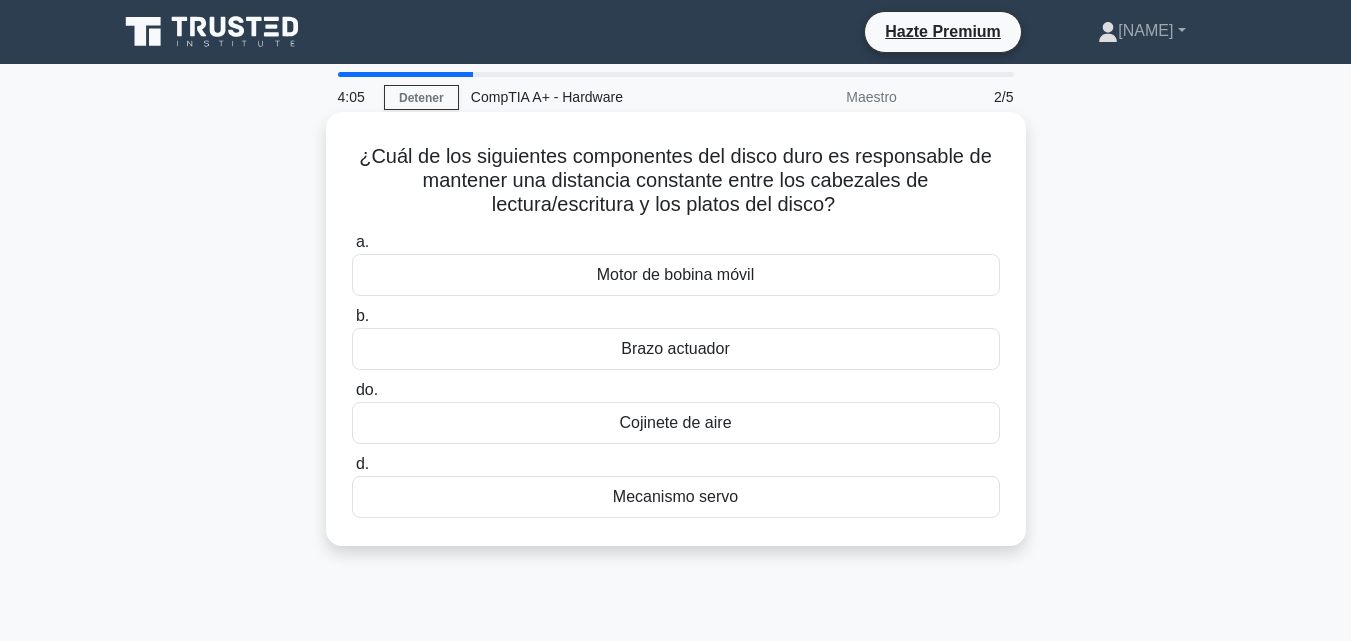 click on "Brazo actuador" at bounding box center (675, 348) 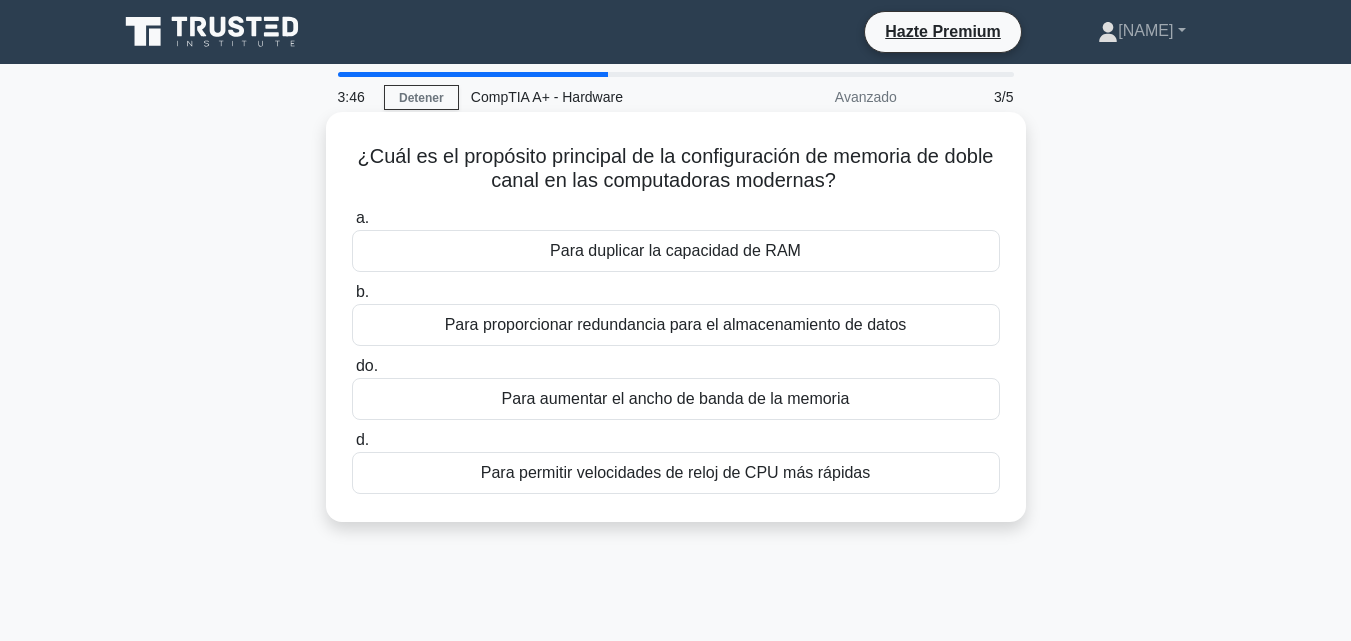 click on "Para duplicar la capacidad de RAM" at bounding box center [675, 250] 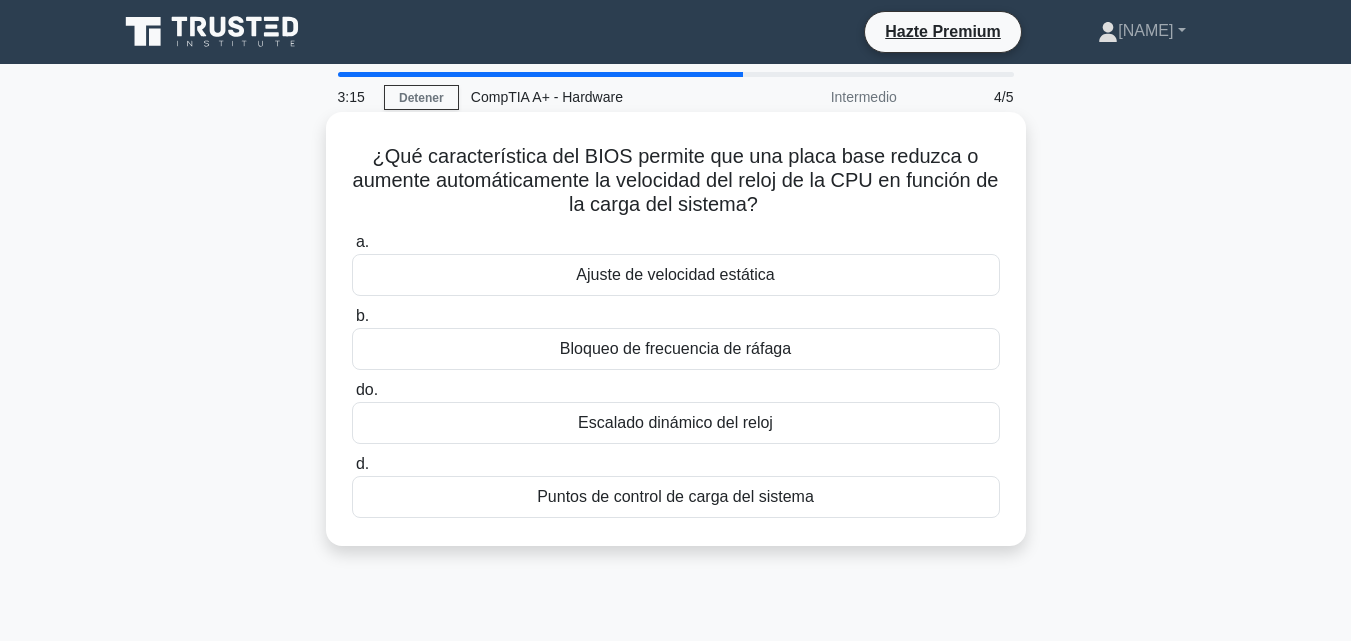 click on "Escalado dinámico del reloj" at bounding box center (675, 422) 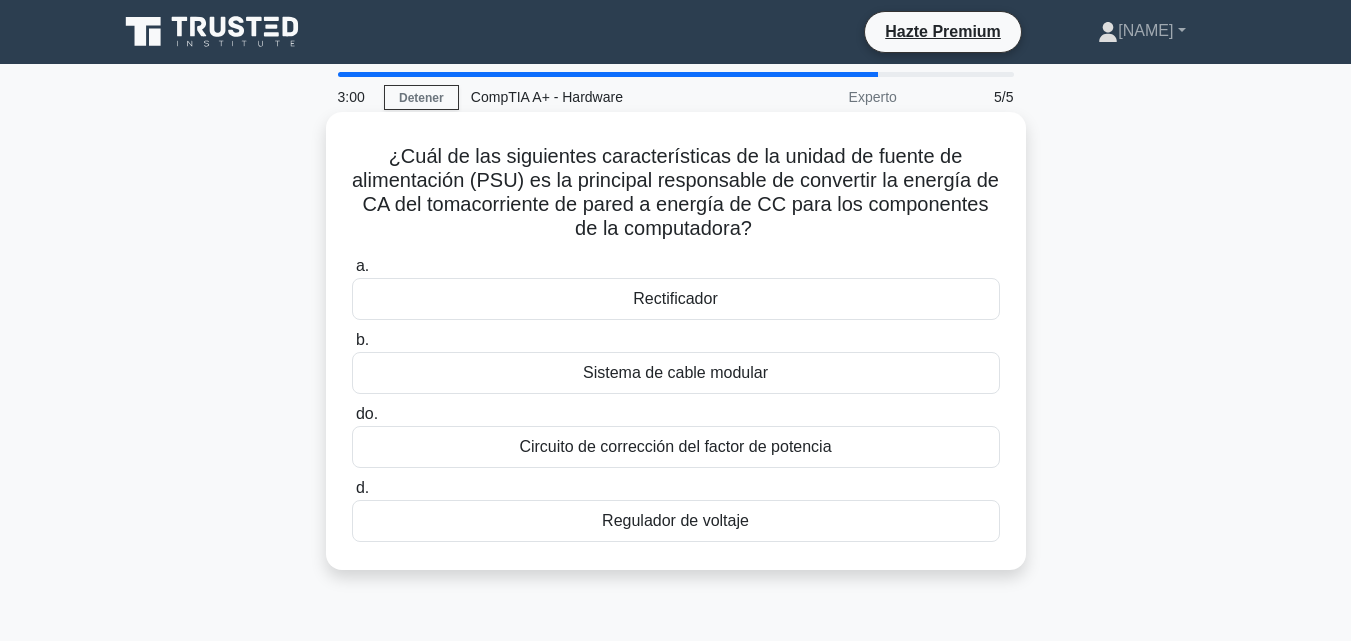 click on "Rectificador" at bounding box center (676, 299) 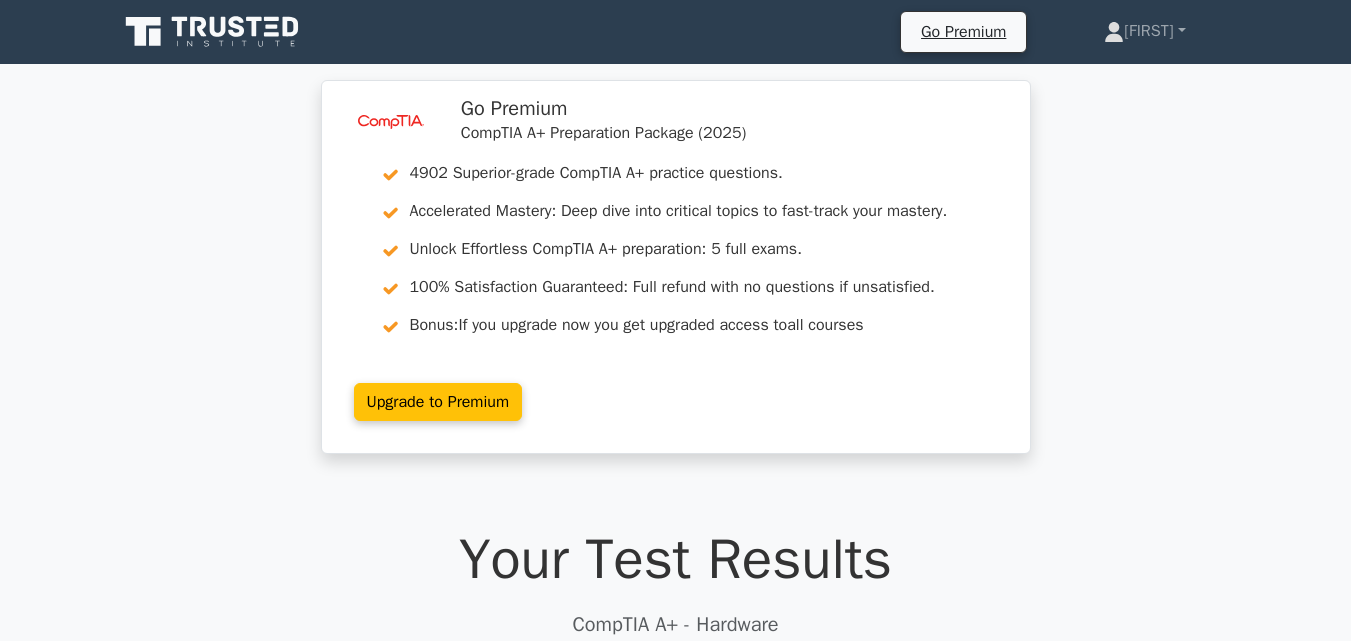 scroll, scrollTop: 298, scrollLeft: 0, axis: vertical 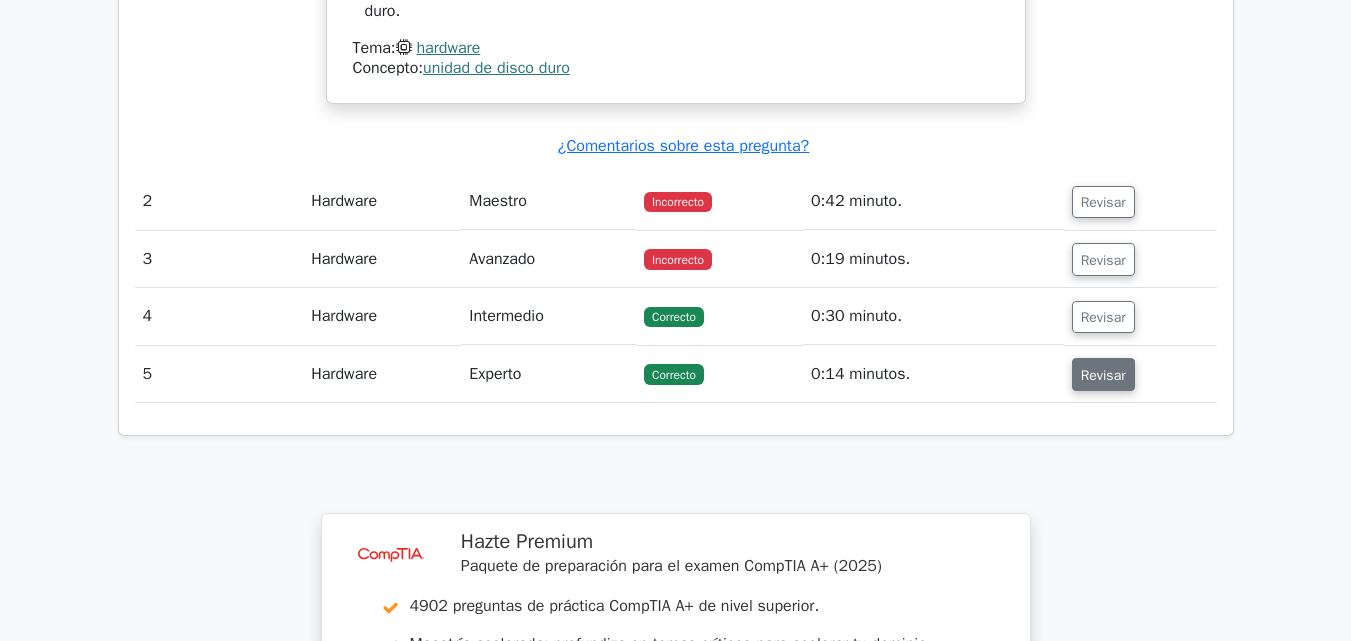 click on "Revisar" at bounding box center [1103, 375] 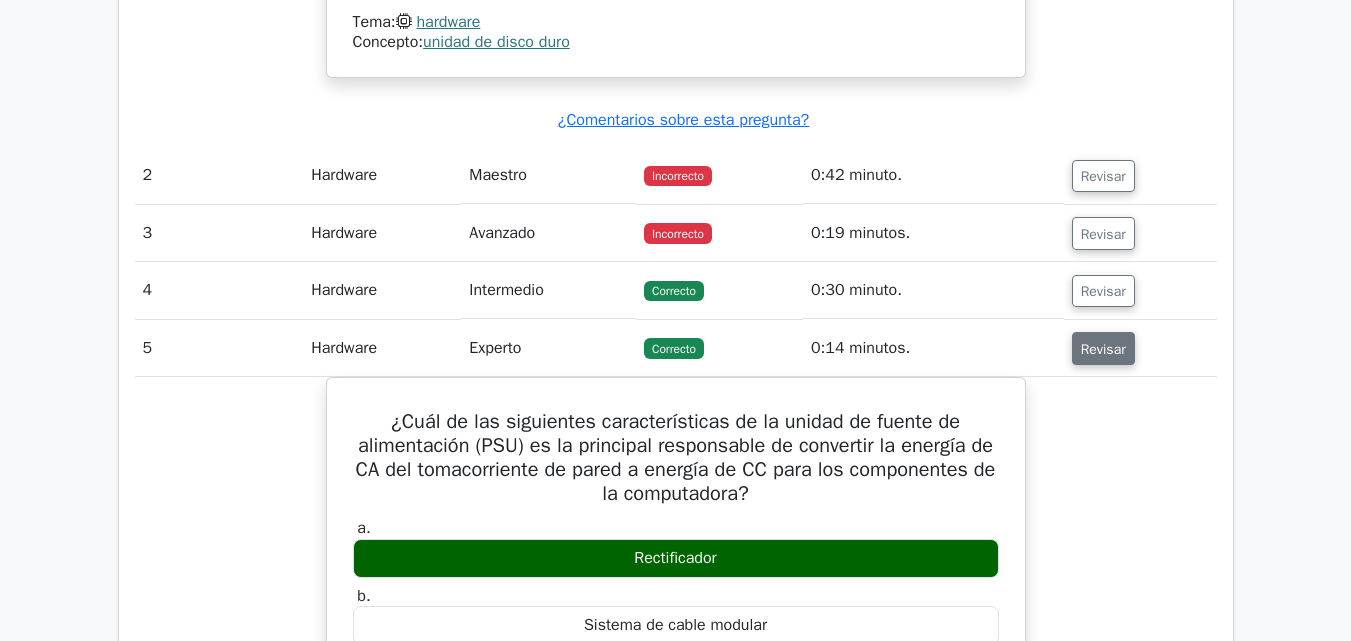 scroll, scrollTop: 2500, scrollLeft: 0, axis: vertical 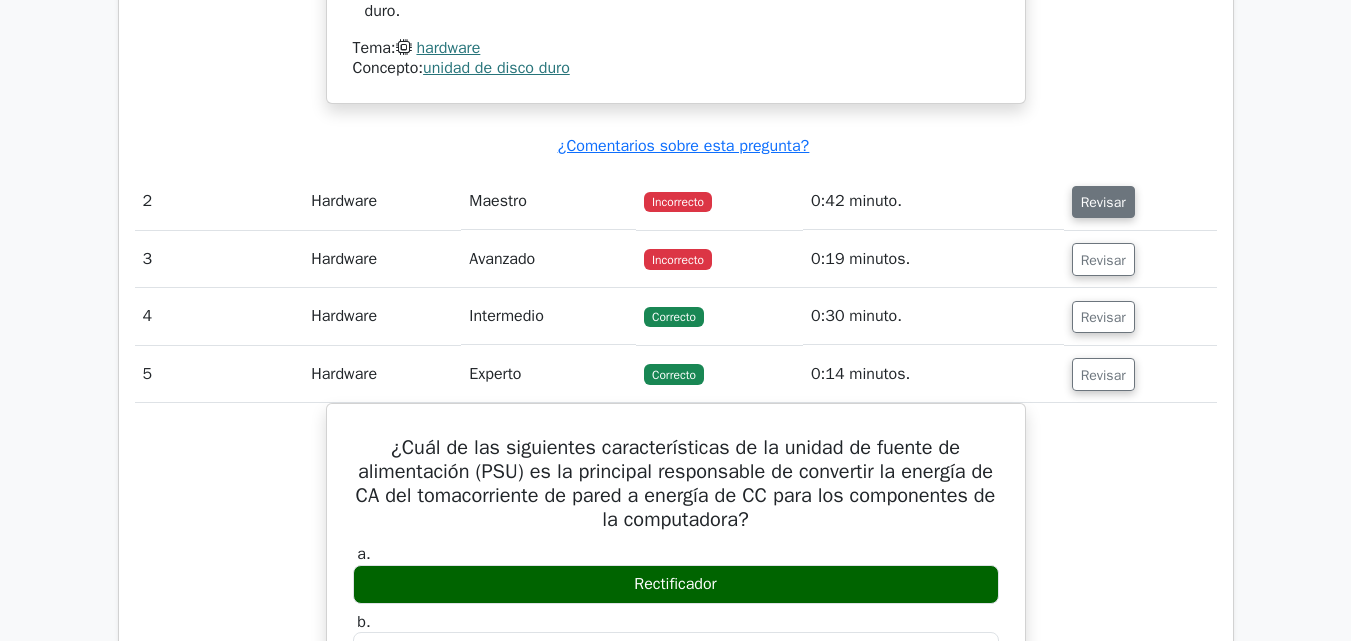 click on "Revisar" at bounding box center (1103, 202) 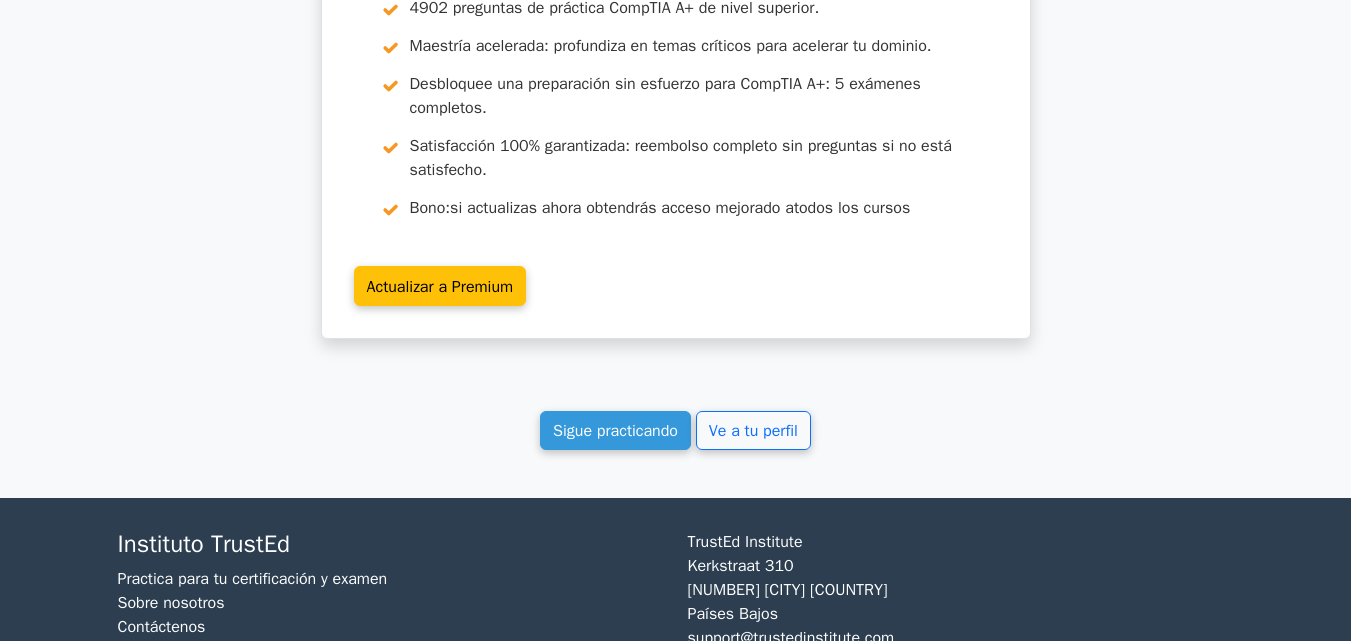 scroll, scrollTop: 5492, scrollLeft: 0, axis: vertical 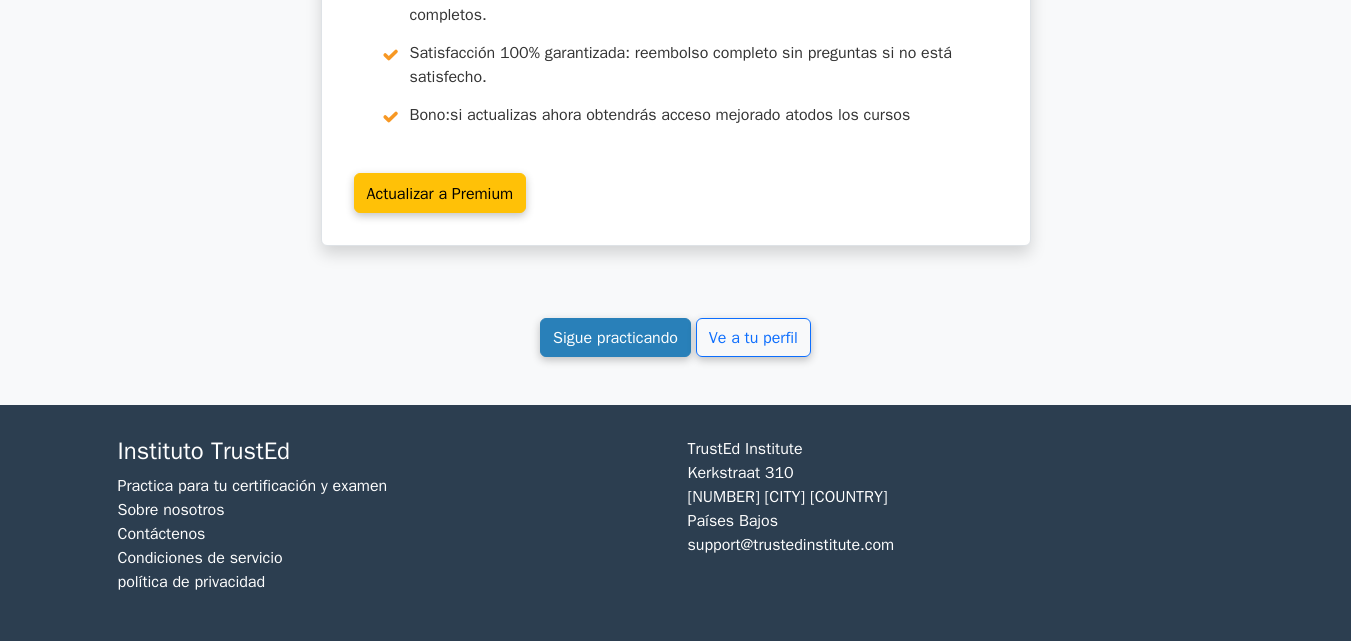 click on "Sigue practicando" at bounding box center (615, 338) 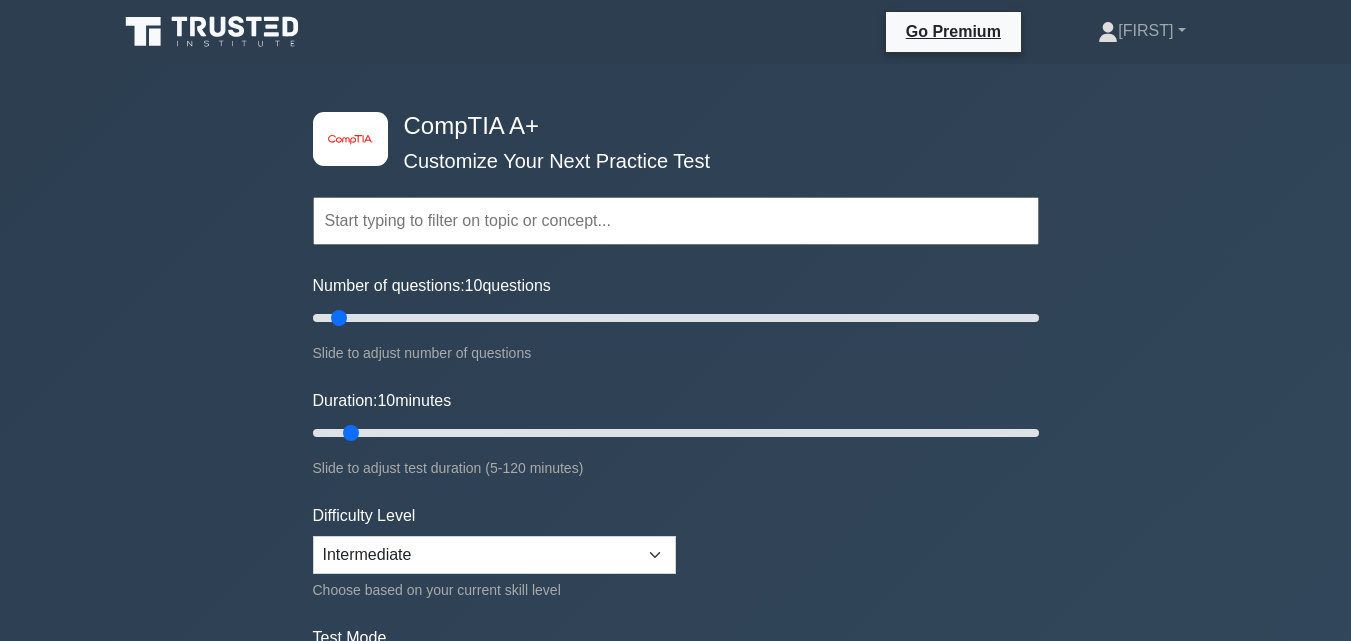scroll, scrollTop: 0, scrollLeft: 0, axis: both 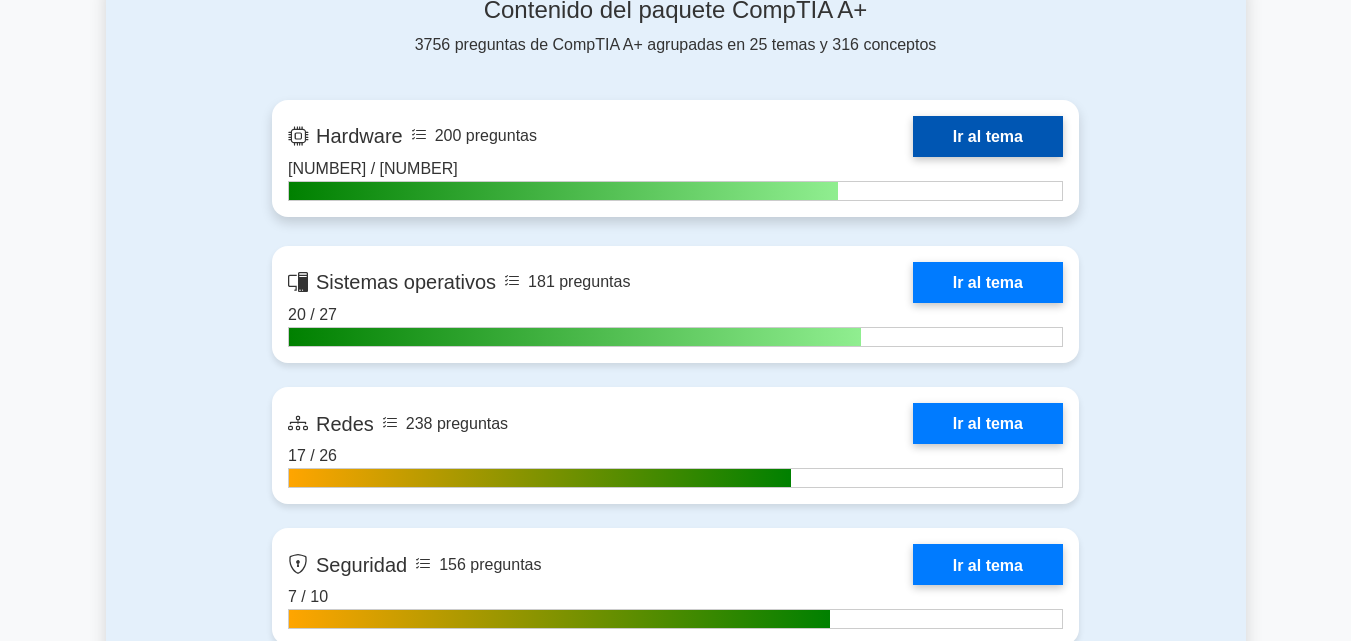 click on "Ir al tema" at bounding box center [988, 136] 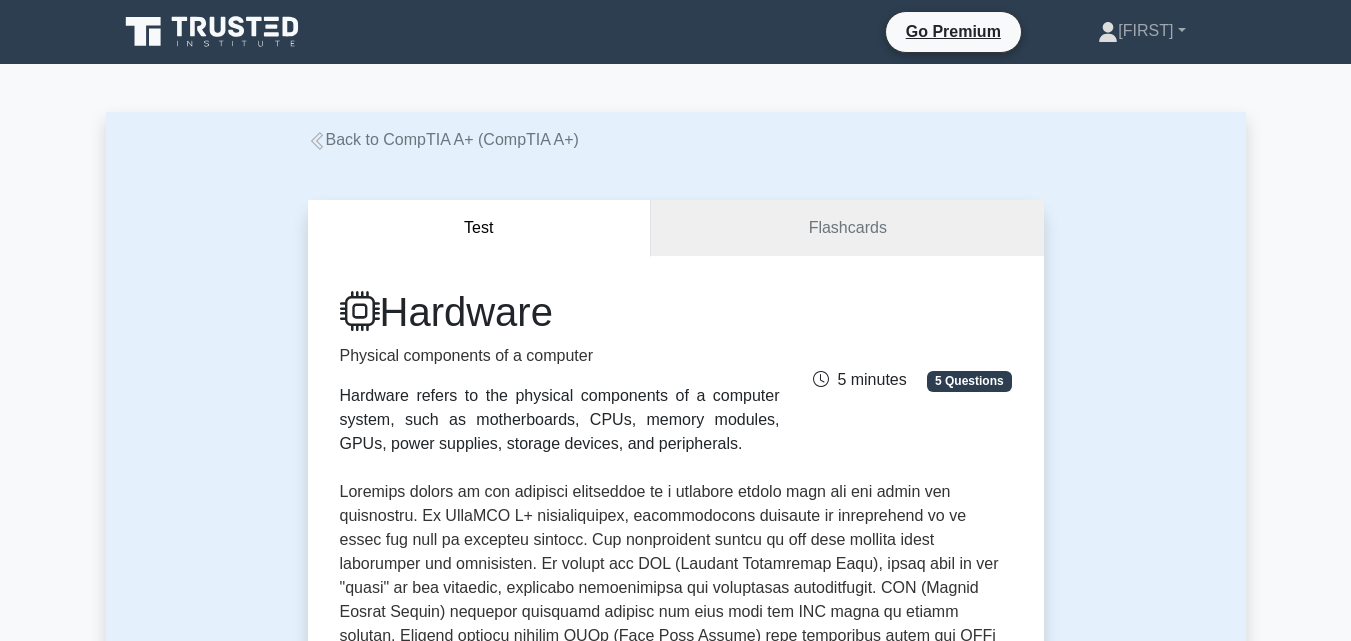 scroll, scrollTop: 0, scrollLeft: 0, axis: both 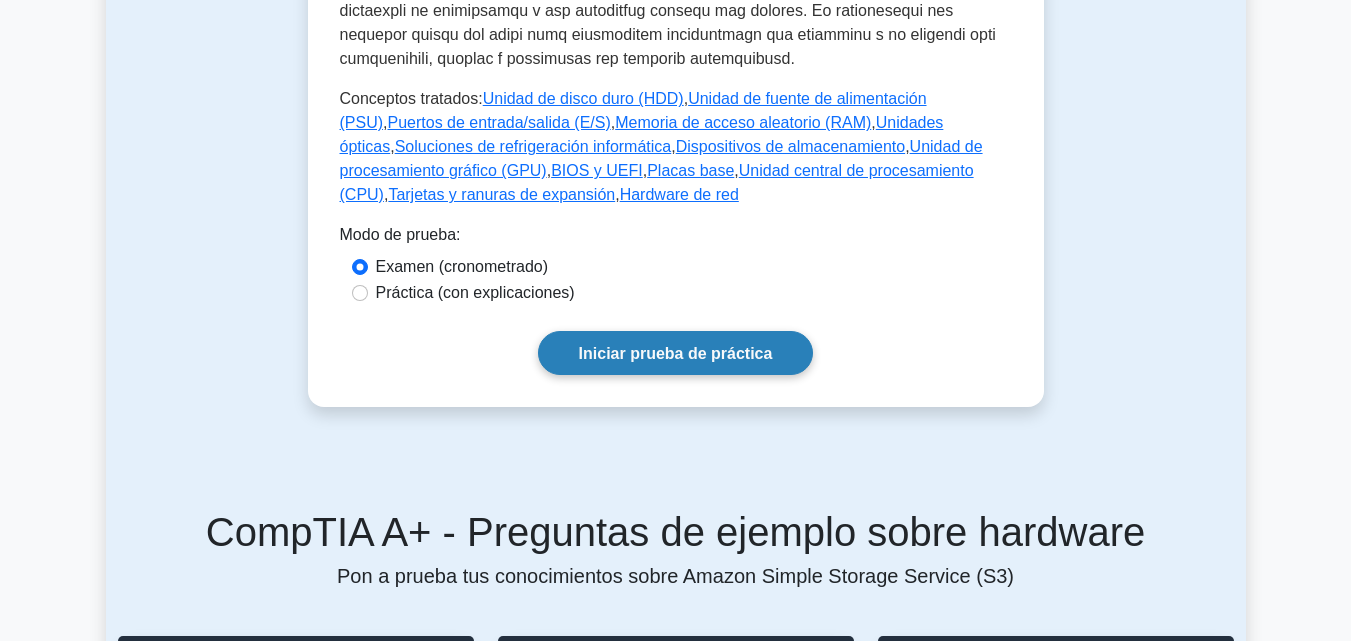 click on "Iniciar prueba de práctica" at bounding box center (676, 352) 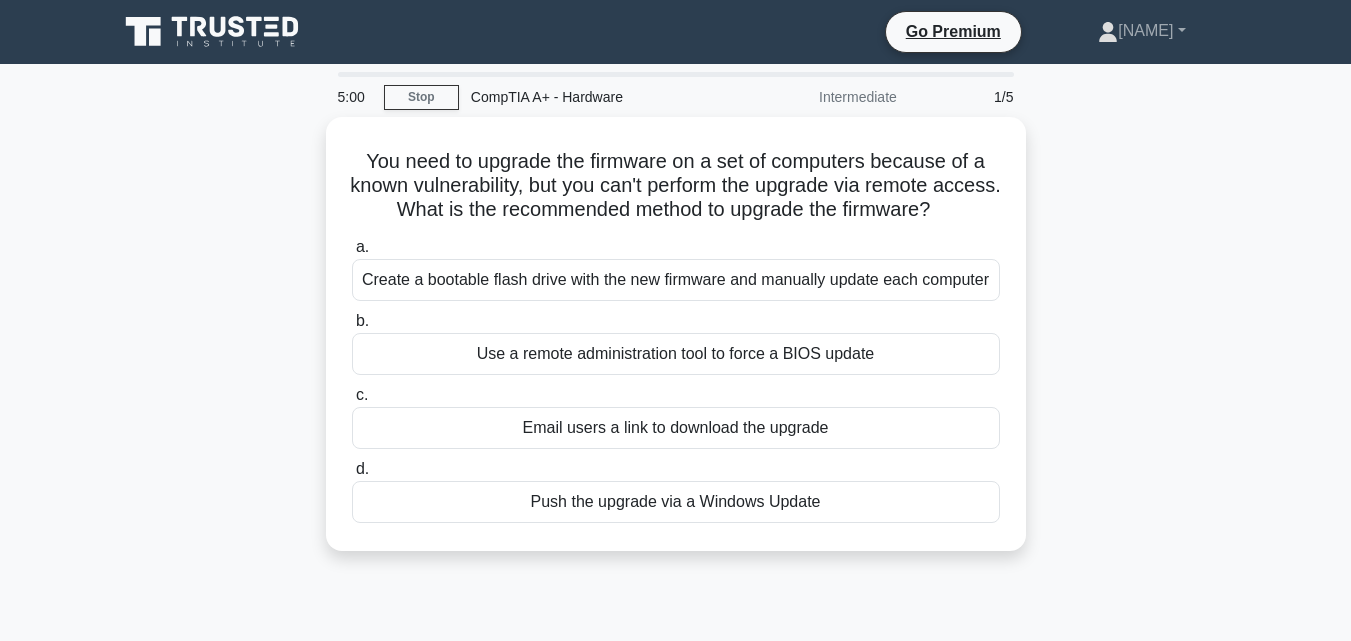 scroll, scrollTop: 0, scrollLeft: 0, axis: both 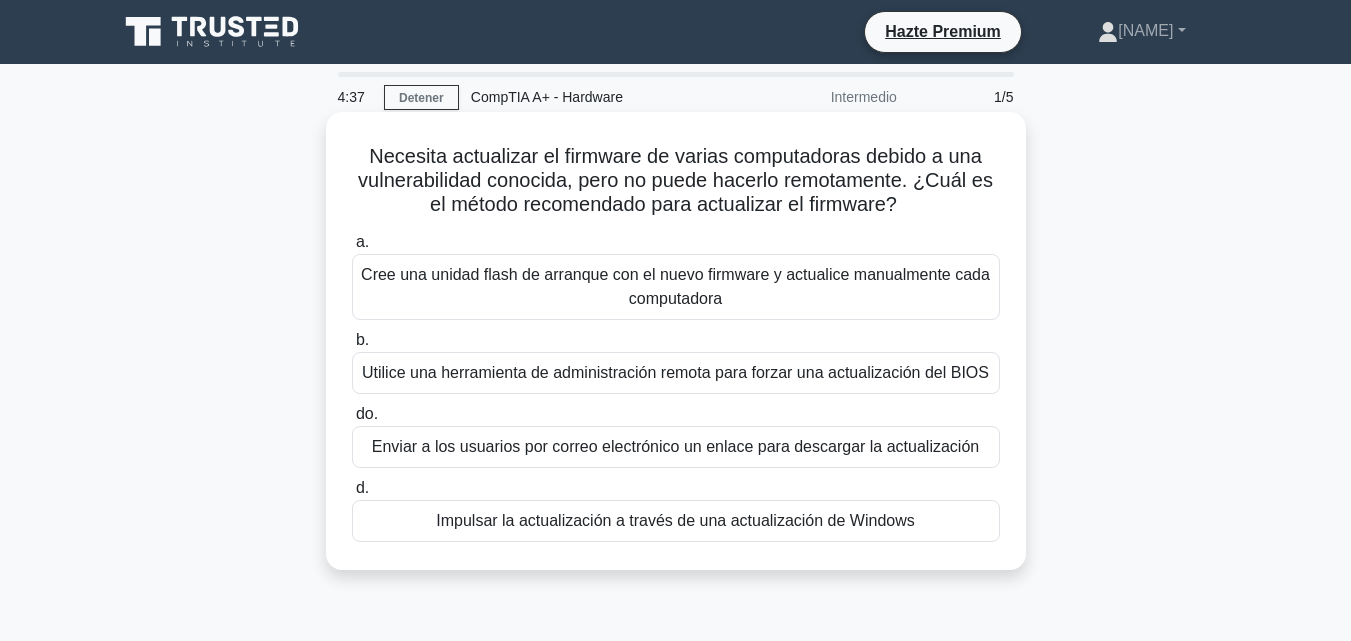 click on "Impulsar la actualización a través de una actualización de Windows" at bounding box center (675, 521) 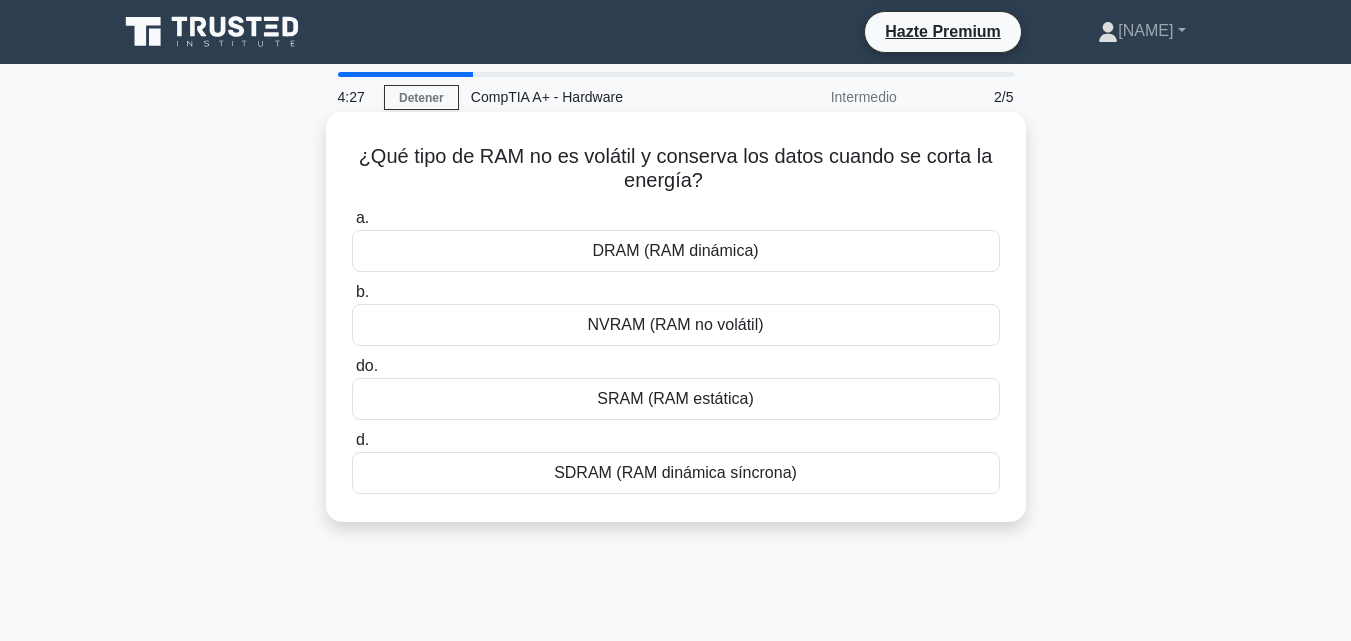 click on "NVRAM (RAM no volátil)" at bounding box center (675, 324) 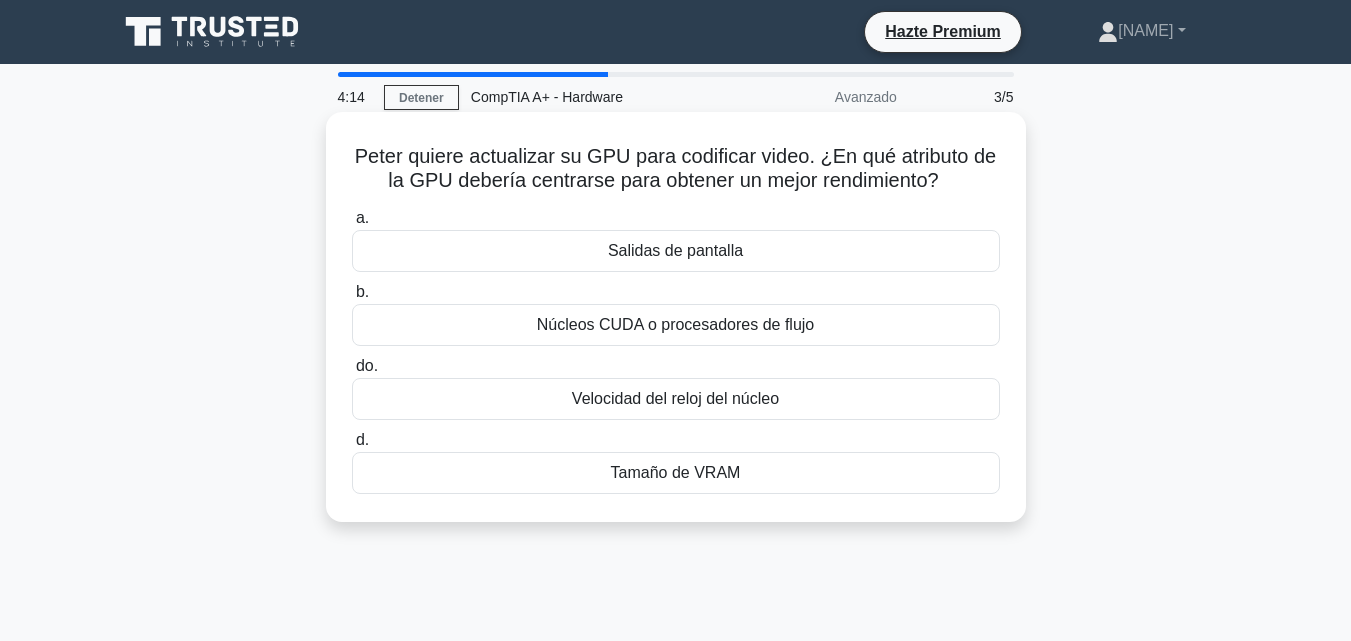 click on "Núcleos CUDA o procesadores de flujo" at bounding box center (675, 324) 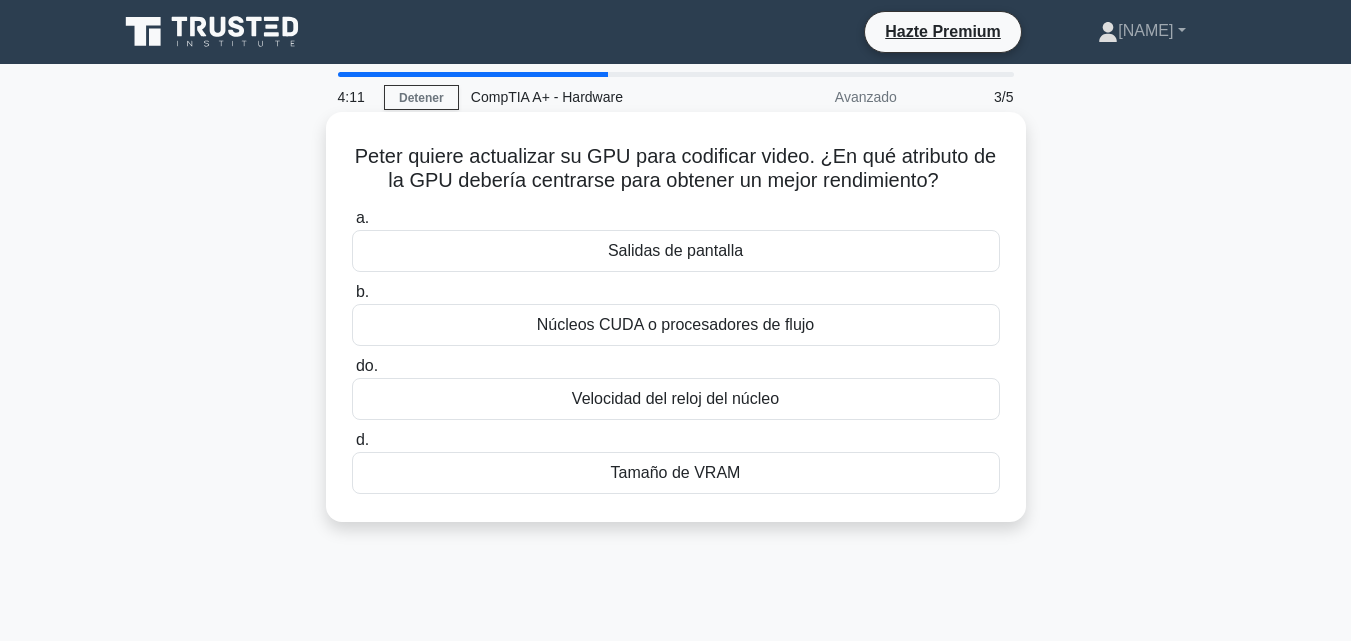 click on "b.
Núcleos CUDA o procesadores de flujo" at bounding box center (676, 313) 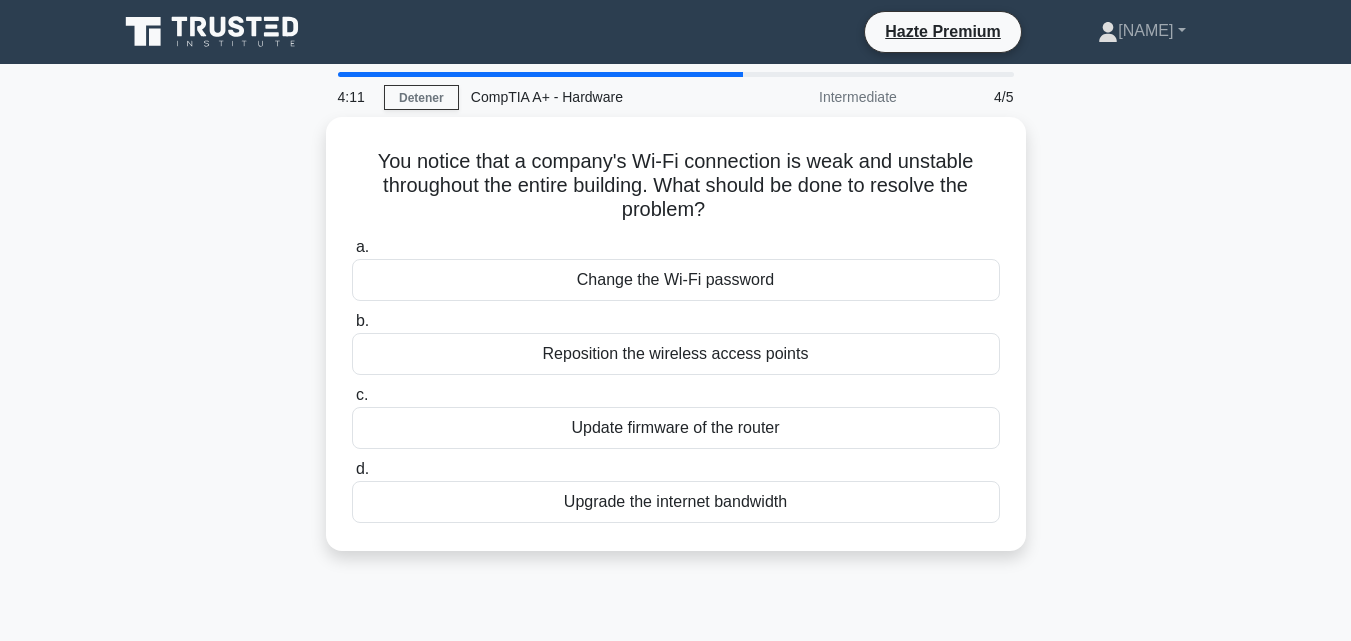 click on "Reposition the wireless access points" at bounding box center [676, 354] 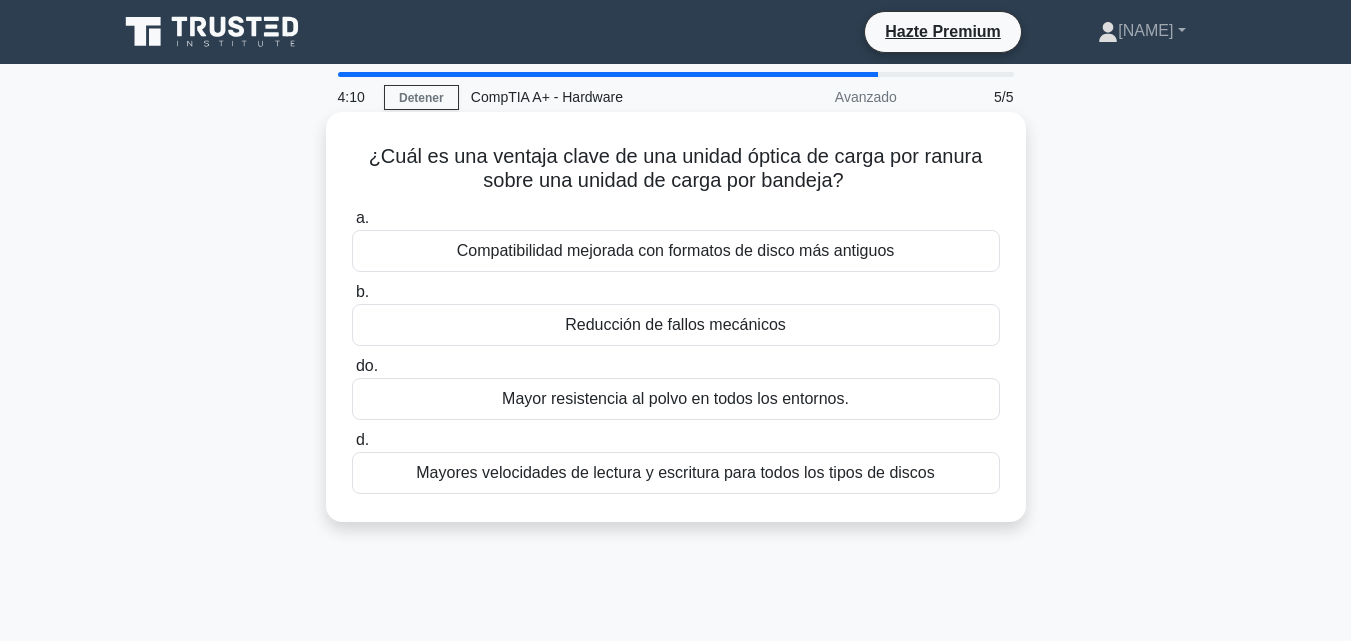 click on "Reducción de fallos mecánicos" at bounding box center (676, 325) 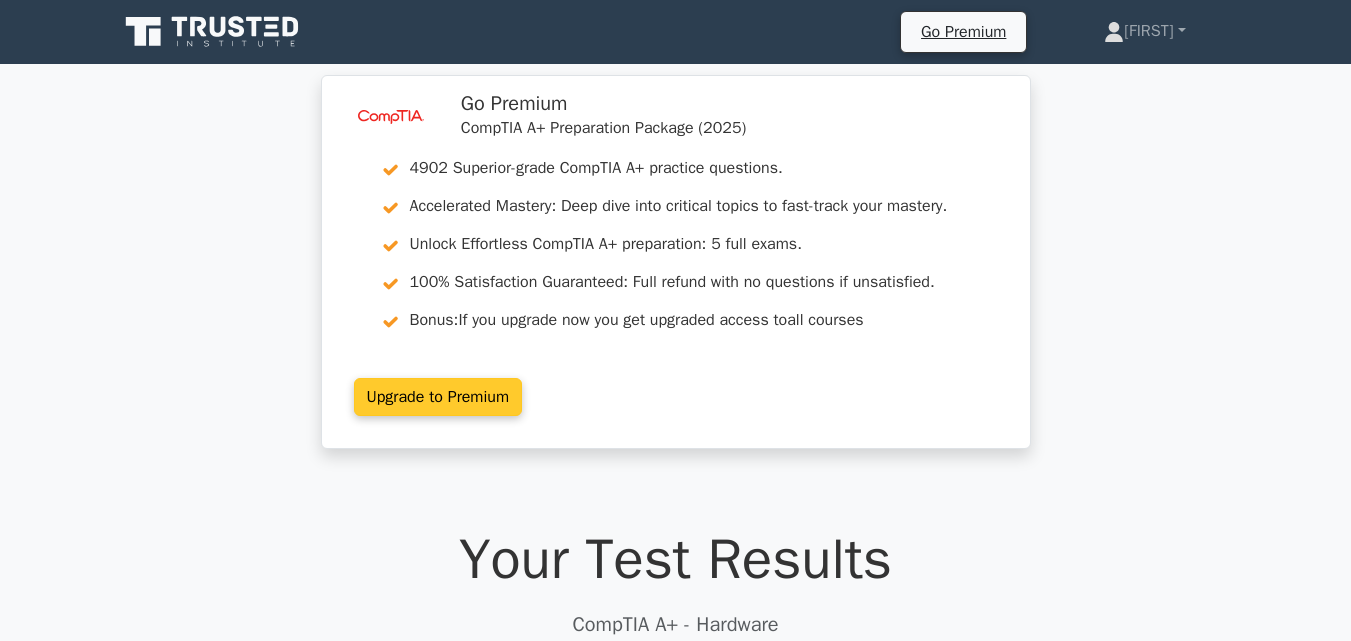 scroll, scrollTop: 0, scrollLeft: 0, axis: both 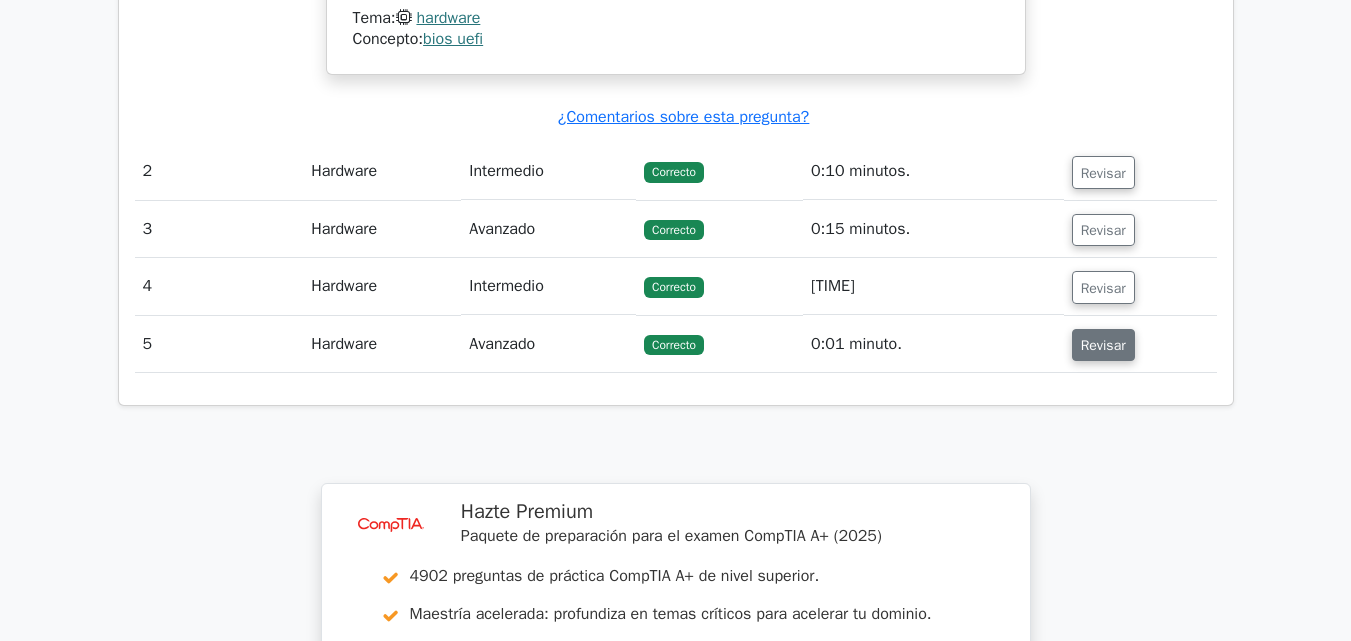 click on "Revisar" at bounding box center [1103, 345] 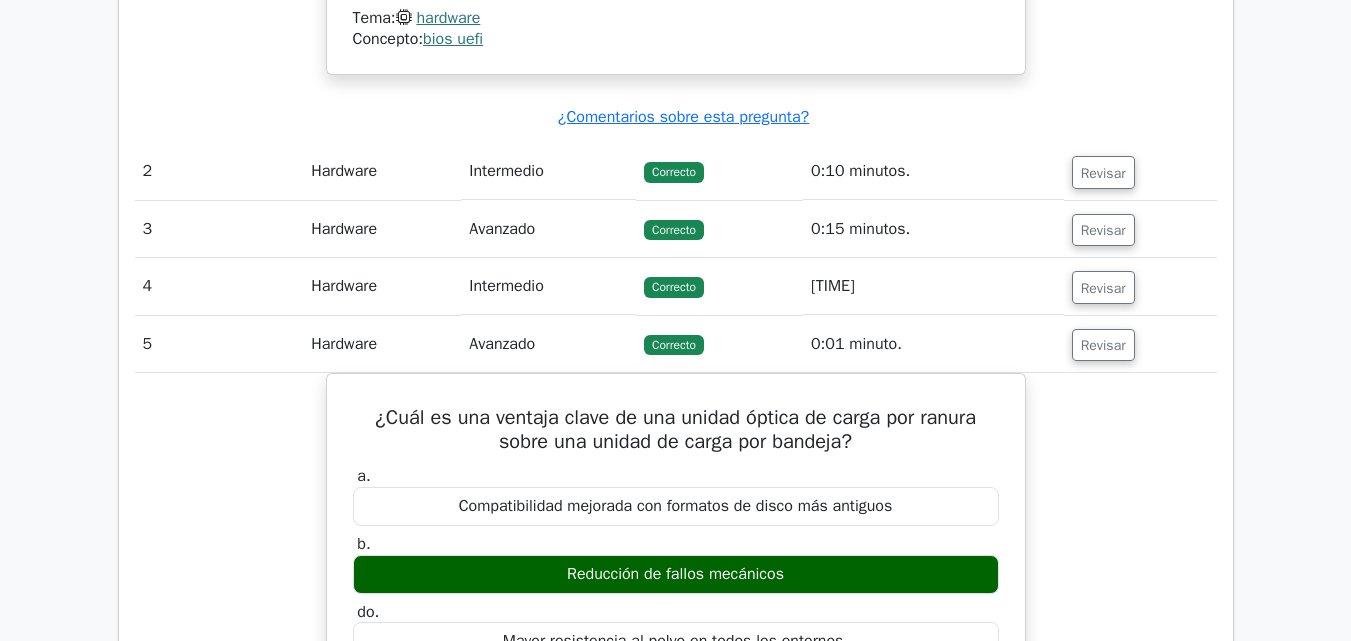 type 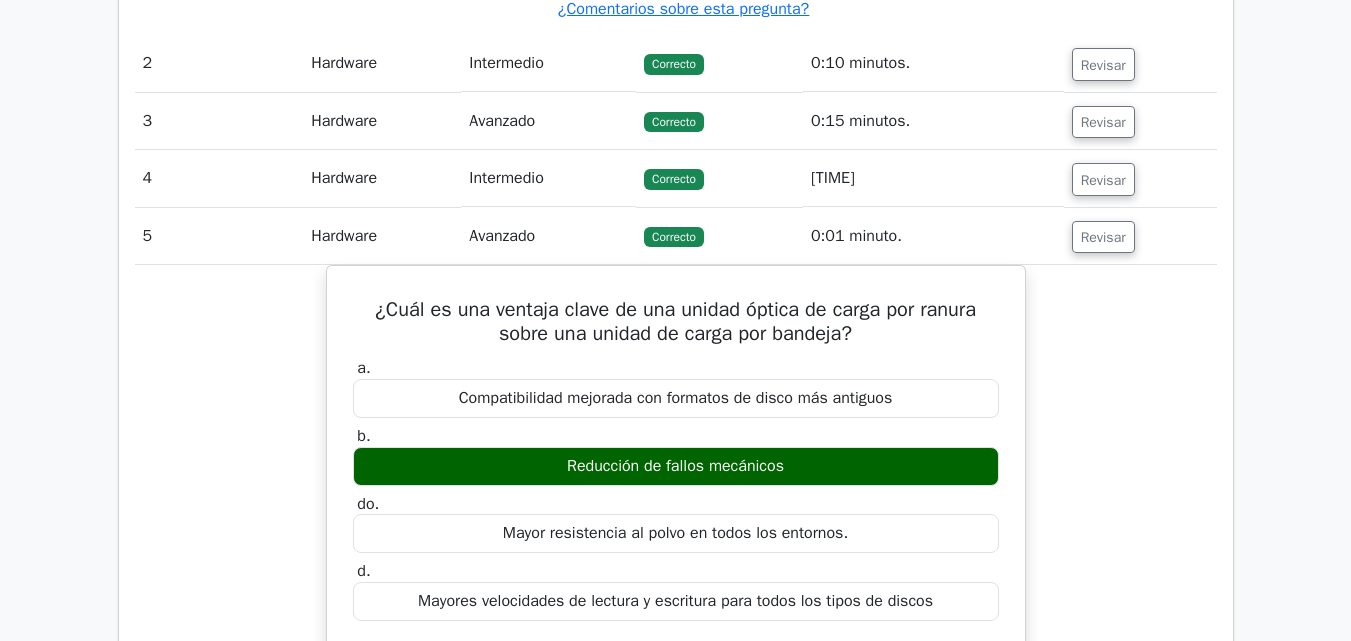 scroll, scrollTop: 2300, scrollLeft: 0, axis: vertical 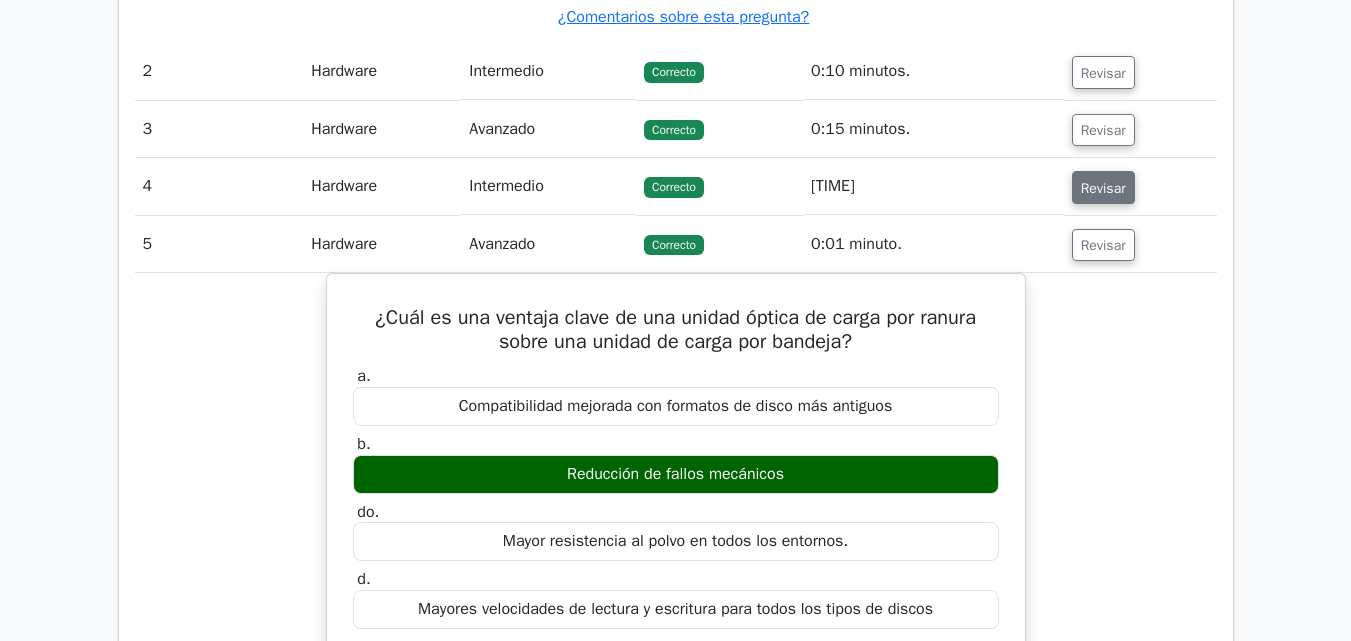 click on "Revisar" at bounding box center [1103, 188] 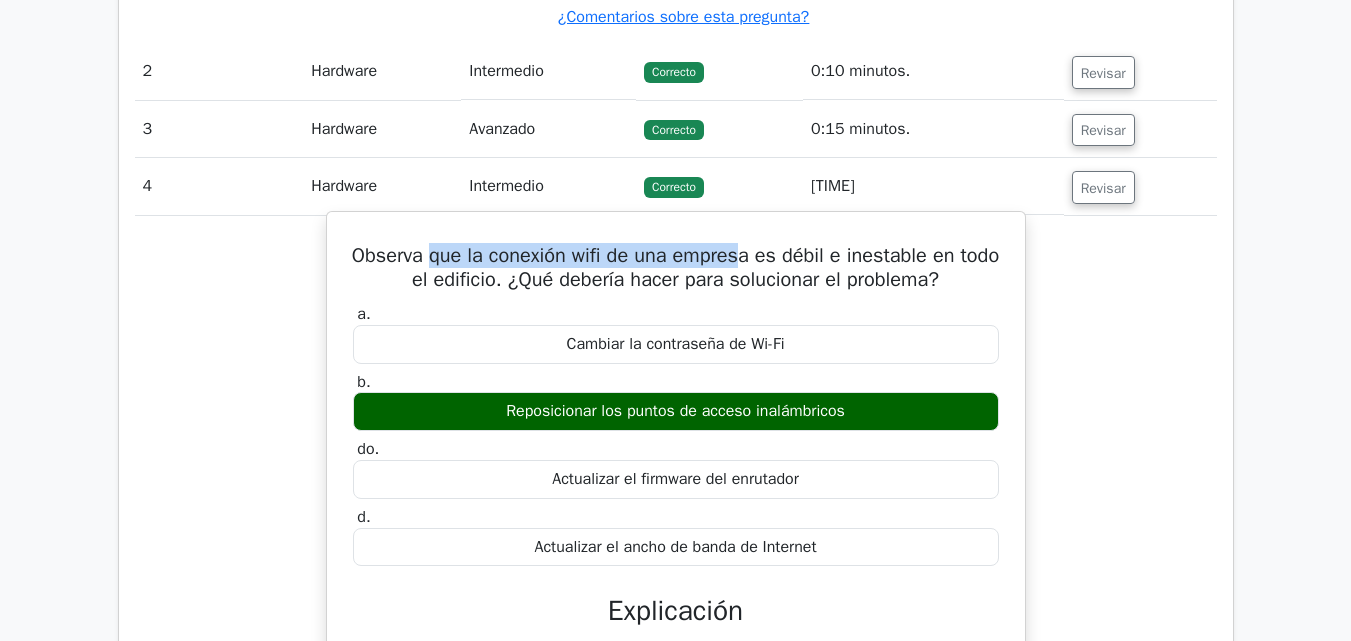 drag, startPoint x: 448, startPoint y: 250, endPoint x: 771, endPoint y: 258, distance: 323.09906 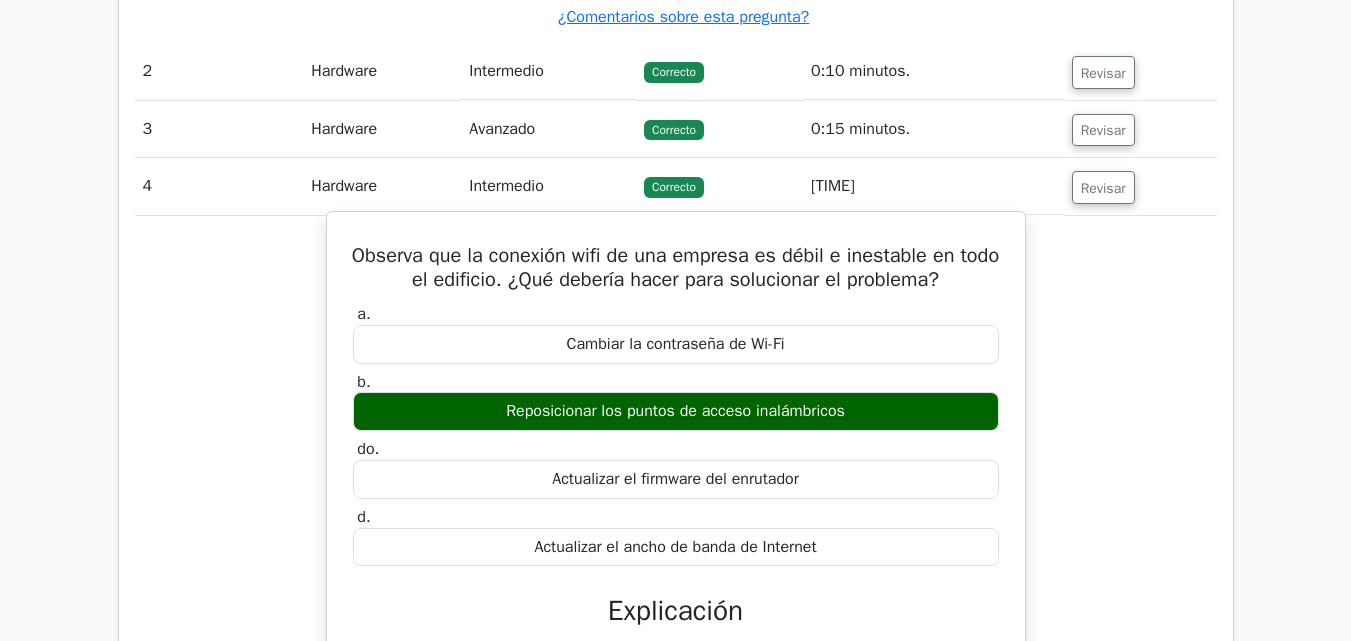 click on "Observa que la conexión wifi de una empresa es débil e inestable en todo el edificio. ¿Qué debería hacer para solucionar el problema?" at bounding box center [675, 267] 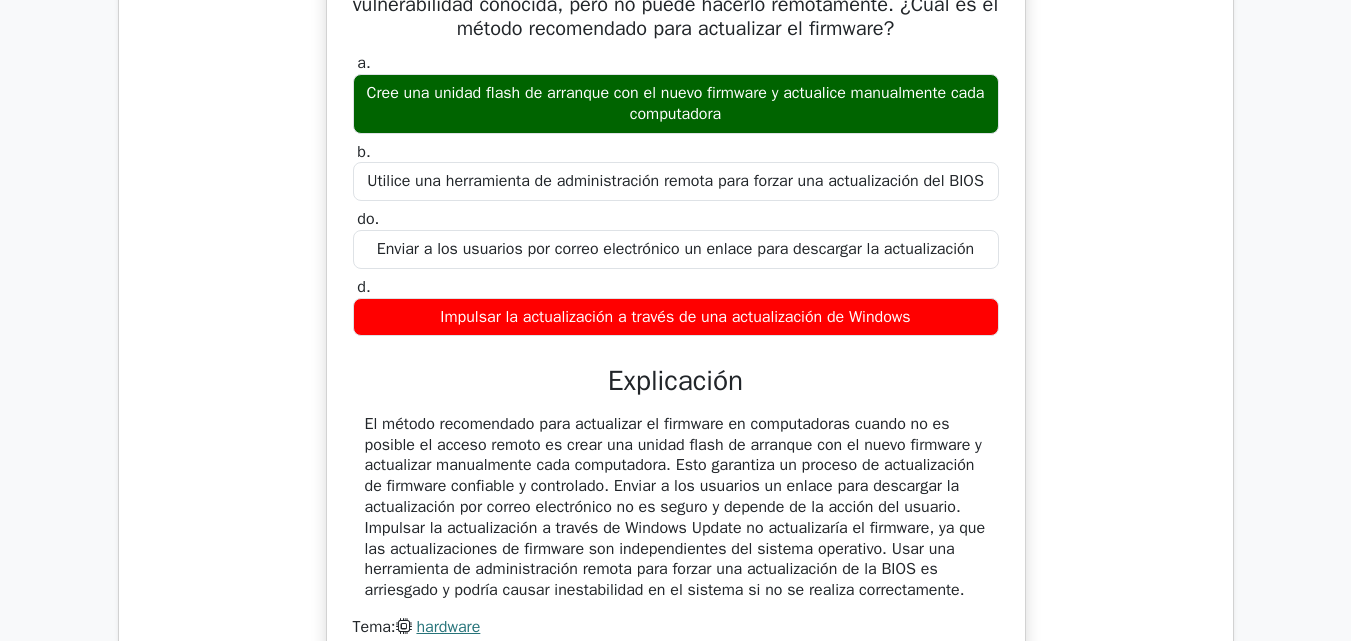 scroll, scrollTop: 1600, scrollLeft: 0, axis: vertical 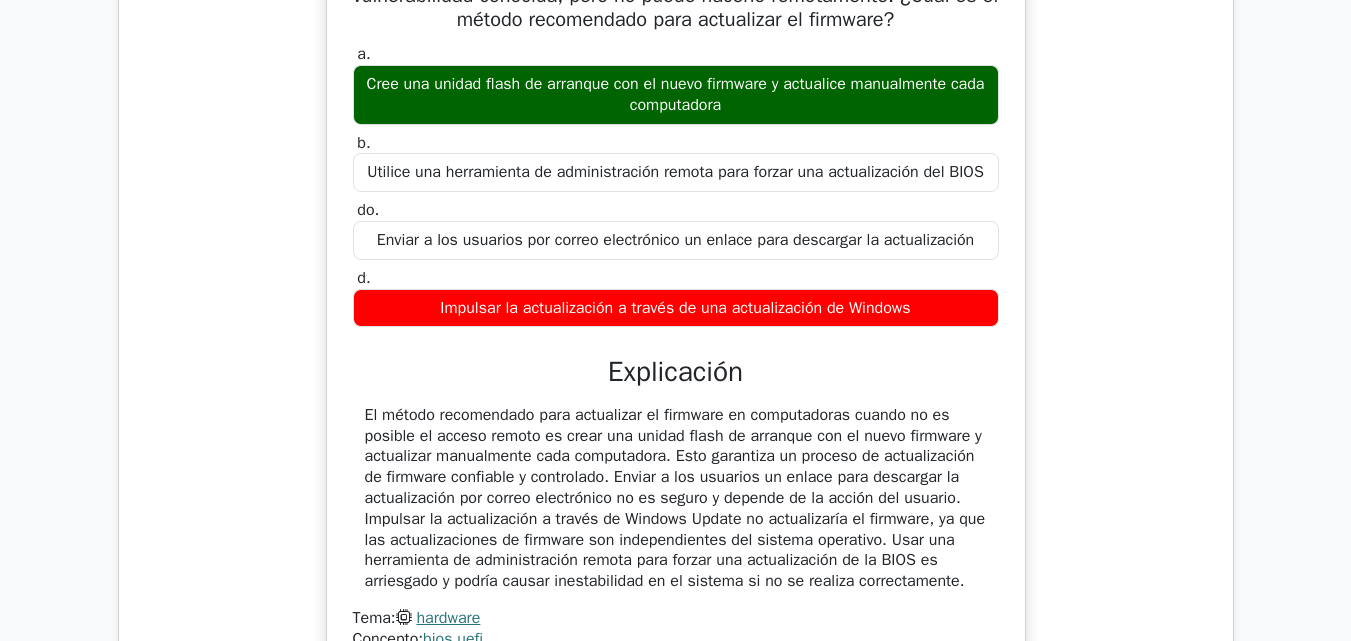 drag, startPoint x: 694, startPoint y: 91, endPoint x: 1130, endPoint y: 206, distance: 450.9113 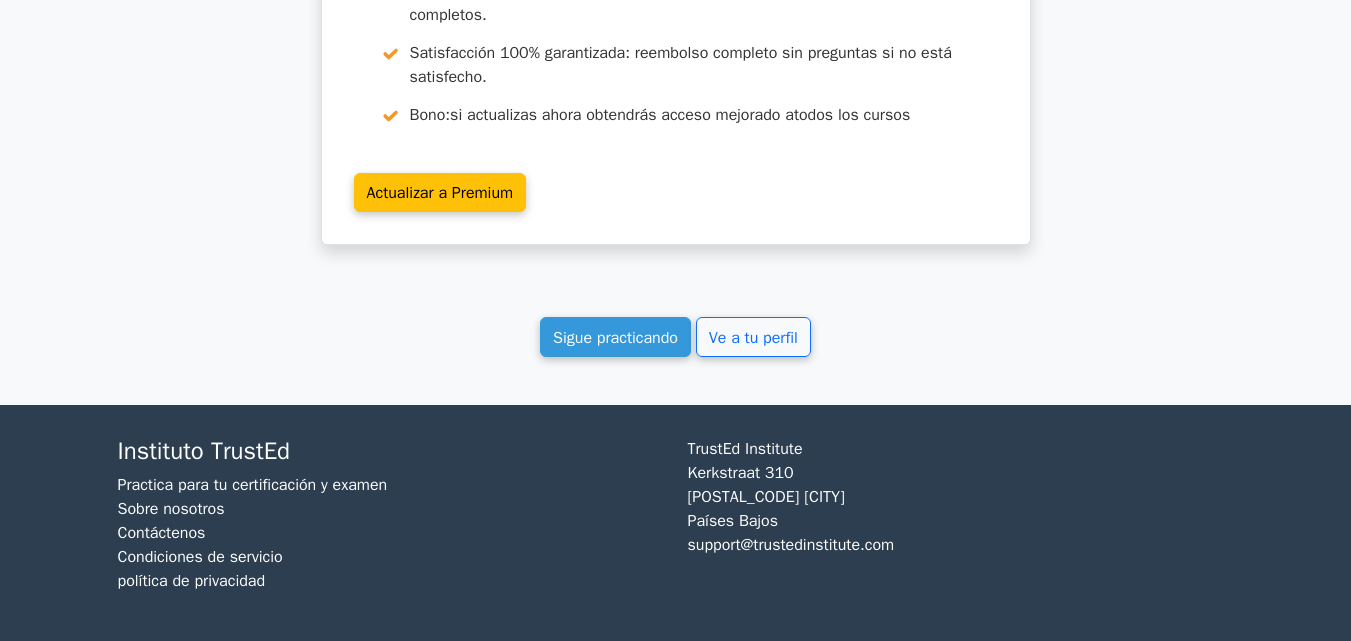 scroll, scrollTop: 4772, scrollLeft: 0, axis: vertical 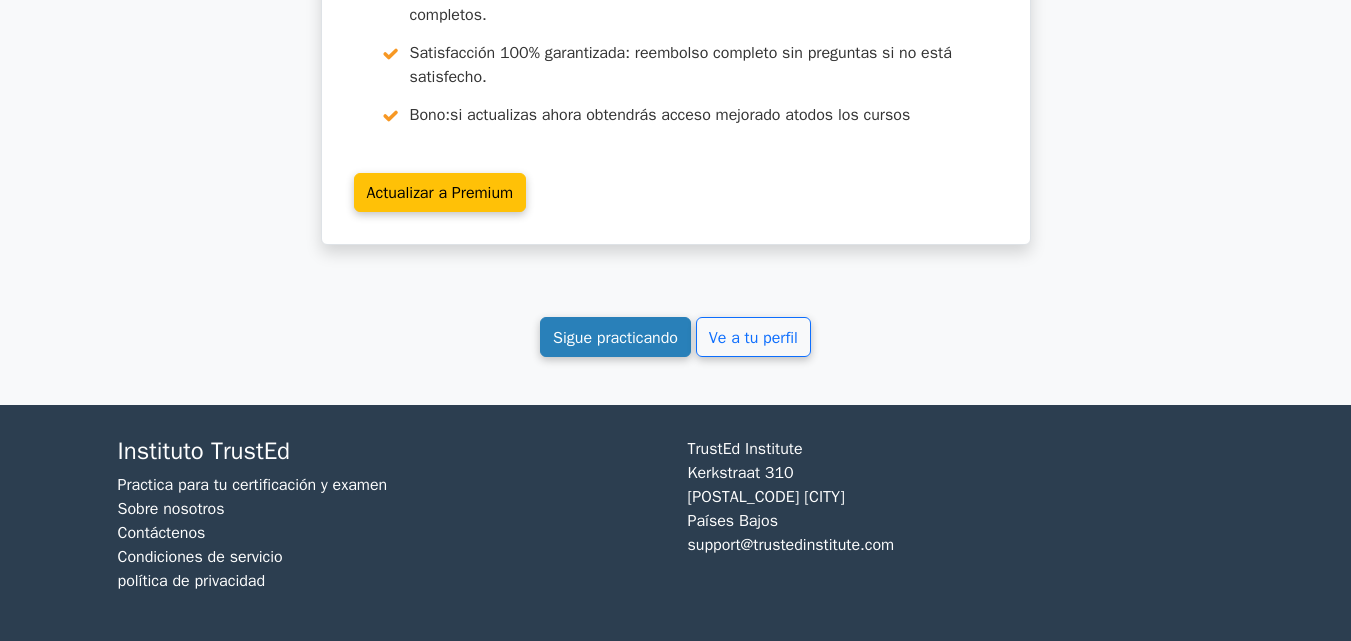 click on "Sigue practicando" at bounding box center [615, 338] 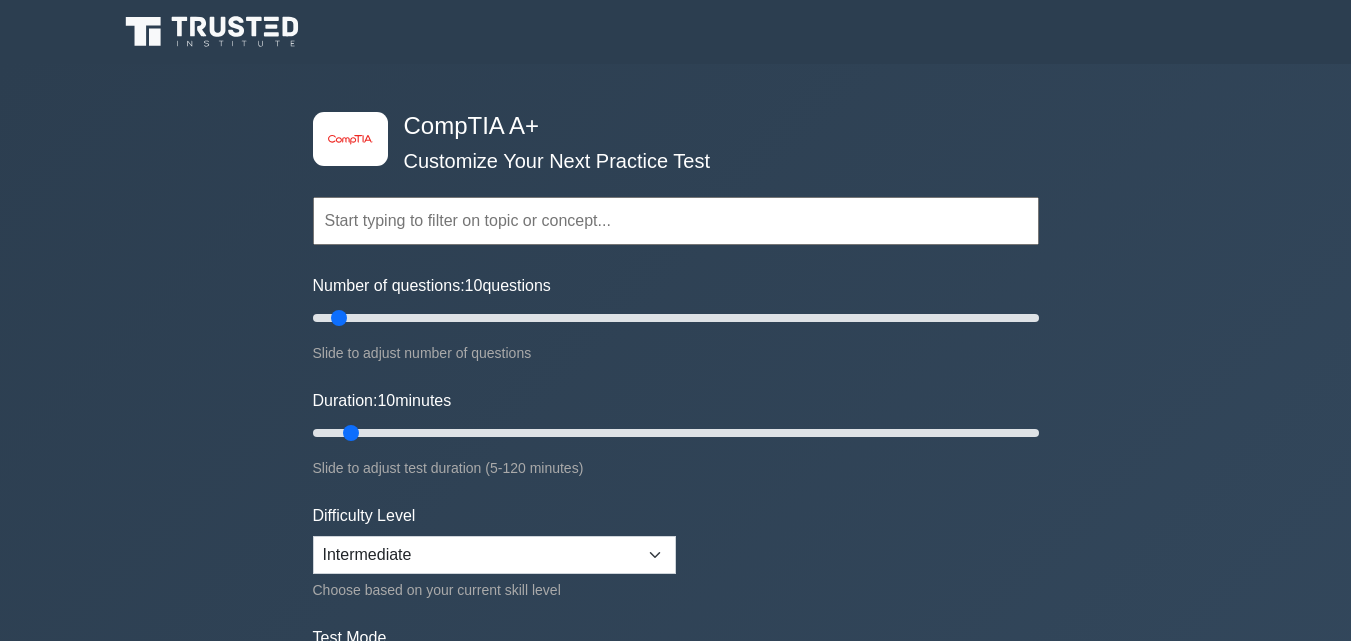scroll, scrollTop: 0, scrollLeft: 0, axis: both 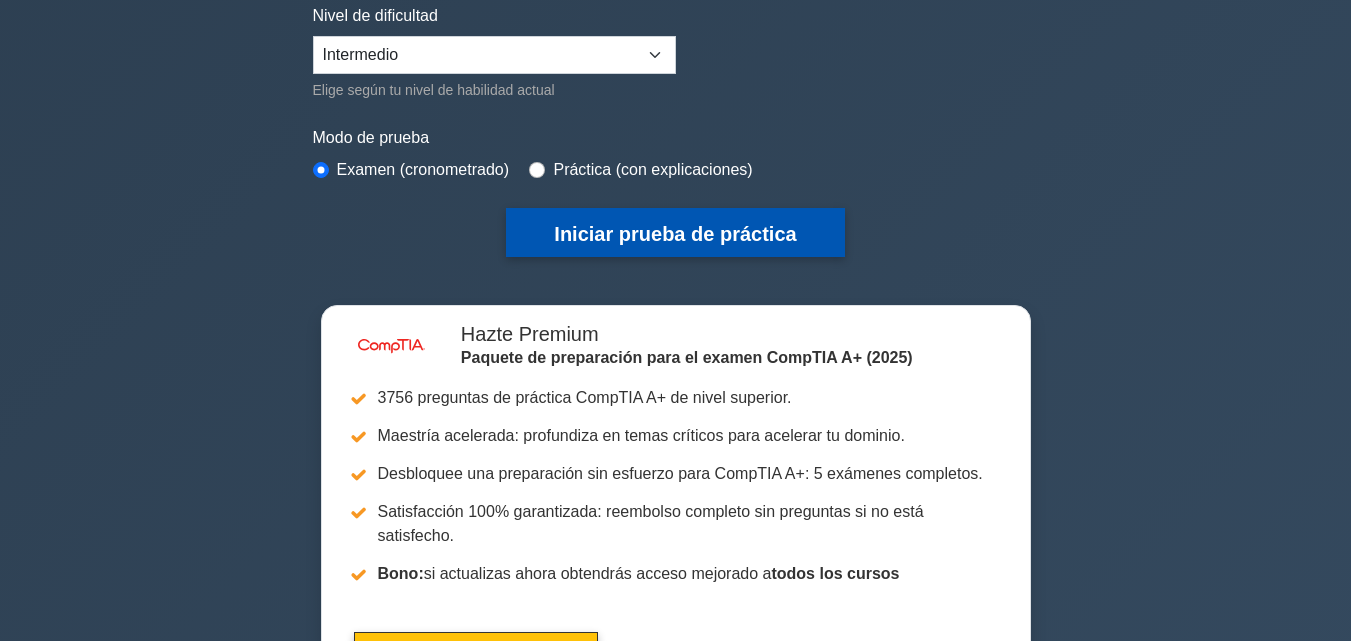 click on "Iniciar prueba de práctica" at bounding box center (675, 234) 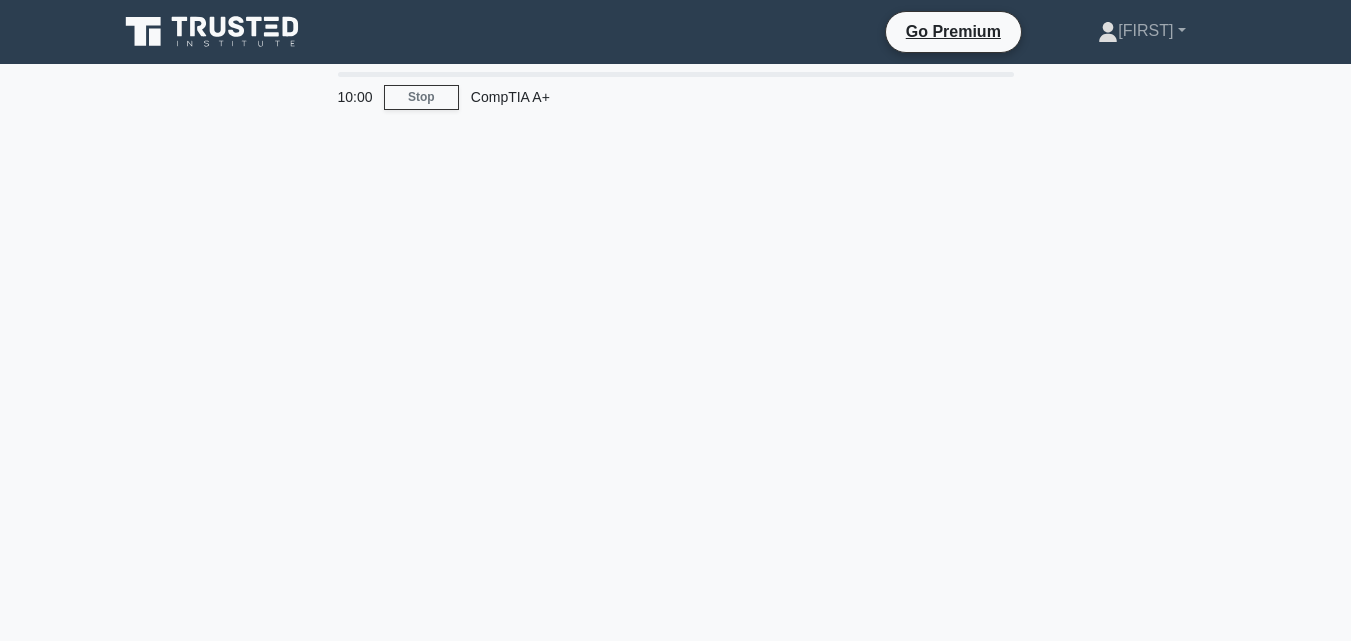 scroll, scrollTop: 0, scrollLeft: 0, axis: both 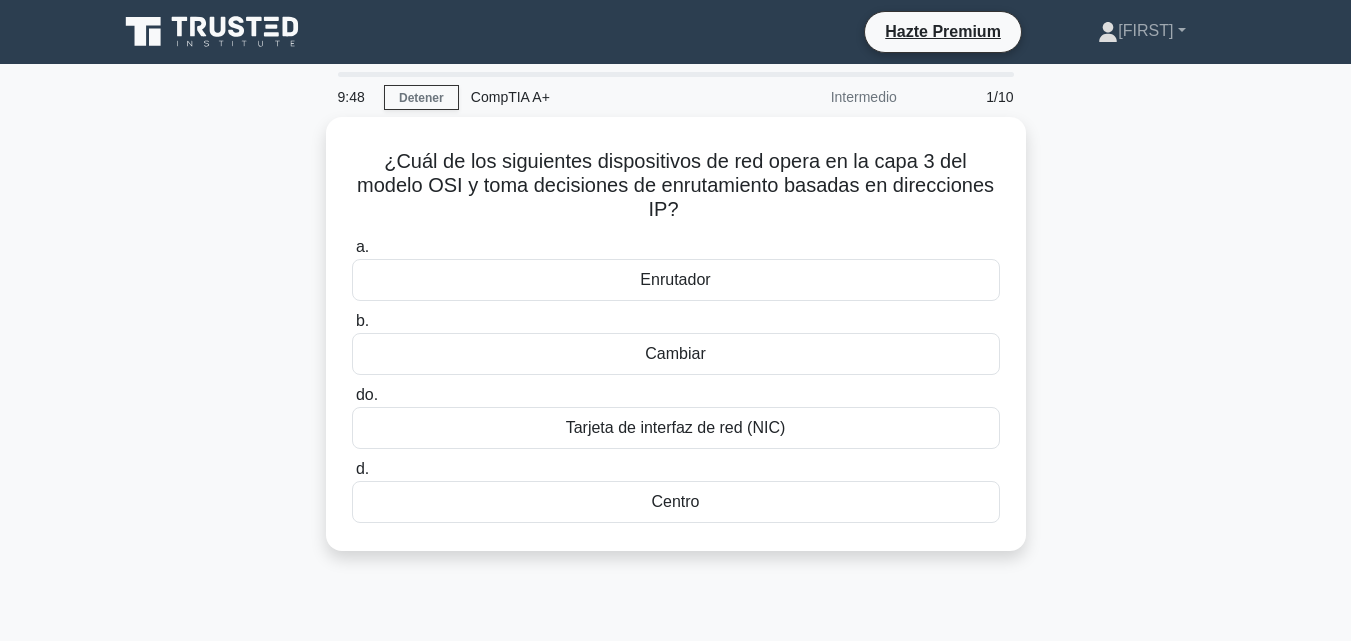 click on "¿Cuál de los siguientes dispositivos de red opera en la capa 3 del modelo OSI y toma decisiones de enrutamiento basadas en direcciones IP?
.spinner_0XTQ{transform-origin:center;animation:spinner_y6GP .75s linear infinite}@keyframes spinner_y6GP{100%{transform:rotate(360deg)}}
a.
Enrutador" at bounding box center [676, 346] 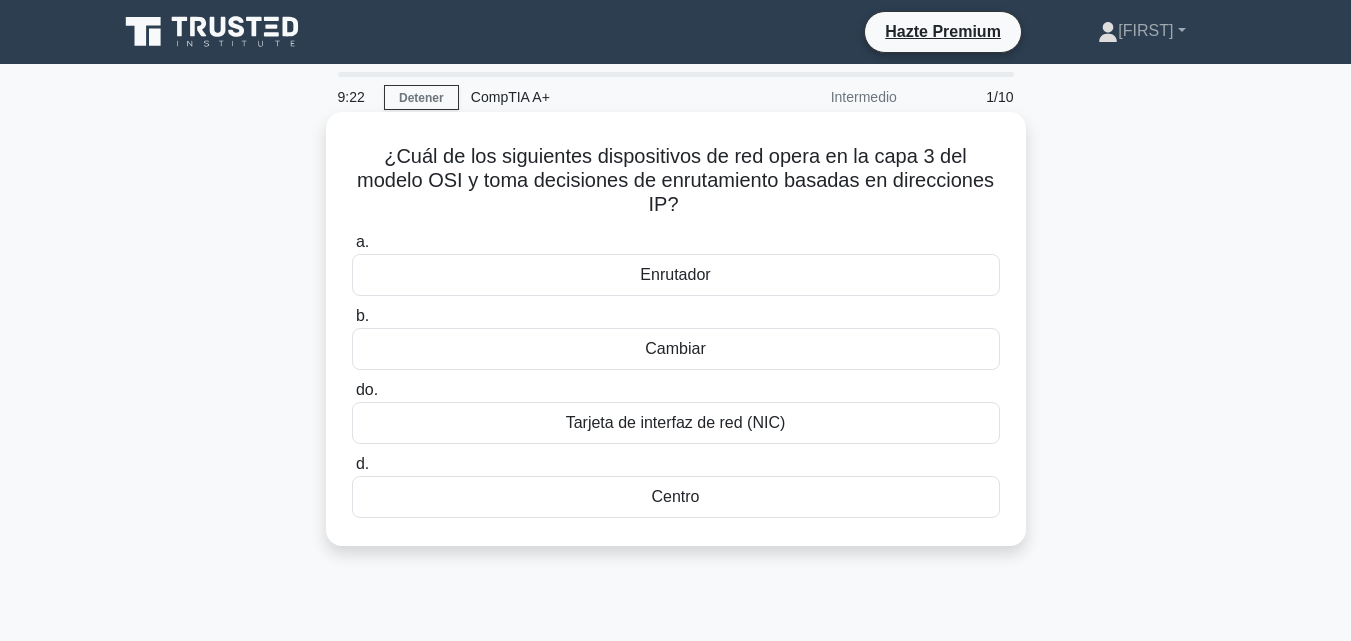 click on "Tarjeta de interfaz de red (NIC)" at bounding box center [676, 422] 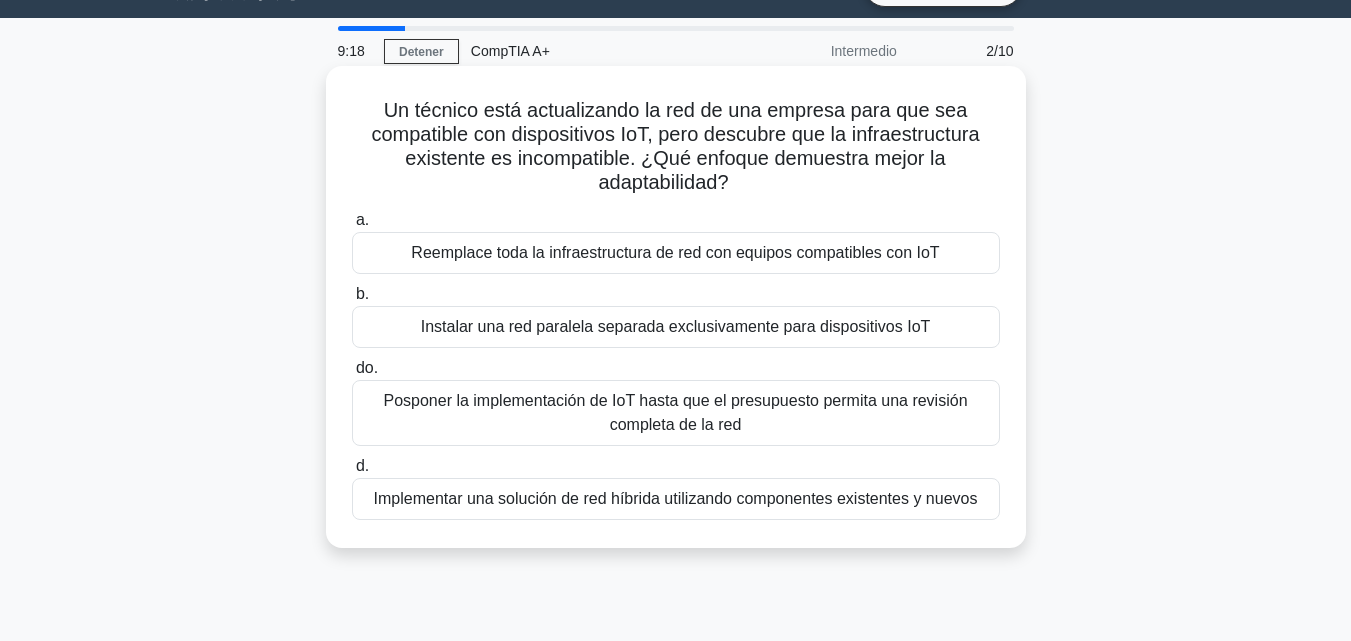 scroll, scrollTop: 0, scrollLeft: 0, axis: both 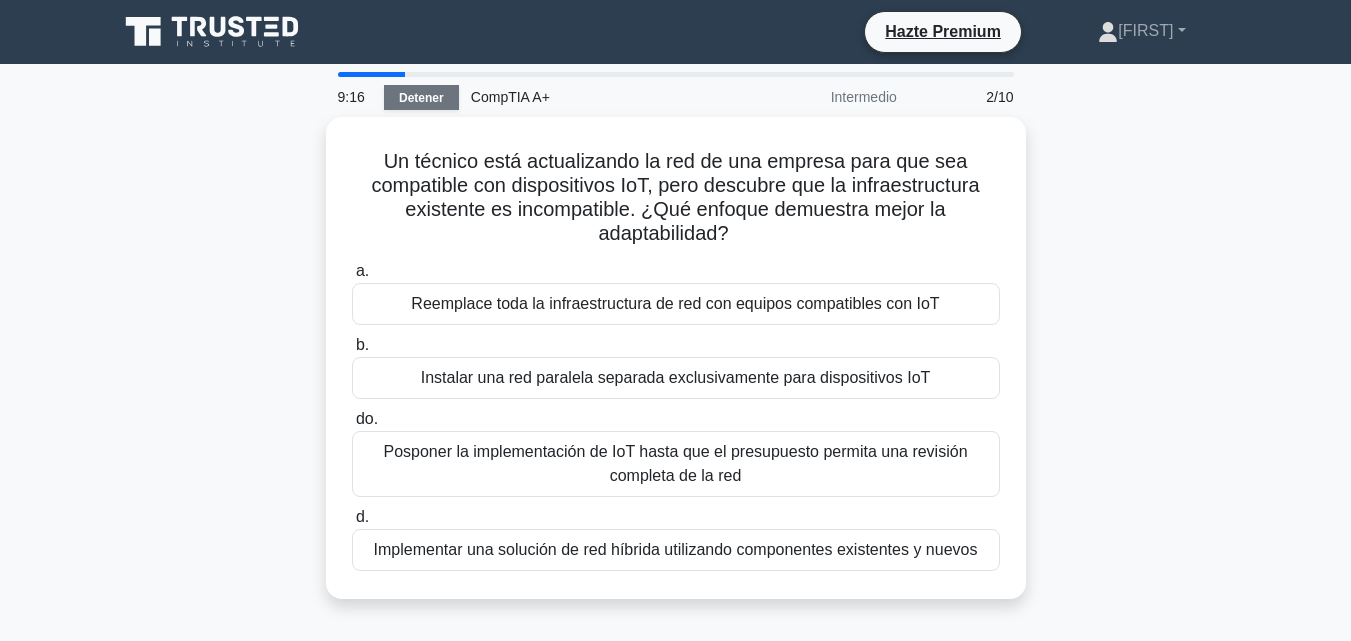 click on "Detener" at bounding box center [421, 98] 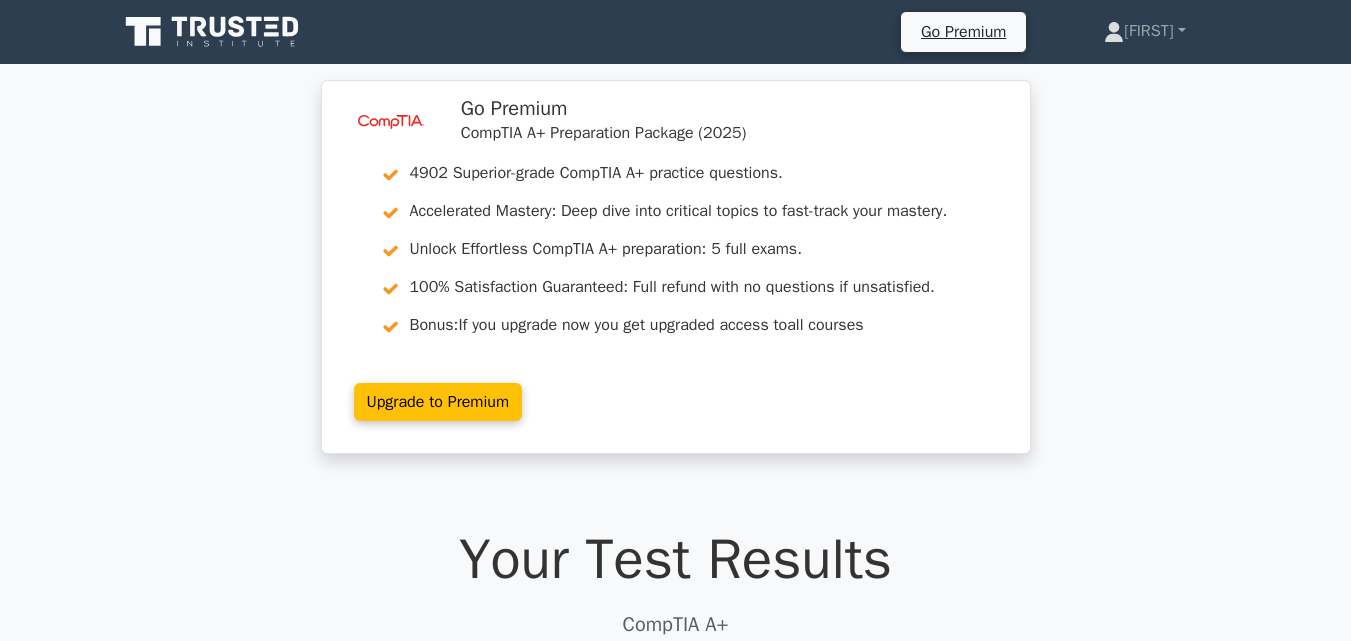 scroll, scrollTop: 0, scrollLeft: 0, axis: both 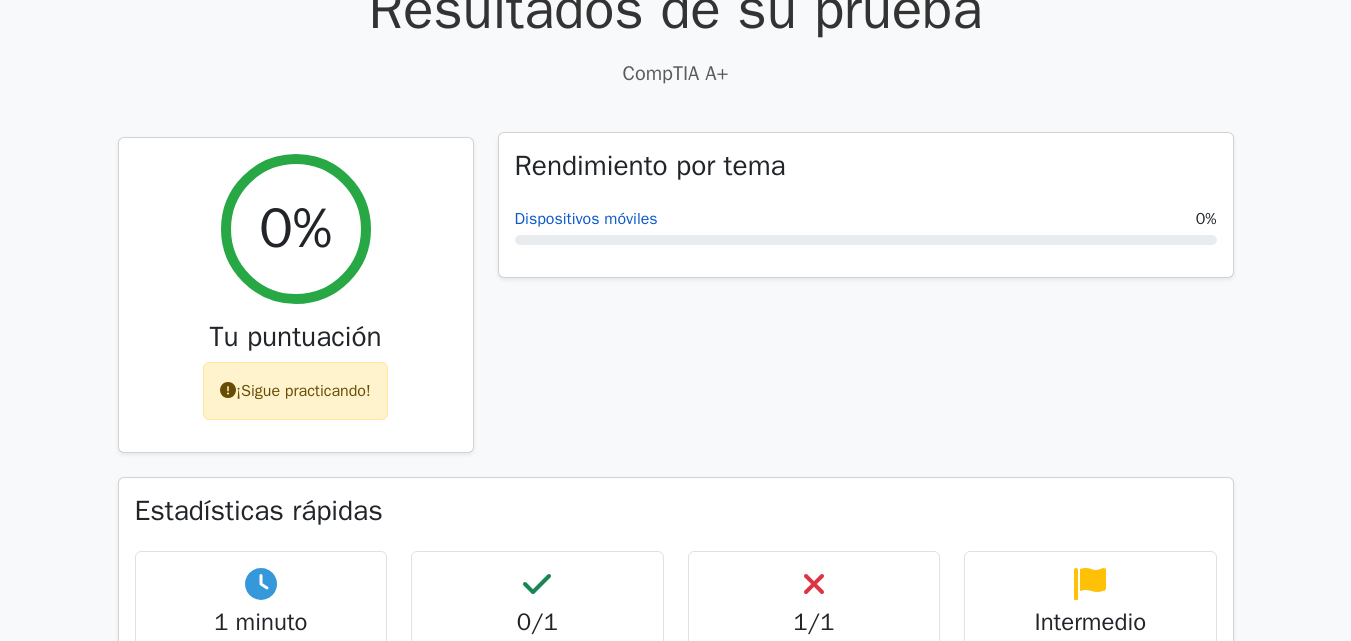 click on "Dispositivos móviles" at bounding box center [586, 219] 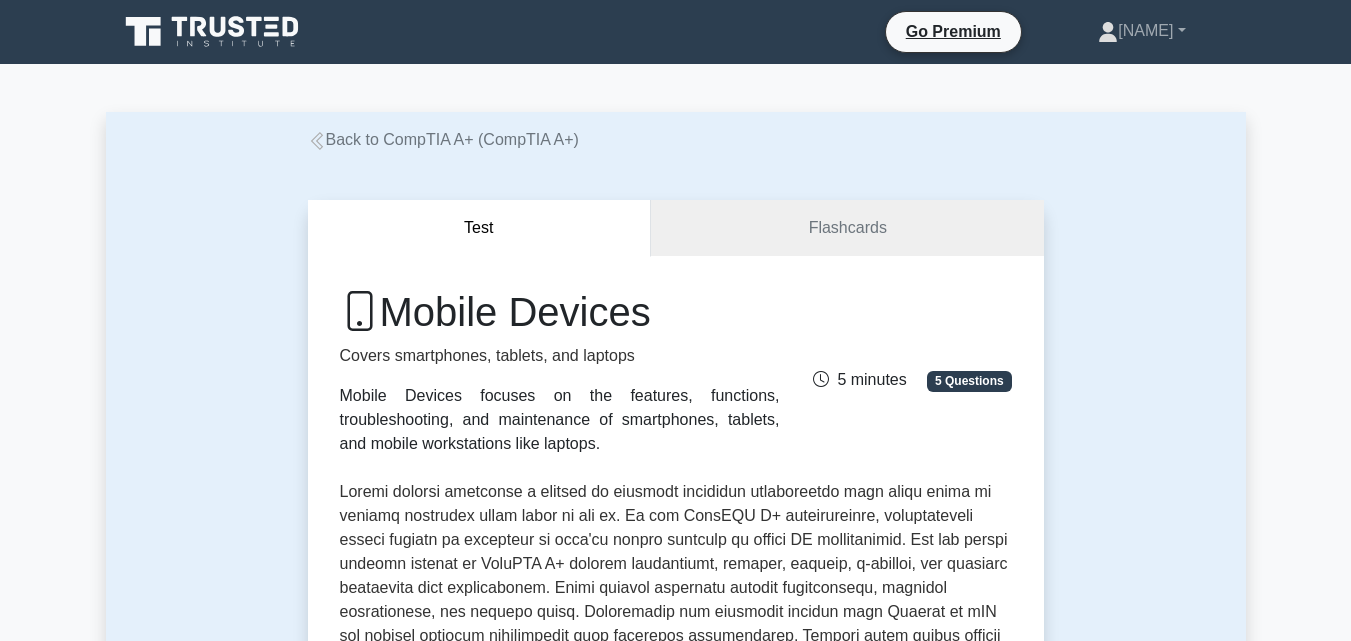 scroll, scrollTop: 0, scrollLeft: 0, axis: both 